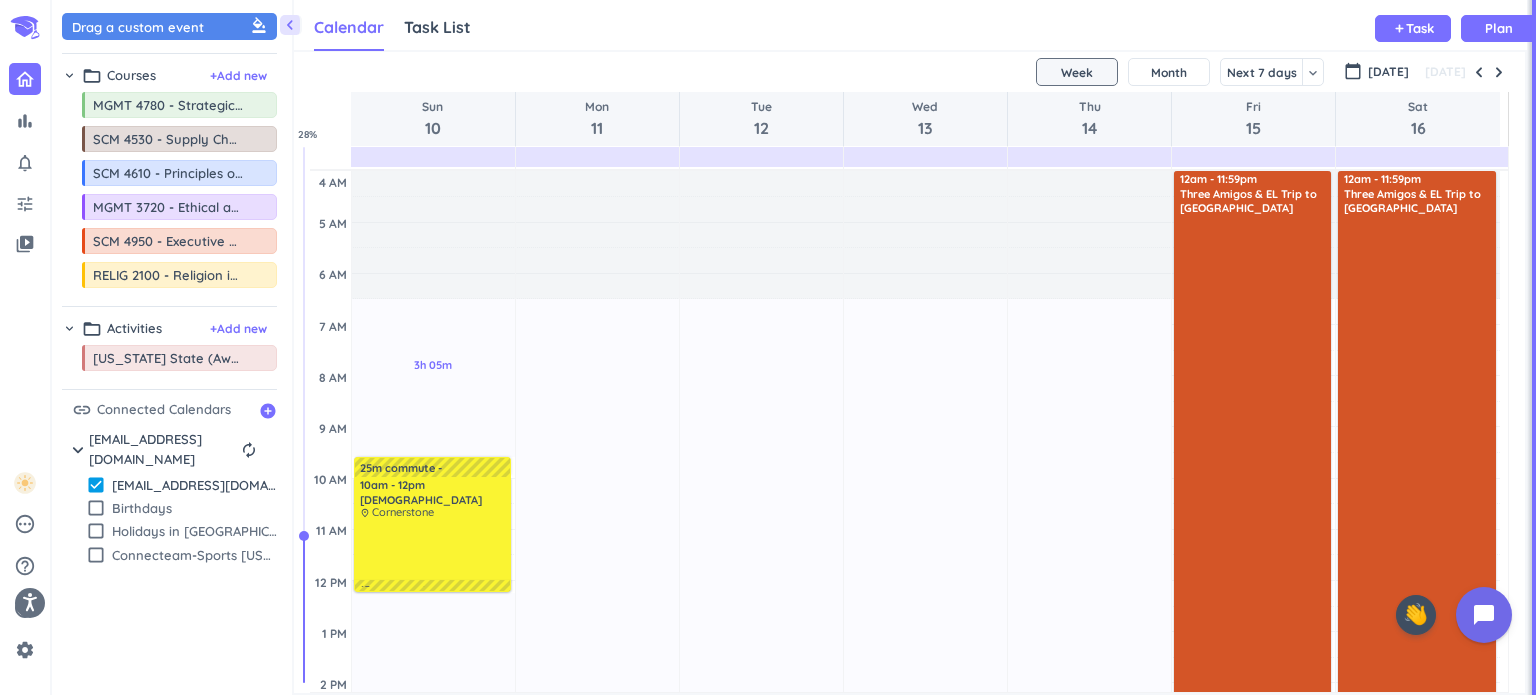 scroll, scrollTop: 0, scrollLeft: 0, axis: both 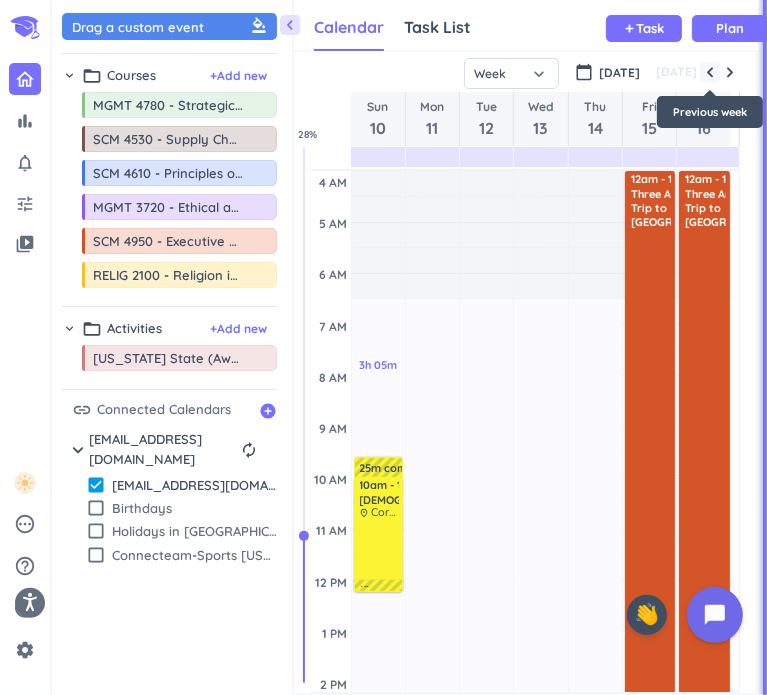 click at bounding box center (710, 72) 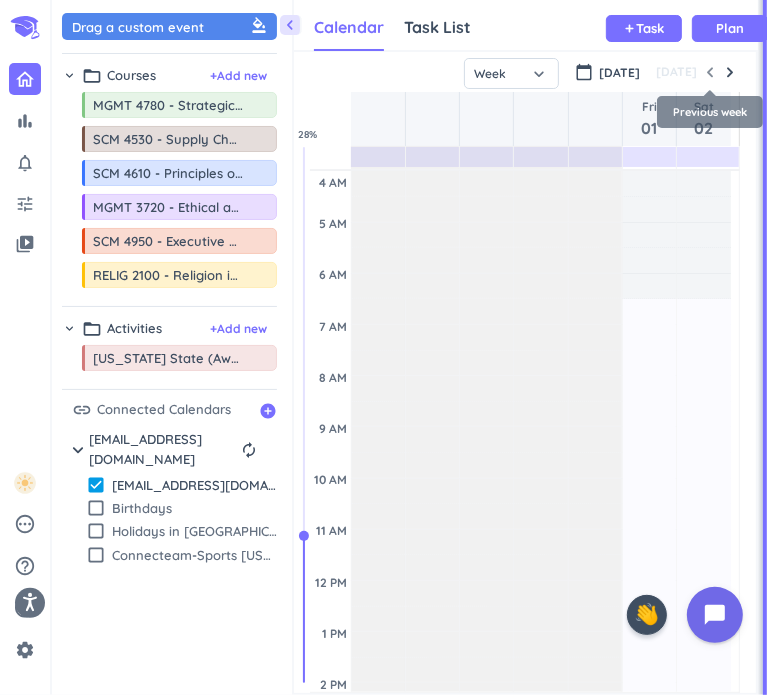 scroll, scrollTop: 104, scrollLeft: 0, axis: vertical 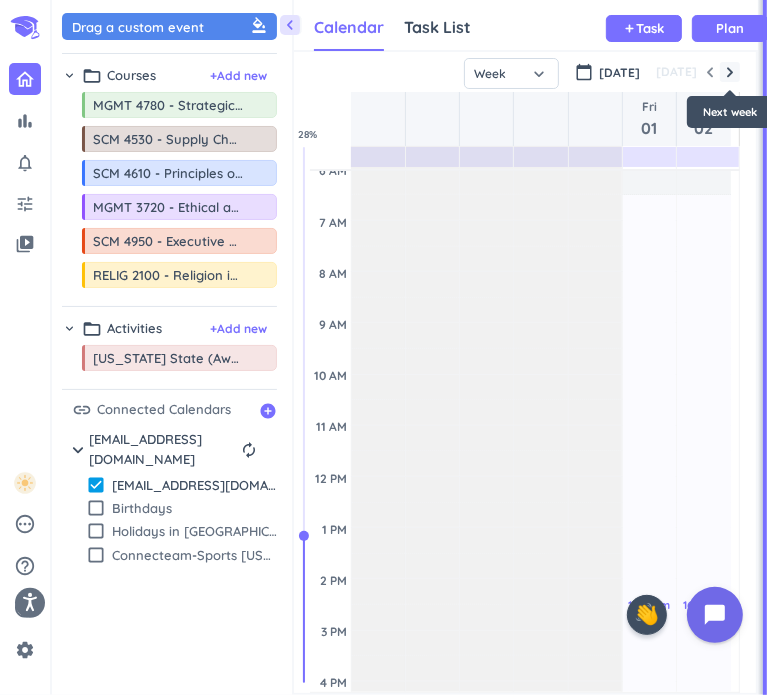 click at bounding box center (730, 72) 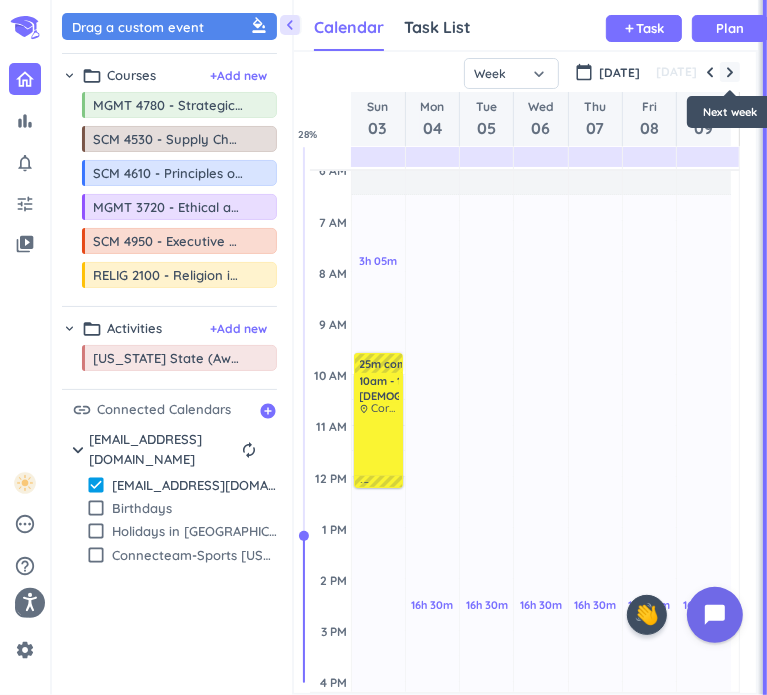 click at bounding box center [730, 72] 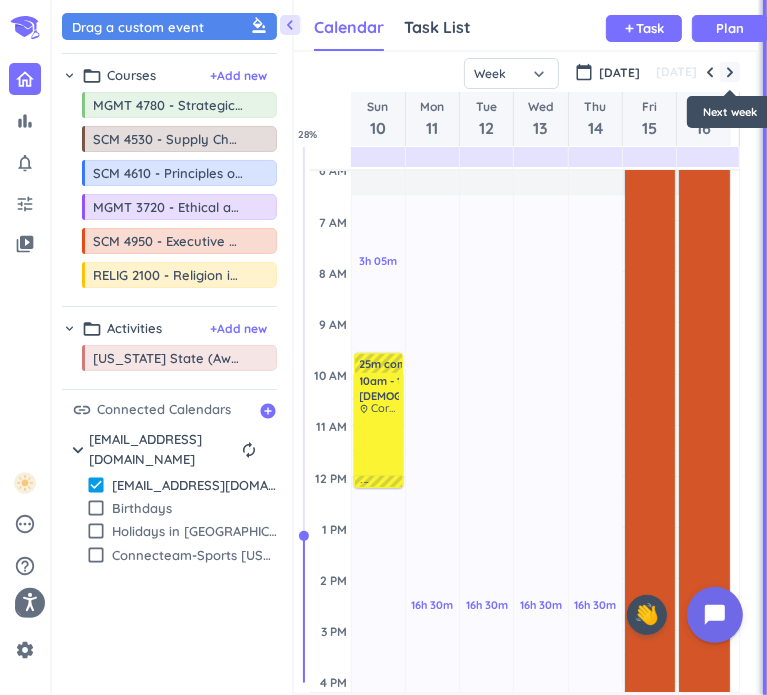 click at bounding box center (730, 72) 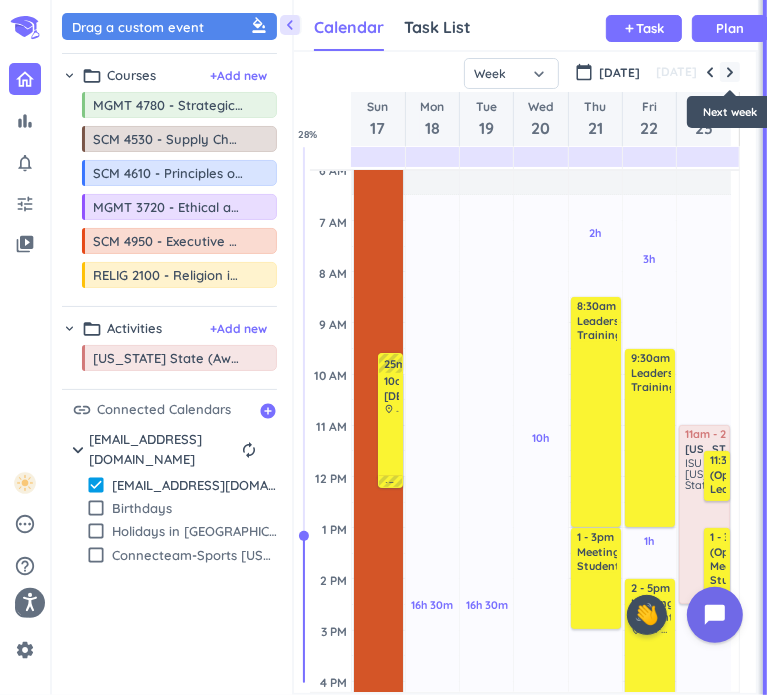 click at bounding box center [730, 72] 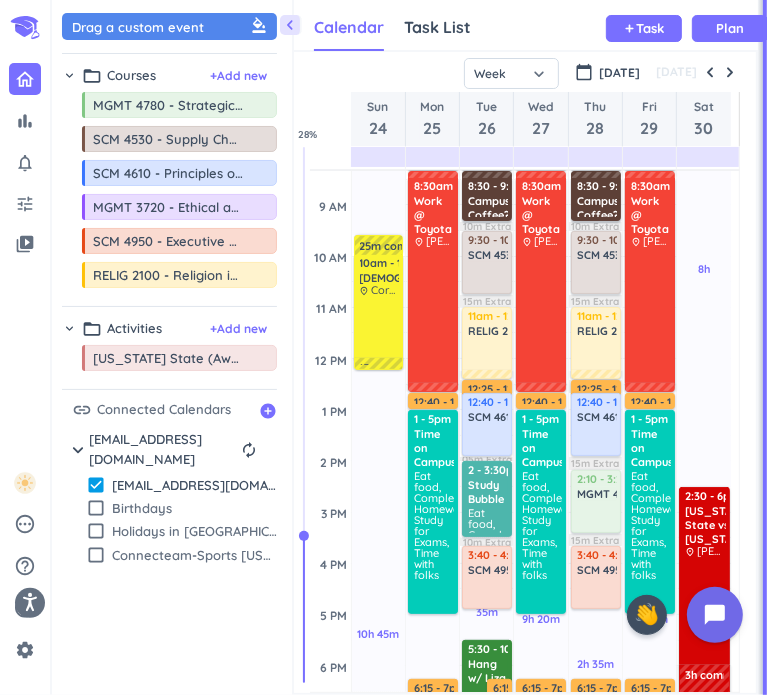 scroll, scrollTop: 232, scrollLeft: 0, axis: vertical 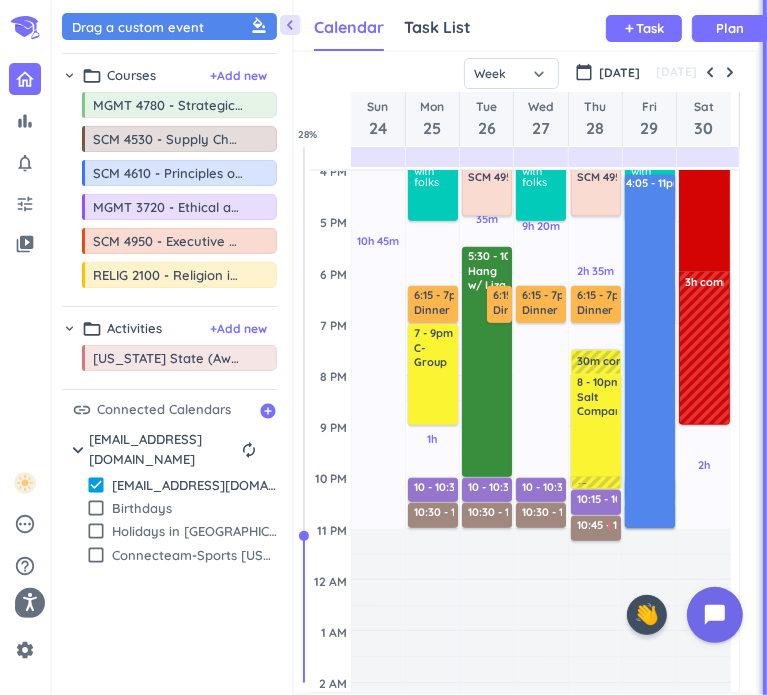 drag, startPoint x: 676, startPoint y: 433, endPoint x: 661, endPoint y: 526, distance: 94.20191 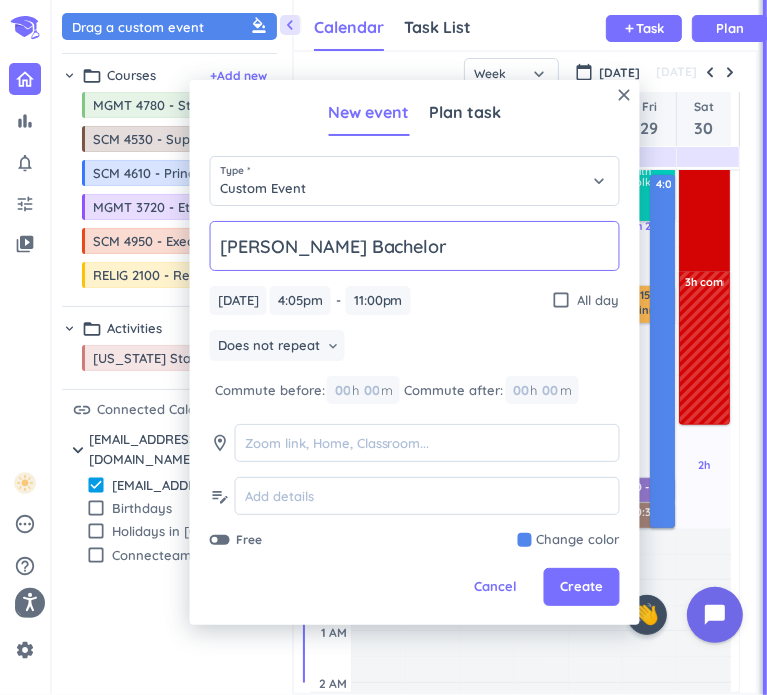 type on "Jacobs Bachelor" 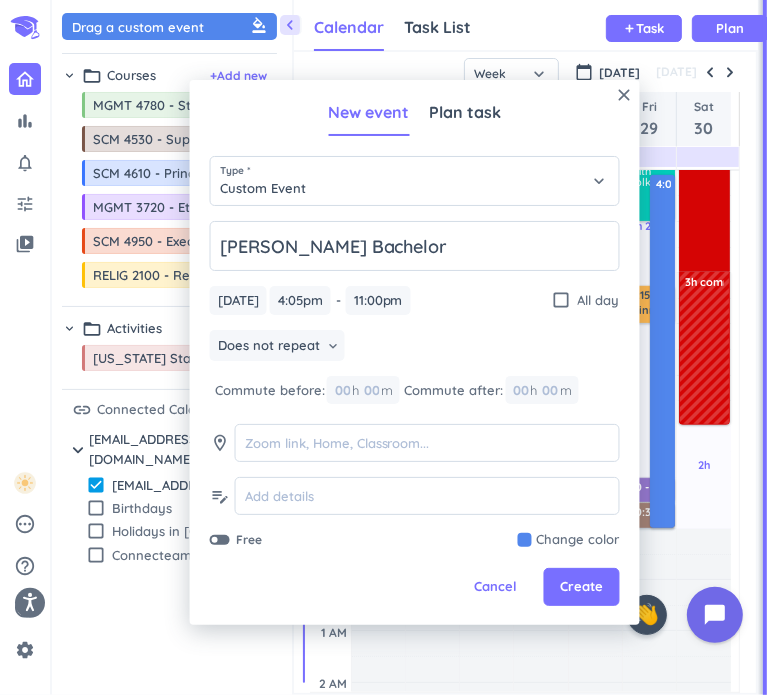 click on "Does not repeat keyboard_arrow_down" at bounding box center (415, 348) 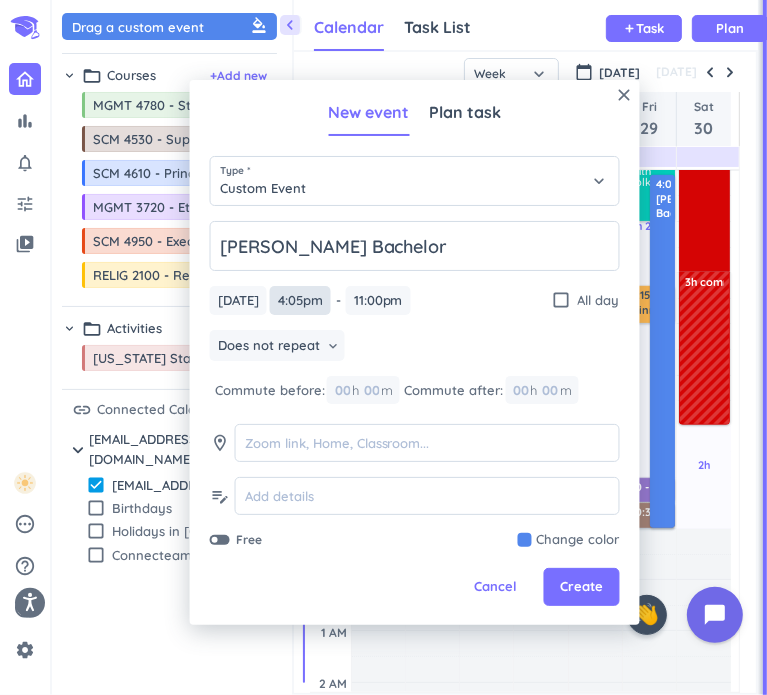 click on "4:05pm" at bounding box center (300, 300) 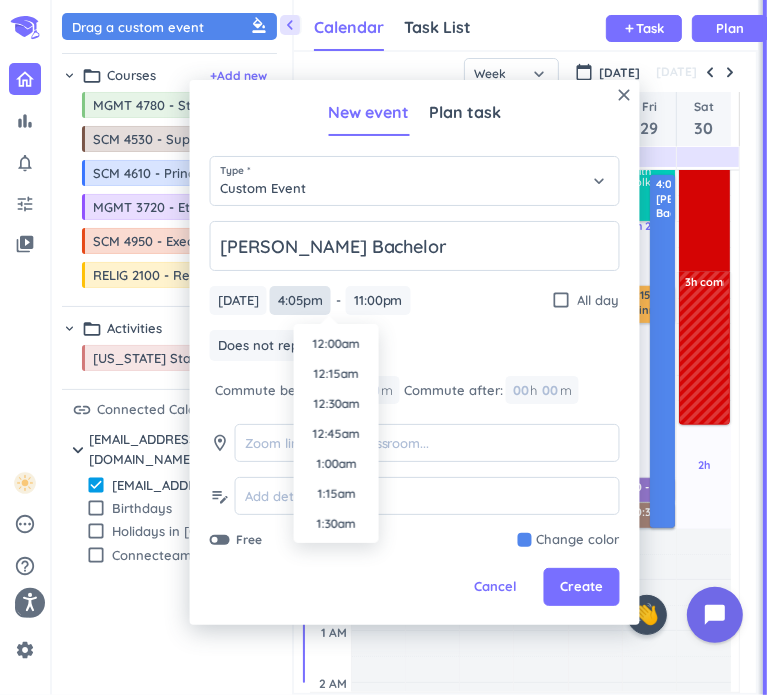 scroll, scrollTop: 1830, scrollLeft: 0, axis: vertical 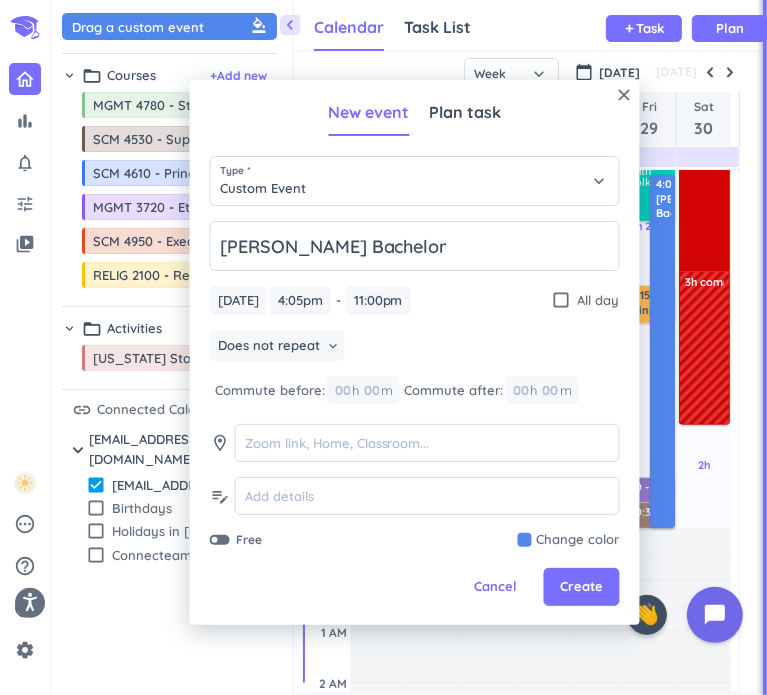 click on "Does not repeat keyboard_arrow_down" at bounding box center [415, 348] 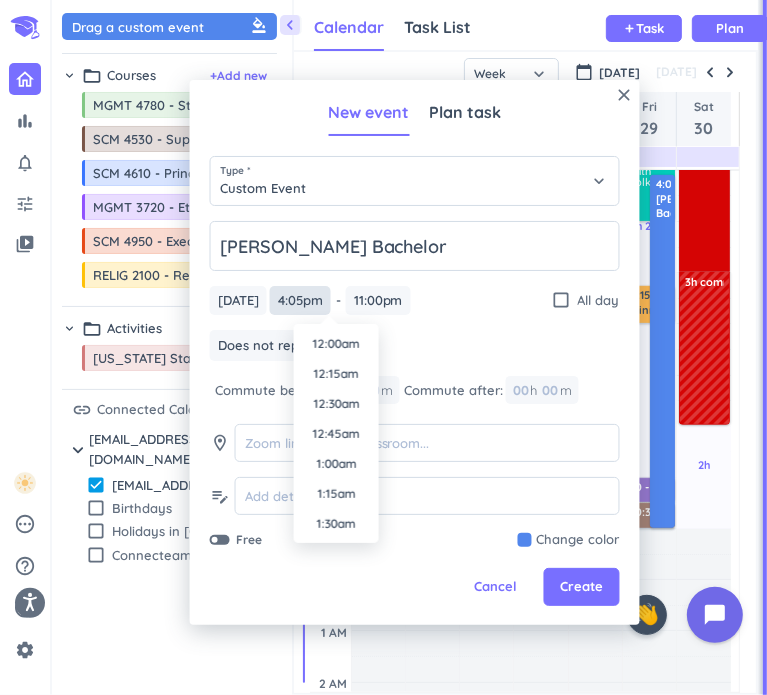 click on "4:05pm" at bounding box center [300, 300] 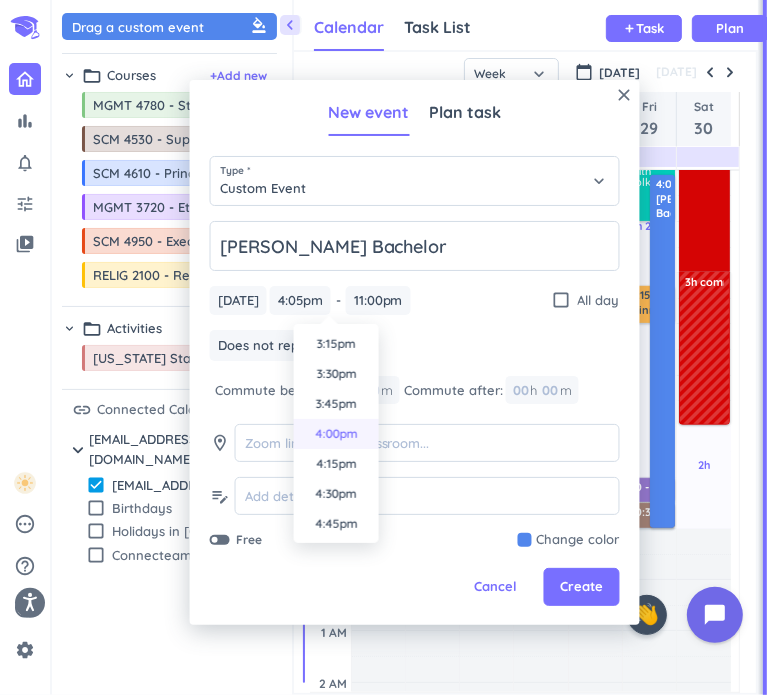 click on "4:00pm" at bounding box center [336, 434] 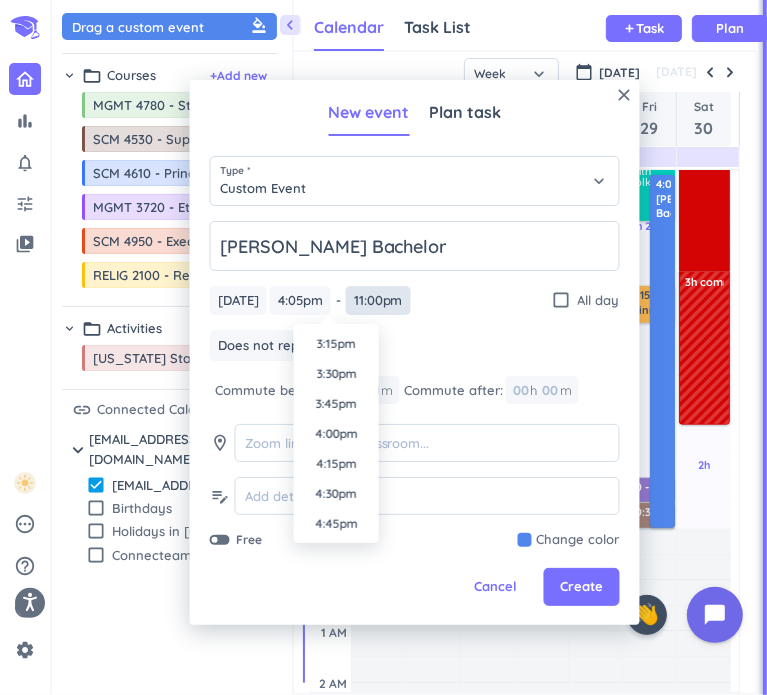 type on "4:00pm" 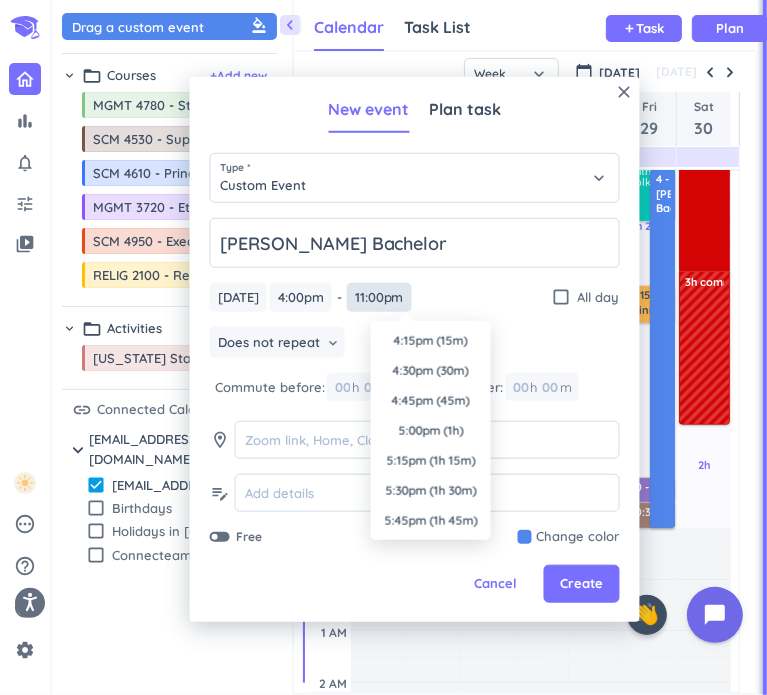 click on "11:00pm" at bounding box center (379, 297) 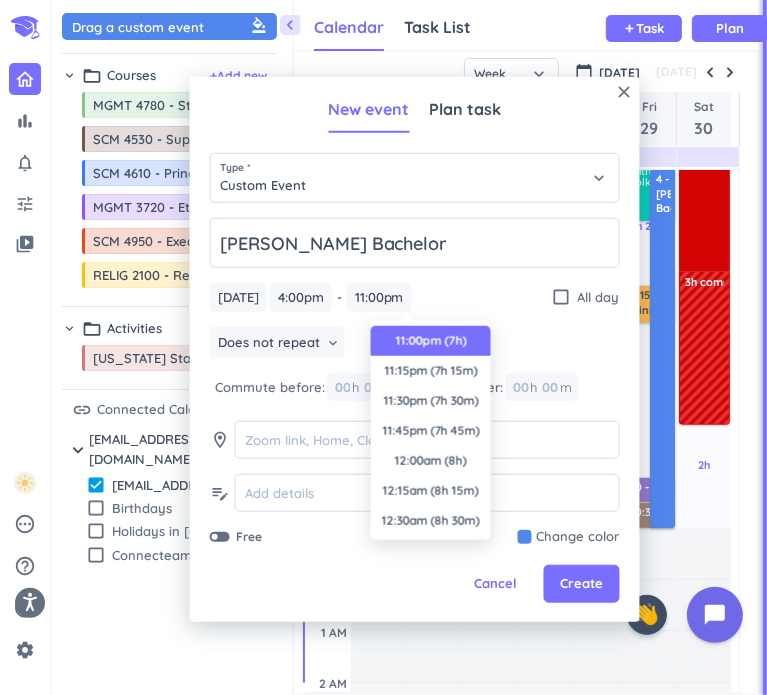 click on "11:00pm (7h)" at bounding box center [431, 341] 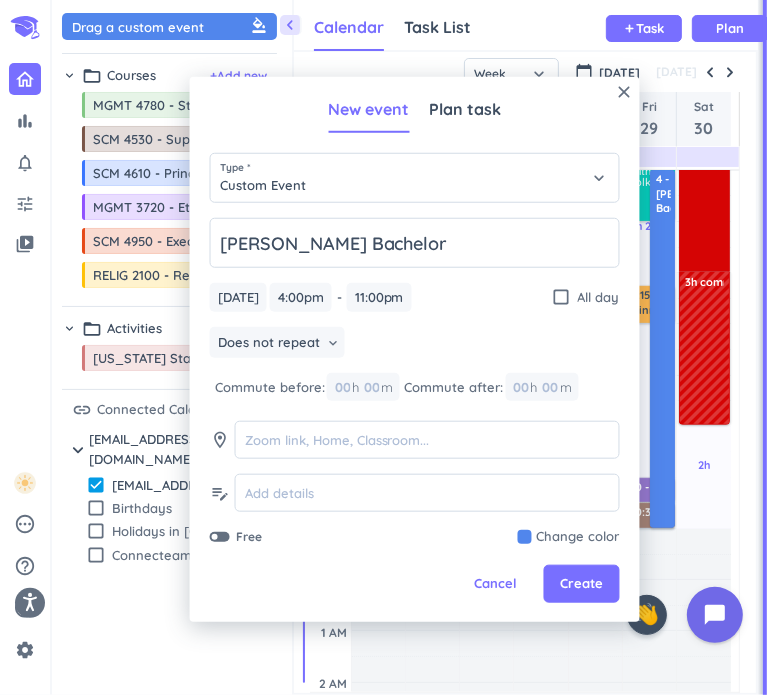 click at bounding box center (569, 537) 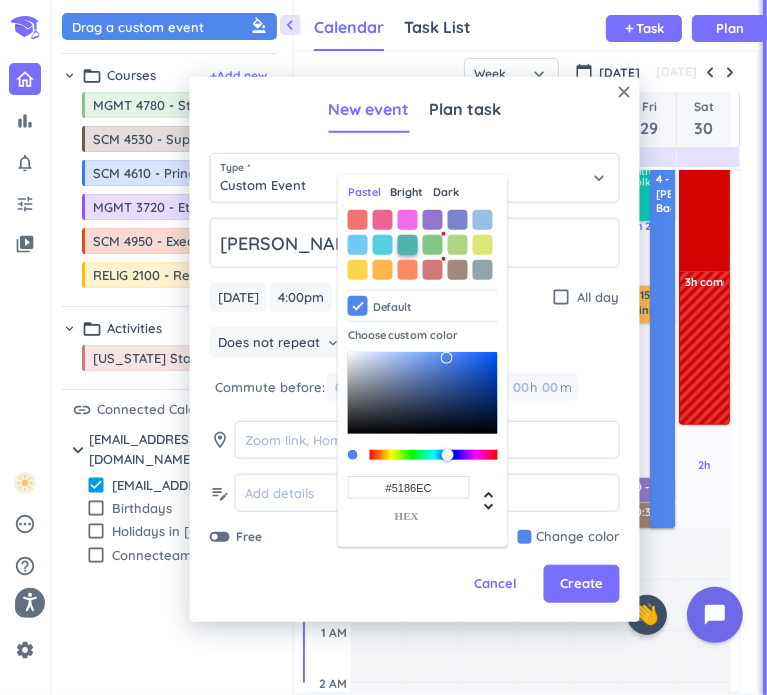 click at bounding box center [408, 245] 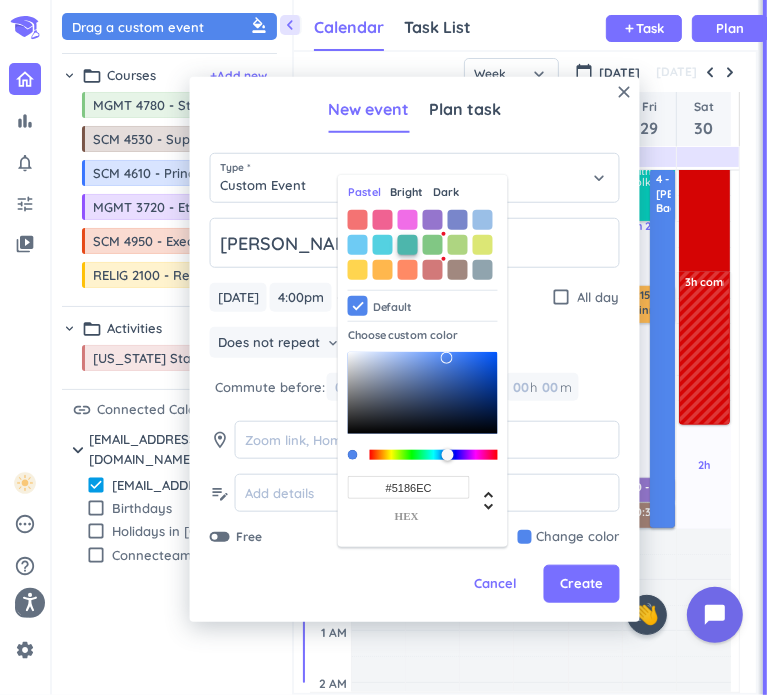 type on "#4DB6AC" 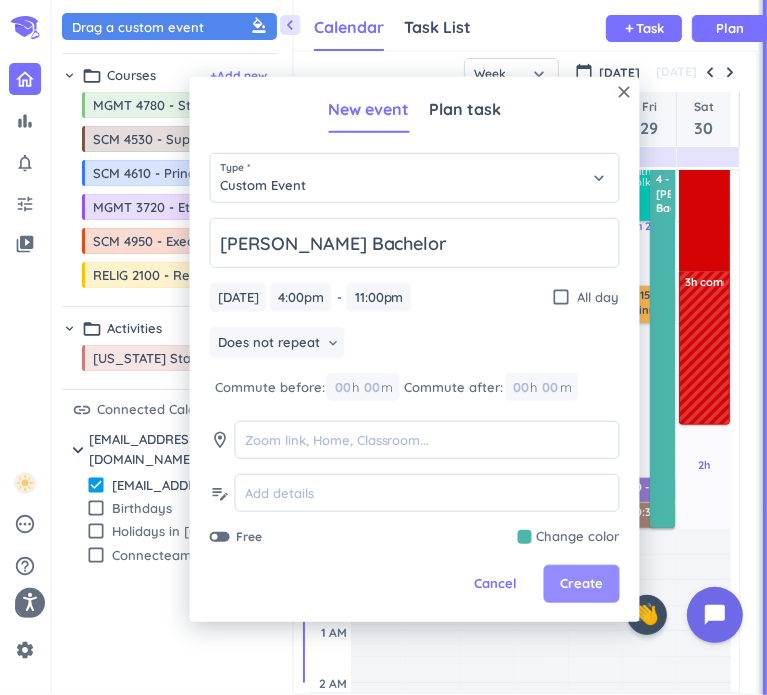 click on "Create" at bounding box center [581, 584] 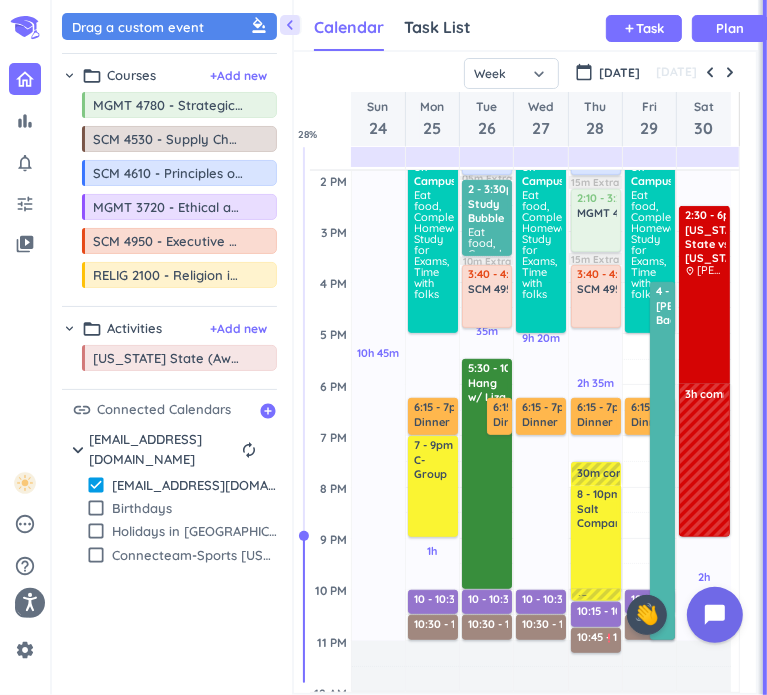 scroll, scrollTop: 500, scrollLeft: 0, axis: vertical 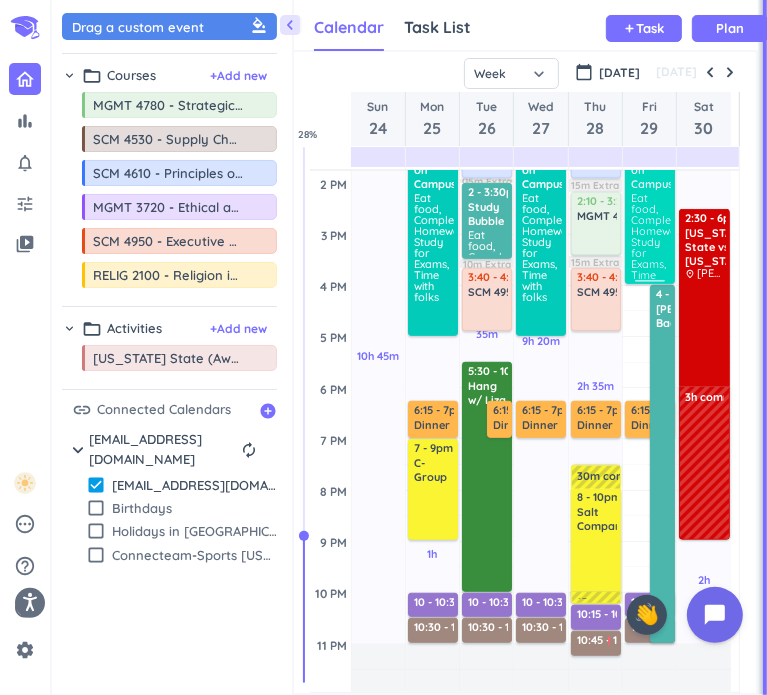 drag, startPoint x: 641, startPoint y: 335, endPoint x: 644, endPoint y: 283, distance: 52.086468 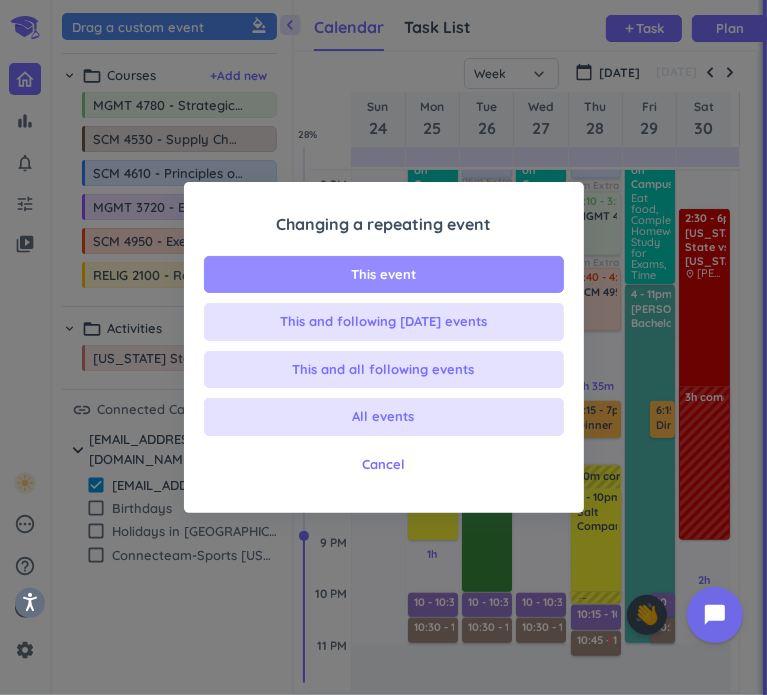click on "This event" at bounding box center [384, 275] 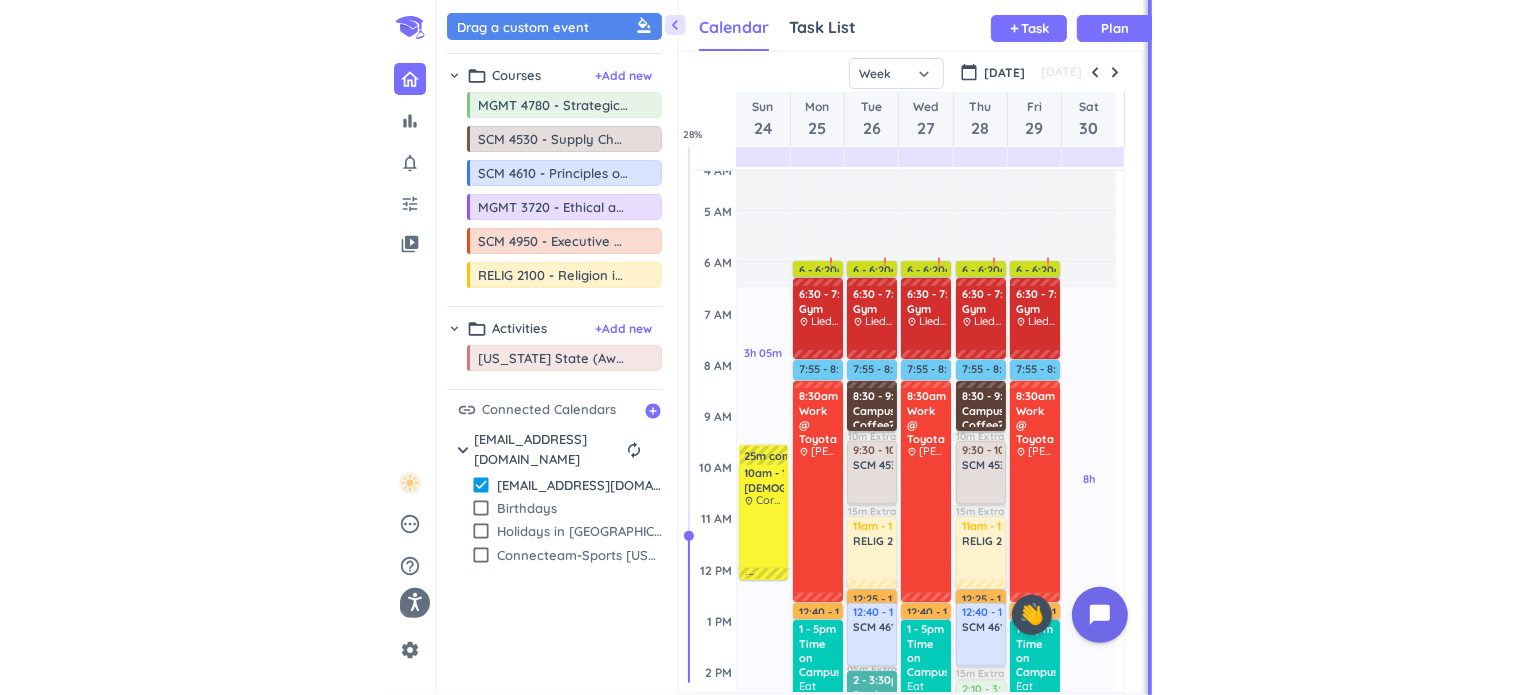 scroll, scrollTop: 7, scrollLeft: 0, axis: vertical 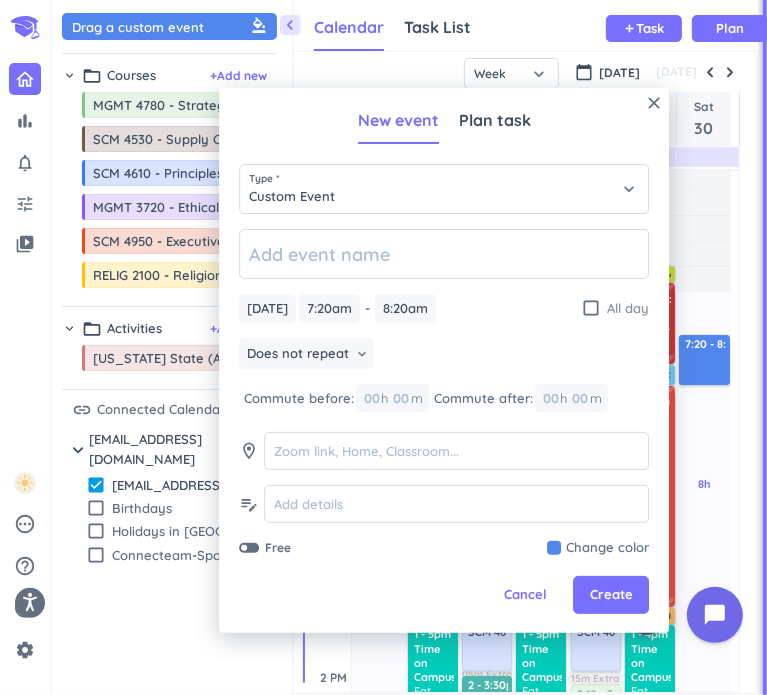 click on "check_box_outline_blank" at bounding box center (591, 308) 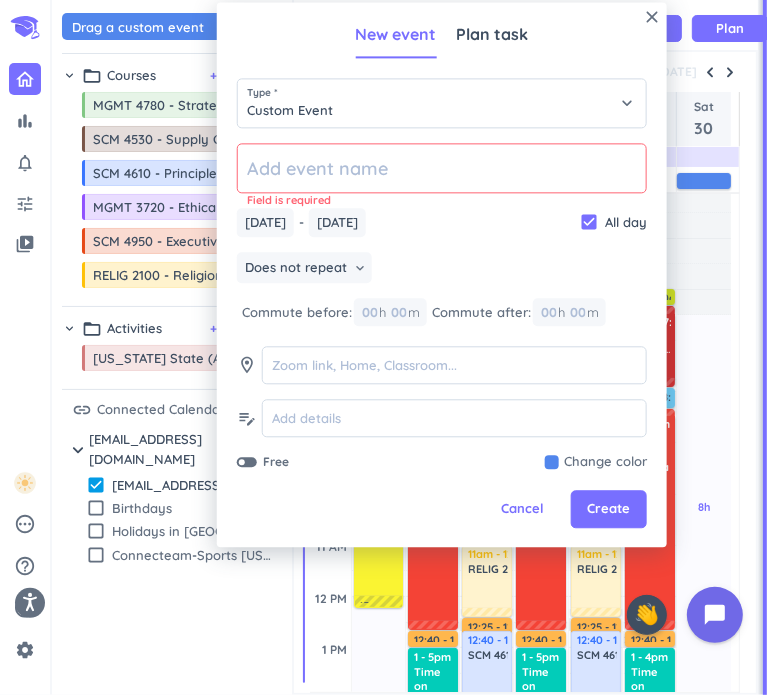 click 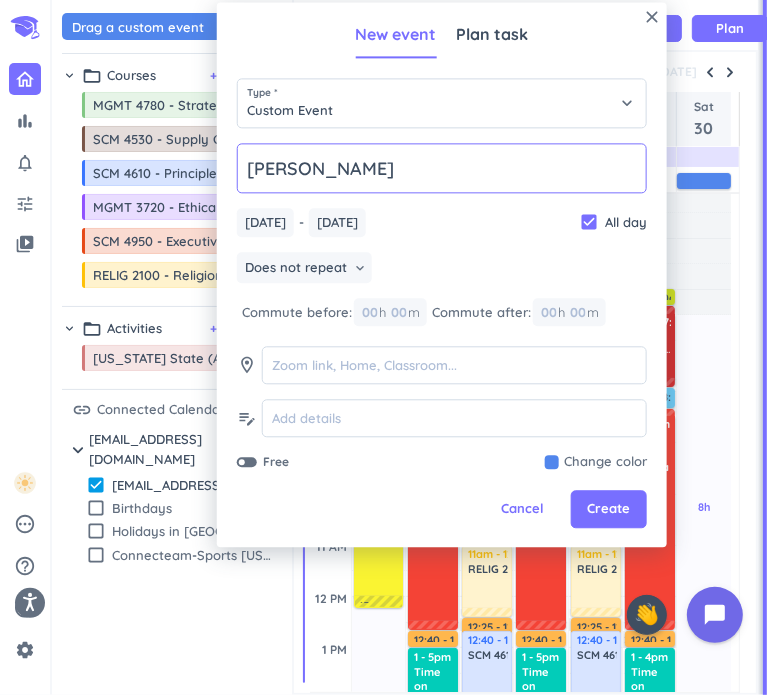 type on "Jacobs Bachelor" 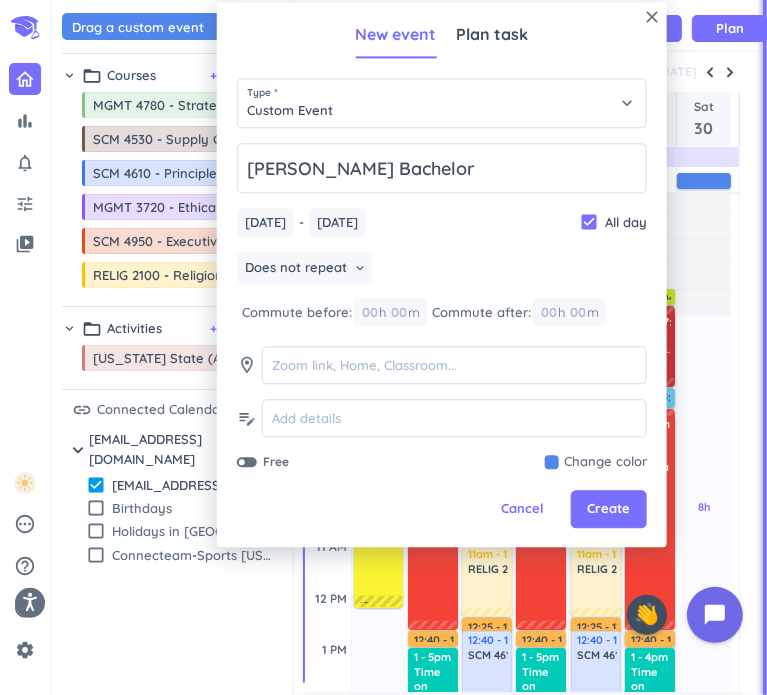 click at bounding box center [596, 463] 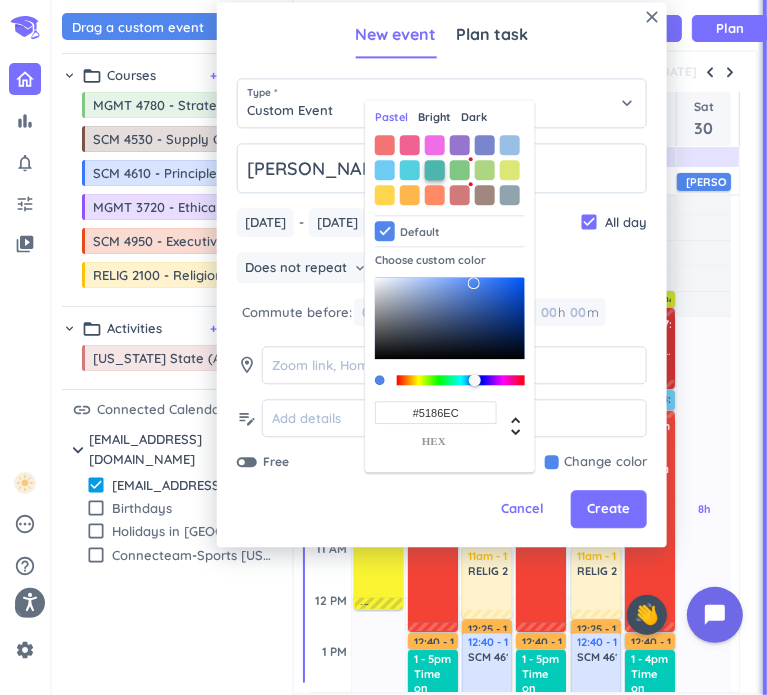 click at bounding box center [435, 170] 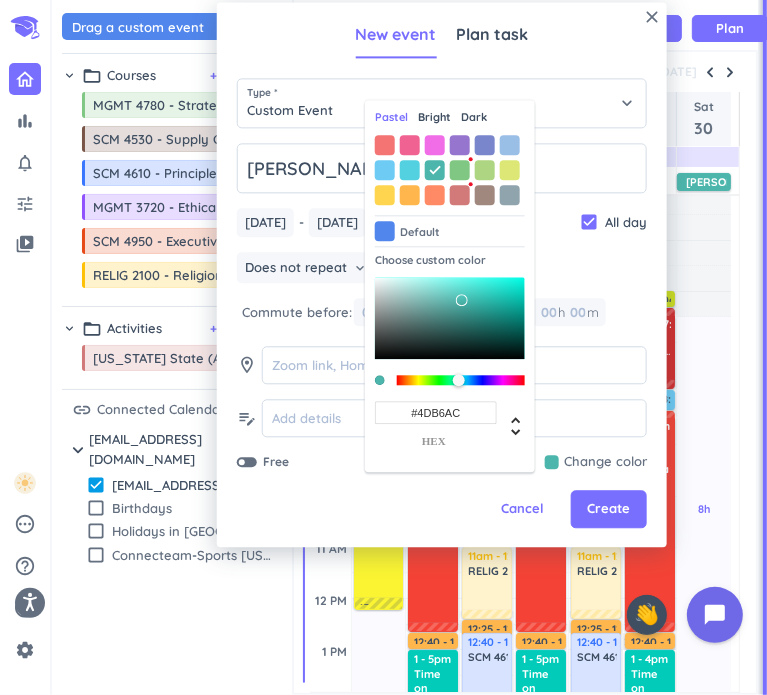 click on "Does not repeat keyboard_arrow_down" at bounding box center (442, 270) 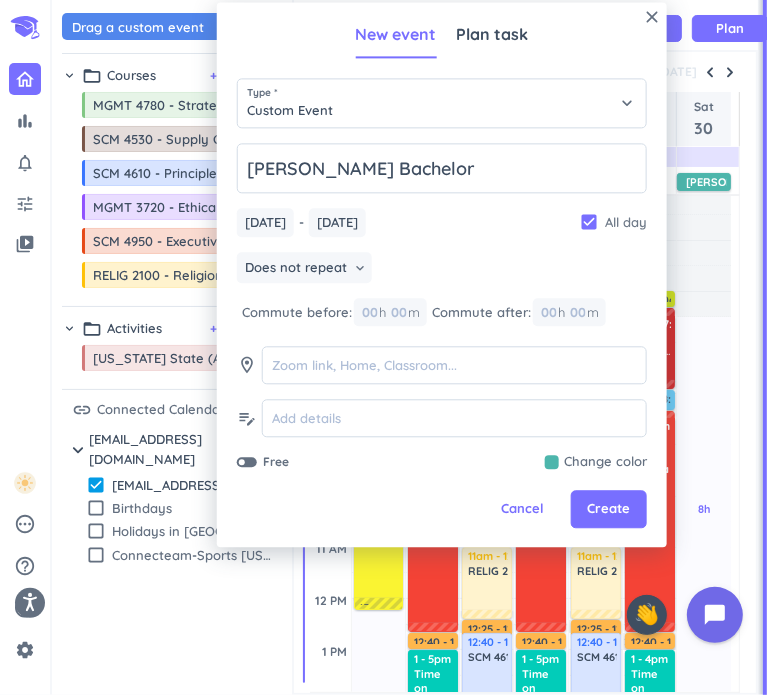 click on "check_box" at bounding box center [589, 223] 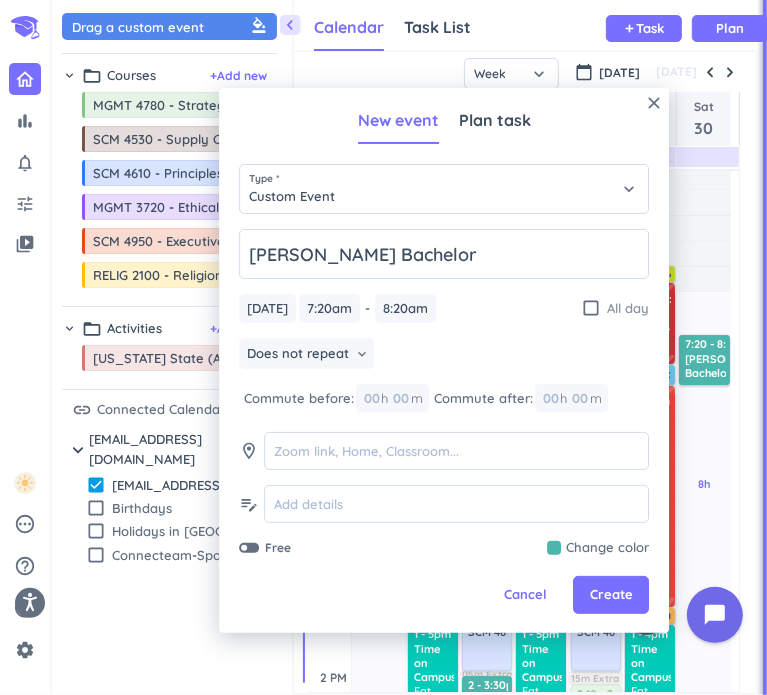 click on "check_box_outline_blank" at bounding box center [591, 308] 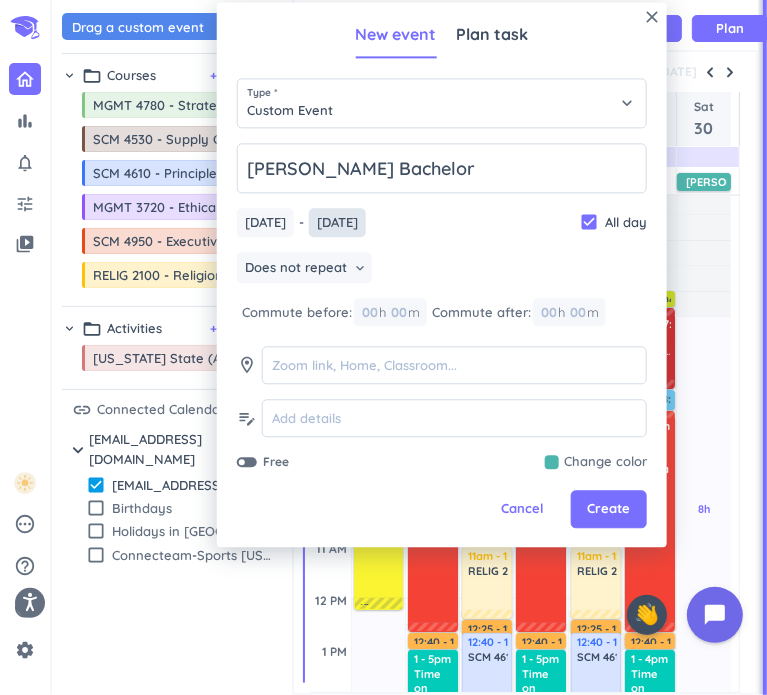 click on "Sat, Aug 30" at bounding box center [337, 222] 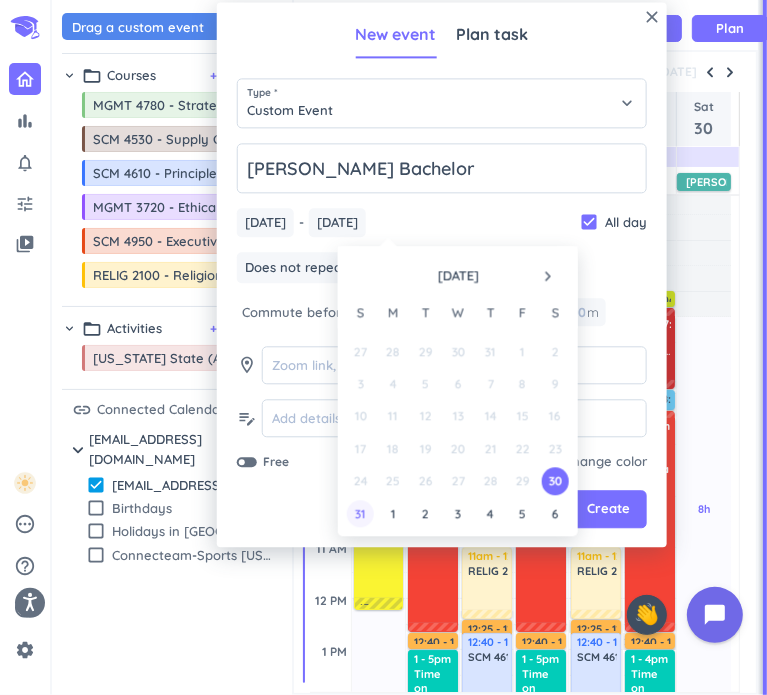 click on "31" at bounding box center (360, 513) 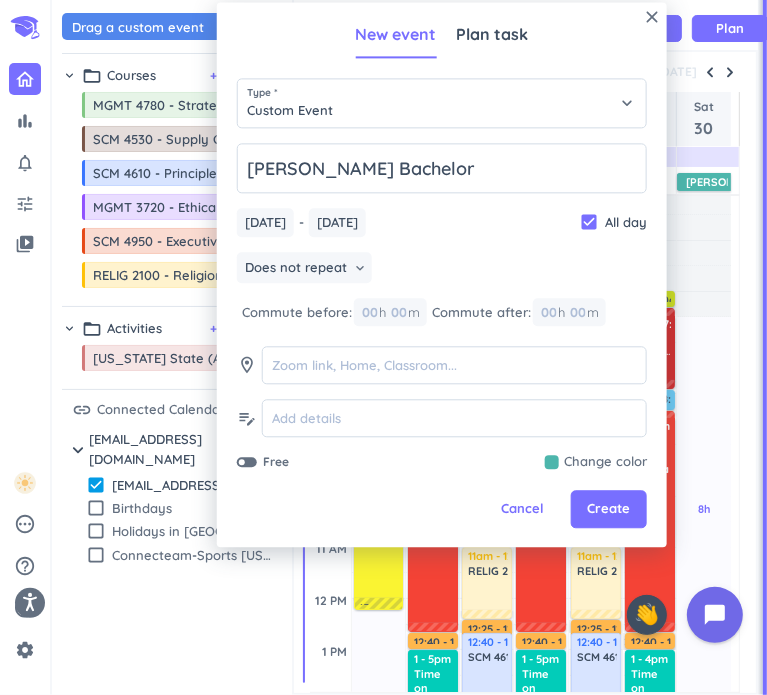 click on "Does not repeat keyboard_arrow_down" at bounding box center [442, 270] 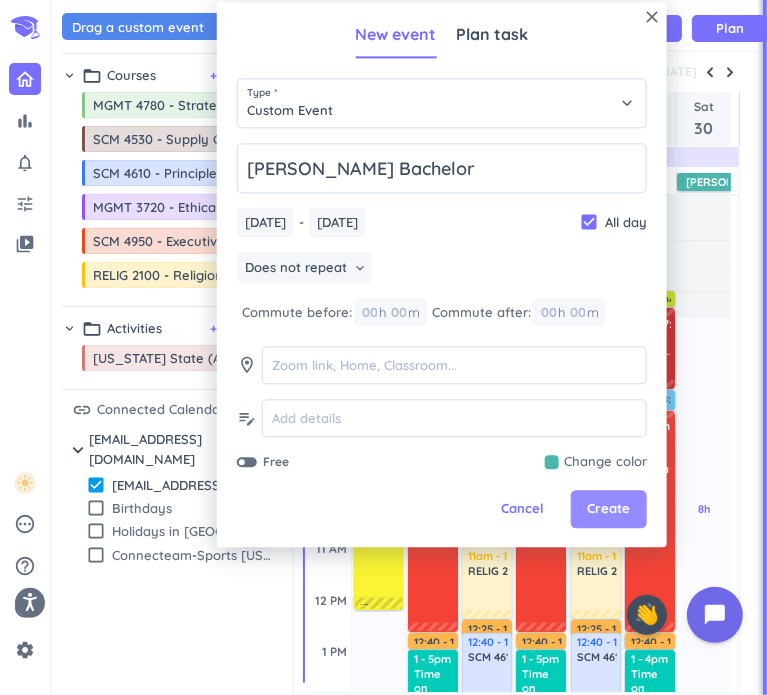 click on "Create" at bounding box center [608, 510] 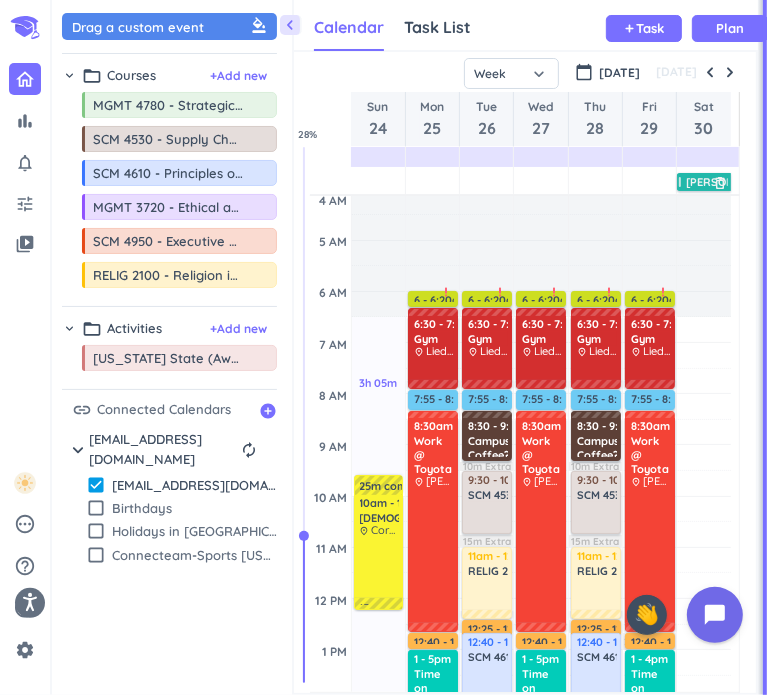click on "Jacobs Bachelor" at bounding box center (756, 182) 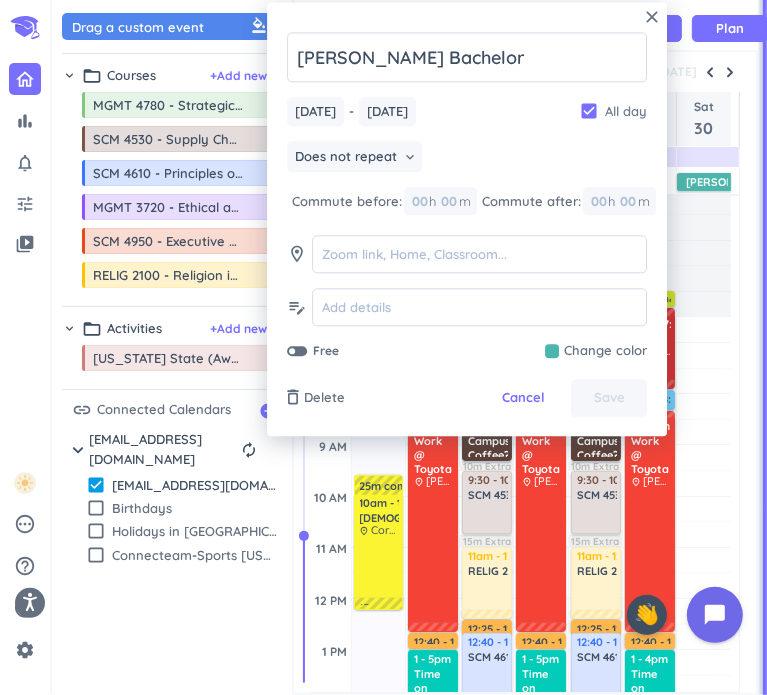 click on "check_box" at bounding box center (589, 112) 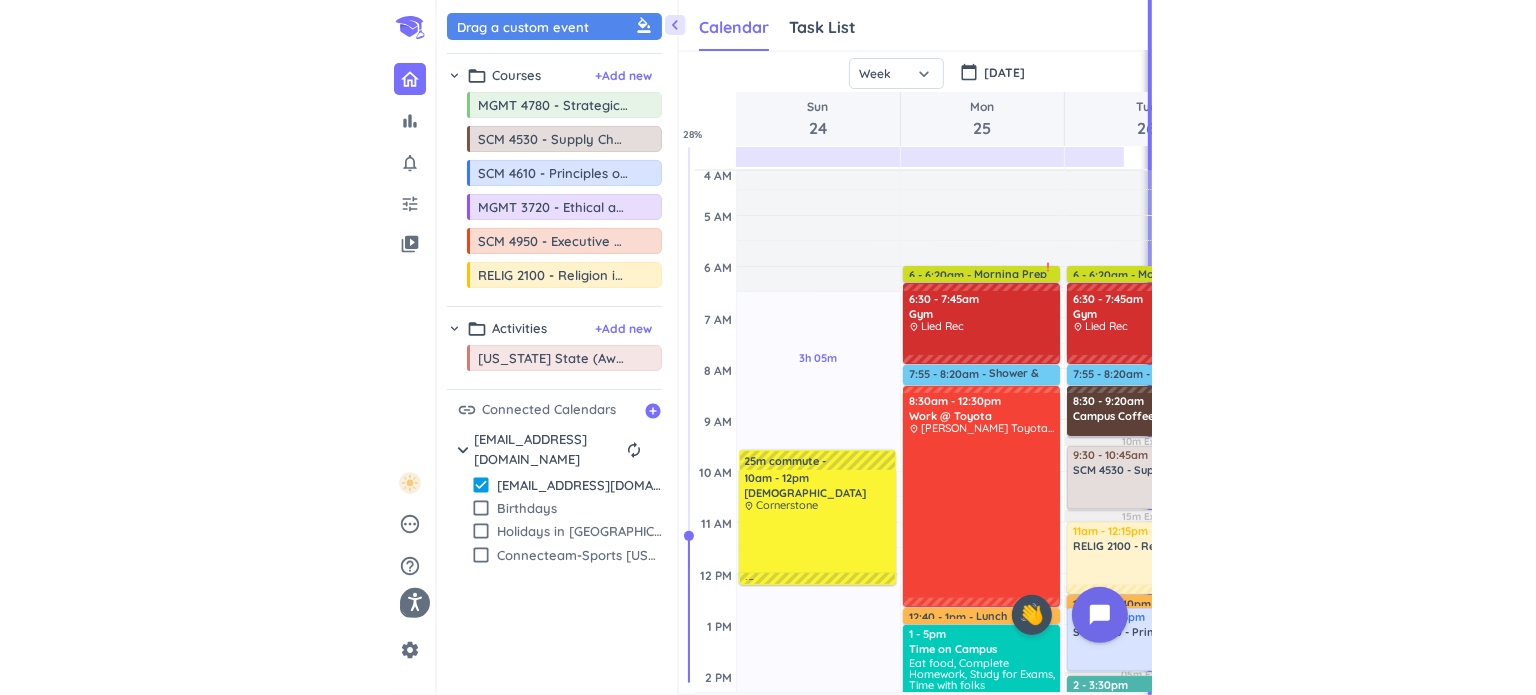 scroll, scrollTop: 8, scrollLeft: 9, axis: both 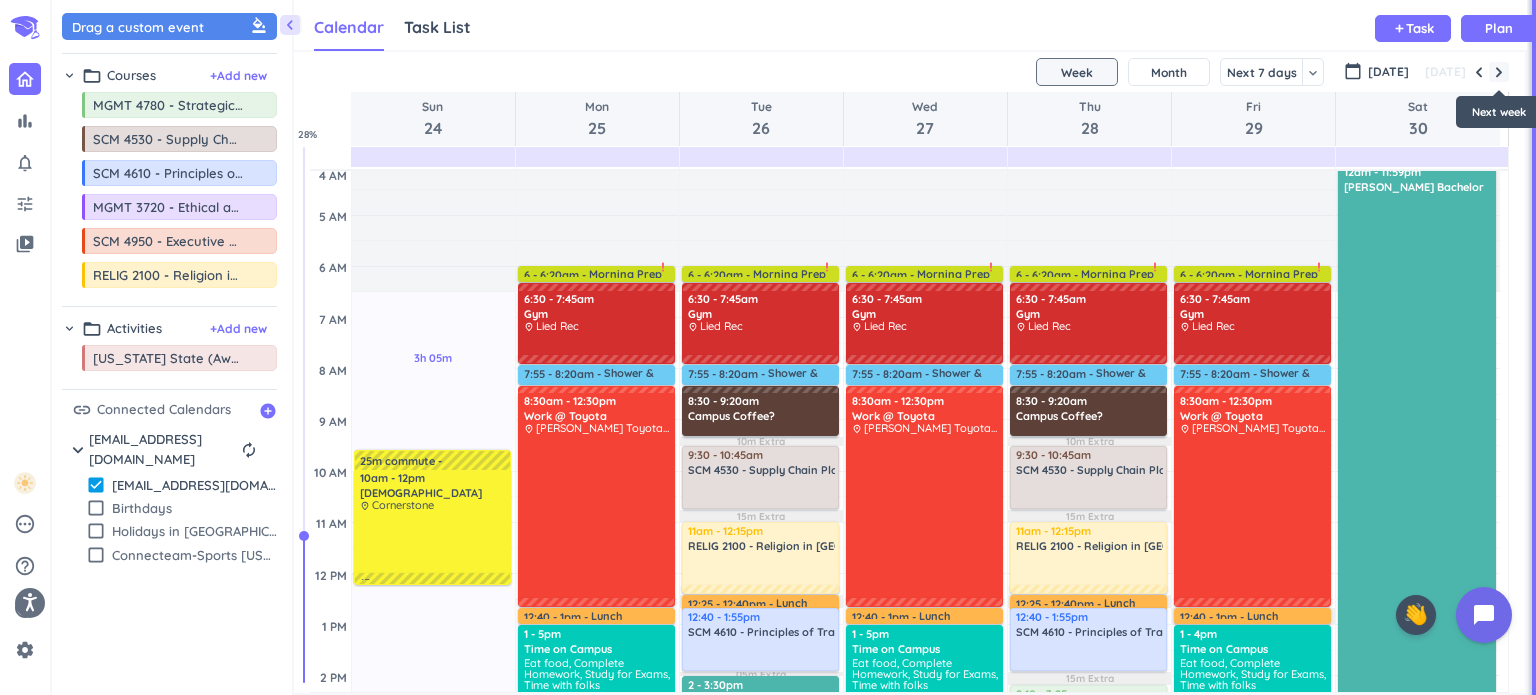 click at bounding box center [1499, 72] 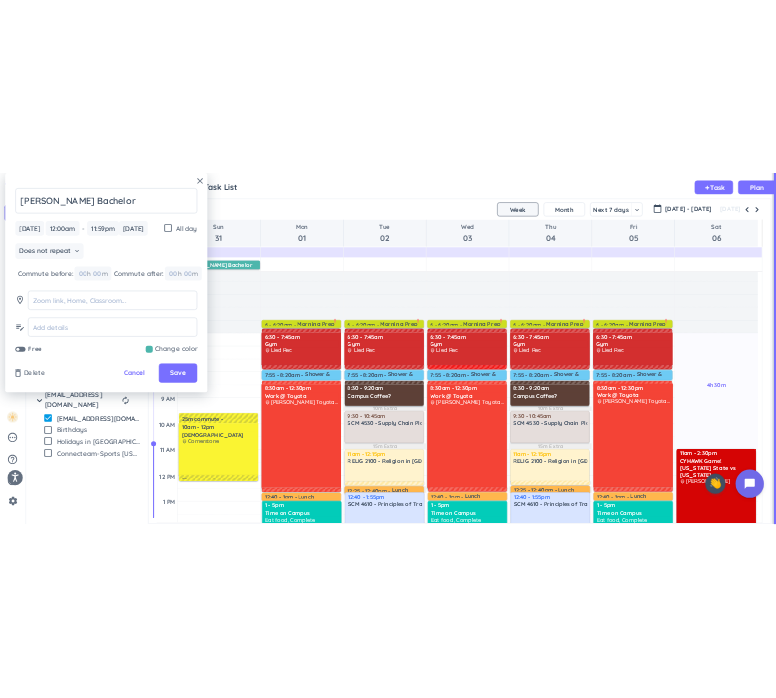 scroll, scrollTop: 104, scrollLeft: 0, axis: vertical 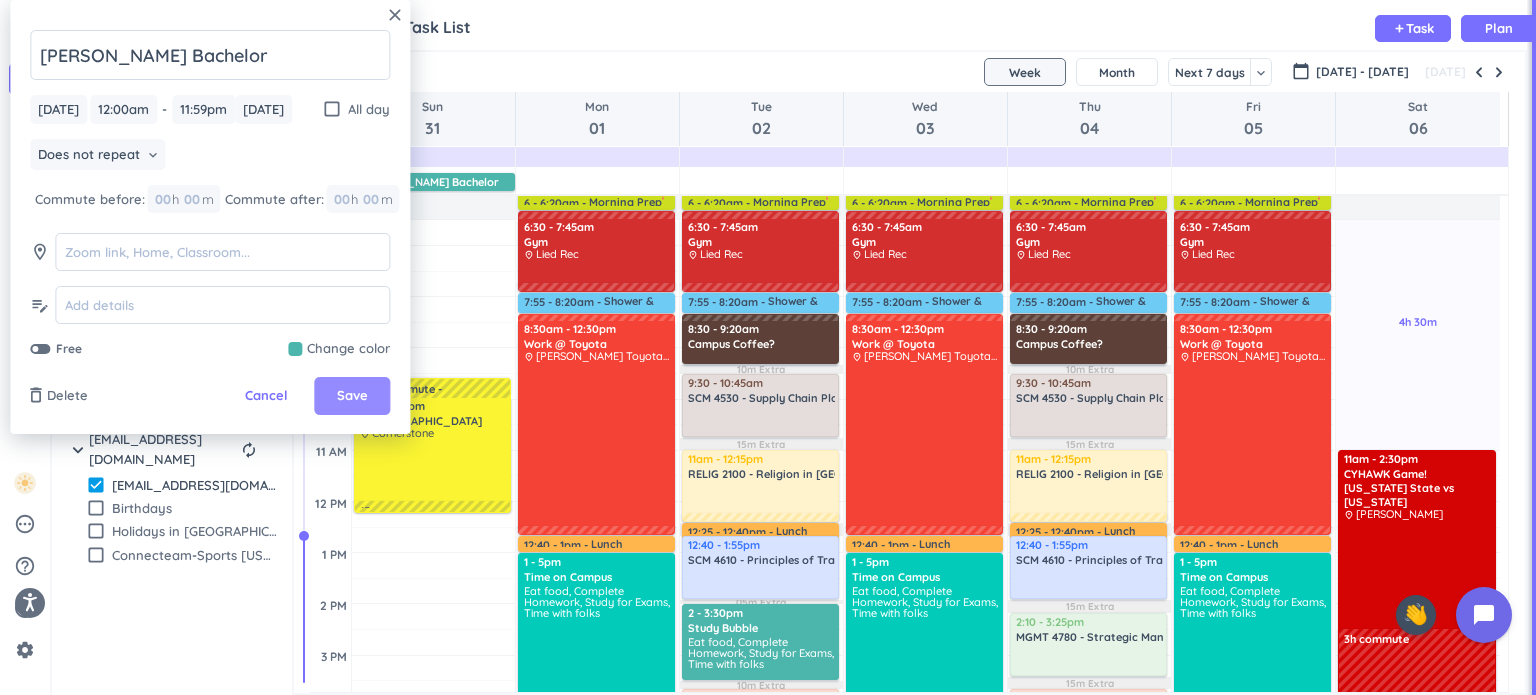 click on "Save" at bounding box center [352, 396] 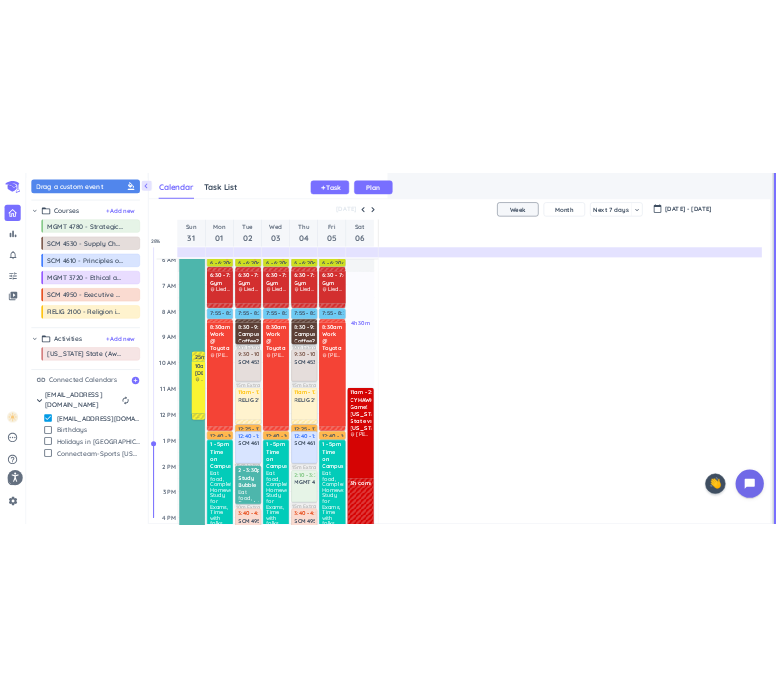 scroll, scrollTop: 41, scrollLeft: 465, axis: both 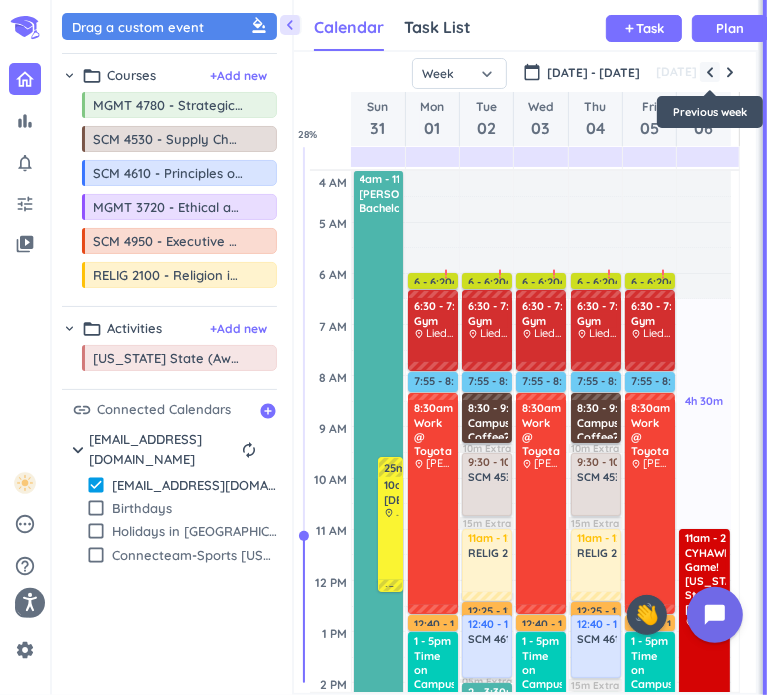 click at bounding box center (710, 72) 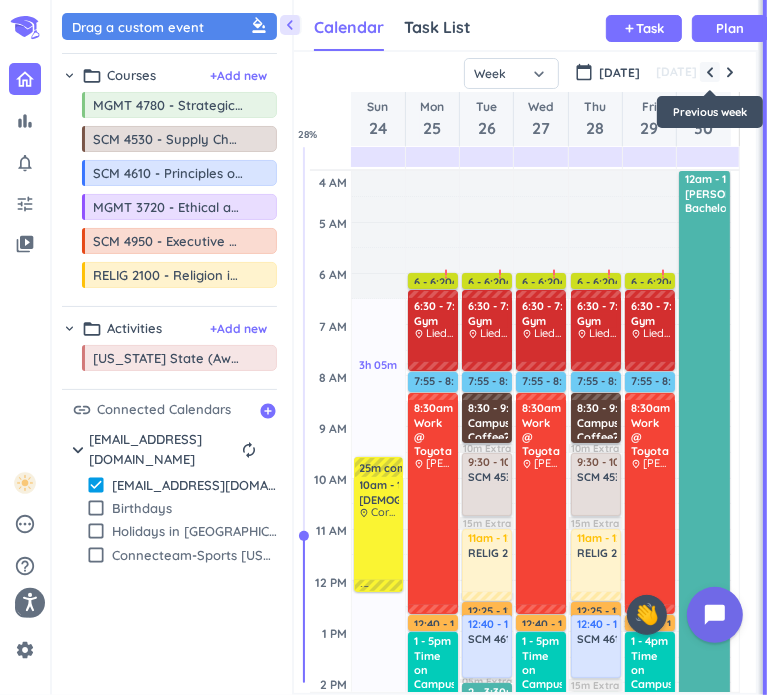 scroll, scrollTop: 104, scrollLeft: 0, axis: vertical 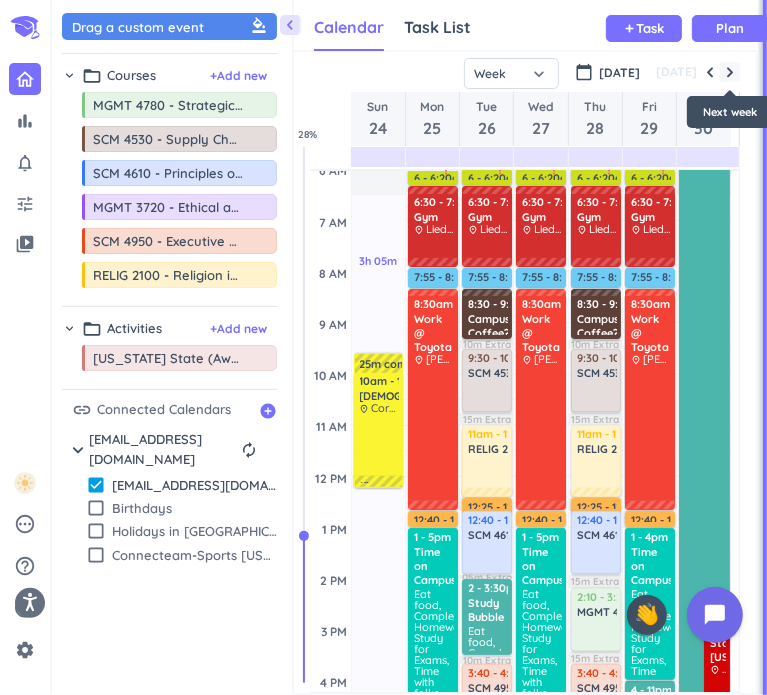 click at bounding box center [730, 72] 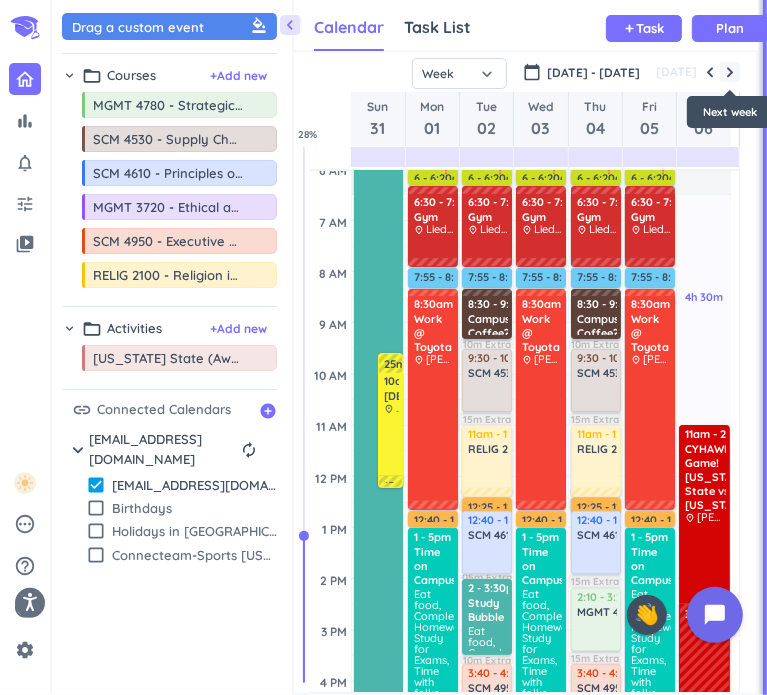 click at bounding box center [730, 72] 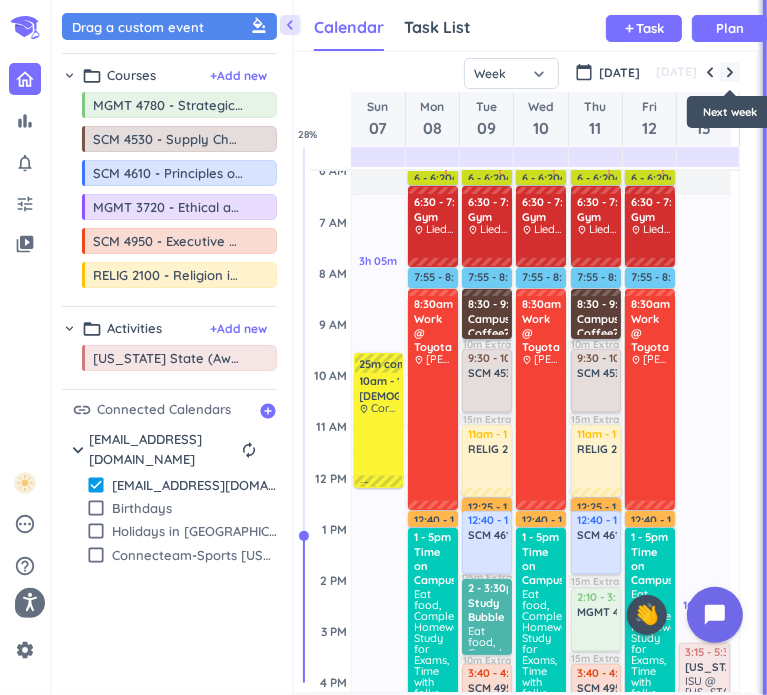 click at bounding box center (730, 72) 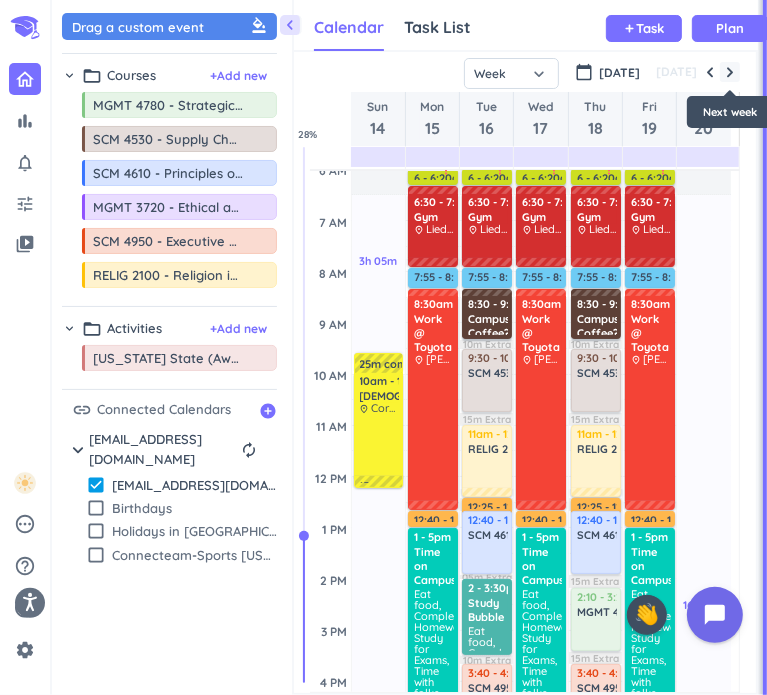 click at bounding box center [730, 72] 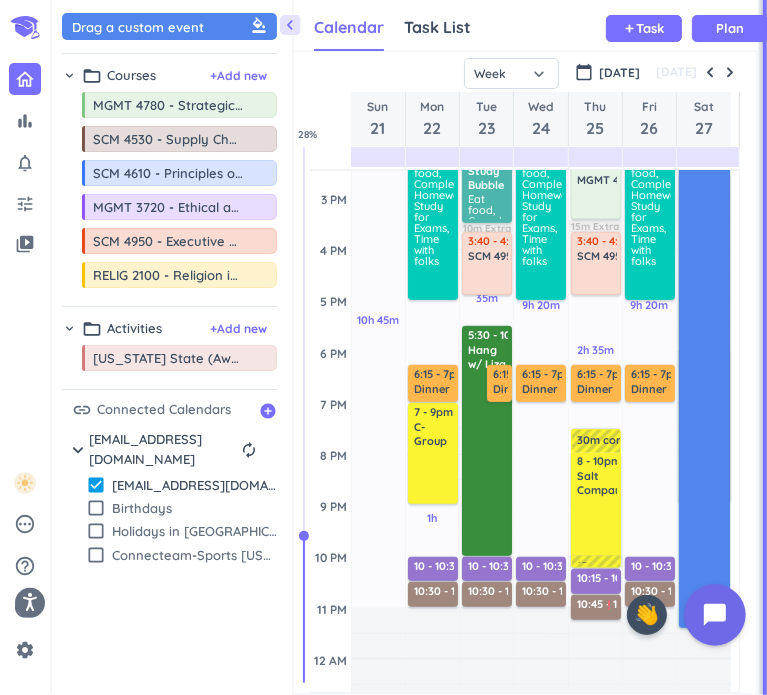 scroll, scrollTop: 539, scrollLeft: 0, axis: vertical 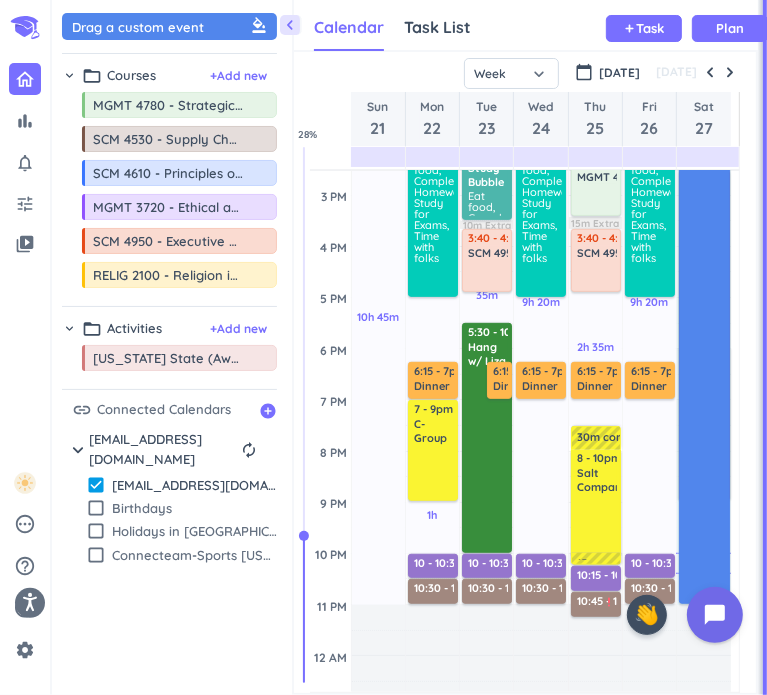 drag, startPoint x: 697, startPoint y: 497, endPoint x: 684, endPoint y: 601, distance: 104.80935 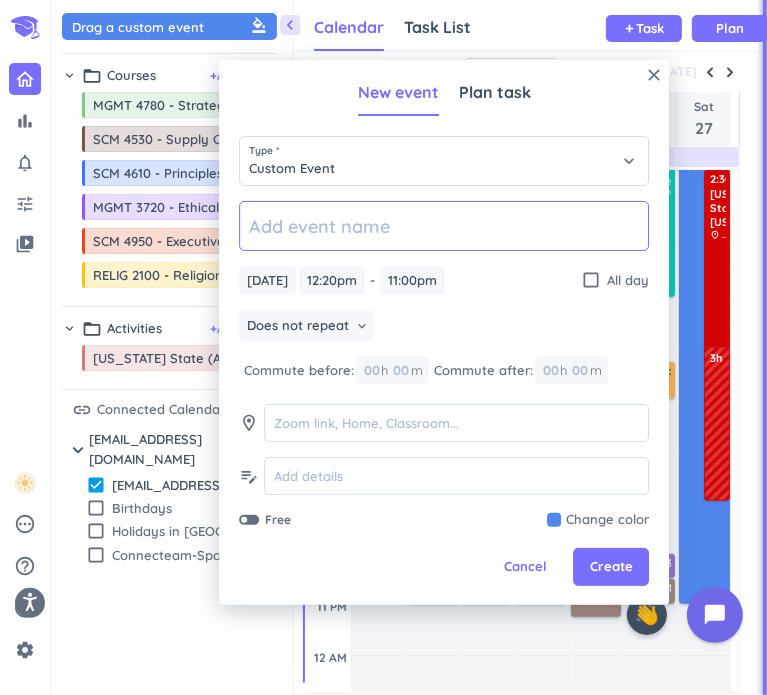 click 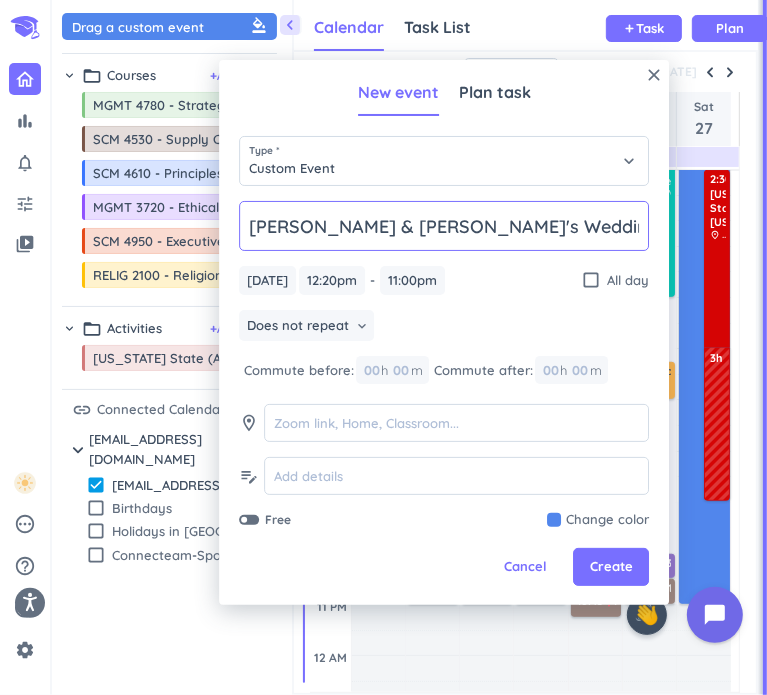 type on "Jacob & Jaz's Wedding!!!" 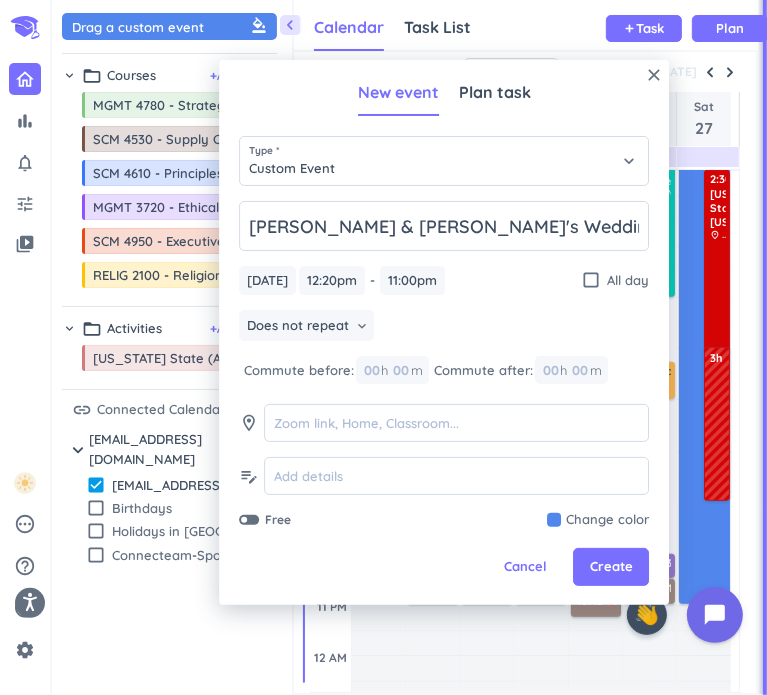 click at bounding box center (598, 520) 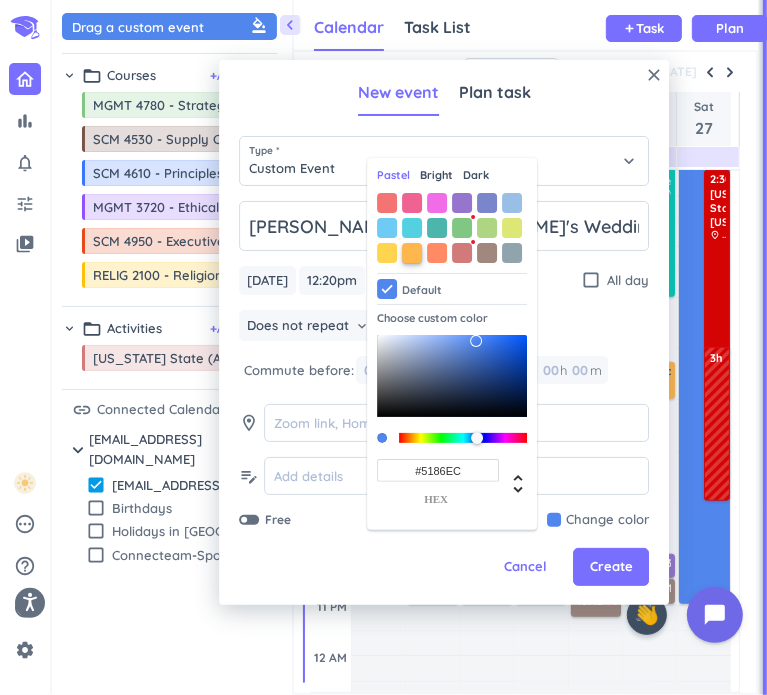 click at bounding box center [412, 253] 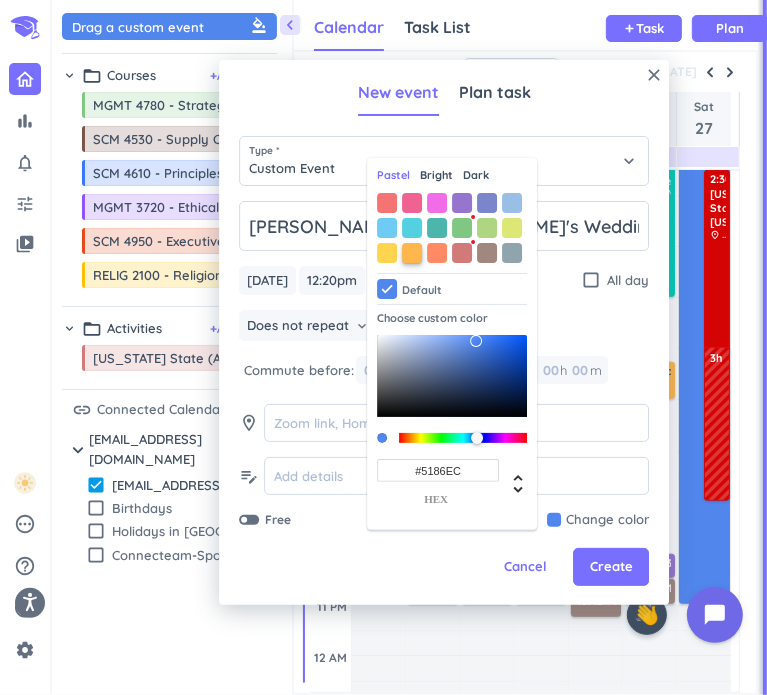 type on "#FFB74D" 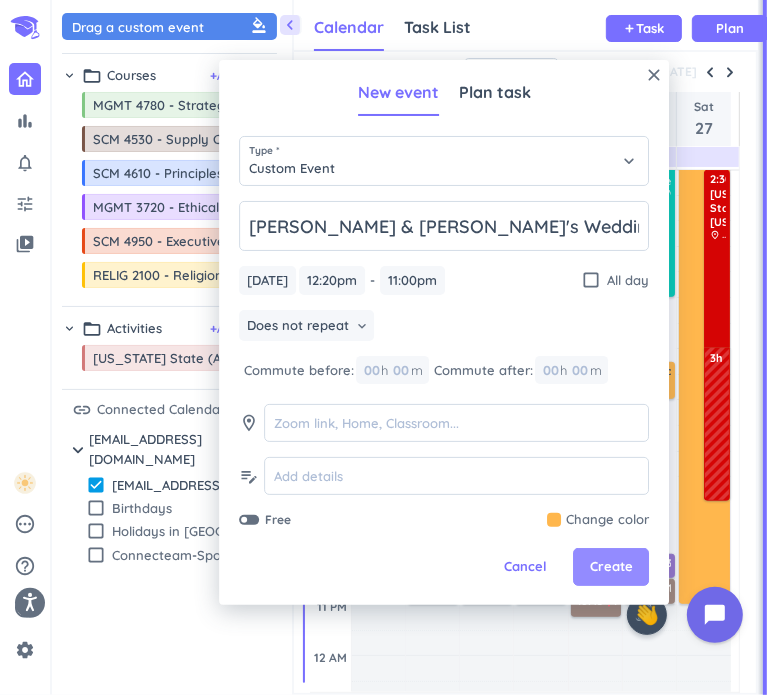click on "Create" at bounding box center [611, 567] 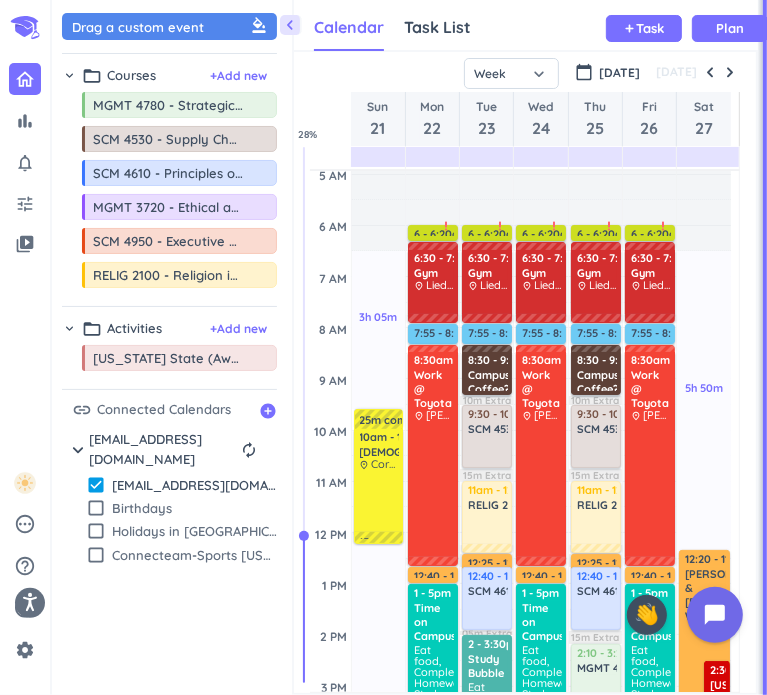 scroll, scrollTop: 16, scrollLeft: 0, axis: vertical 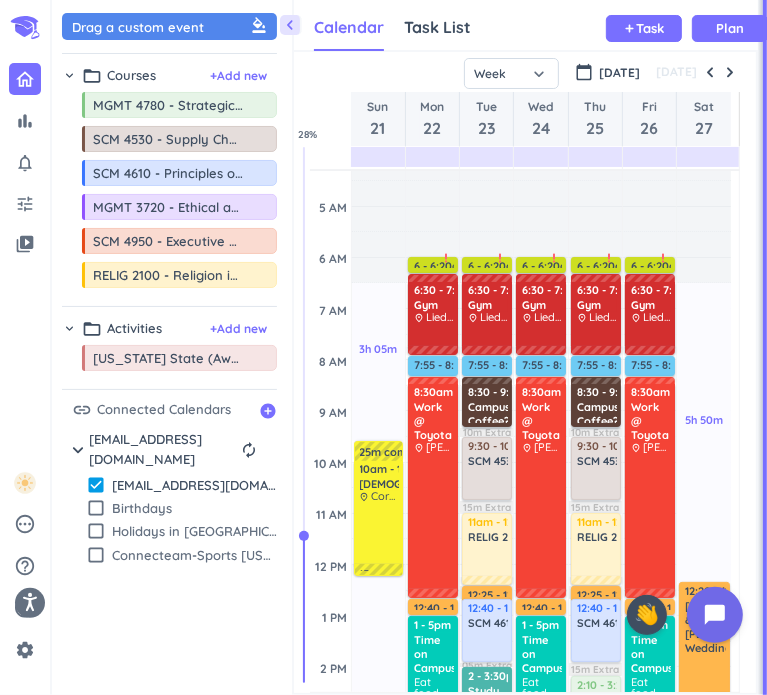 click on "link Connected Calendars add_circle chevron_right alexbates3203@gmail.com autorenew delete_outline check_box alexbates3203@gmail.com check_box_outline_blank Birthdays check_box_outline_blank Holidays in United States check_box_outline_blank Connecteam-Sports Iowa" at bounding box center (169, 484) 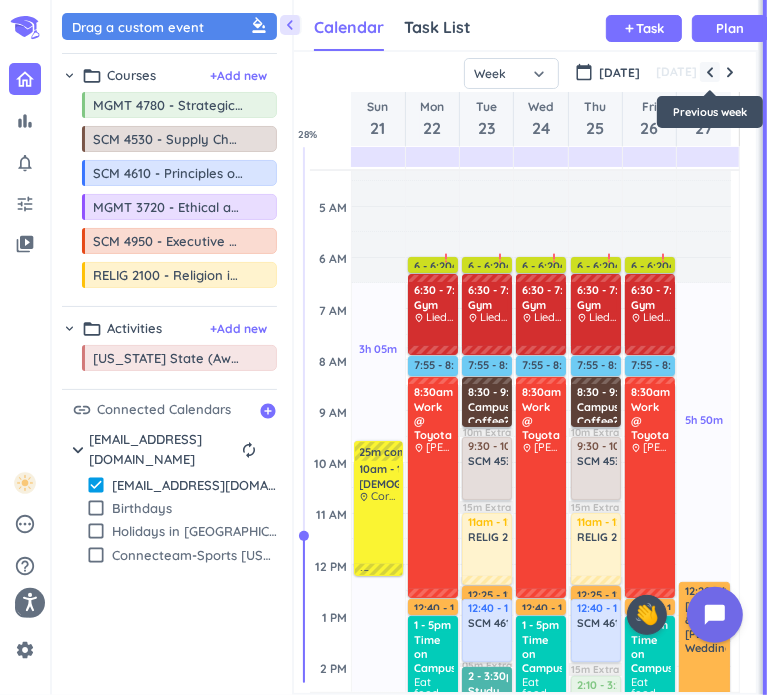 click at bounding box center [710, 72] 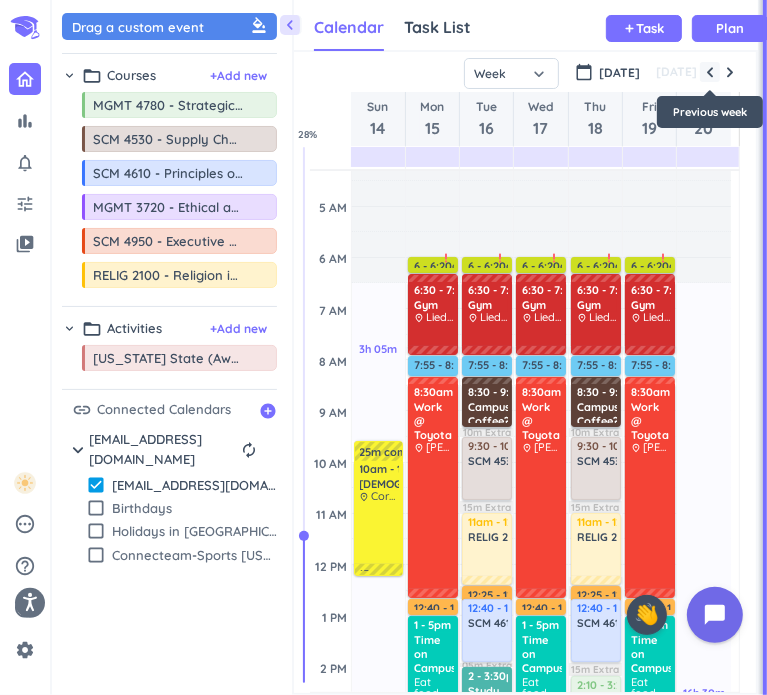 scroll, scrollTop: 104, scrollLeft: 0, axis: vertical 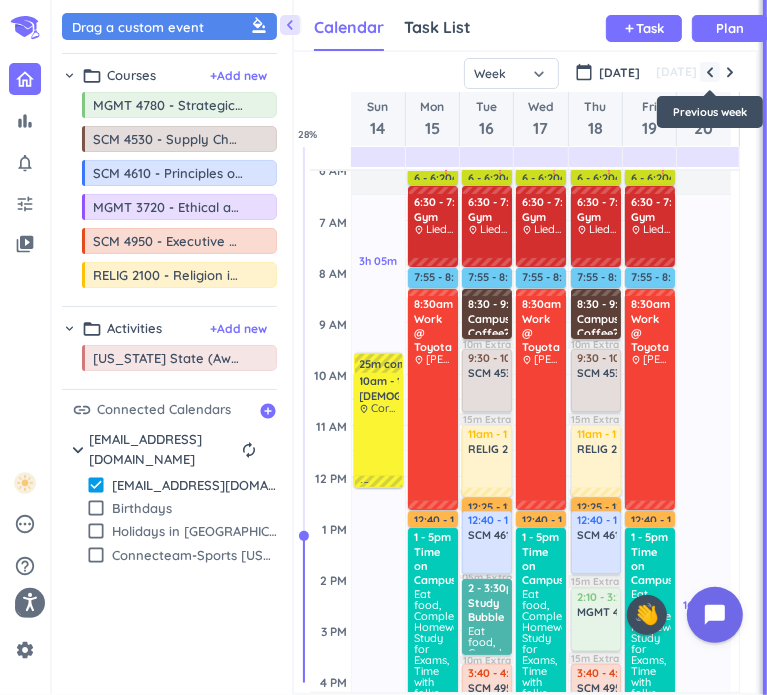 click at bounding box center [710, 72] 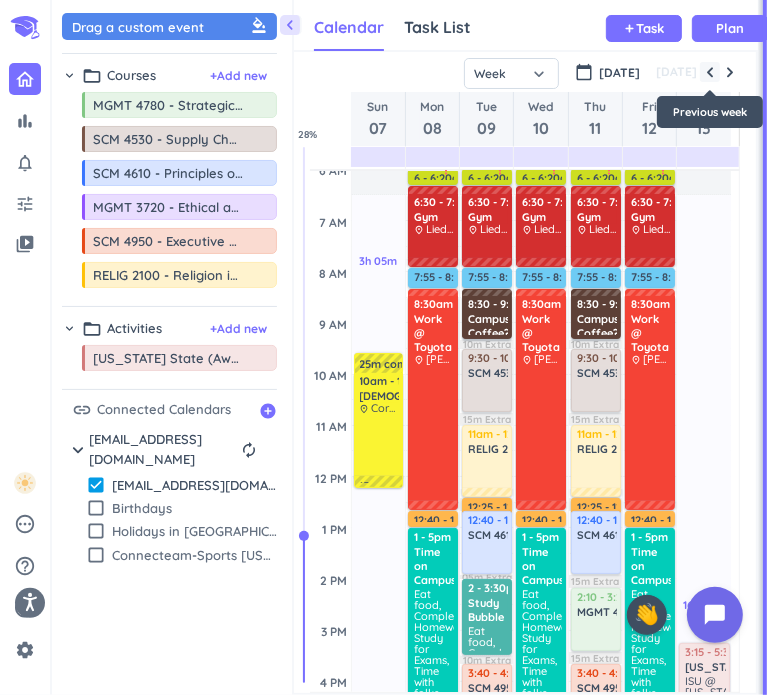 click at bounding box center [710, 72] 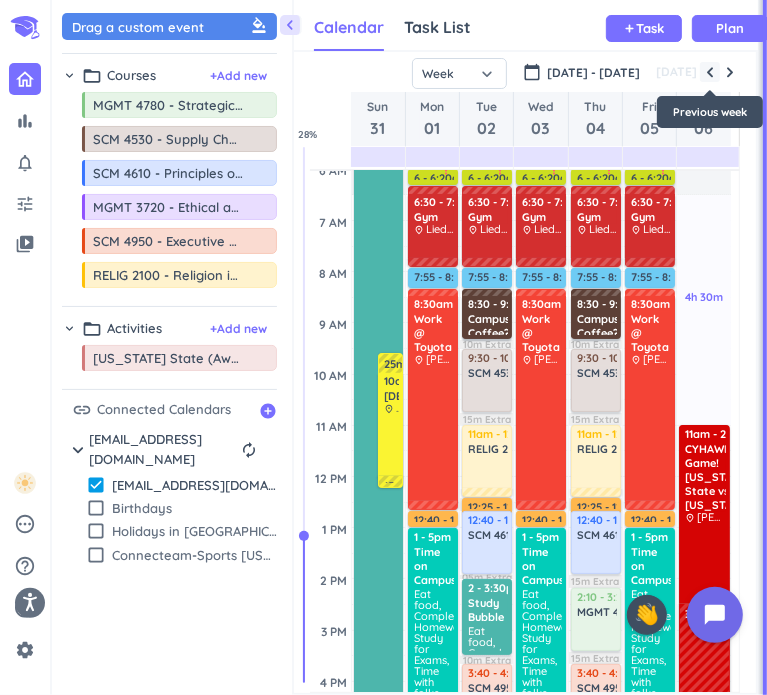 click at bounding box center [710, 72] 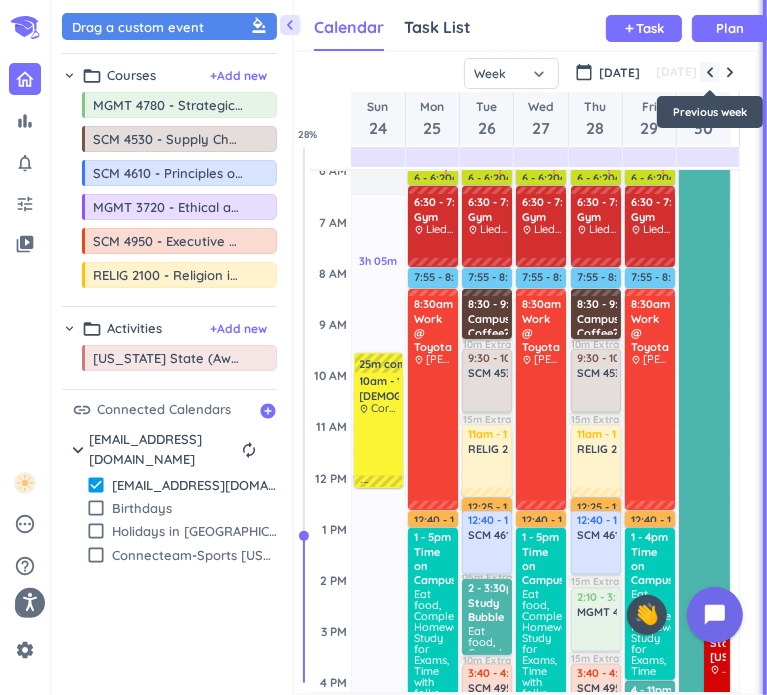 click at bounding box center (710, 72) 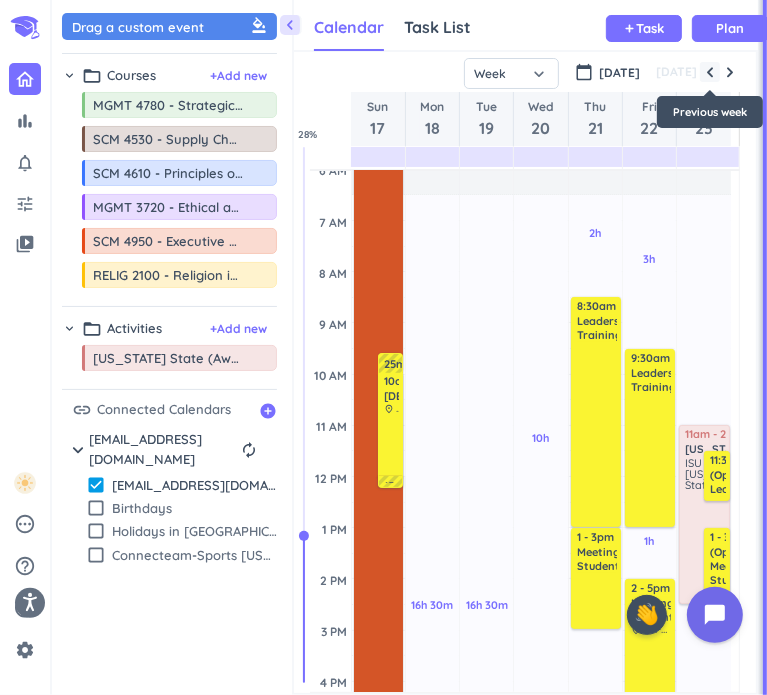 click at bounding box center (710, 72) 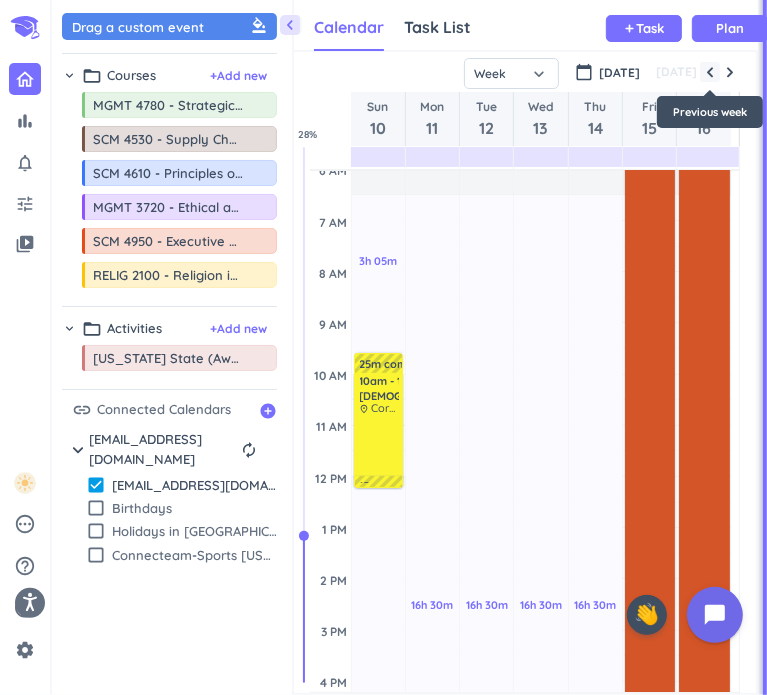 click at bounding box center [710, 72] 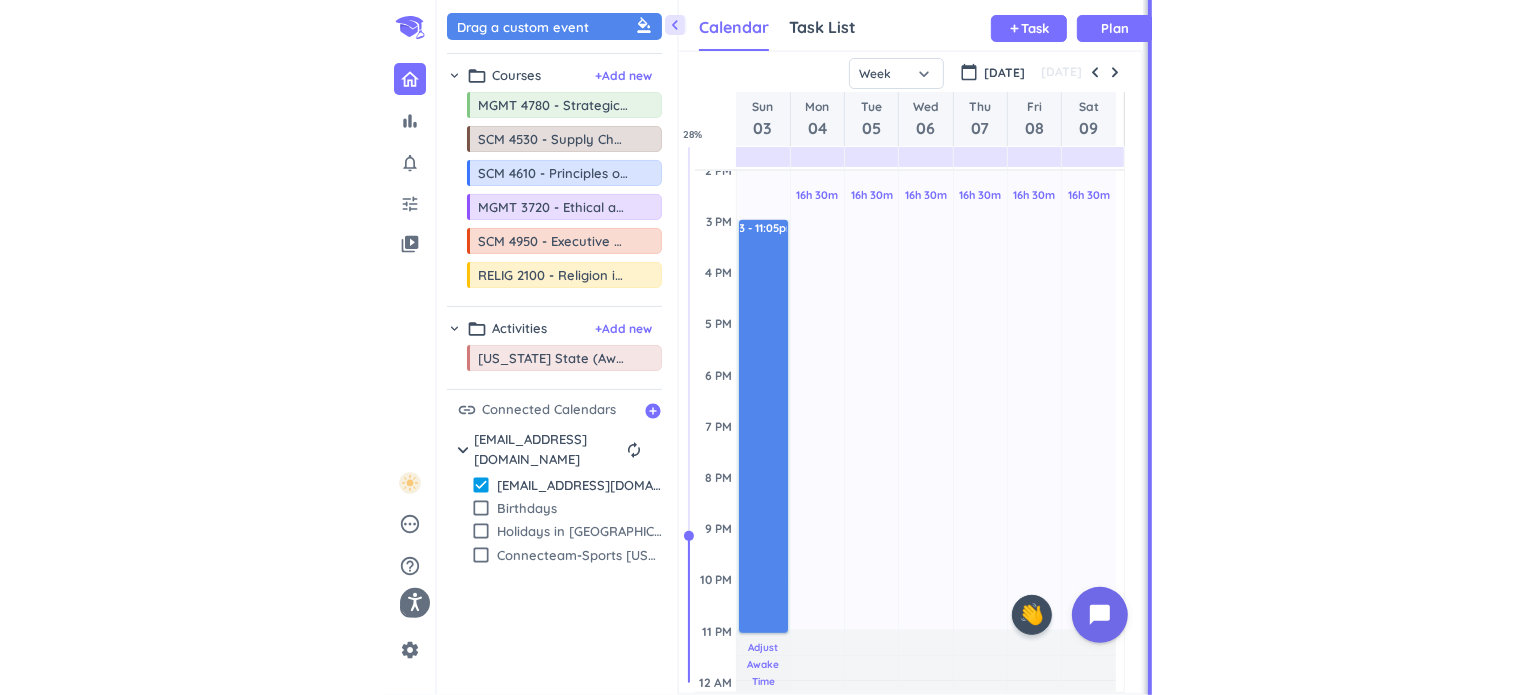 scroll, scrollTop: 522, scrollLeft: 0, axis: vertical 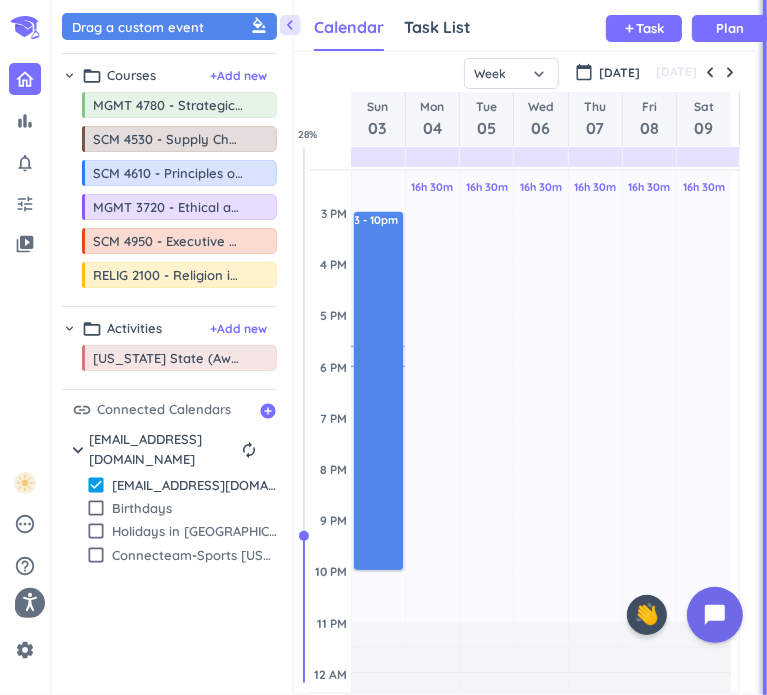 drag, startPoint x: 372, startPoint y: 634, endPoint x: 364, endPoint y: 566, distance: 68.46897 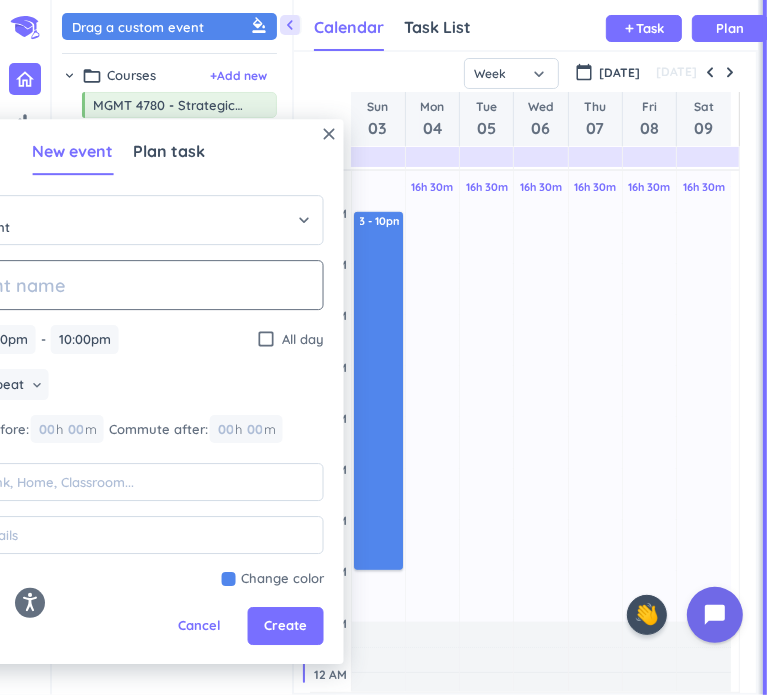 click 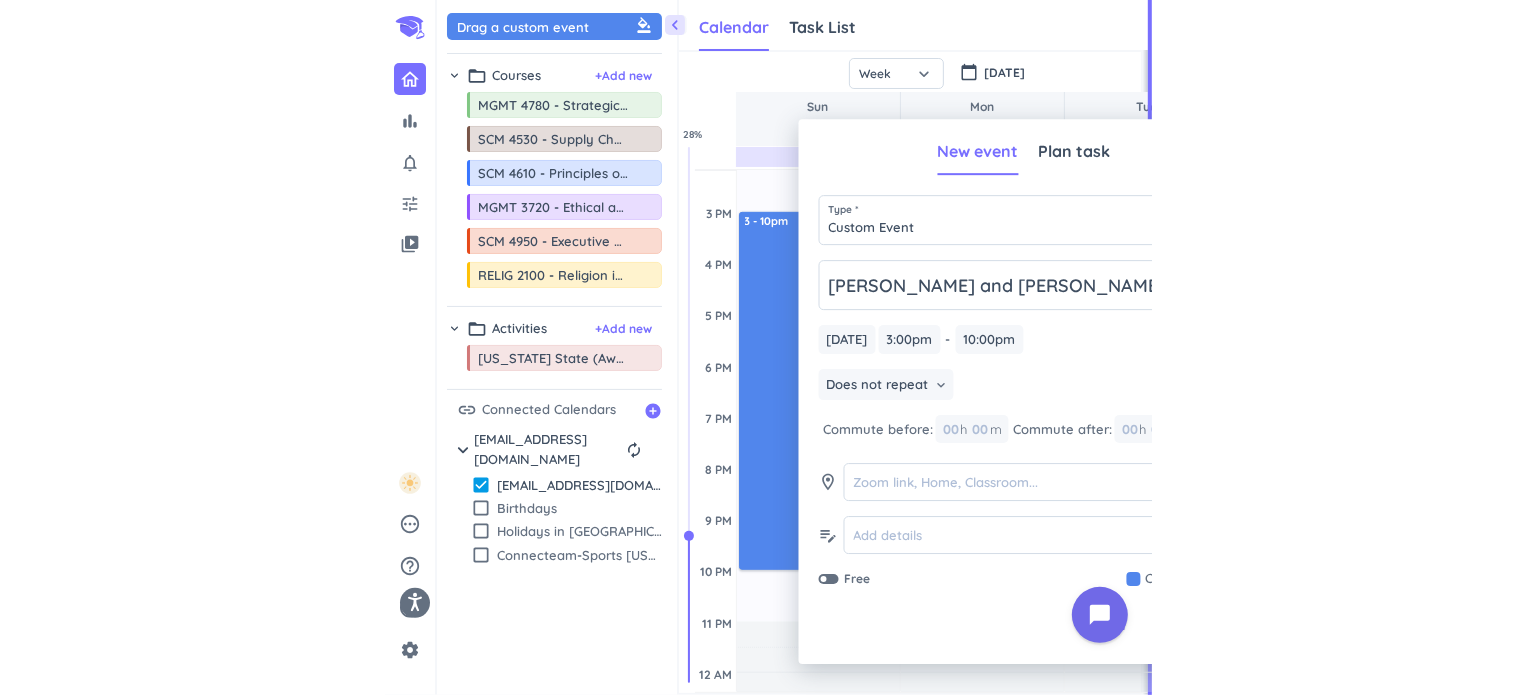 scroll, scrollTop: 8, scrollLeft: 9, axis: both 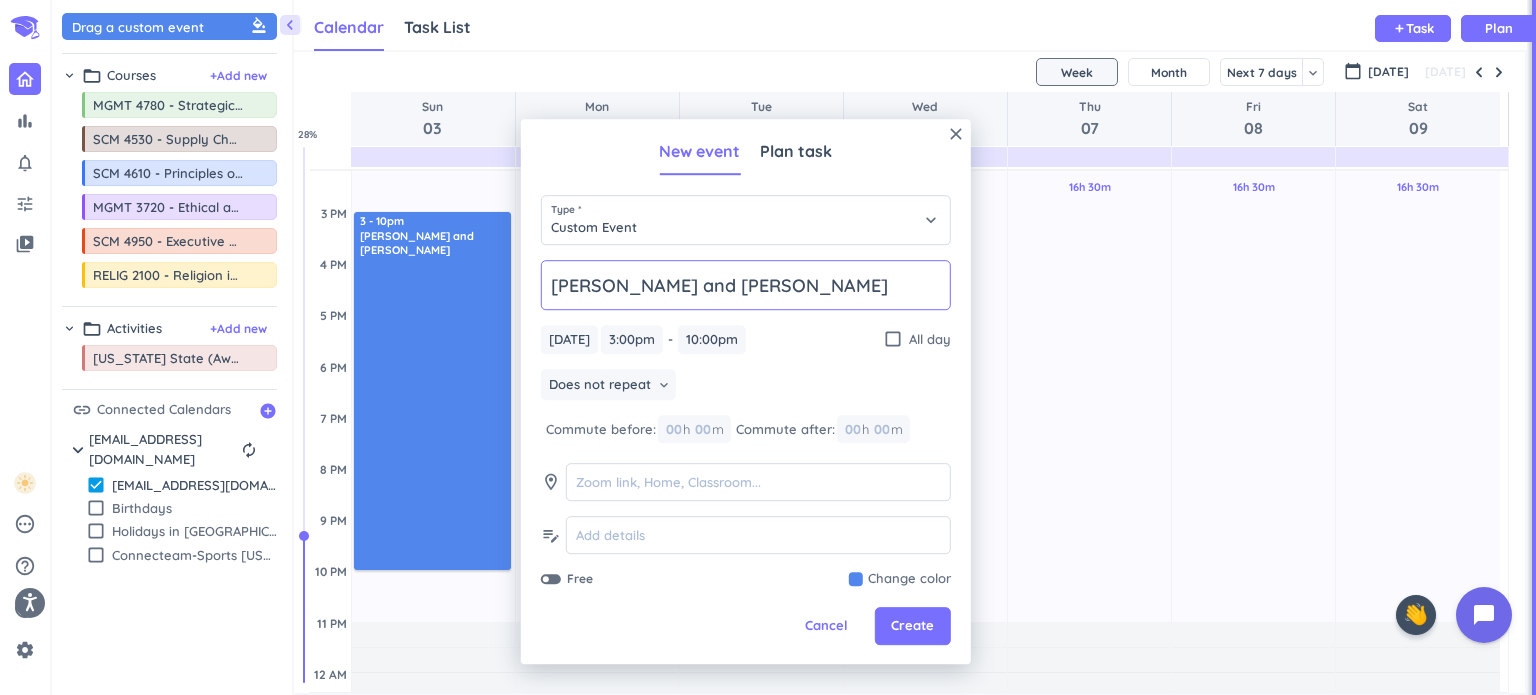 click on "Luke and Teang" 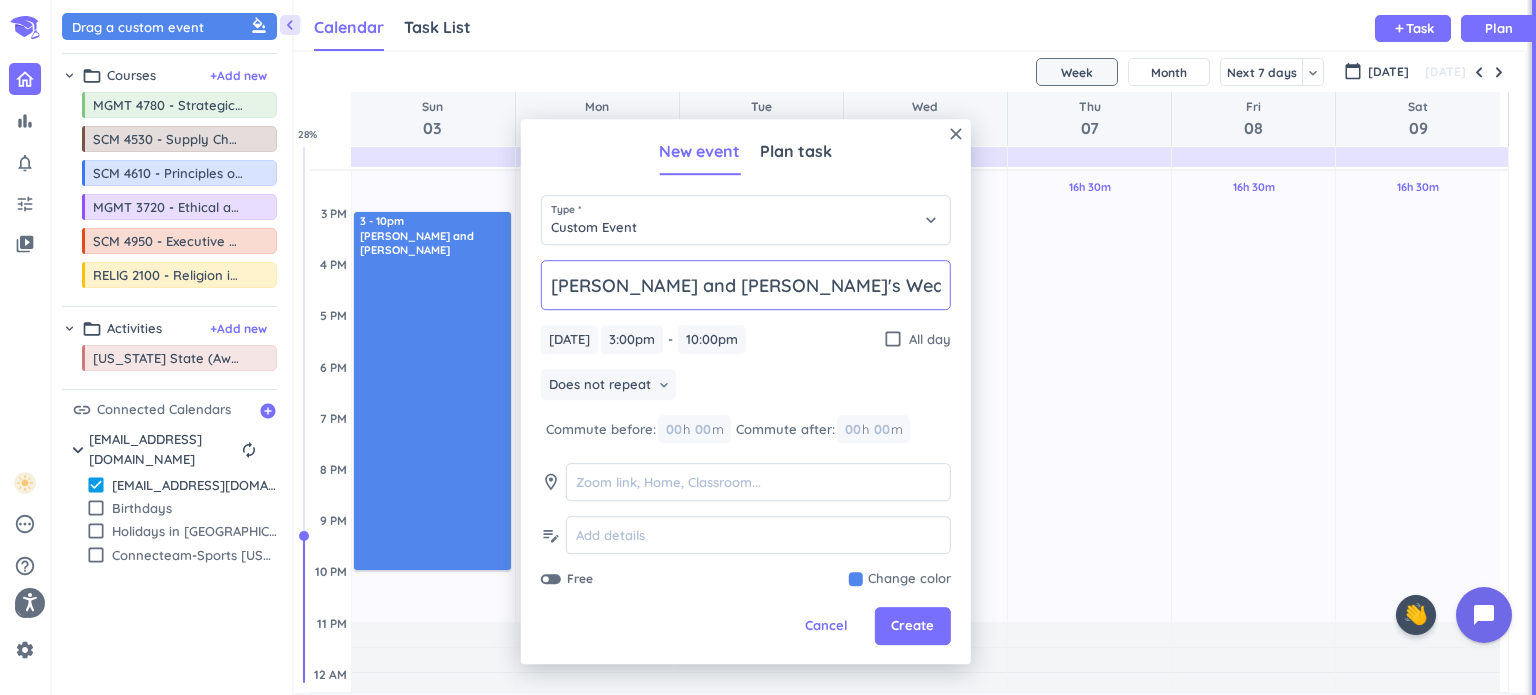 type on "Luke and Teagan's Wedding!!" 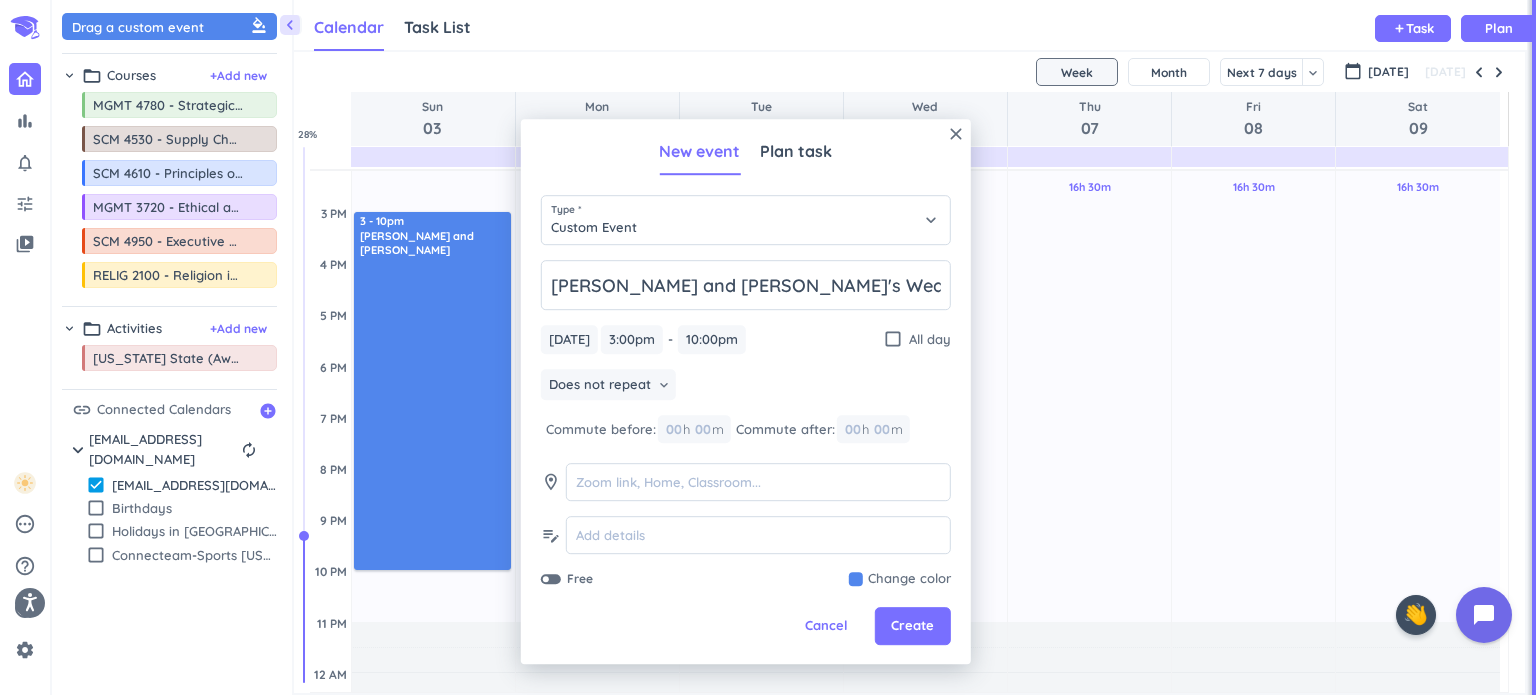 click at bounding box center [900, 580] 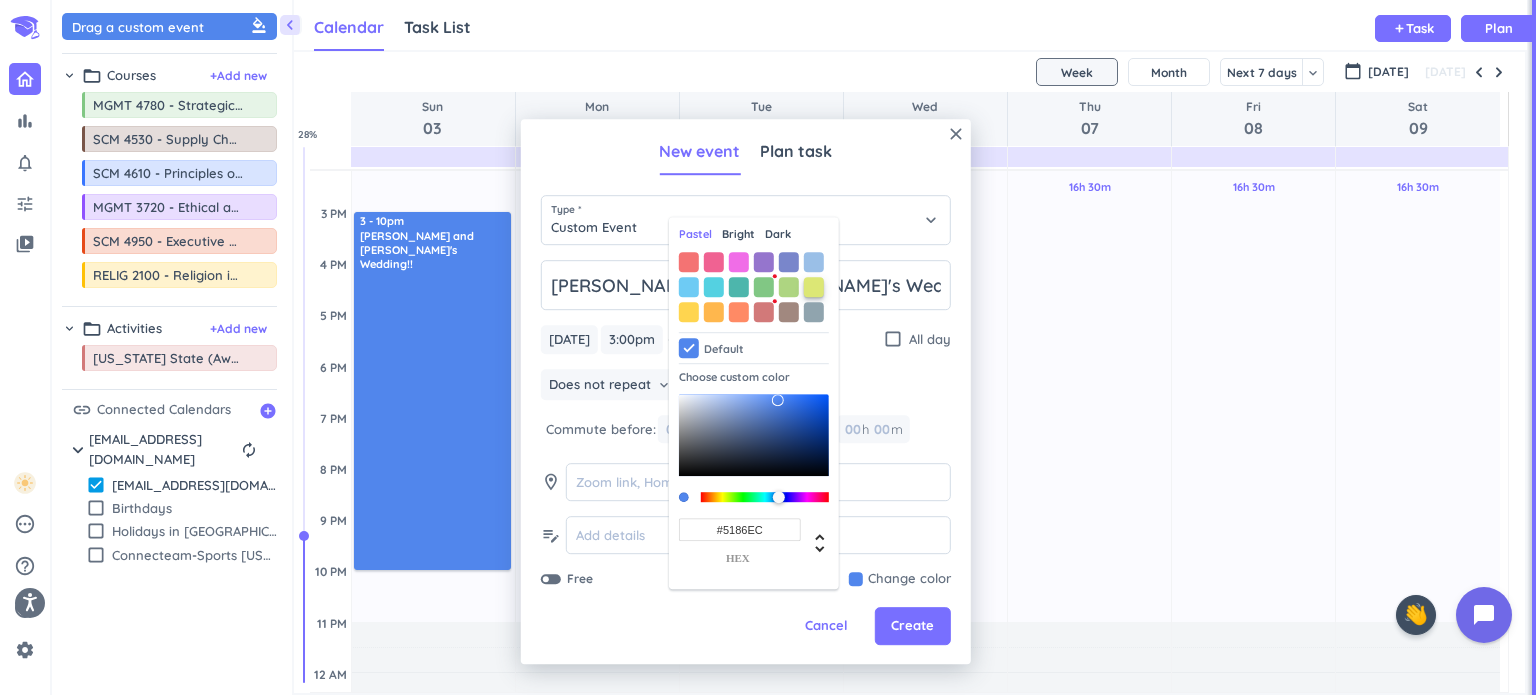 click at bounding box center (814, 287) 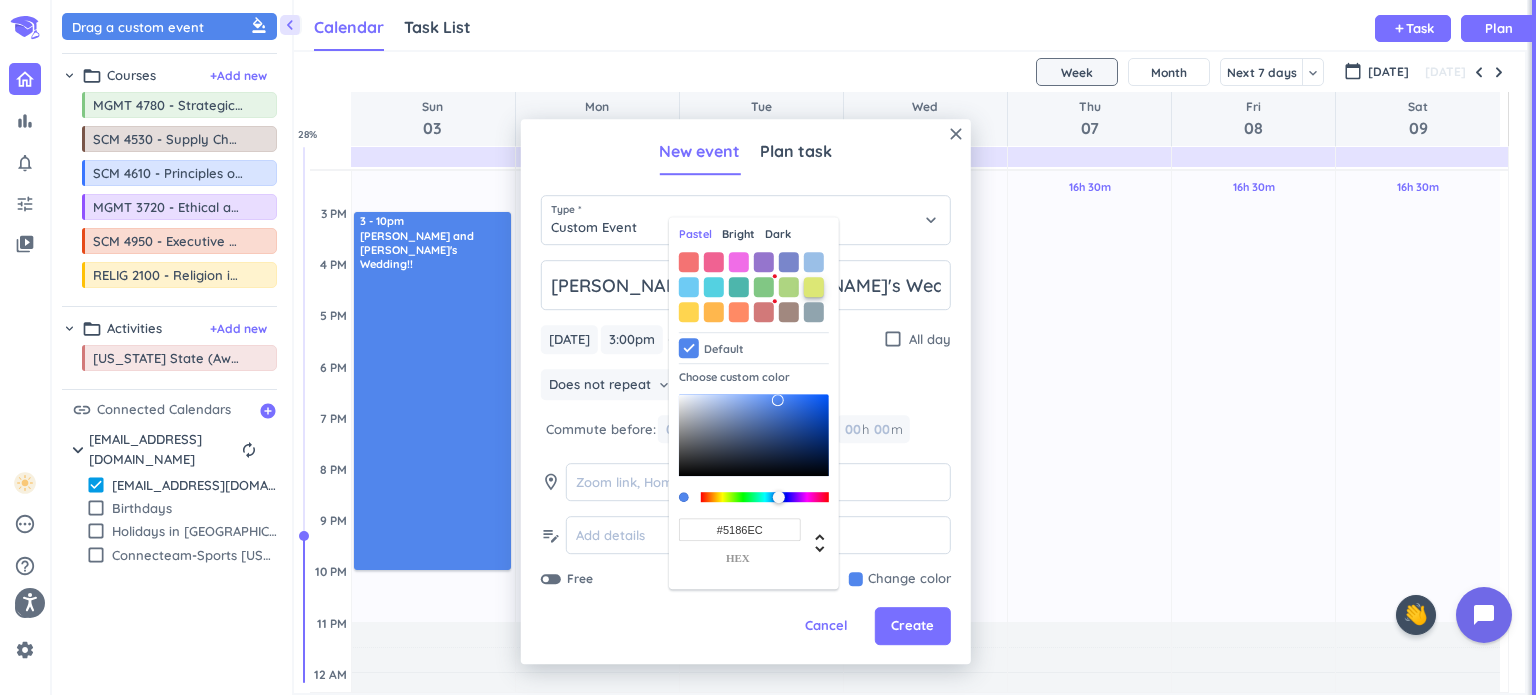 type on "#DCE775" 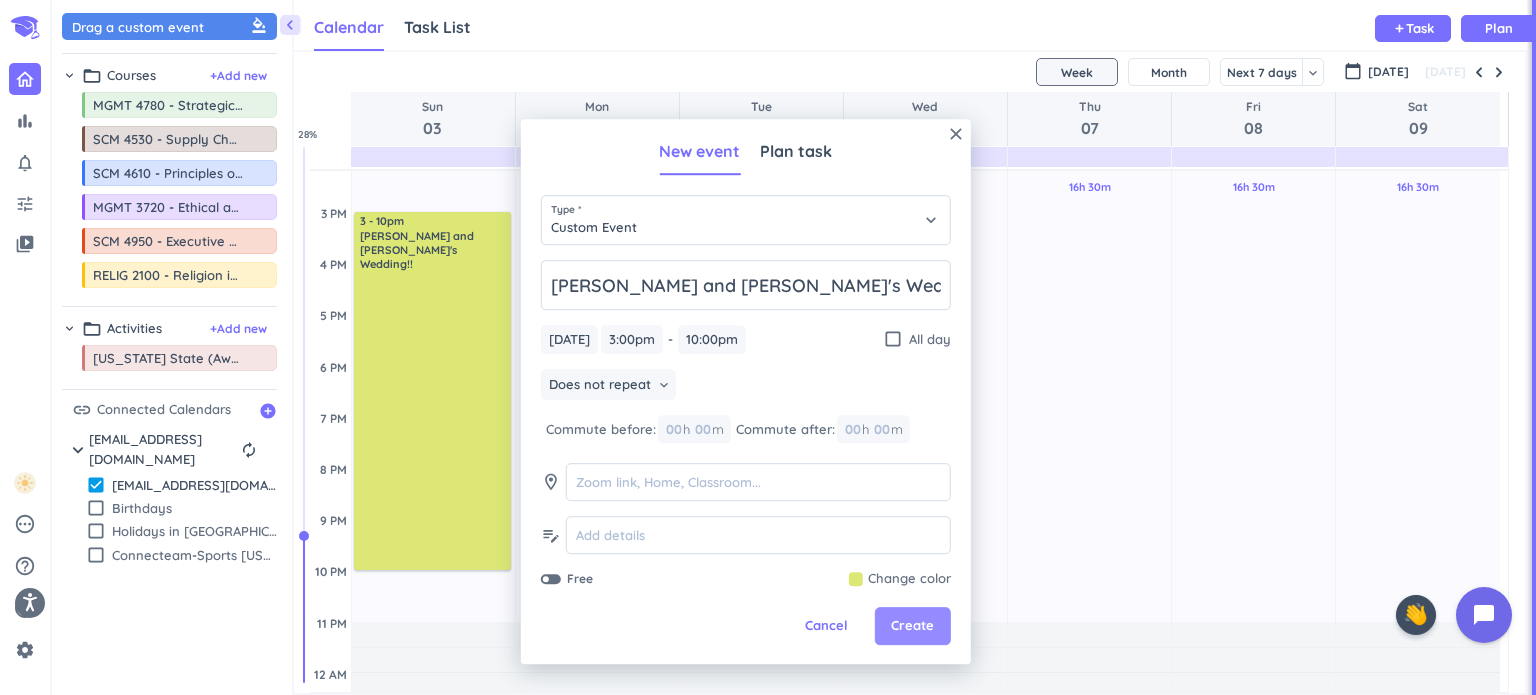 click on "Create" at bounding box center (912, 627) 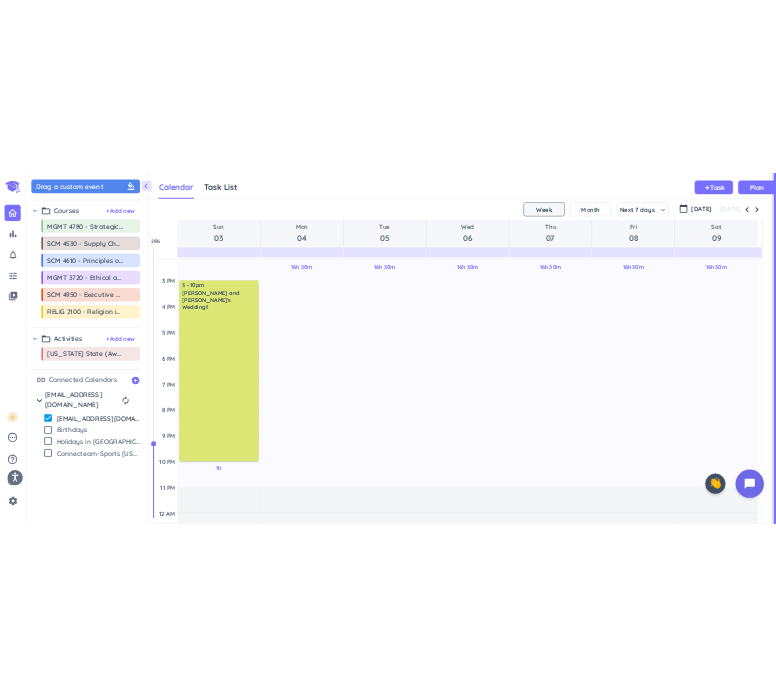 scroll, scrollTop: 41, scrollLeft: 465, axis: both 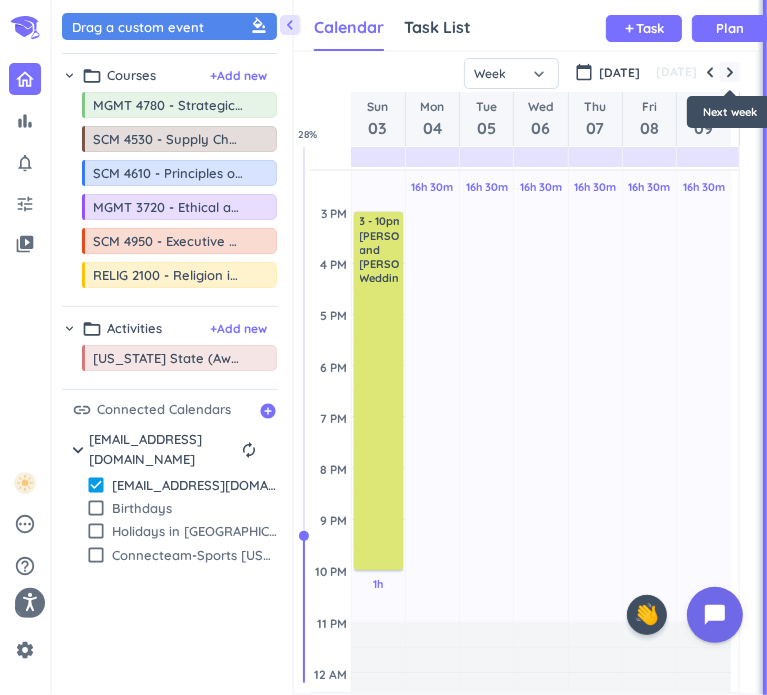 click at bounding box center (730, 72) 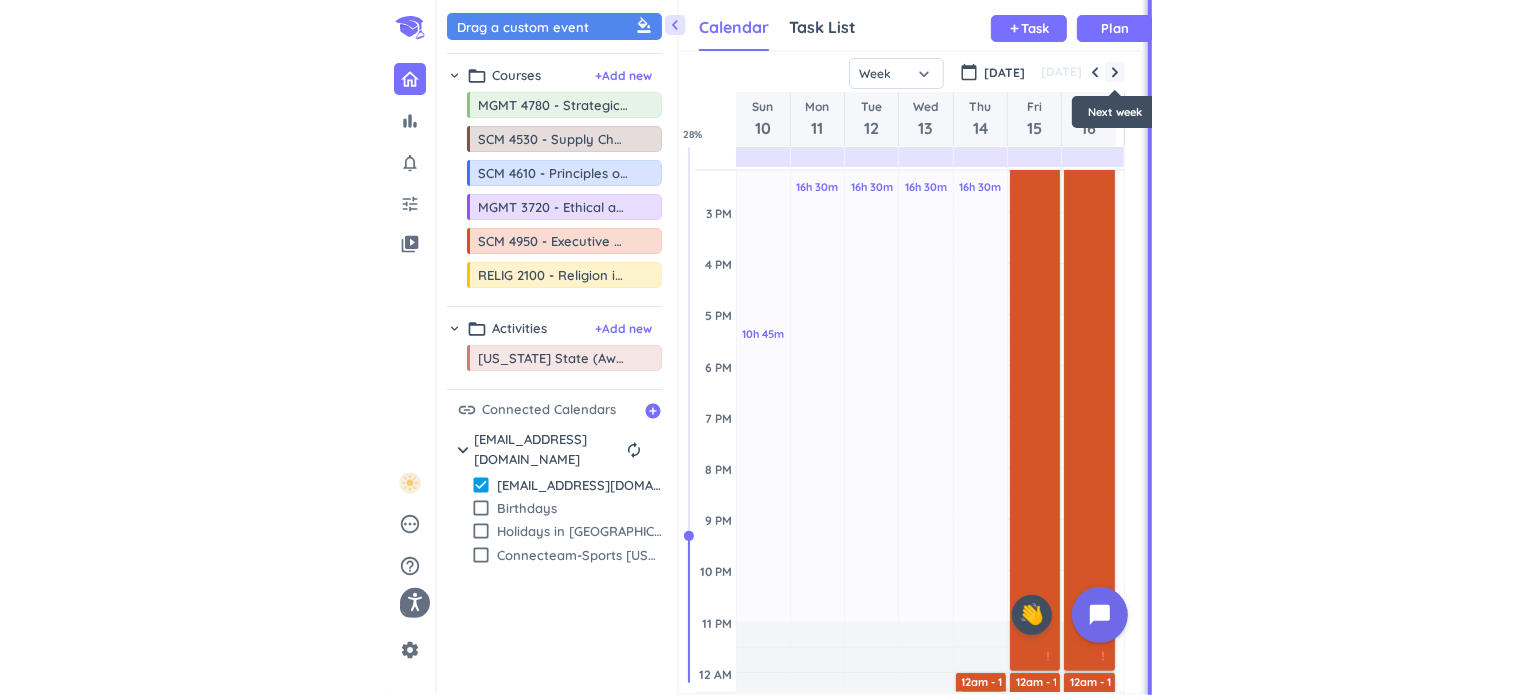 scroll, scrollTop: 104, scrollLeft: 0, axis: vertical 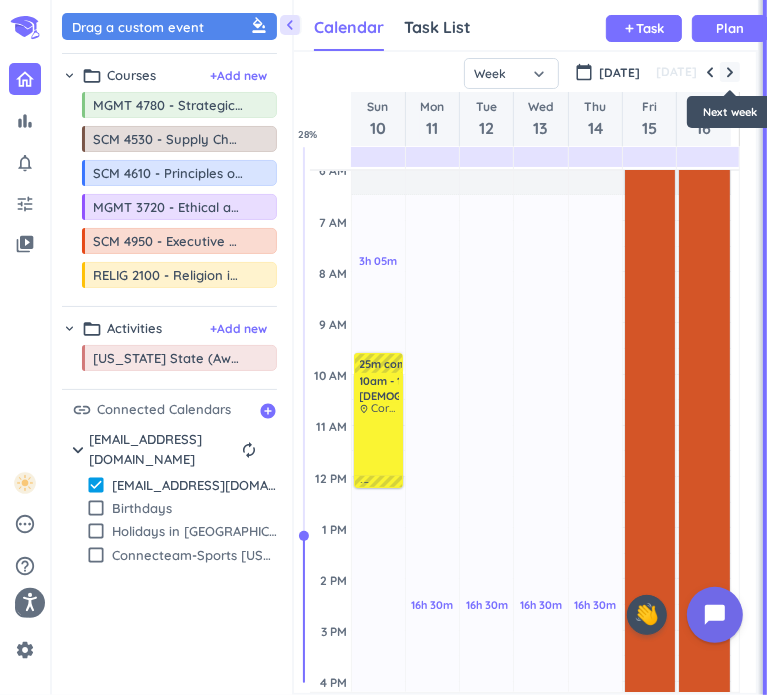 click at bounding box center [730, 72] 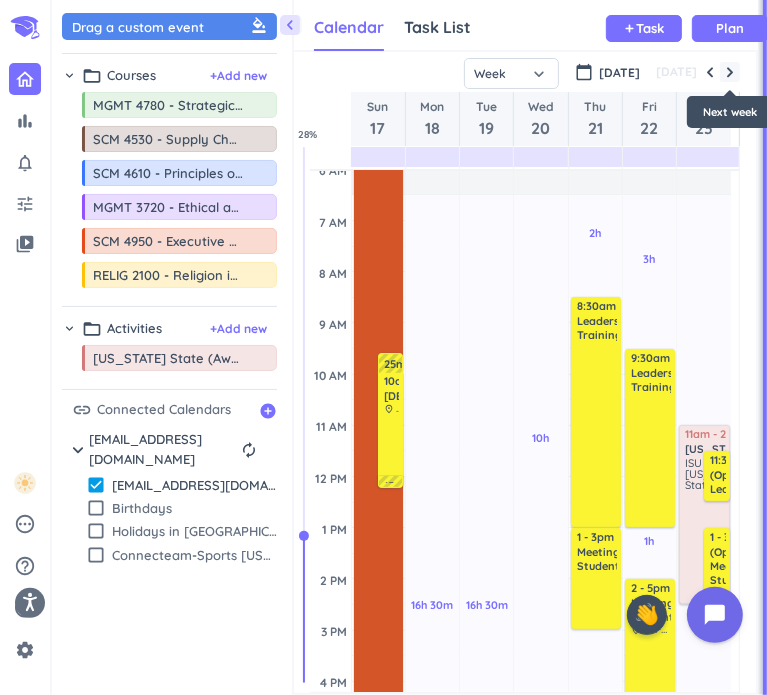 click at bounding box center (730, 72) 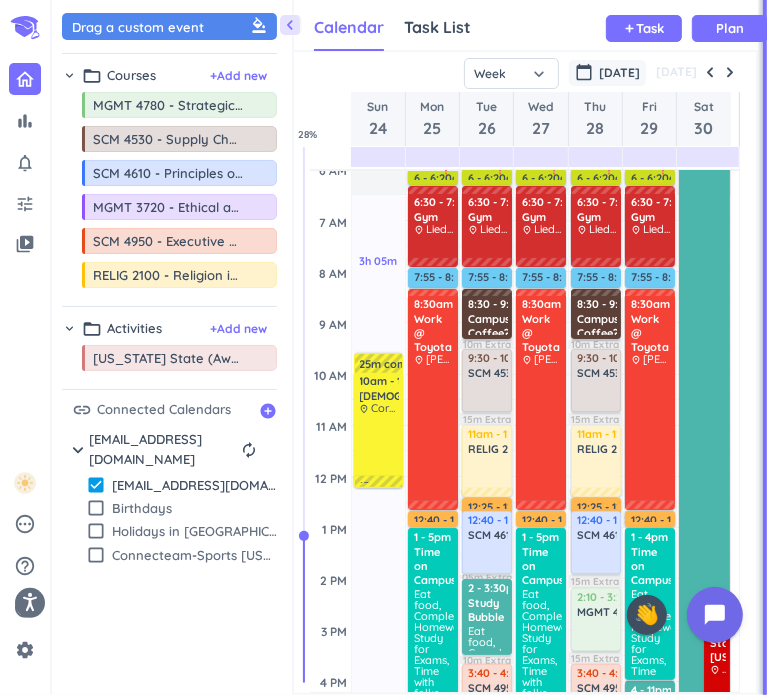 click on "Aug 2025" at bounding box center [619, 73] 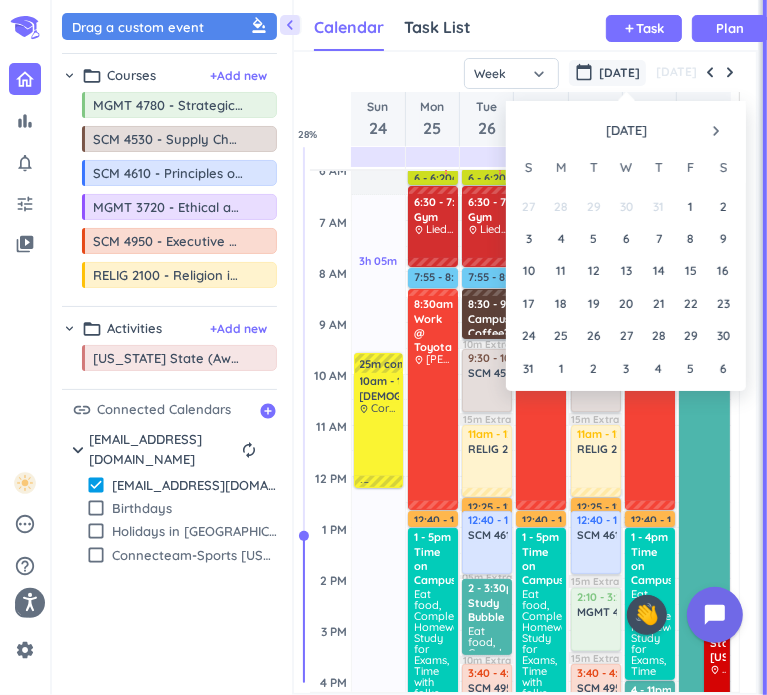 click on "navigate_next" at bounding box center (716, 131) 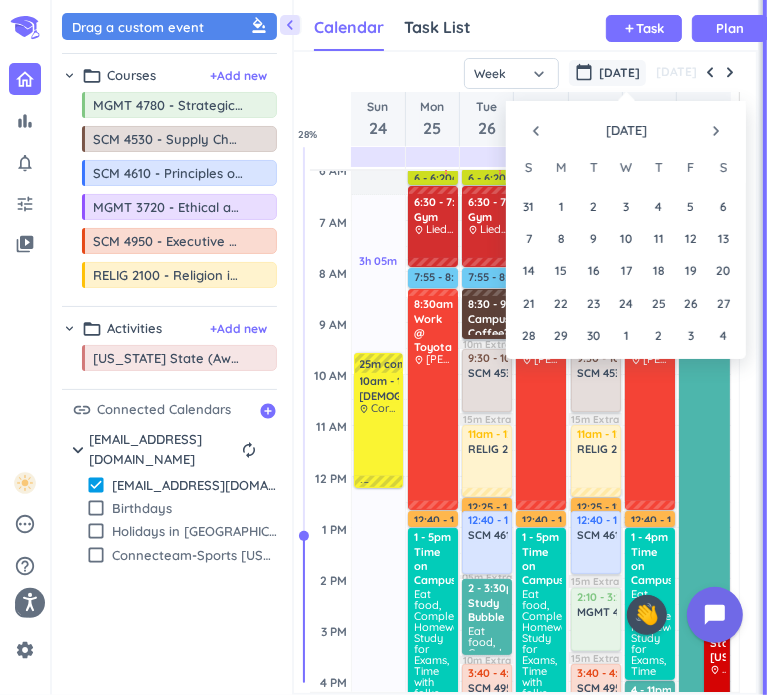 click on "navigate_next" at bounding box center (716, 131) 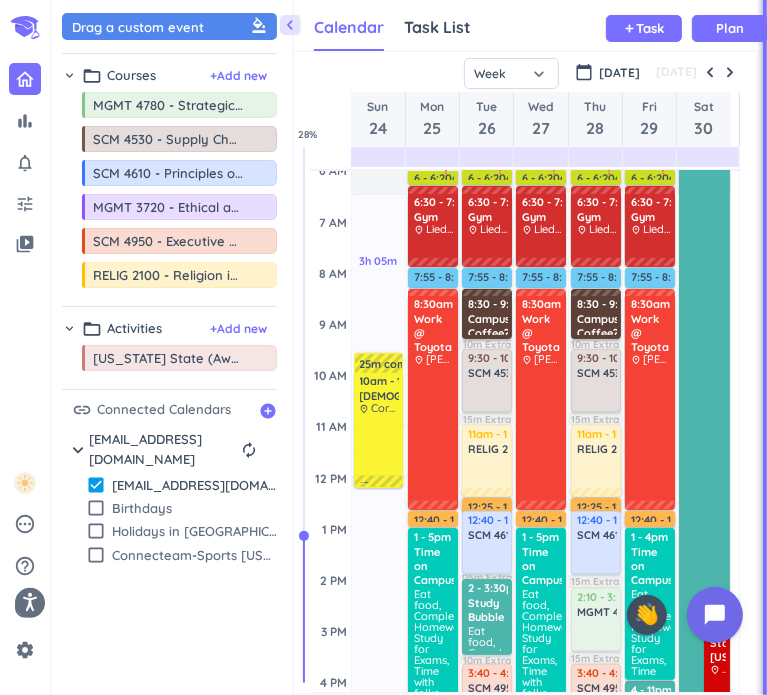 click on "calendar_today Aug 2025" at bounding box center (607, 73) 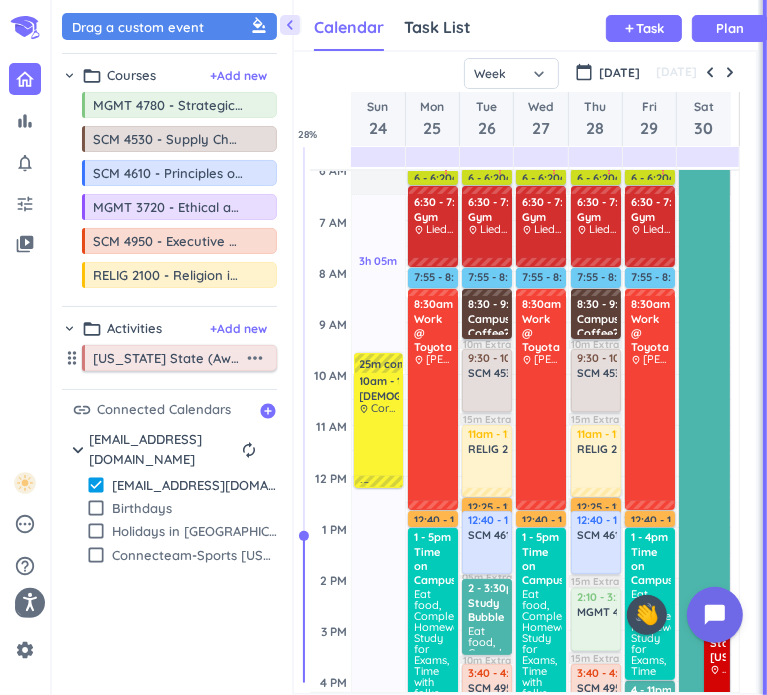 drag, startPoint x: 252, startPoint y: 326, endPoint x: 147, endPoint y: 348, distance: 107.28001 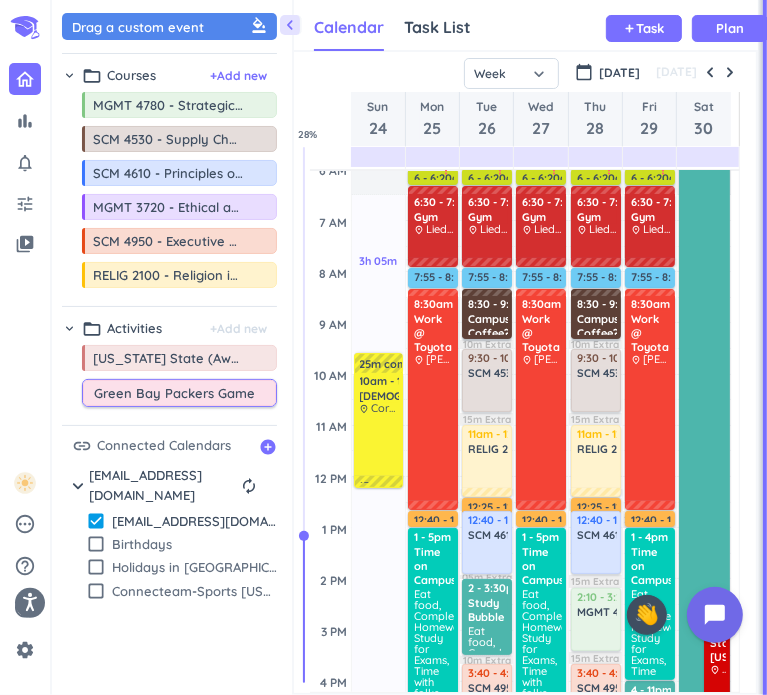 type on "Green Bay Packers Games" 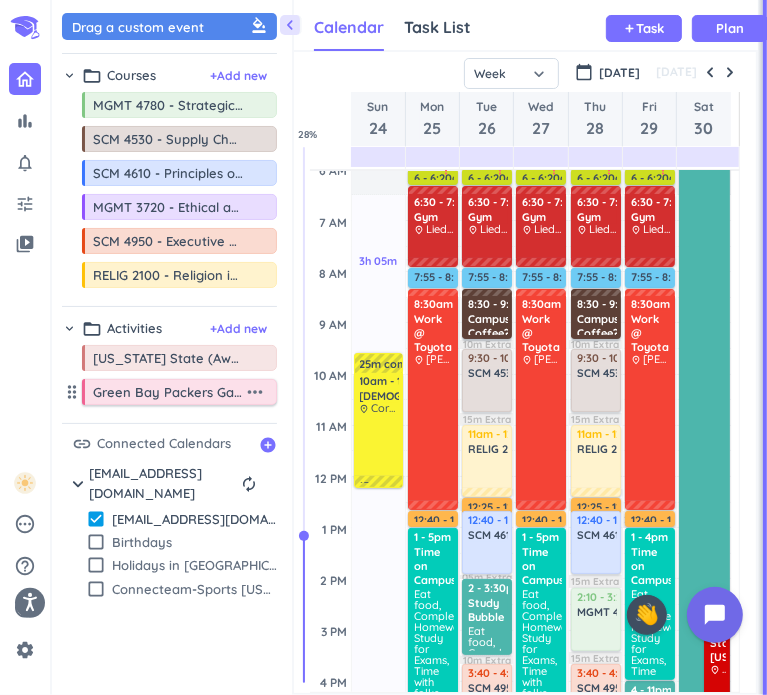 click on "more_horiz" at bounding box center (255, 392) 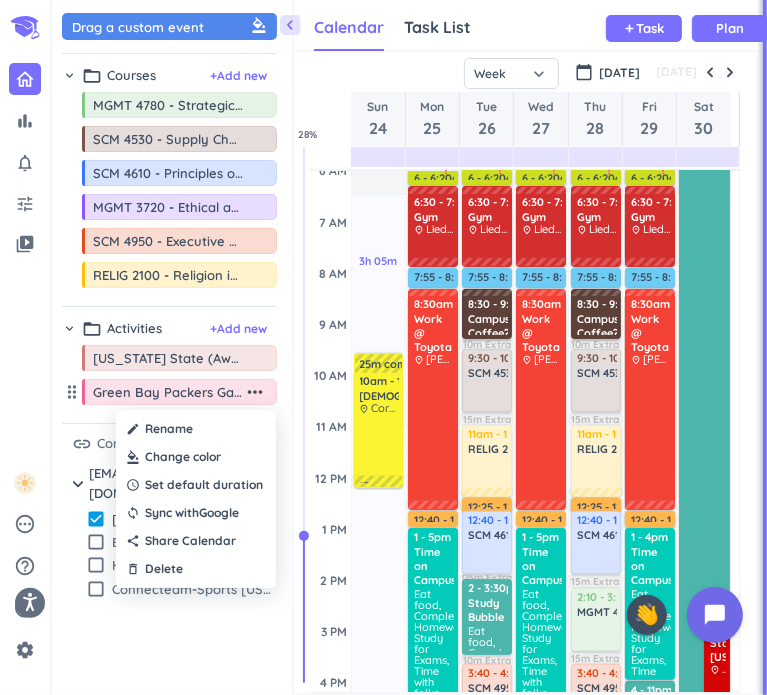 click at bounding box center [196, 457] 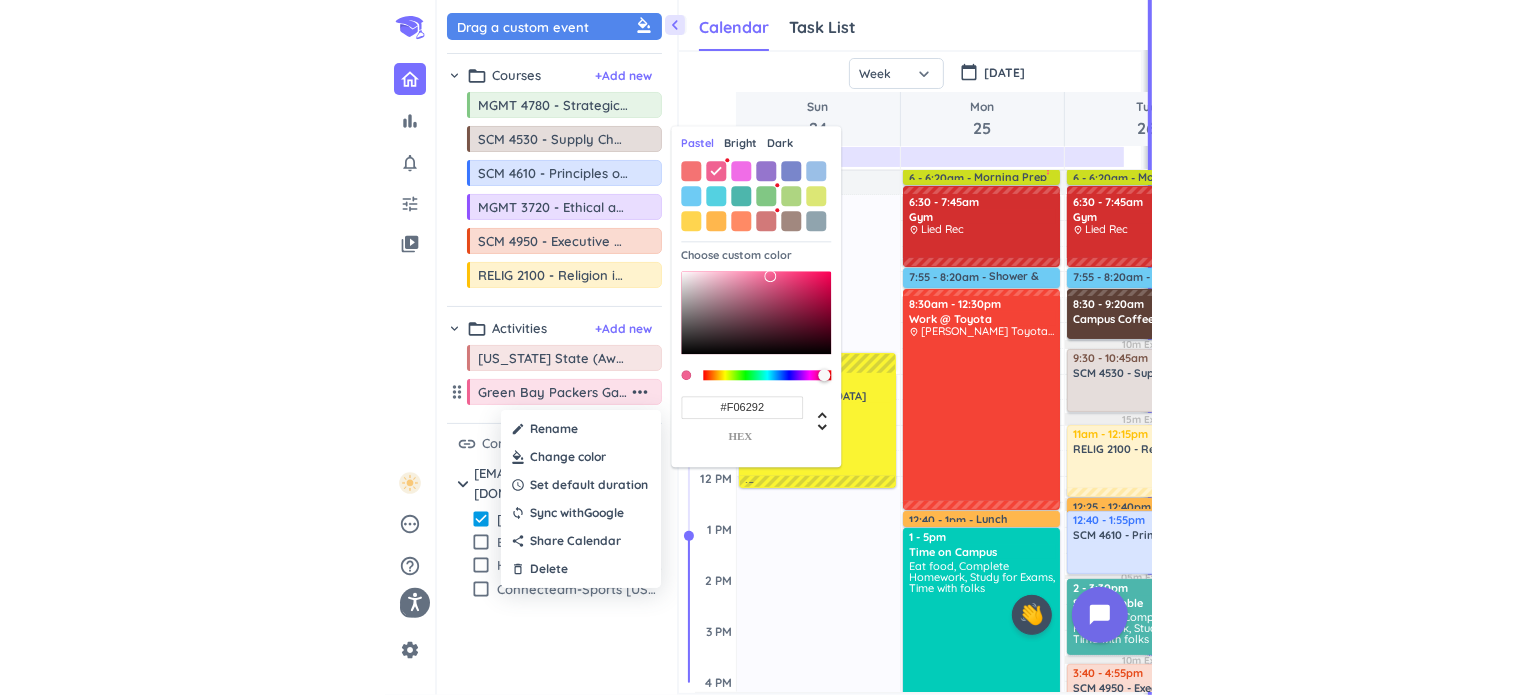 scroll, scrollTop: 8, scrollLeft: 9, axis: both 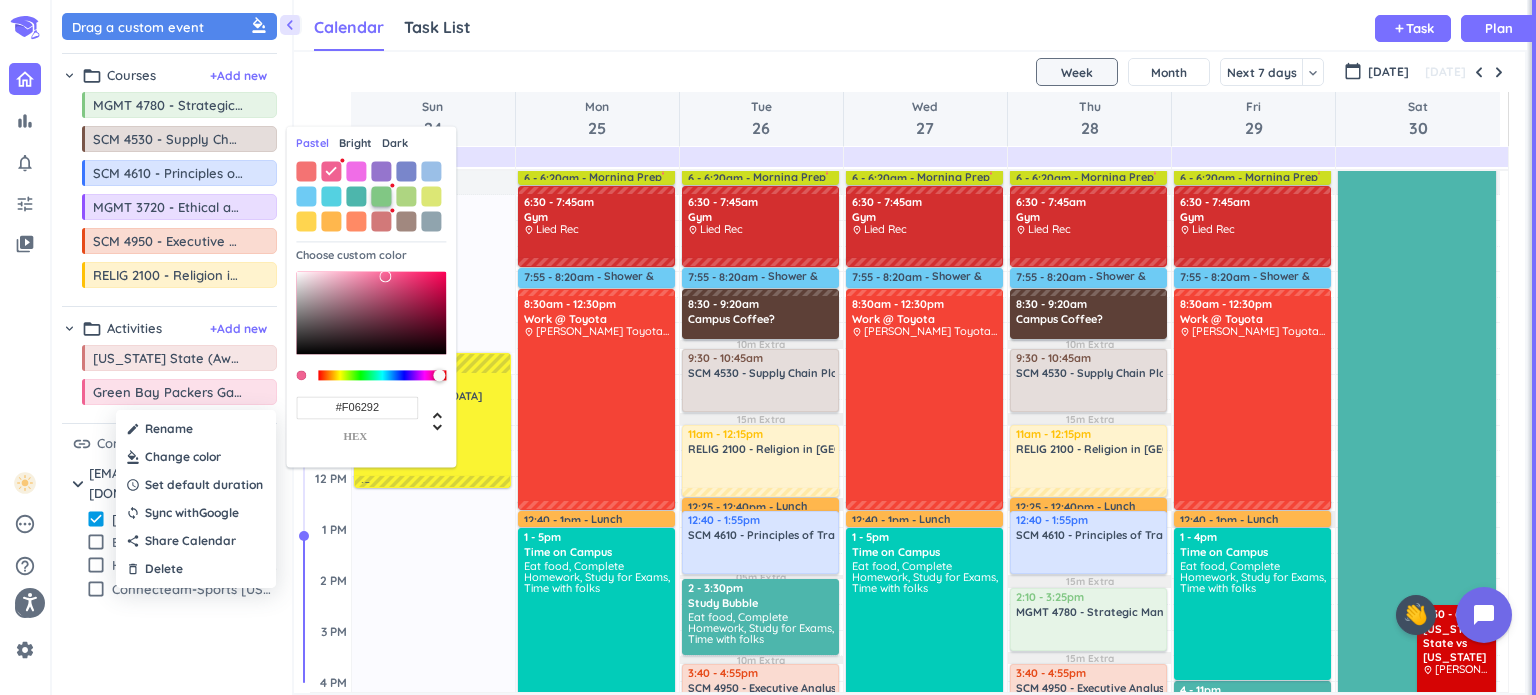 click at bounding box center [381, 196] 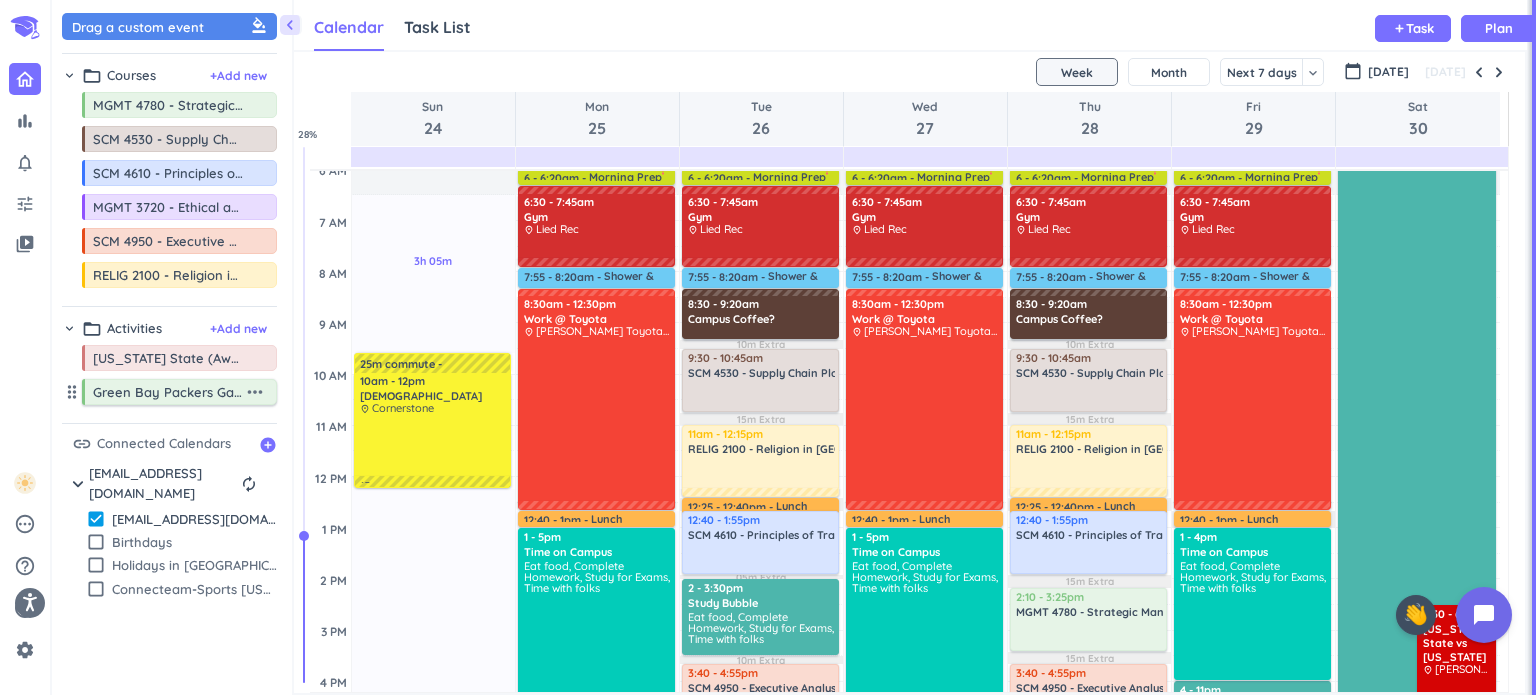 click on "more_horiz" at bounding box center (255, 392) 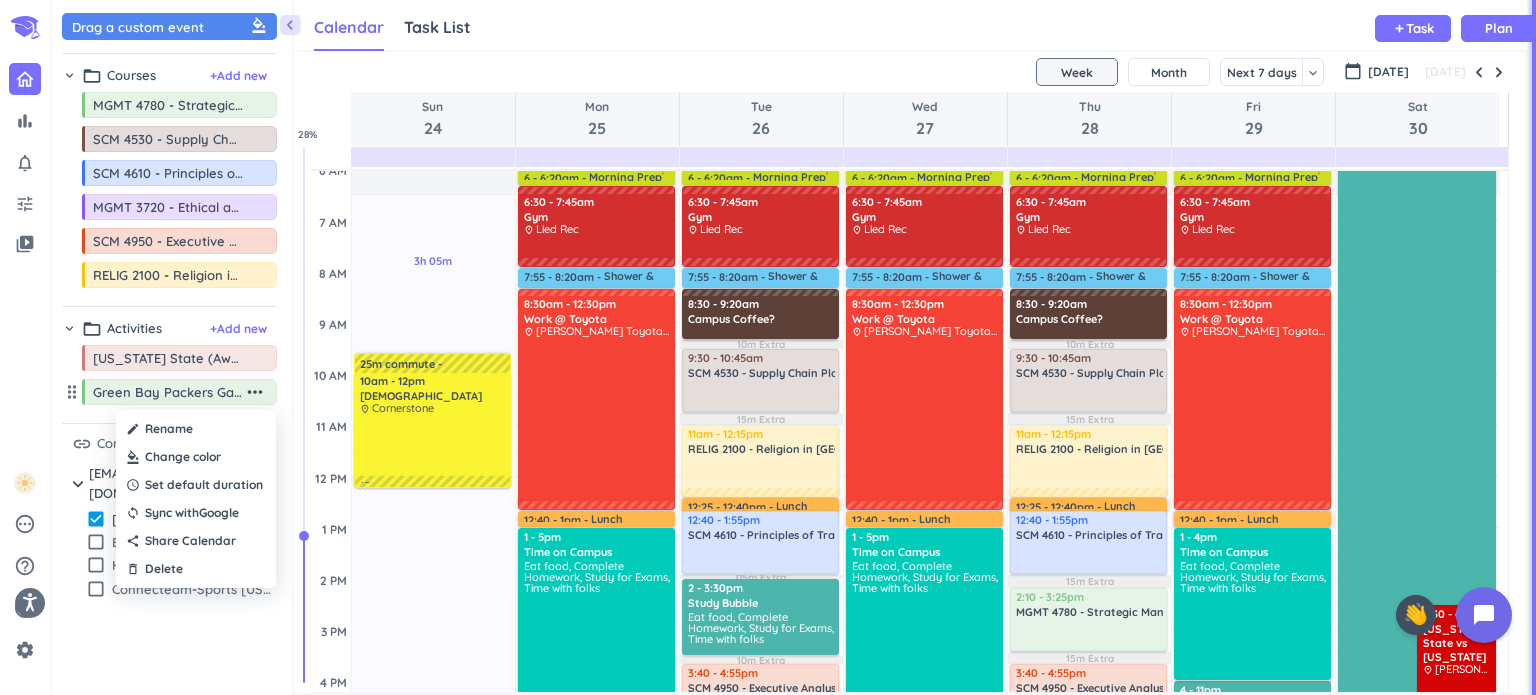 click at bounding box center [196, 457] 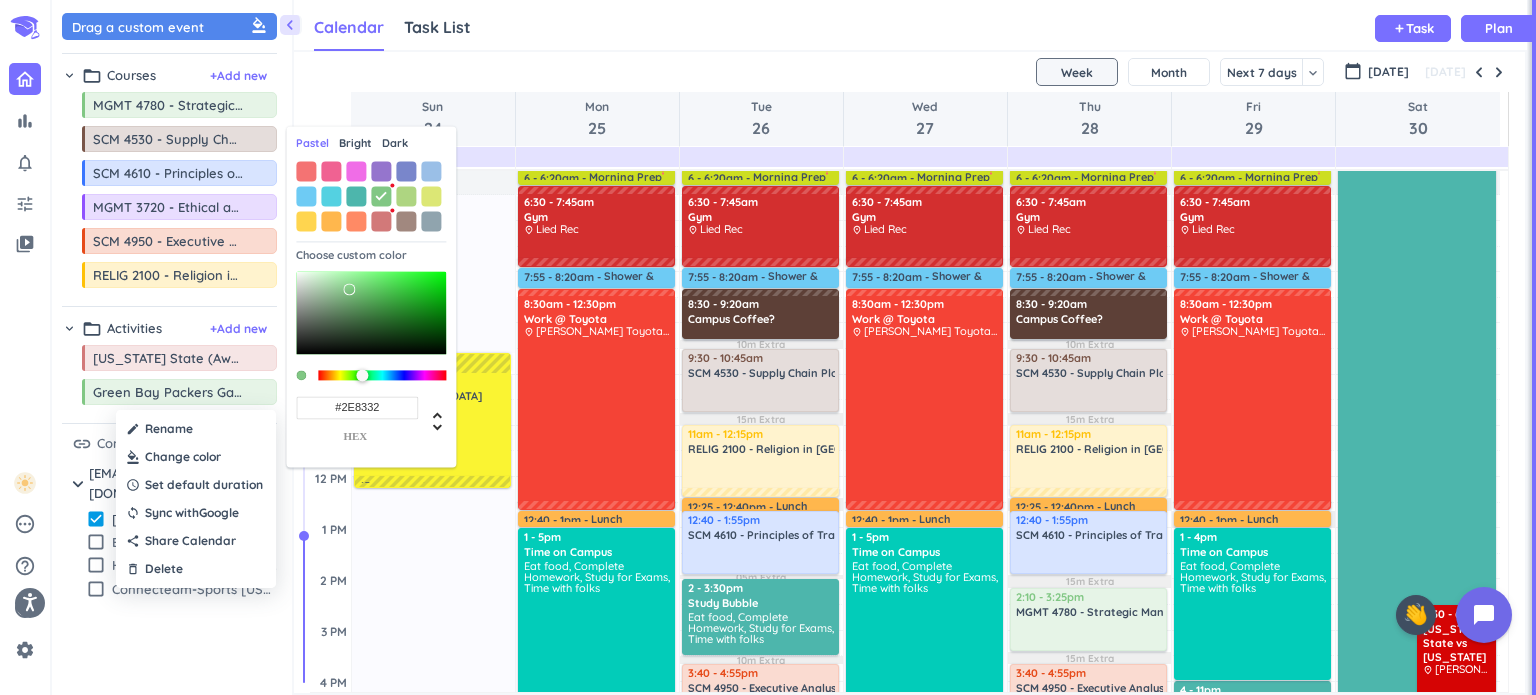 click at bounding box center (371, 313) 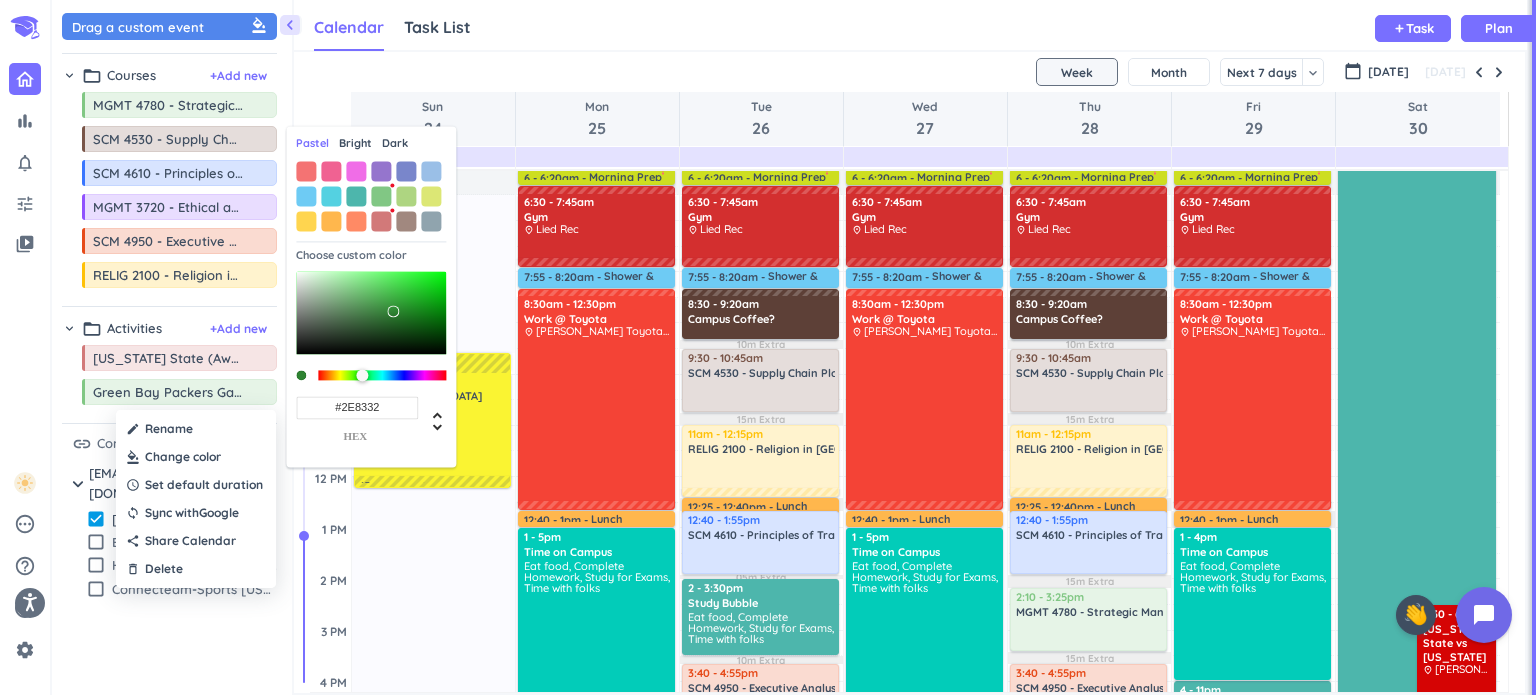 type on "#2E7D32" 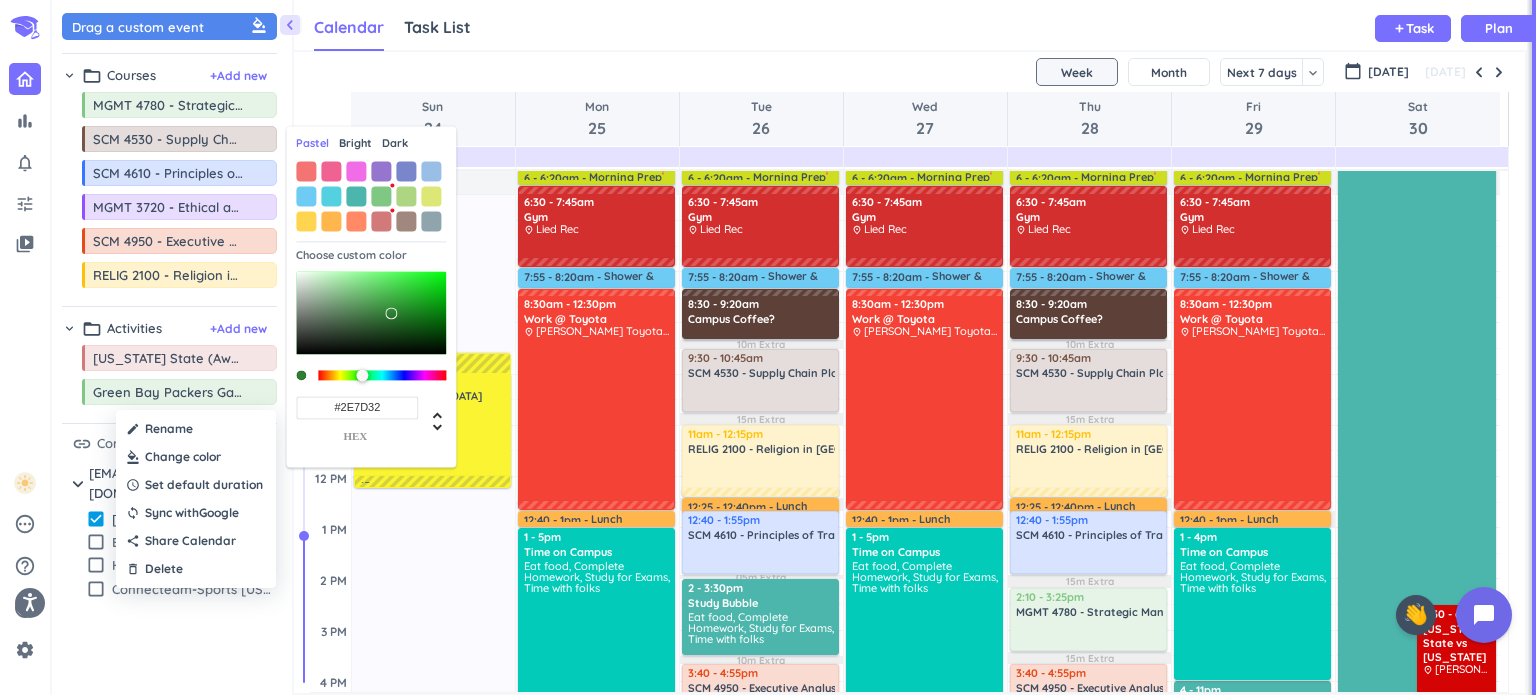 click at bounding box center [391, 314] 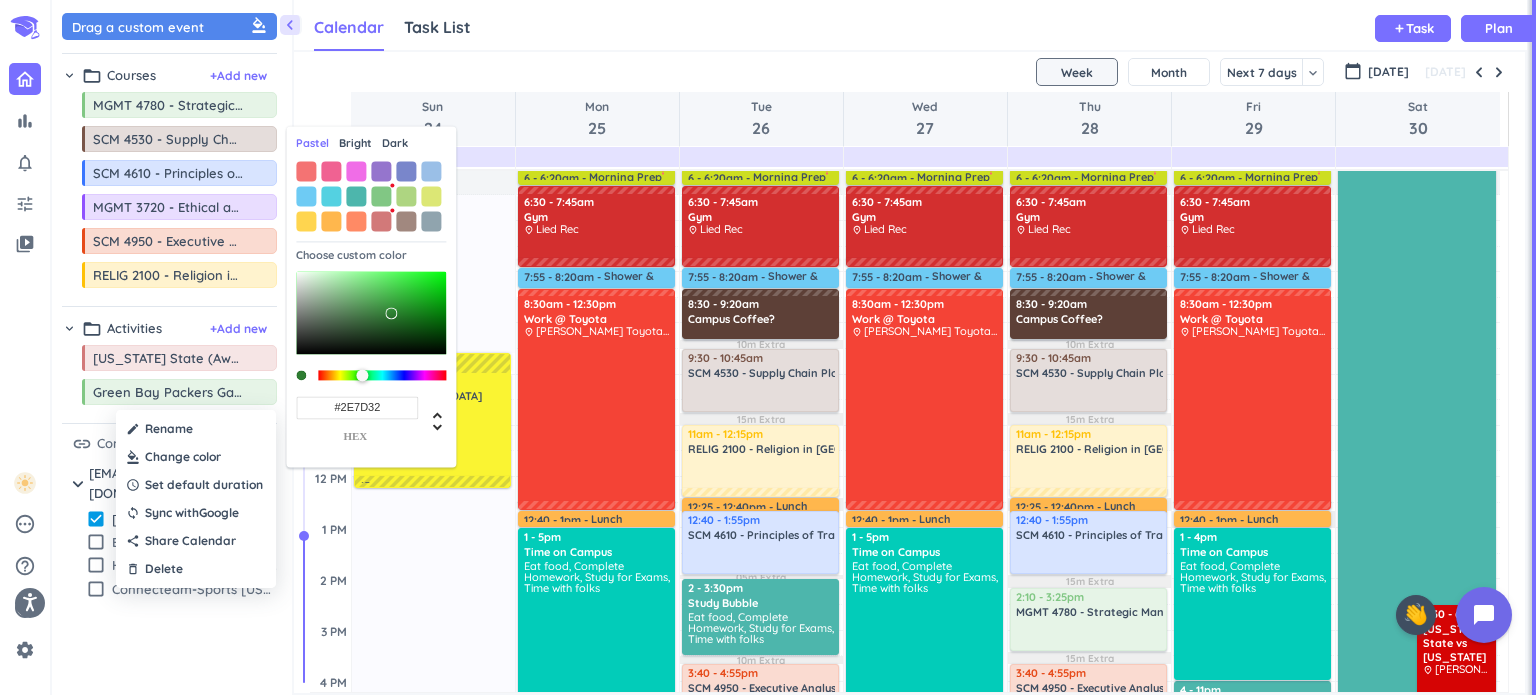 click on "#2E7D32" at bounding box center [357, 407] 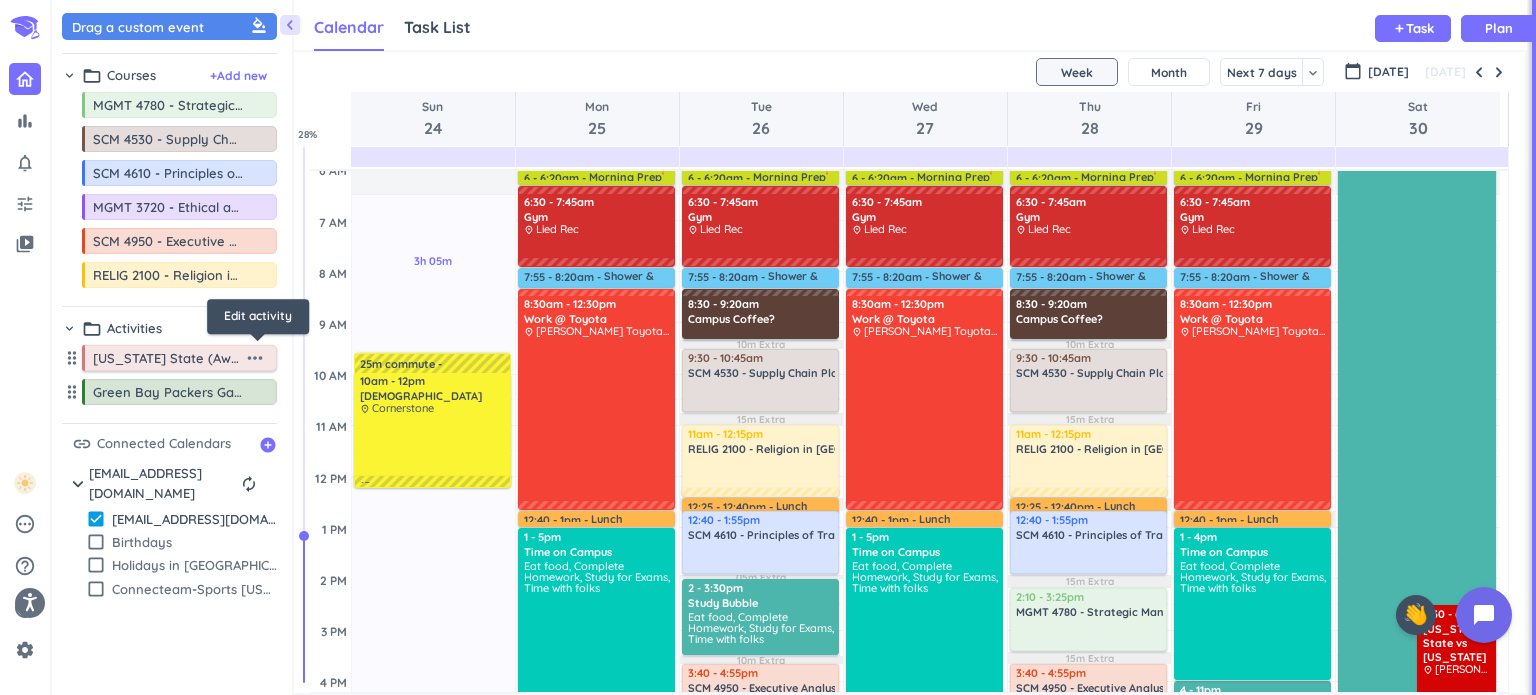 click on "more_horiz" at bounding box center [255, 358] 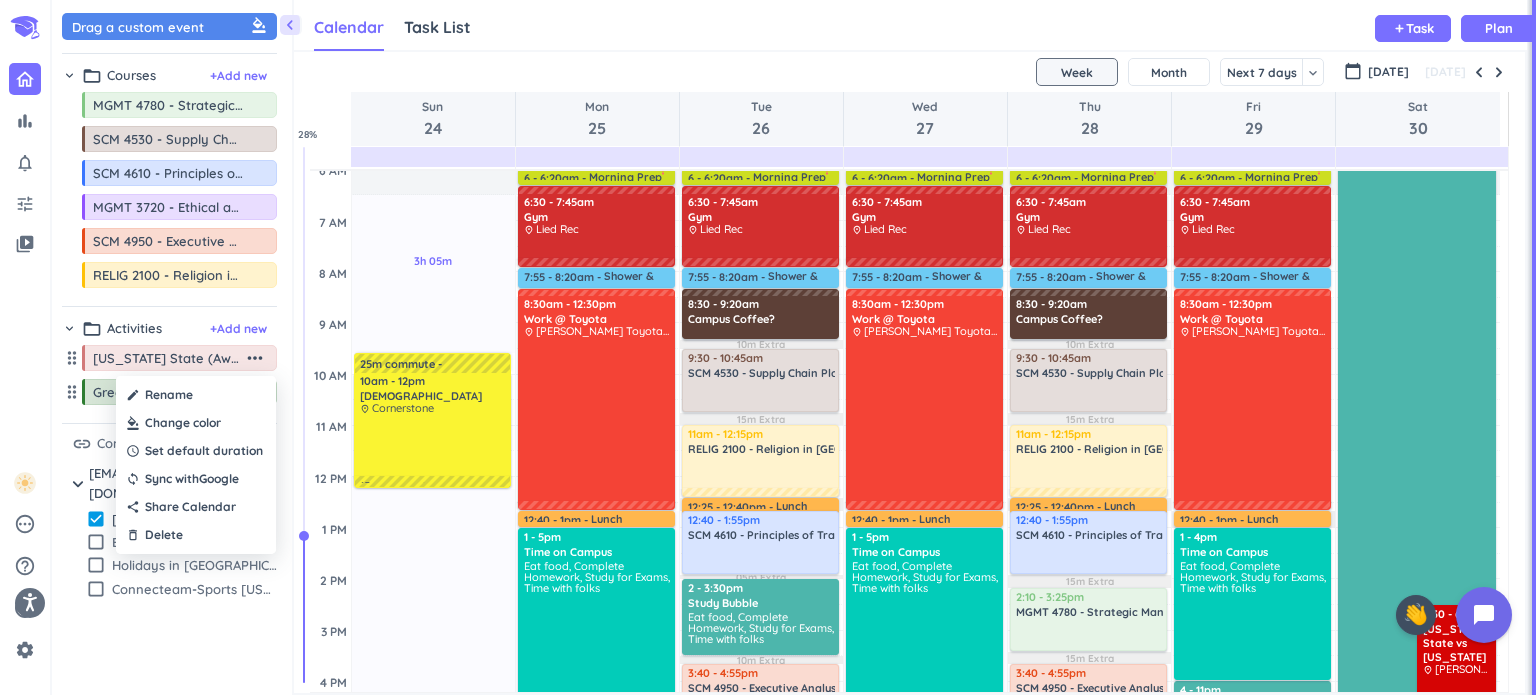 click at bounding box center (196, 423) 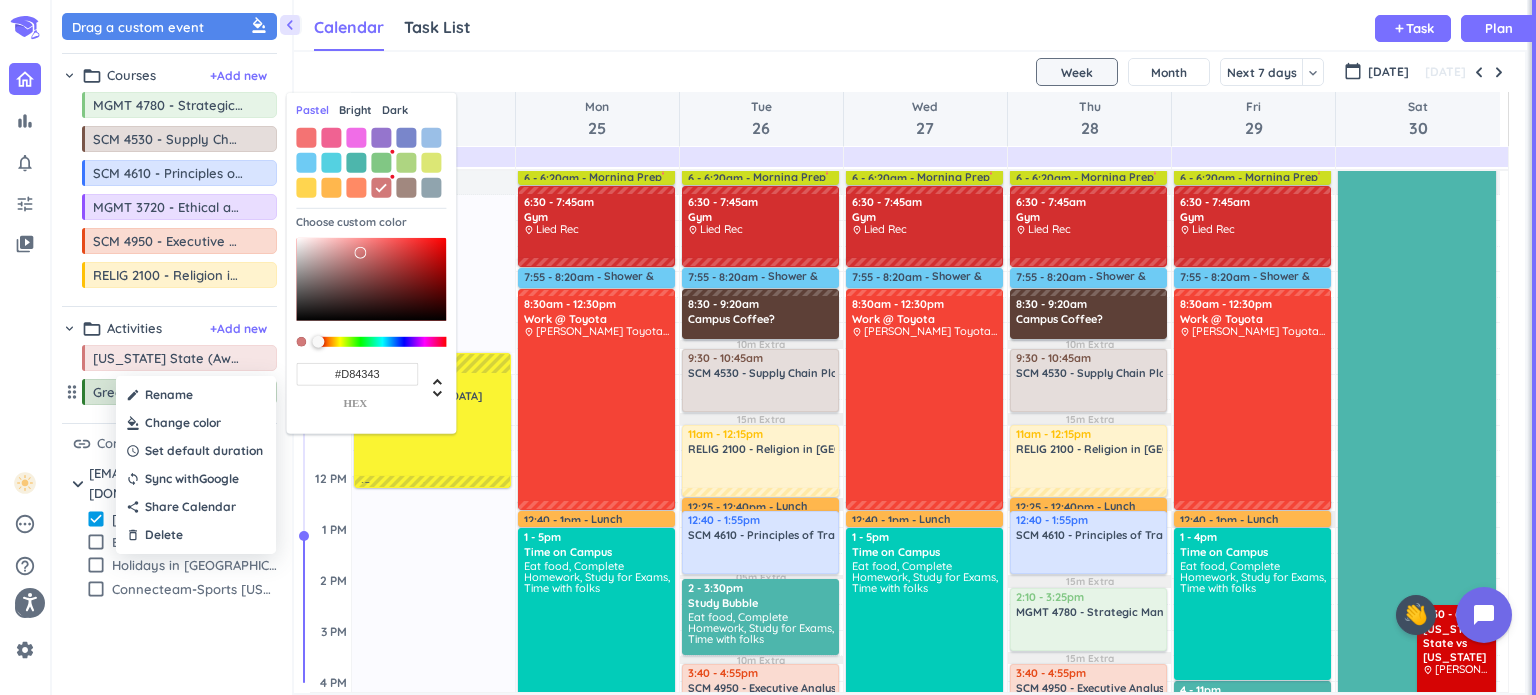 click at bounding box center (371, 279) 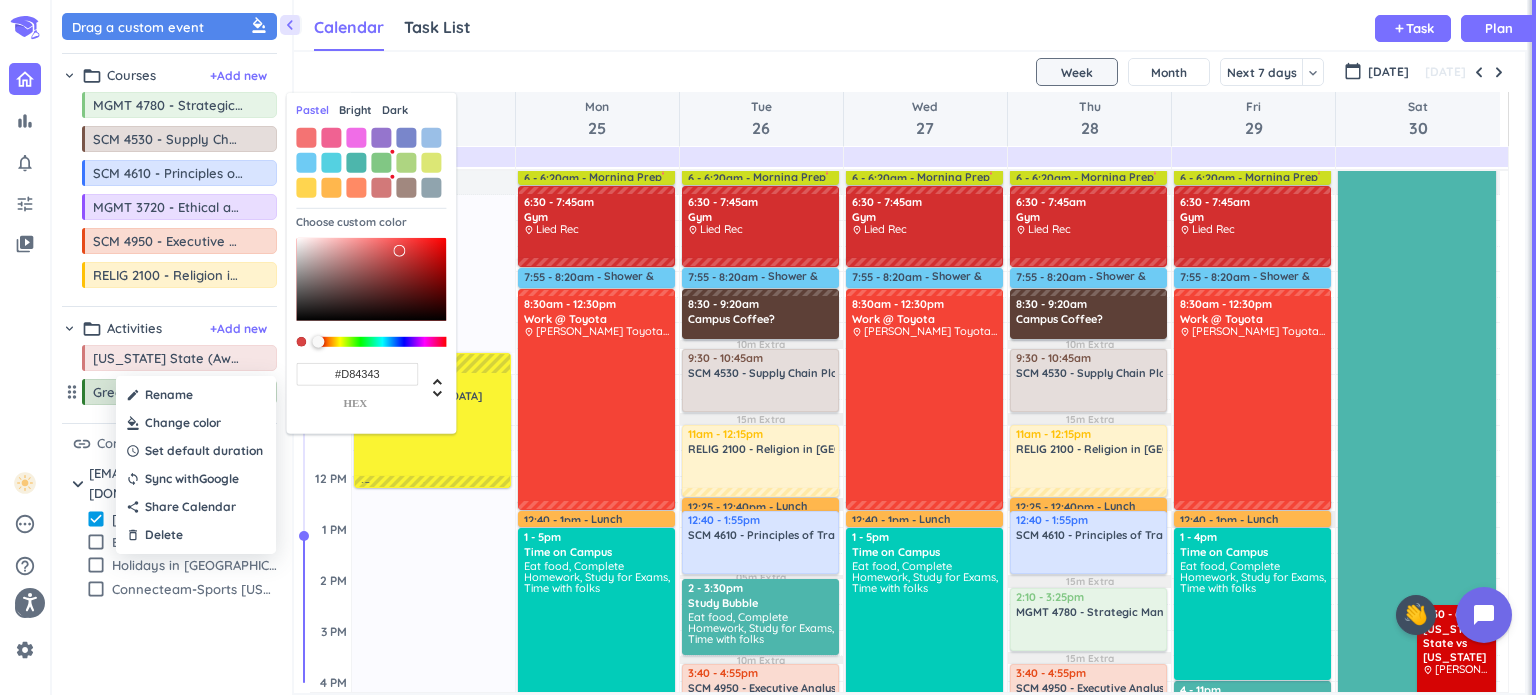 type on "#B33636" 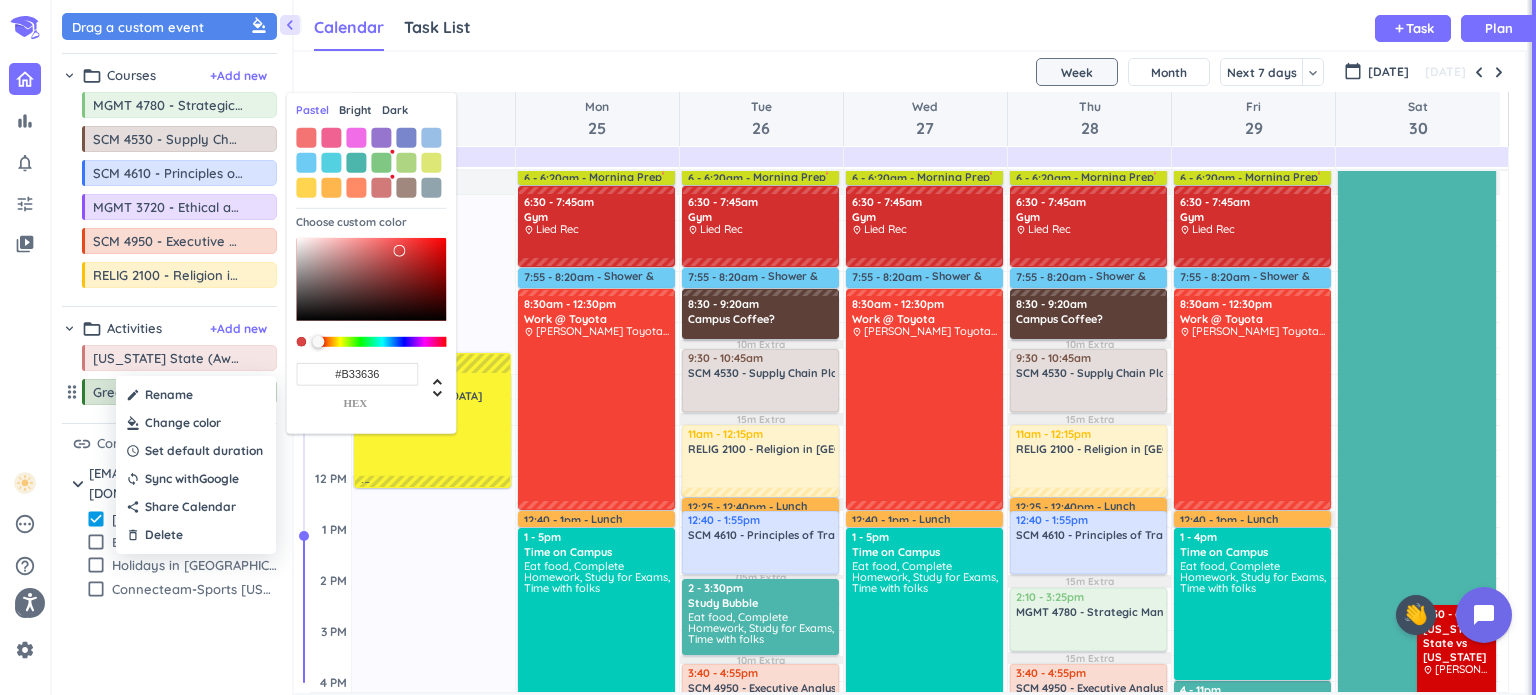 click at bounding box center (371, 279) 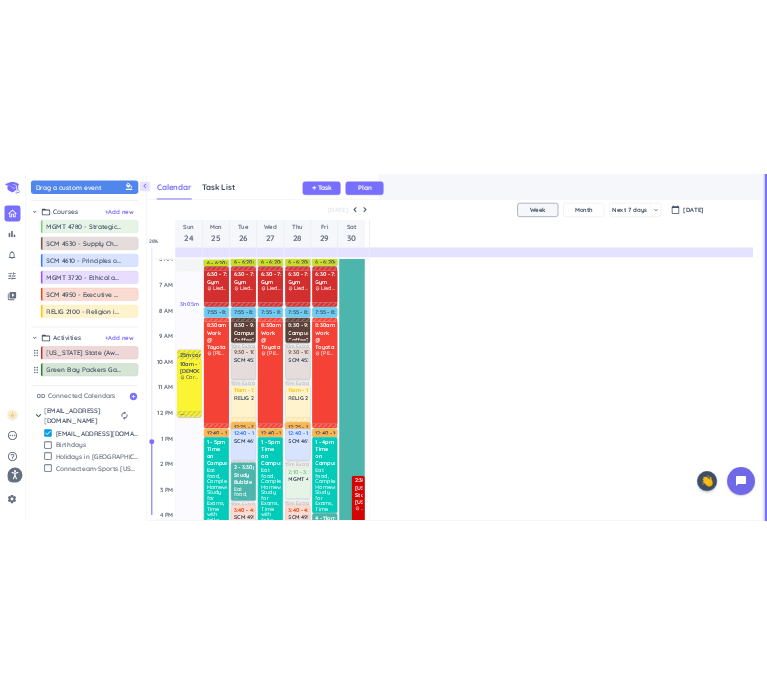 scroll, scrollTop: 41, scrollLeft: 456, axis: both 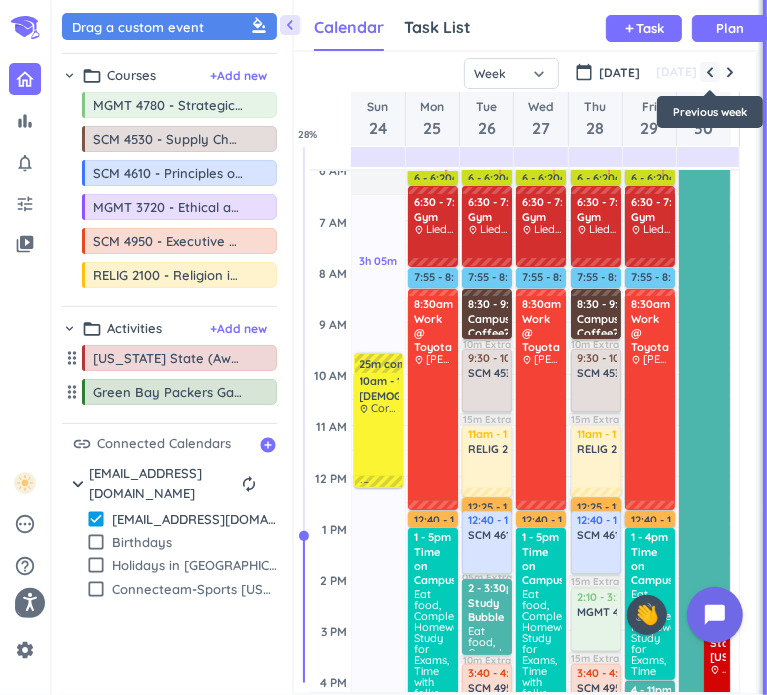 click at bounding box center [710, 72] 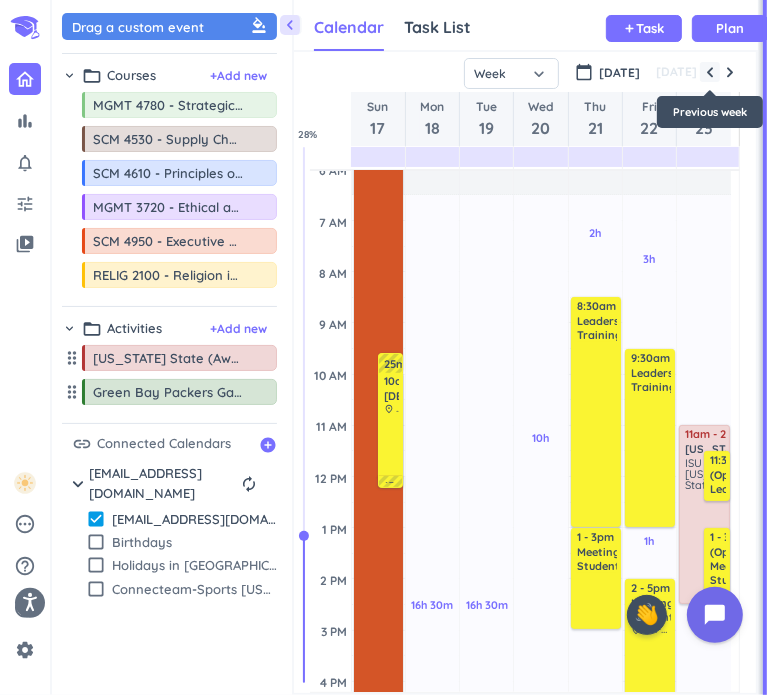 click at bounding box center [710, 72] 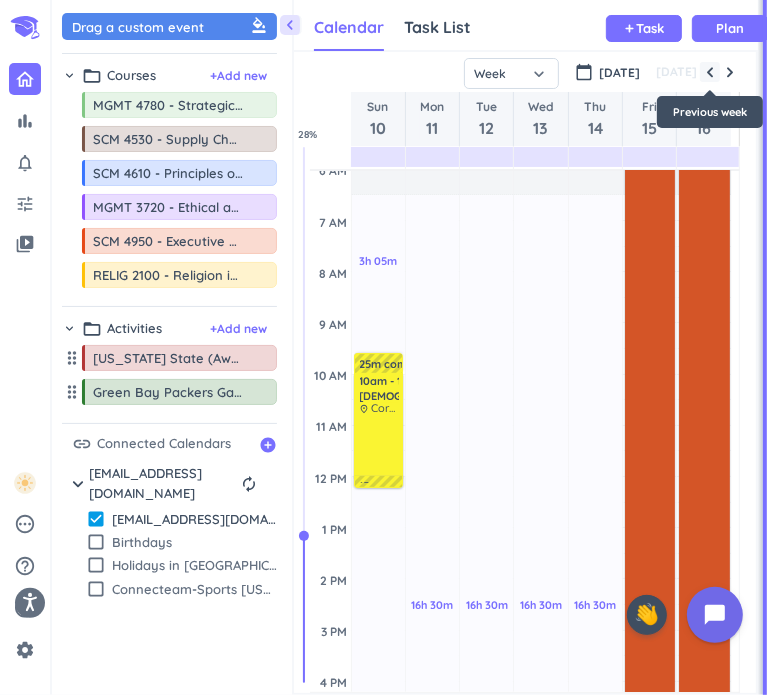 click at bounding box center (710, 72) 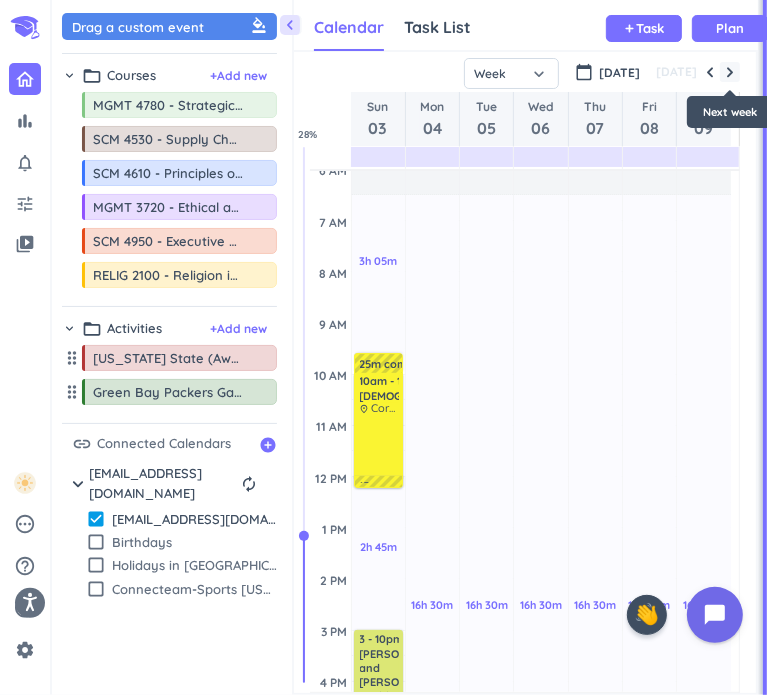 click at bounding box center [730, 72] 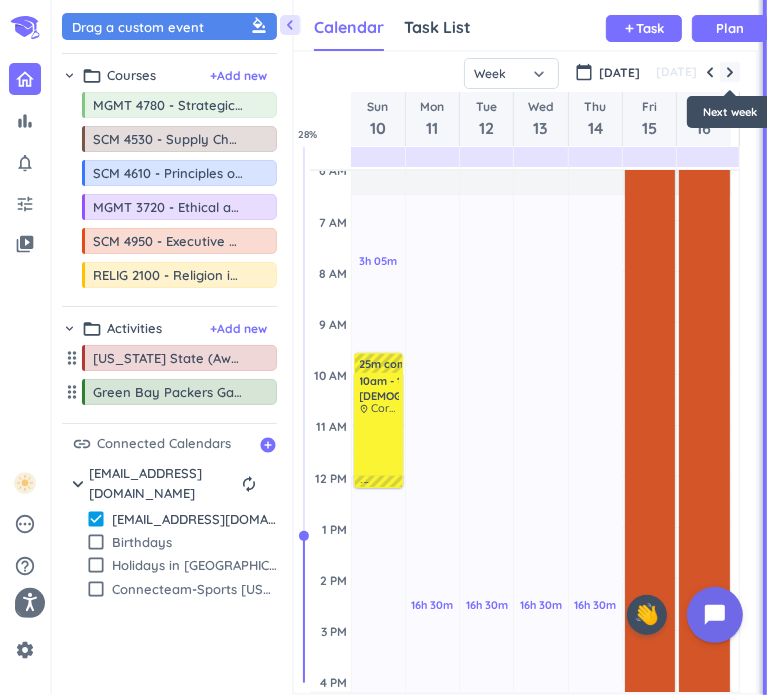 click at bounding box center (730, 72) 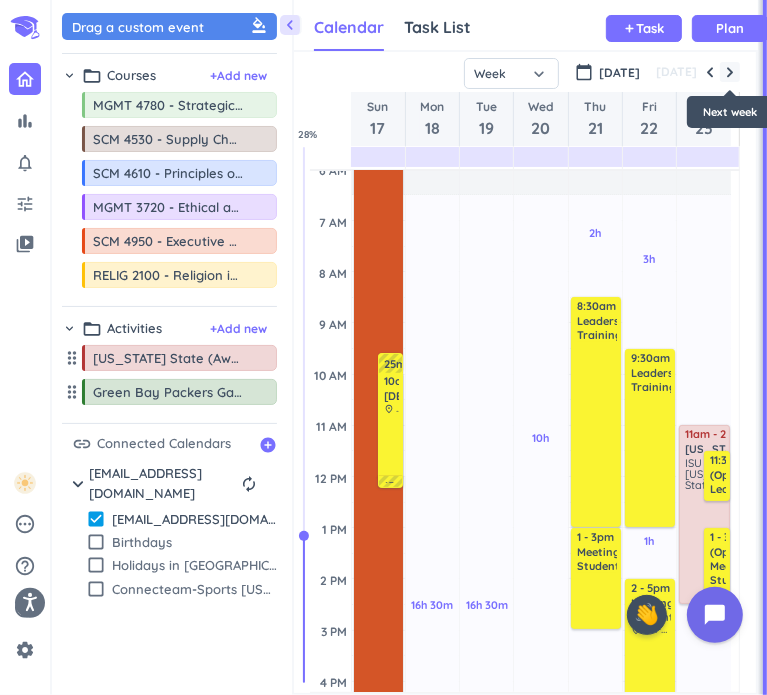 click at bounding box center (730, 72) 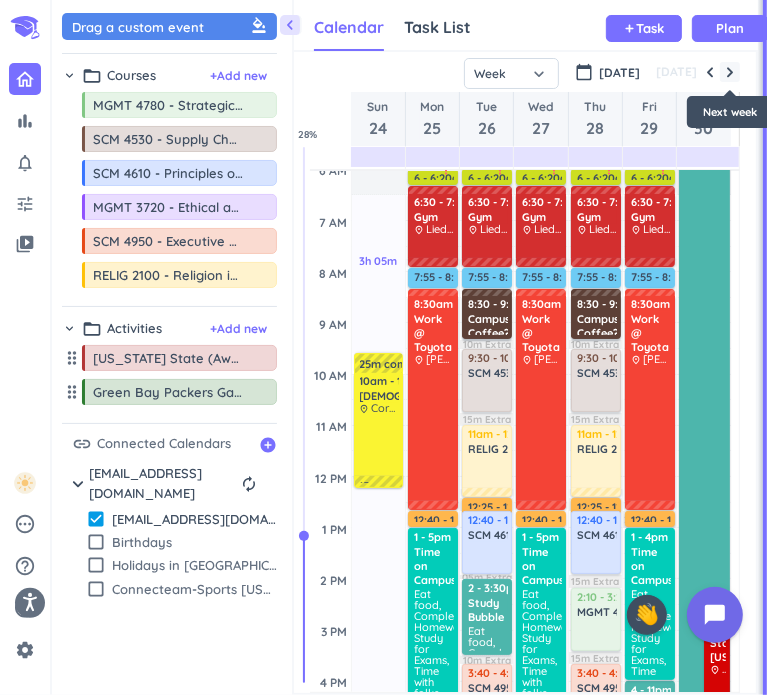 click at bounding box center [730, 72] 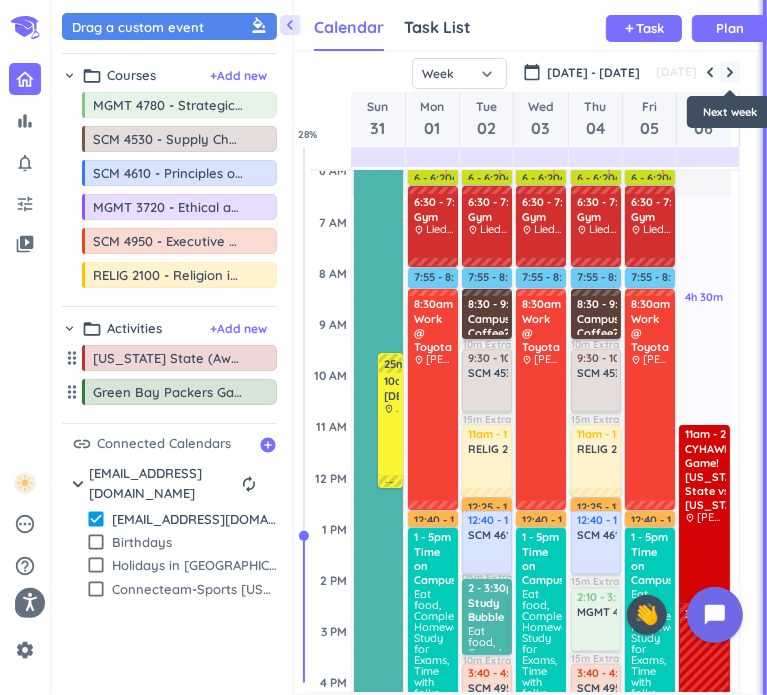 click at bounding box center [730, 72] 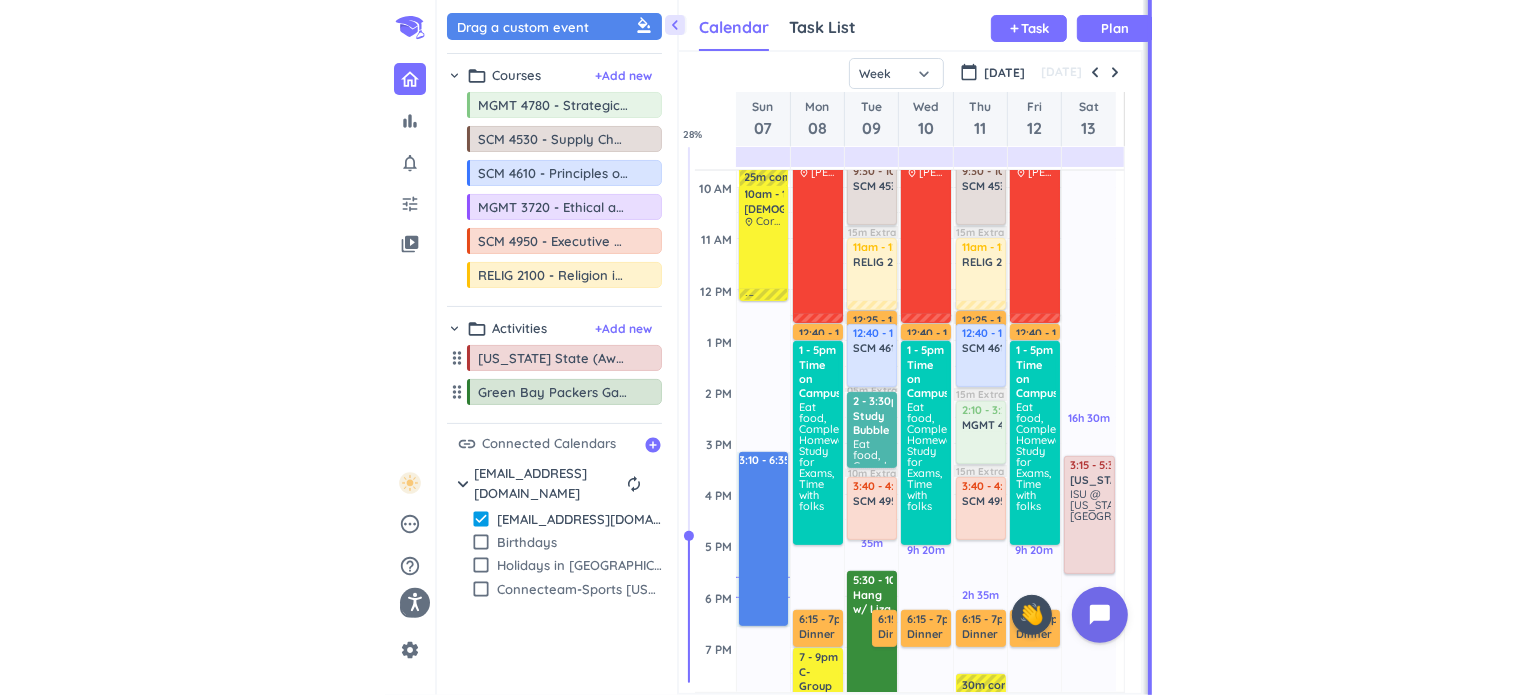 scroll, scrollTop: 292, scrollLeft: 0, axis: vertical 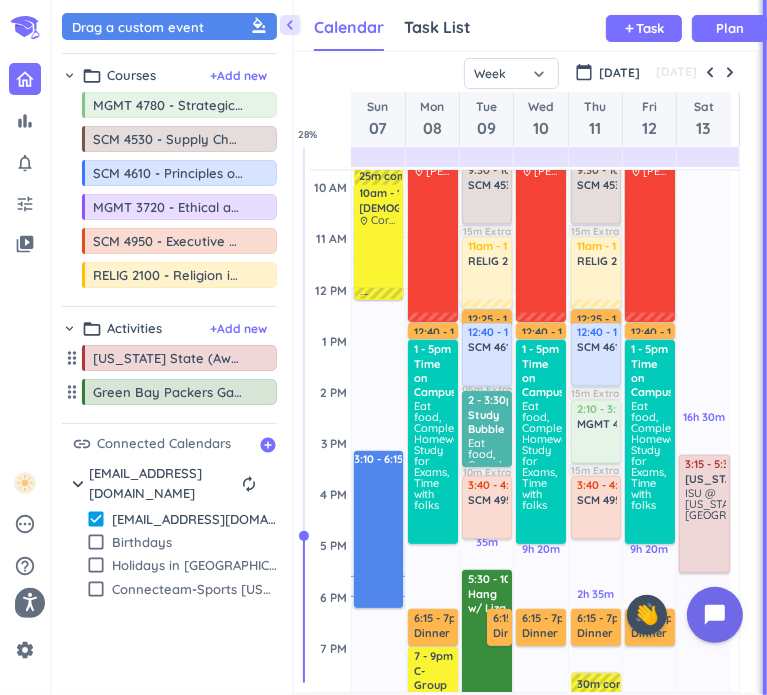 drag, startPoint x: 369, startPoint y: 642, endPoint x: 364, endPoint y: 604, distance: 38.327538 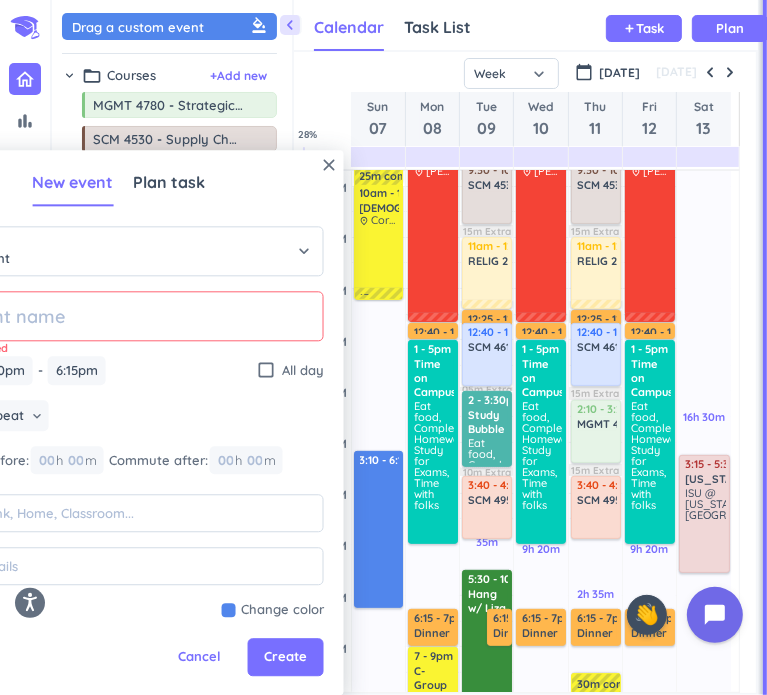 click on "Sun, Sep 7 Sun, Sep 7   3:10pm 3:10pm - 6:15pm 6:15pm check_box_outline_blank All day" at bounding box center (119, 370) 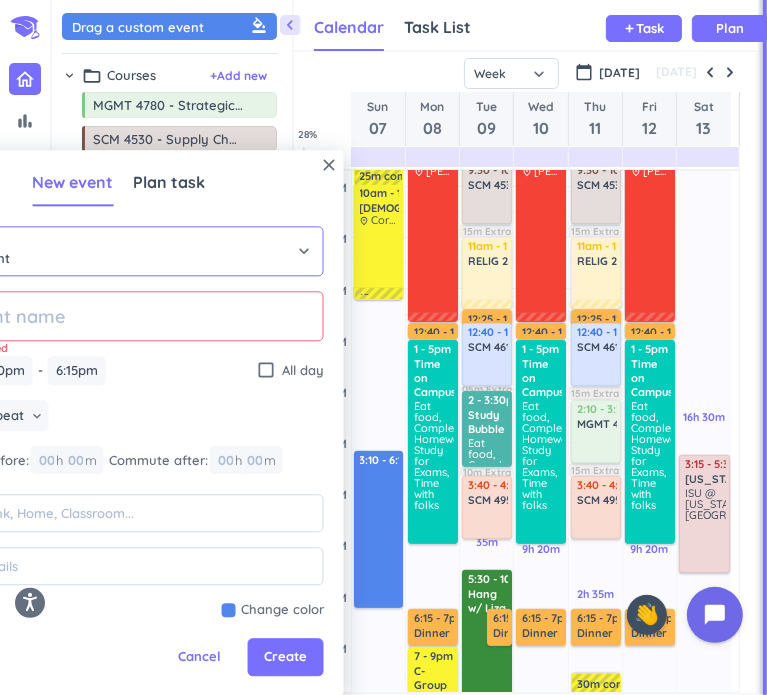 click on "Custom Event" at bounding box center [119, 251] 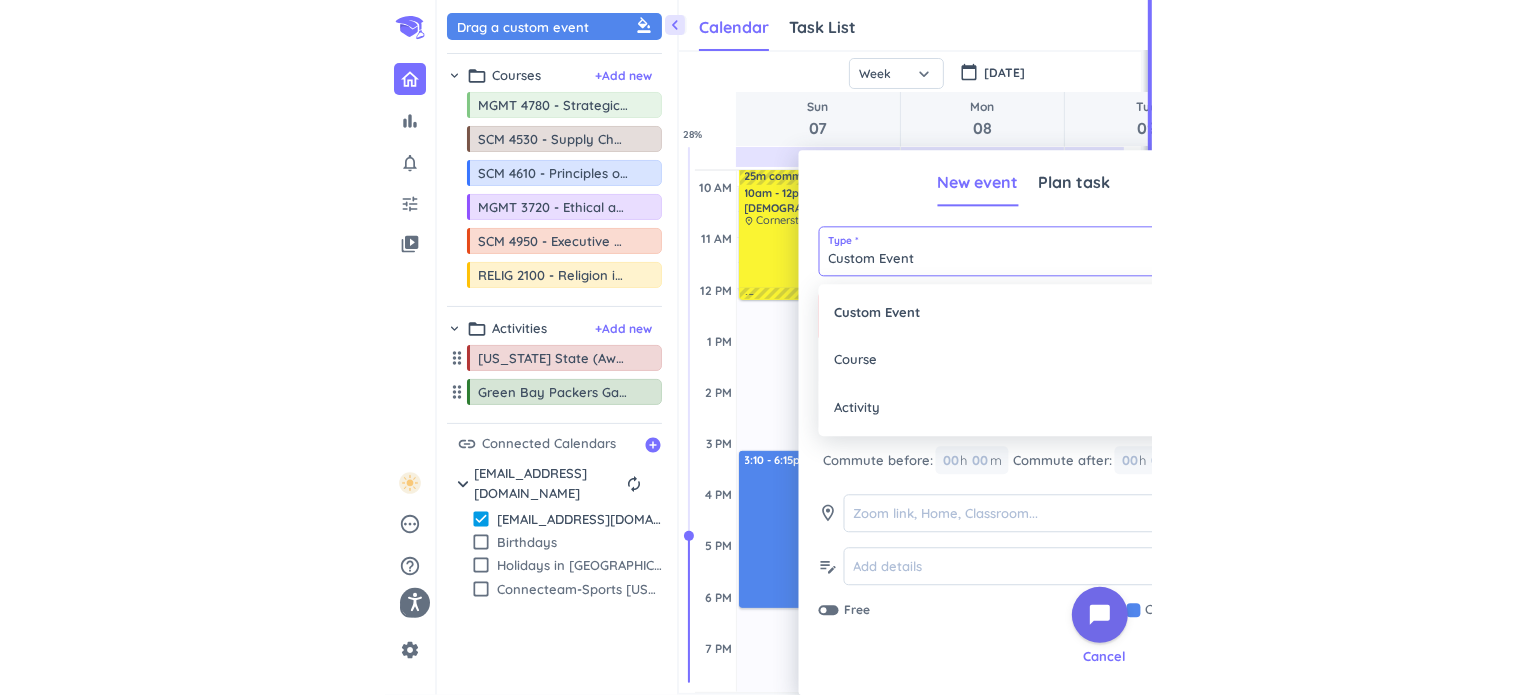 scroll, scrollTop: 8, scrollLeft: 9, axis: both 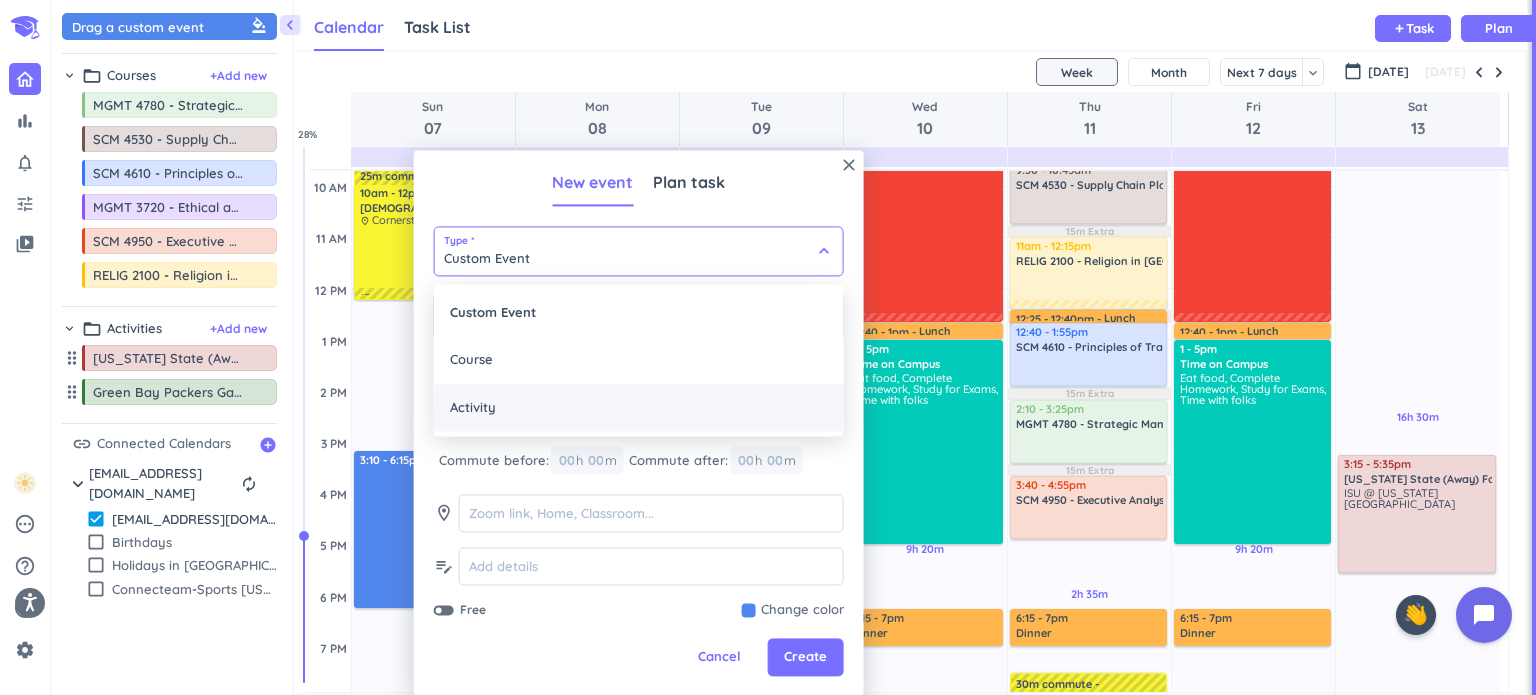 click on "Activity" at bounding box center (639, 408) 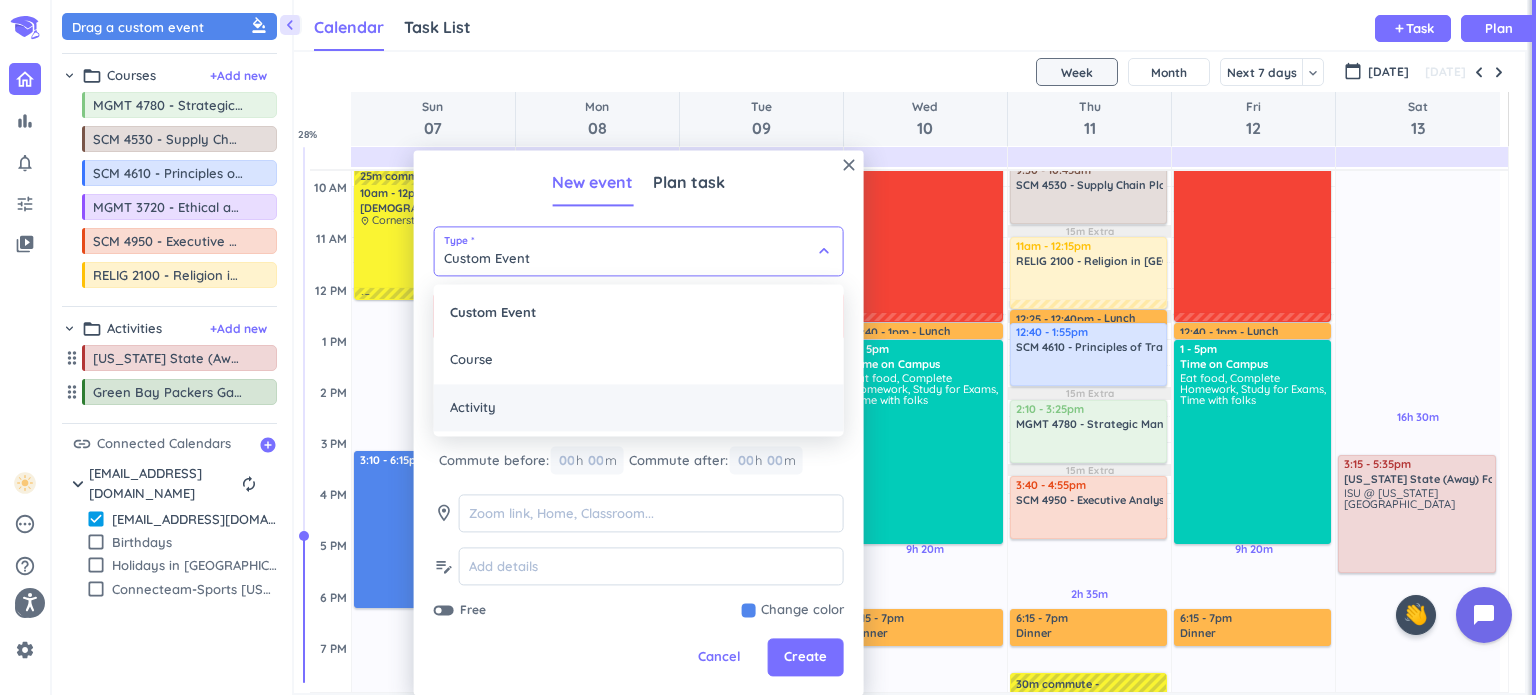 type on "Activity" 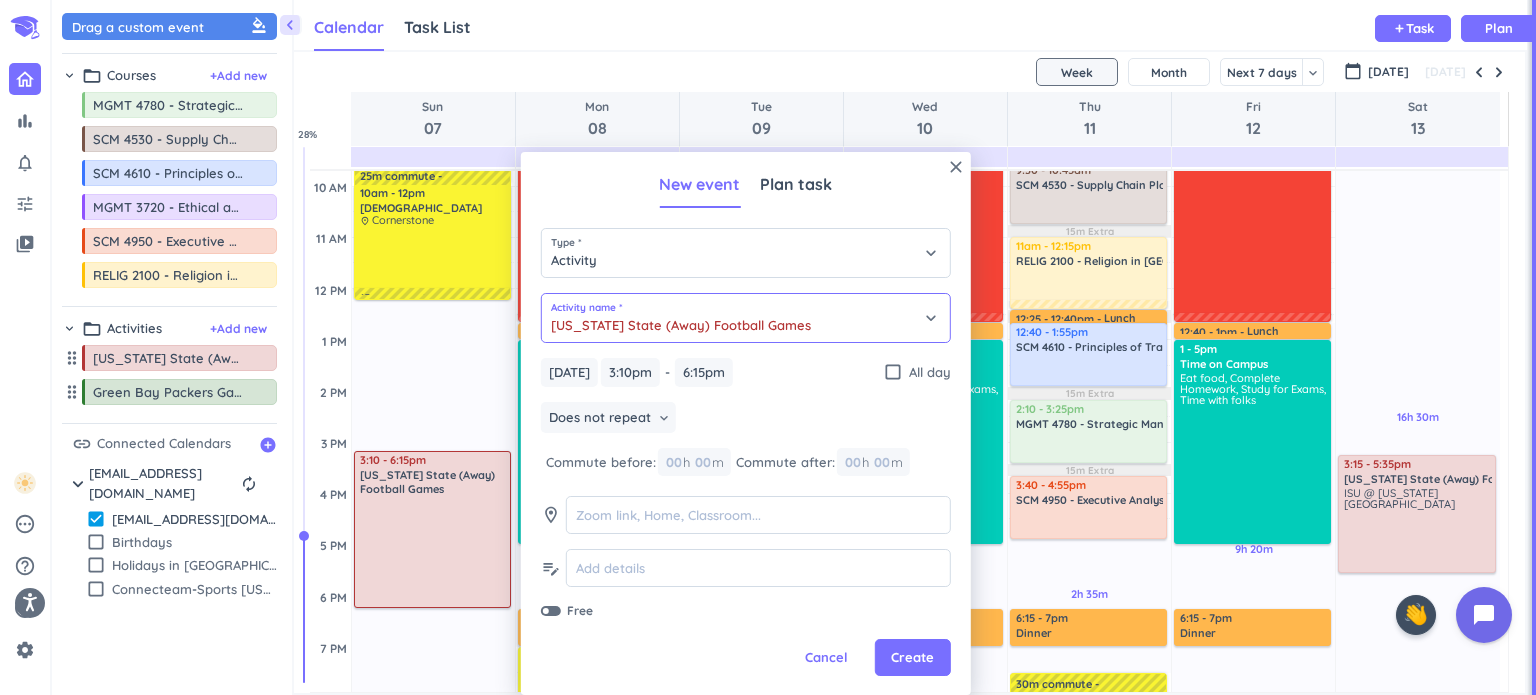 click on "Iowa State (Away) Football Games" at bounding box center (746, 318) 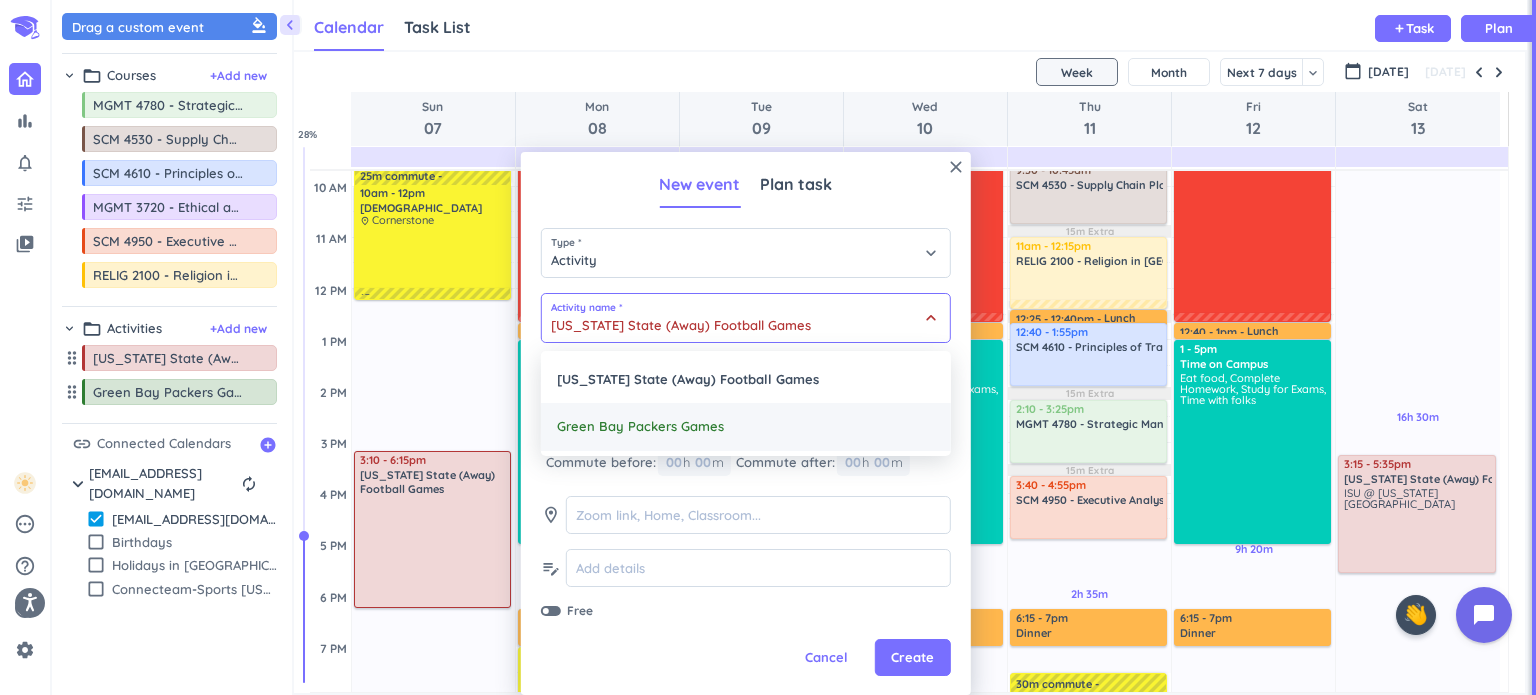 click on "Green Bay Packers Games" at bounding box center (746, 427) 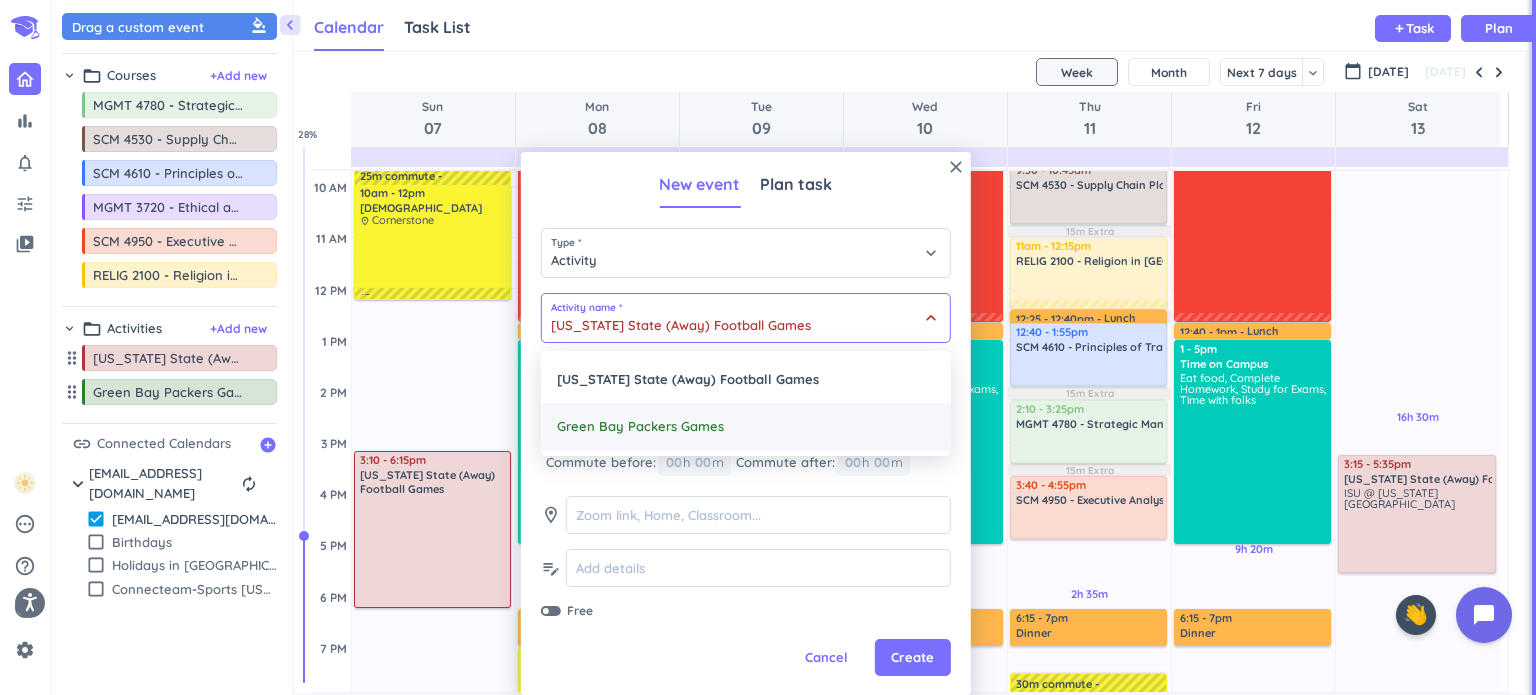 type on "Green Bay Packers Games" 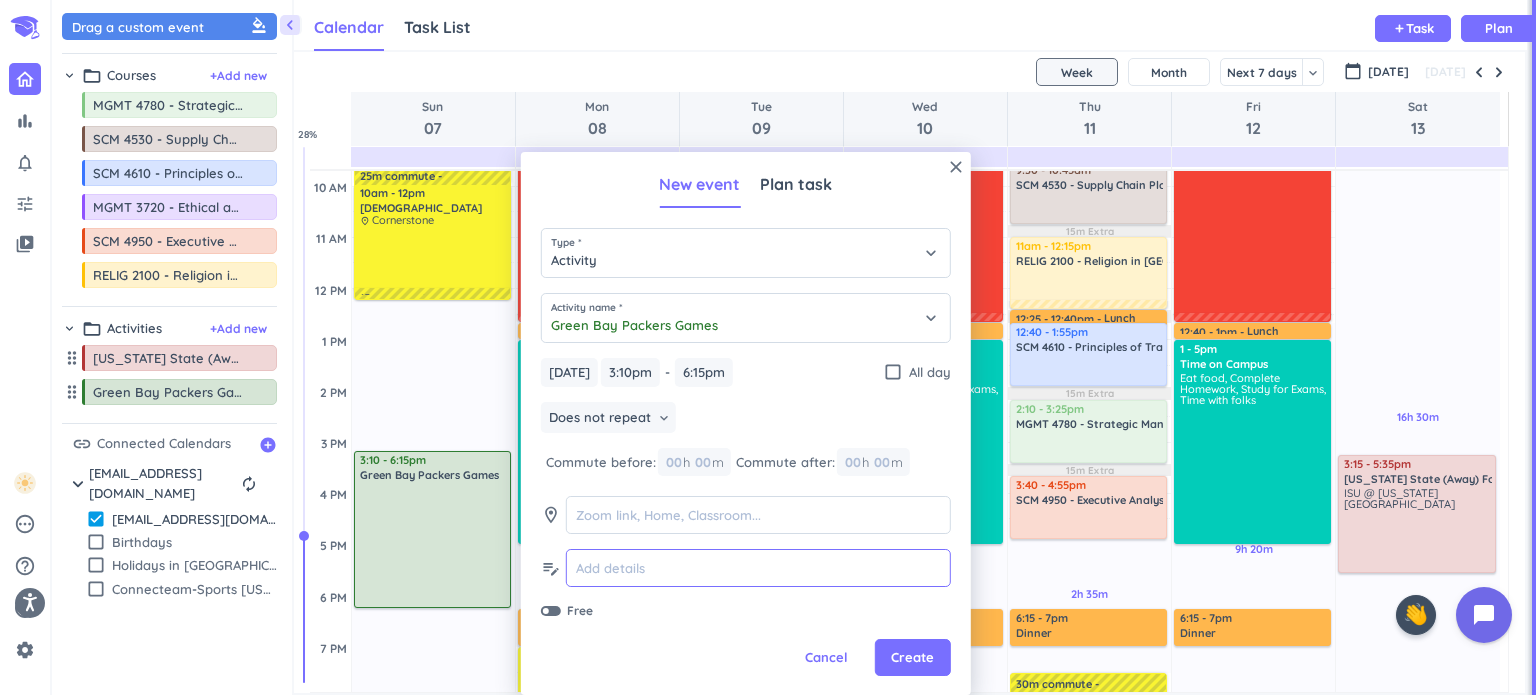 click at bounding box center (758, 568) 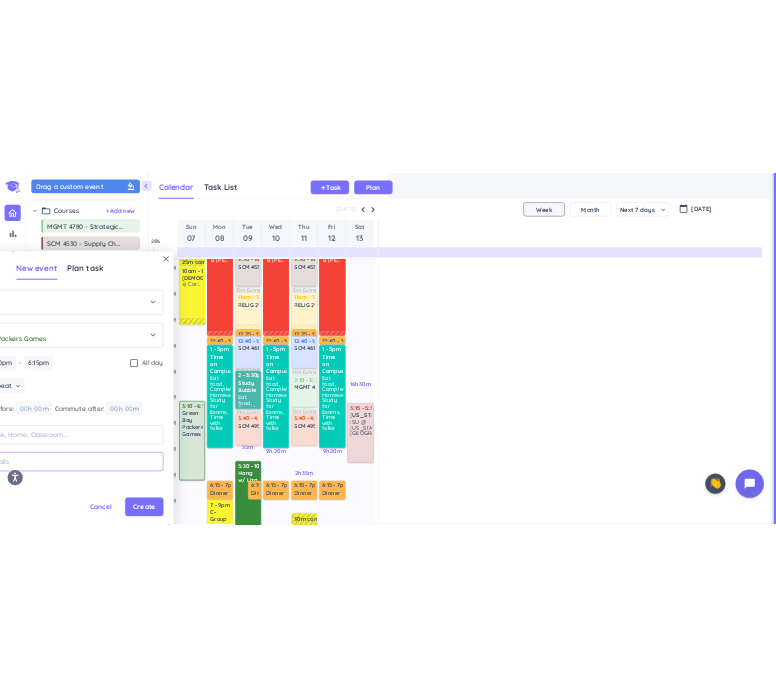 scroll, scrollTop: 41, scrollLeft: 465, axis: both 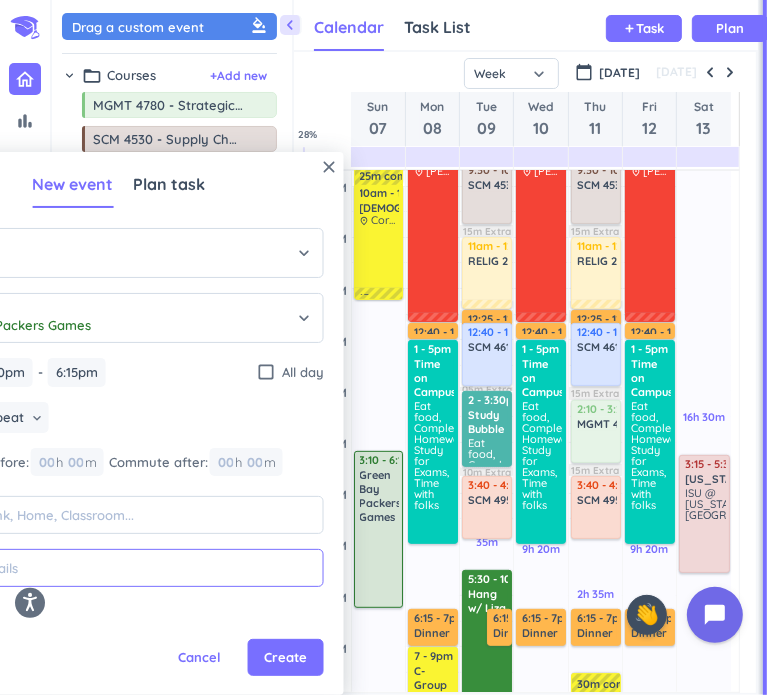 click at bounding box center [131, 568] 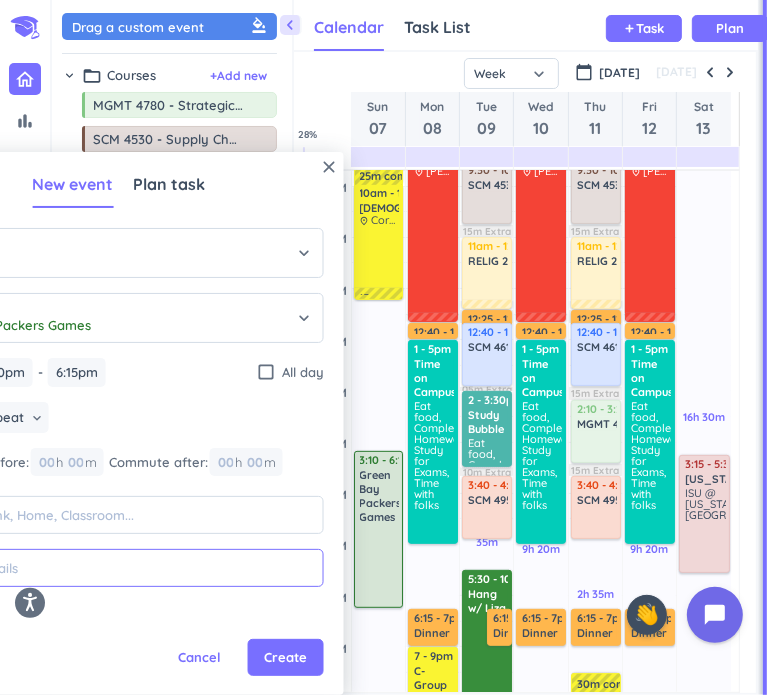 click at bounding box center (131, 568) 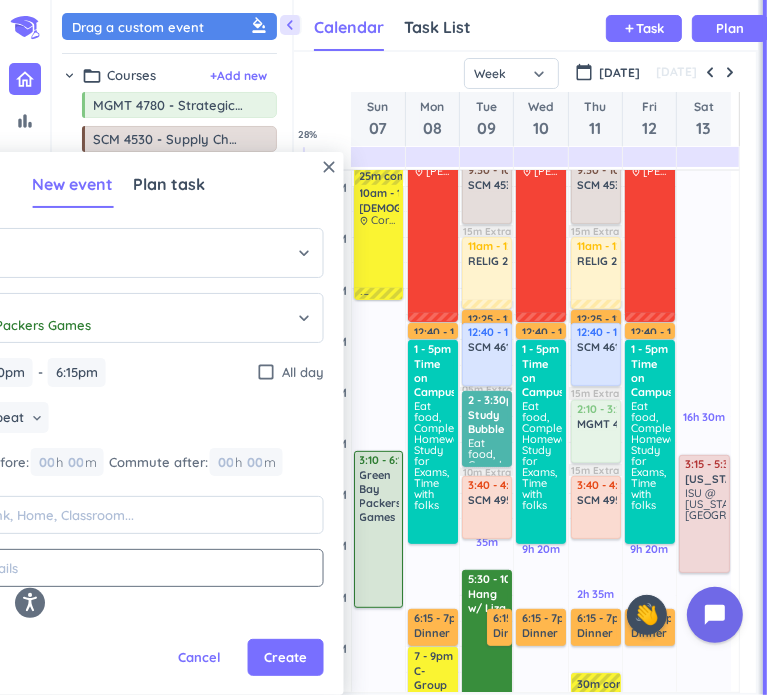 click 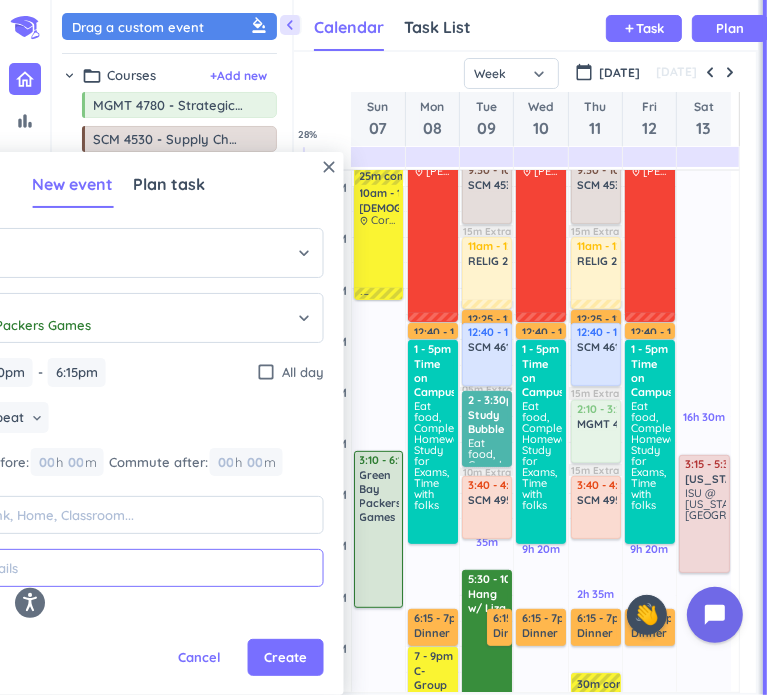 click at bounding box center (131, 568) 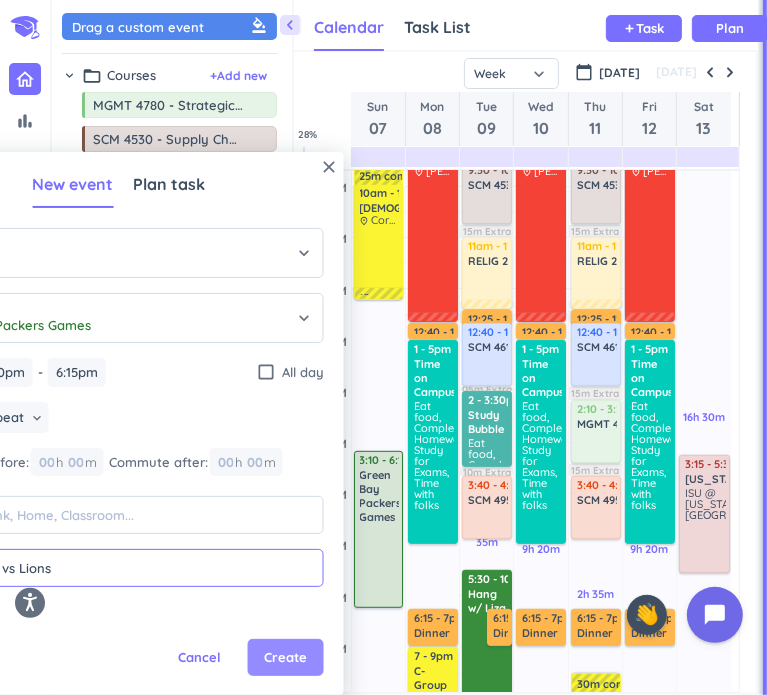 type on "Packers vs Lions" 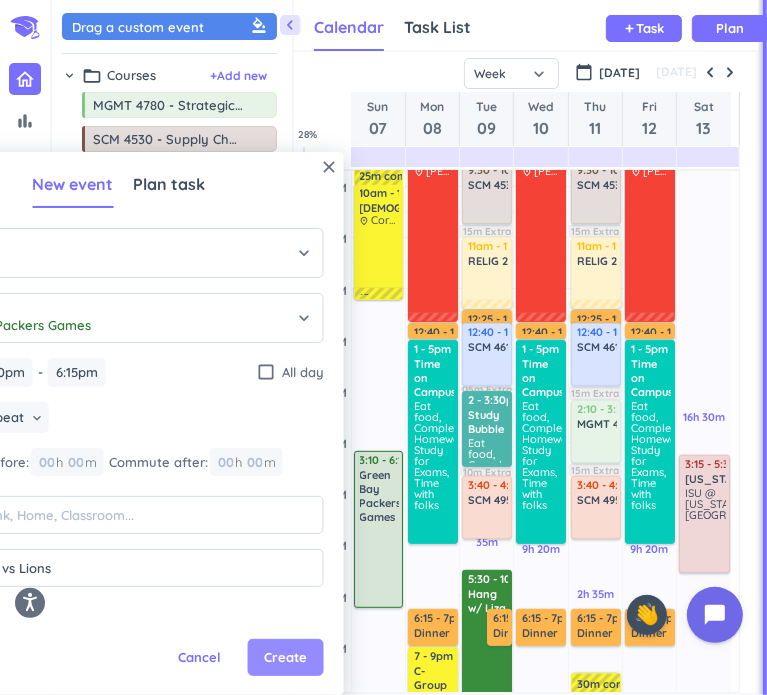 click on "Create" at bounding box center (285, 658) 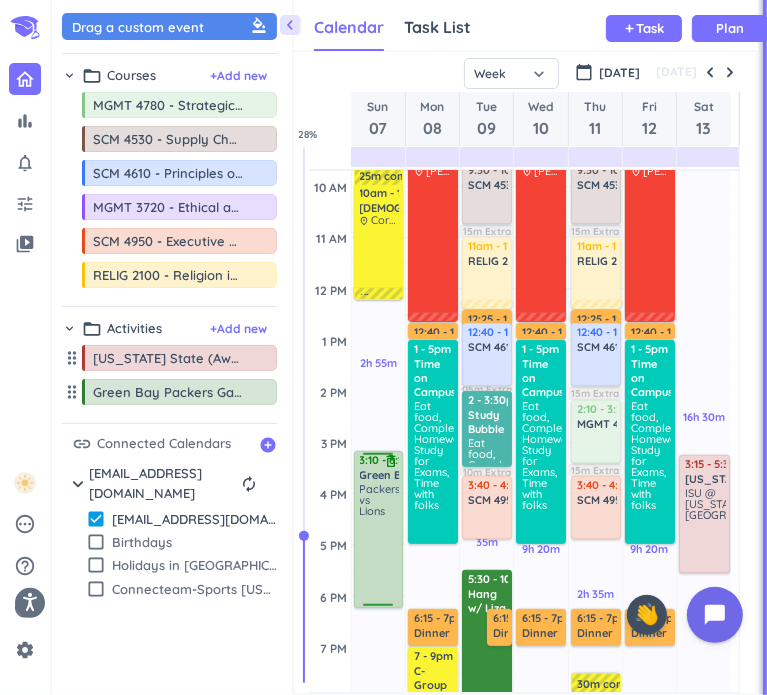 click on "Packers vs Lions" at bounding box center [380, 544] 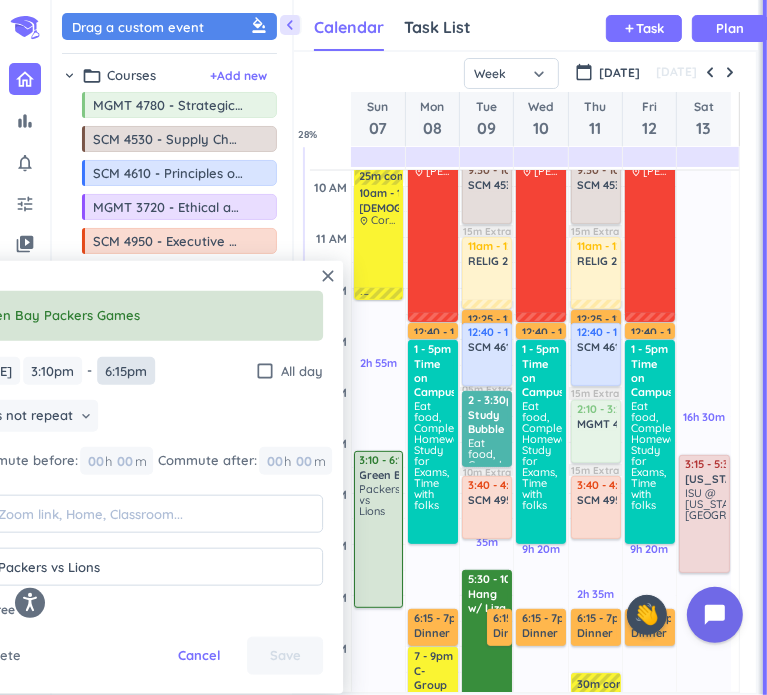click on "6:15pm" at bounding box center [126, 370] 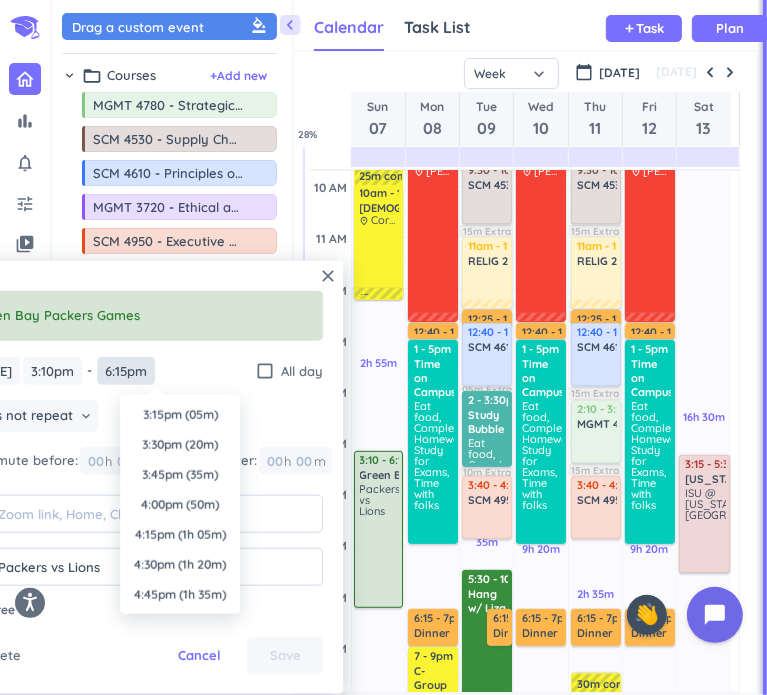 scroll, scrollTop: 360, scrollLeft: 0, axis: vertical 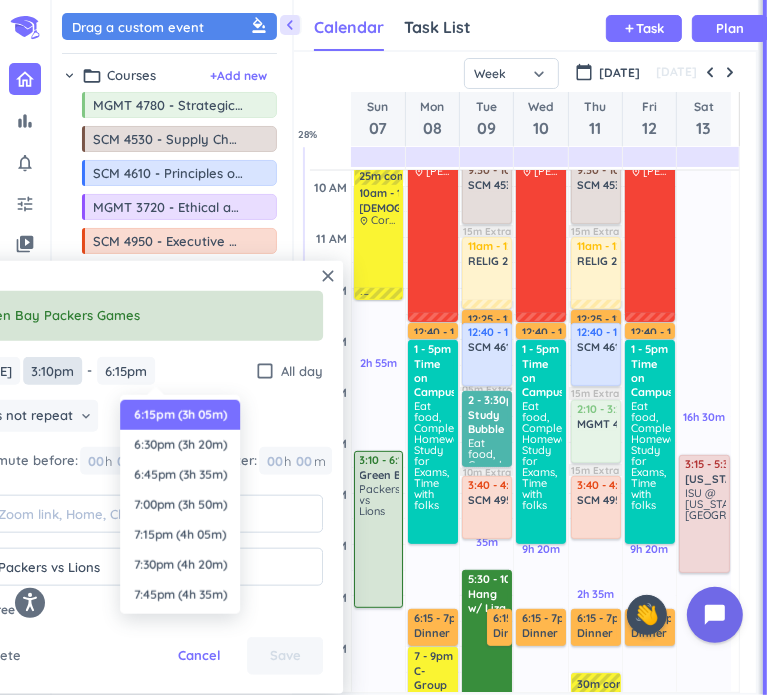 click on "3:10pm" at bounding box center (52, 370) 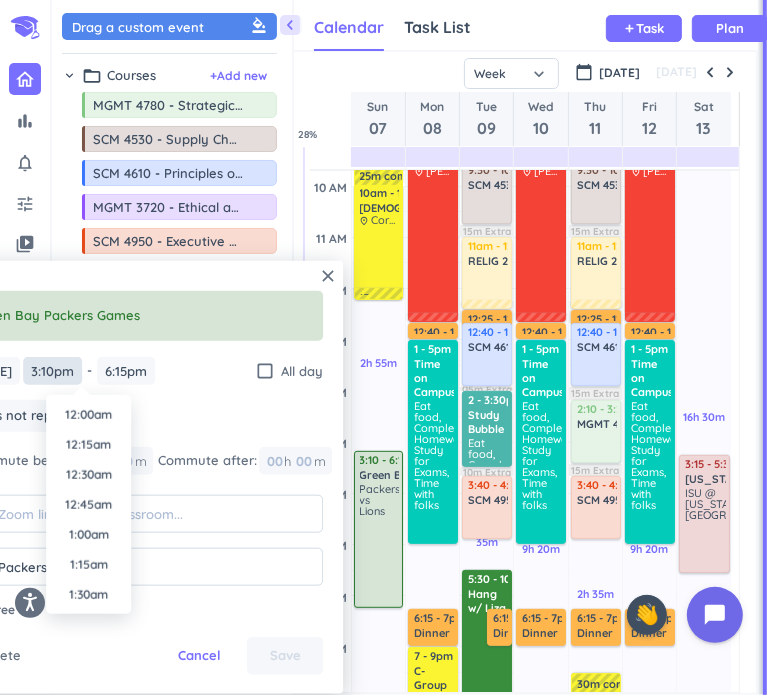 scroll, scrollTop: 1710, scrollLeft: 0, axis: vertical 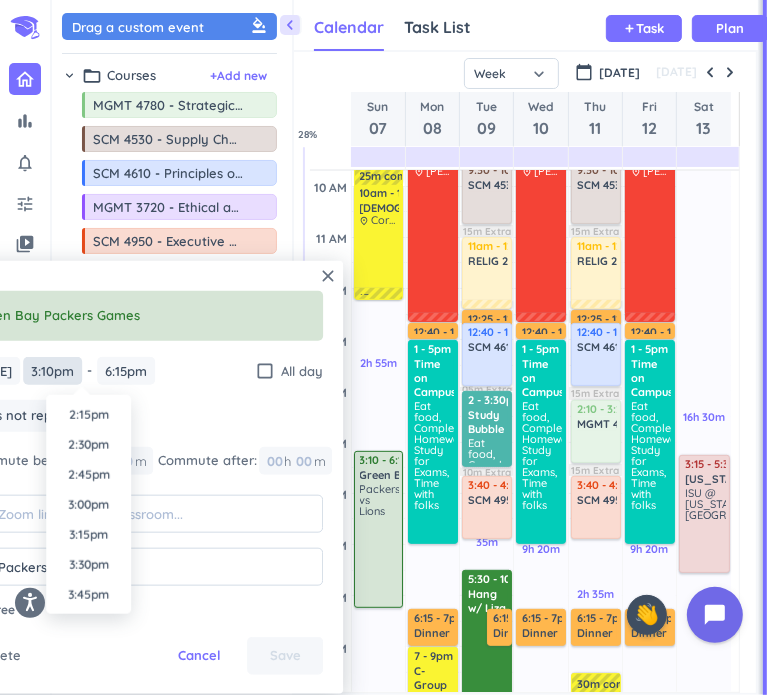 click on "3:10pm" at bounding box center (52, 370) 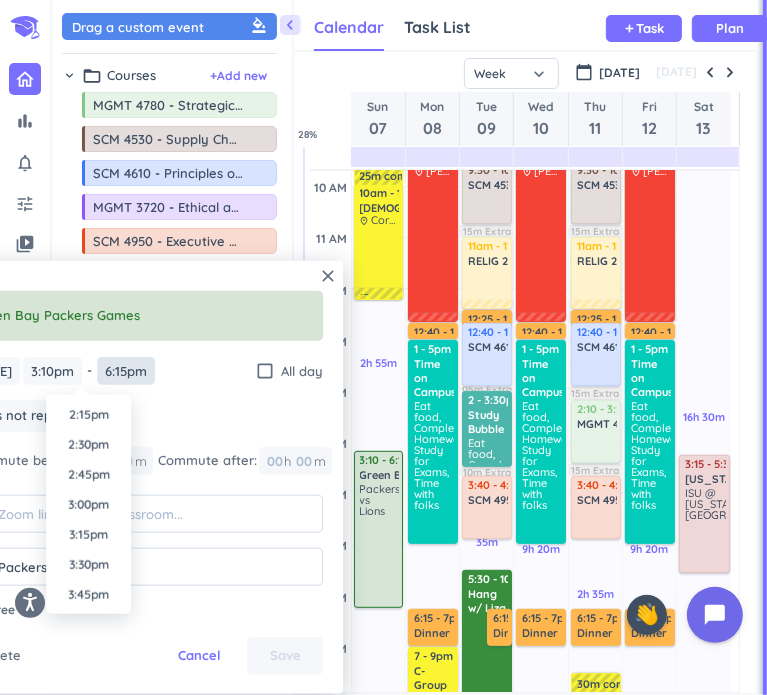click on "6:15pm" at bounding box center [126, 370] 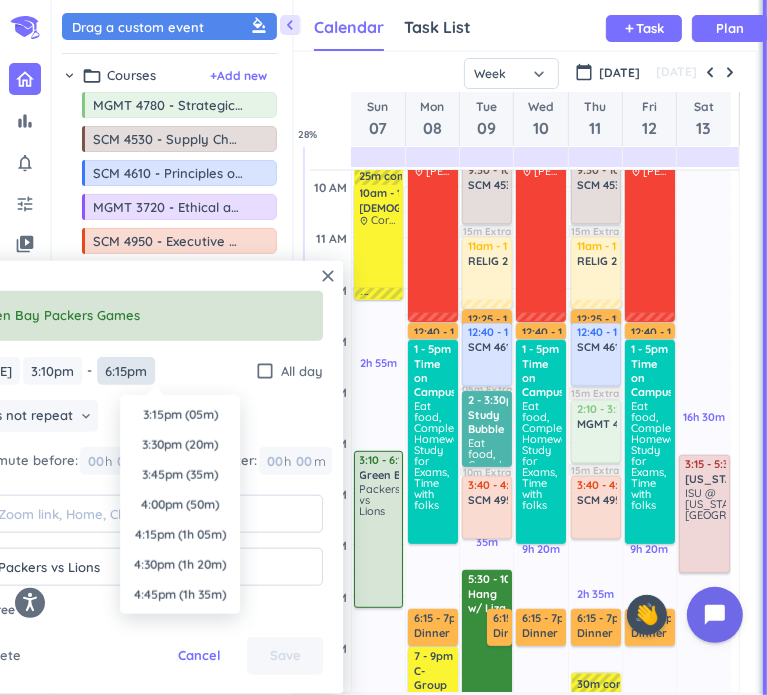 scroll, scrollTop: 360, scrollLeft: 0, axis: vertical 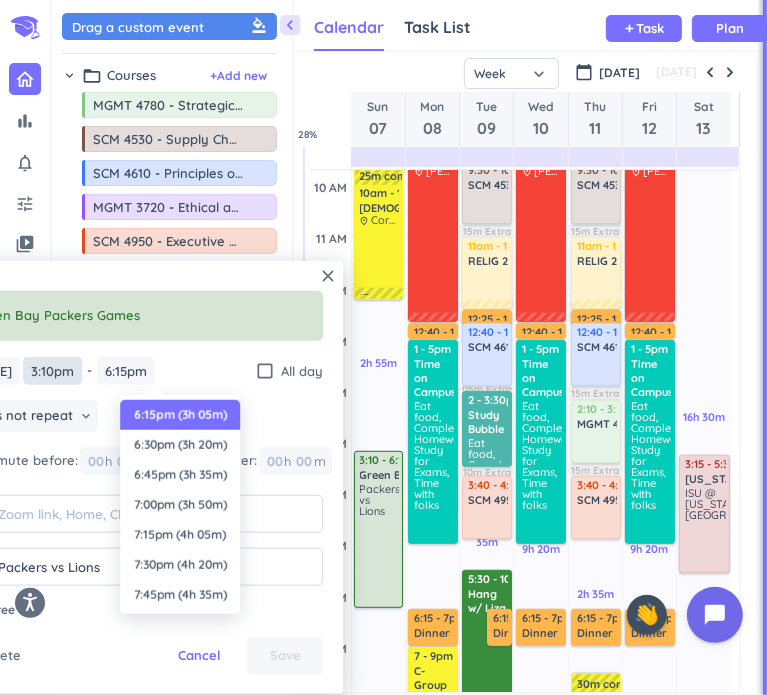 click on "3:10pm" at bounding box center (52, 370) 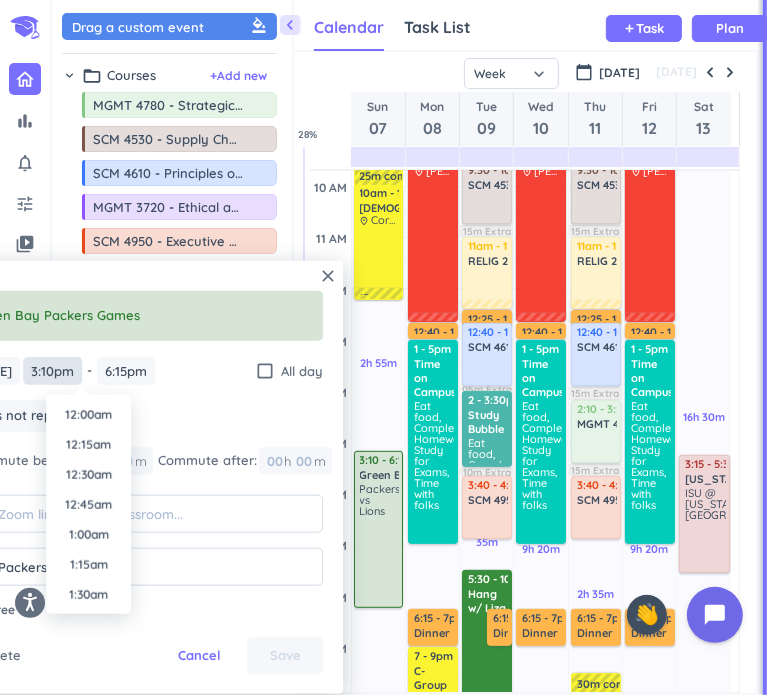 scroll, scrollTop: 1710, scrollLeft: 0, axis: vertical 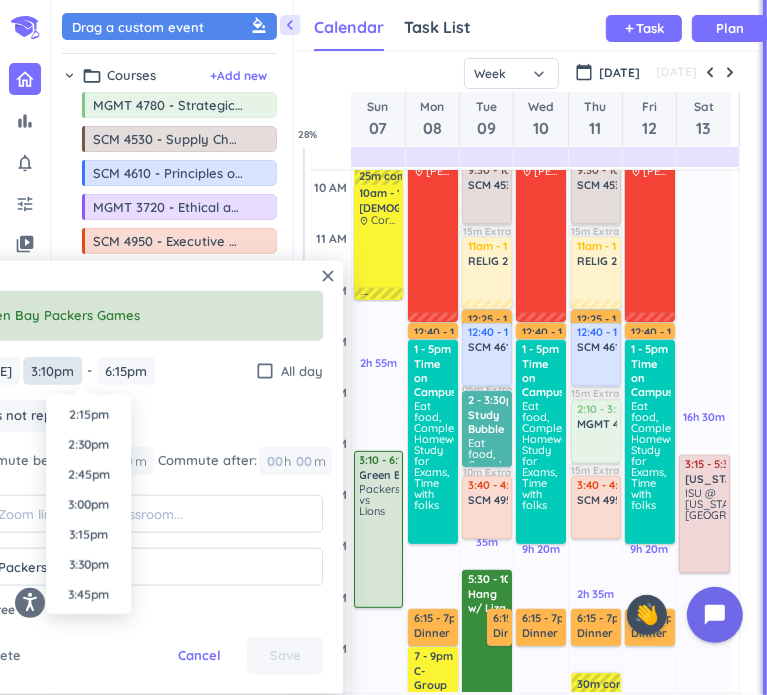 click on "3:10pm" at bounding box center (52, 370) 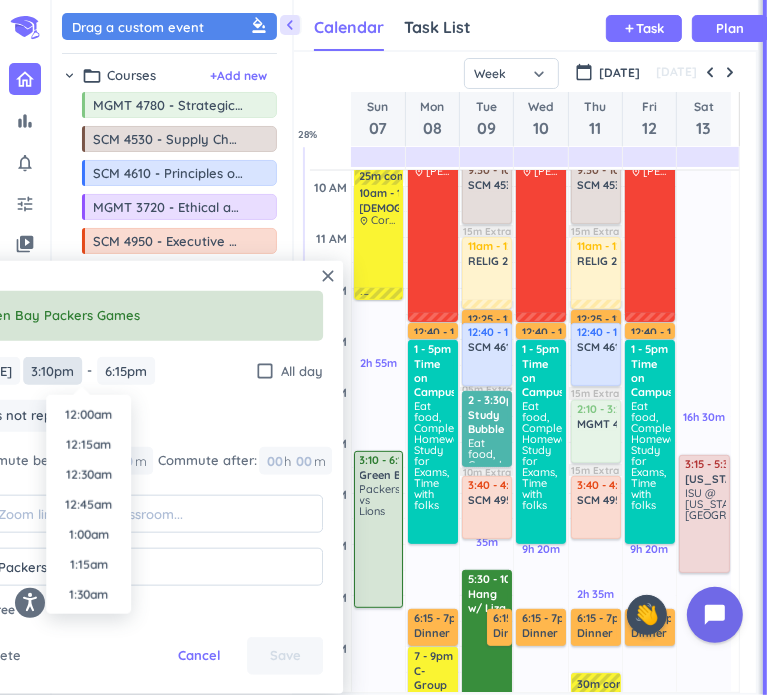 click on "3:10pm" at bounding box center (52, 370) 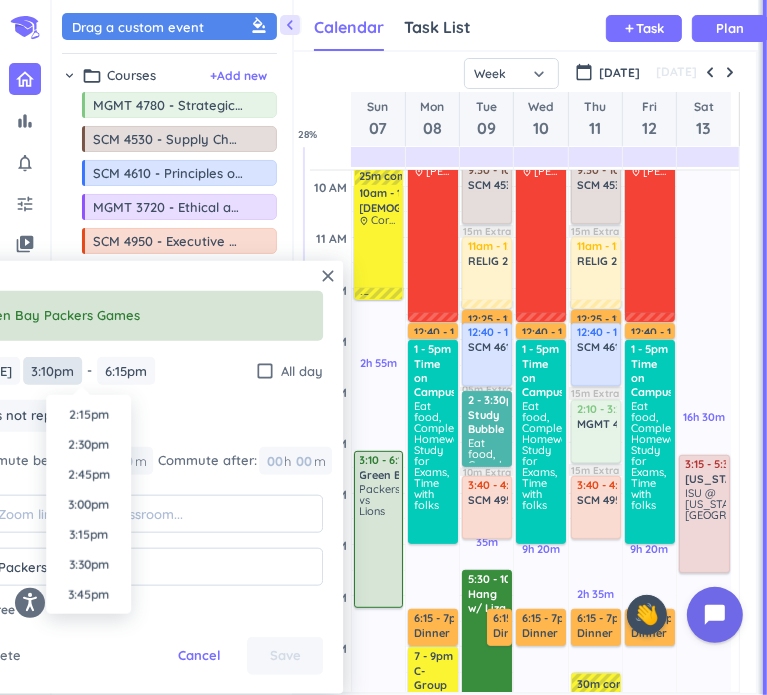 click on "3:10pm" at bounding box center (52, 370) 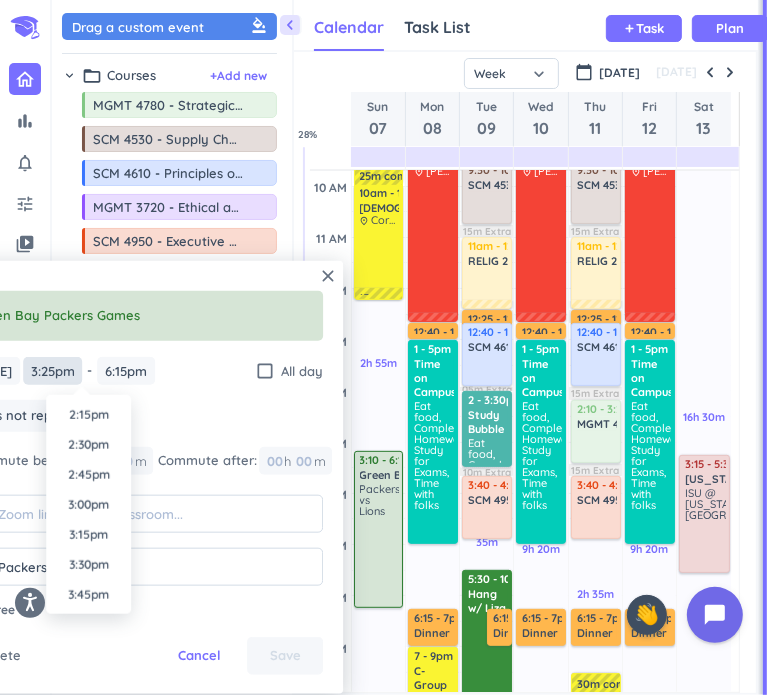 click on "3:25pm" at bounding box center (52, 370) 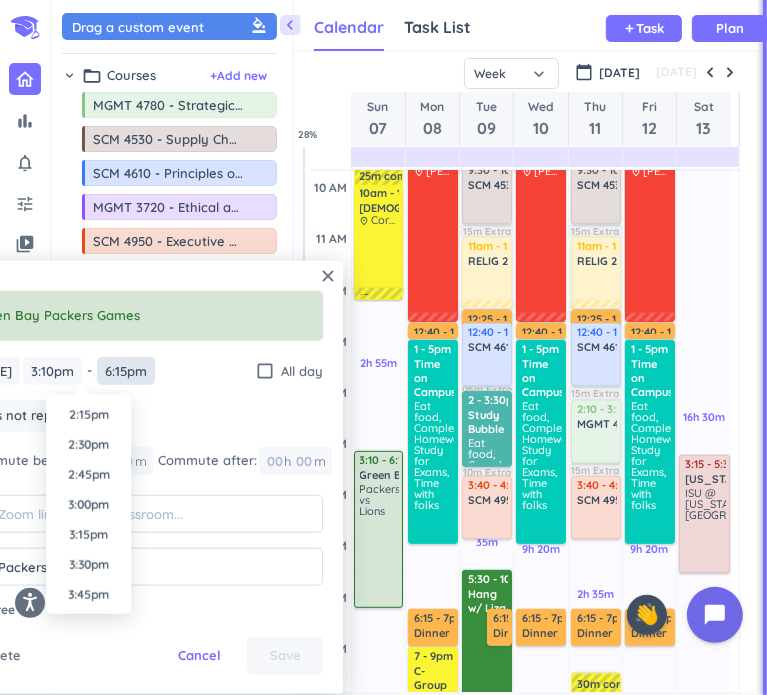 click on "6:15pm" at bounding box center [126, 370] 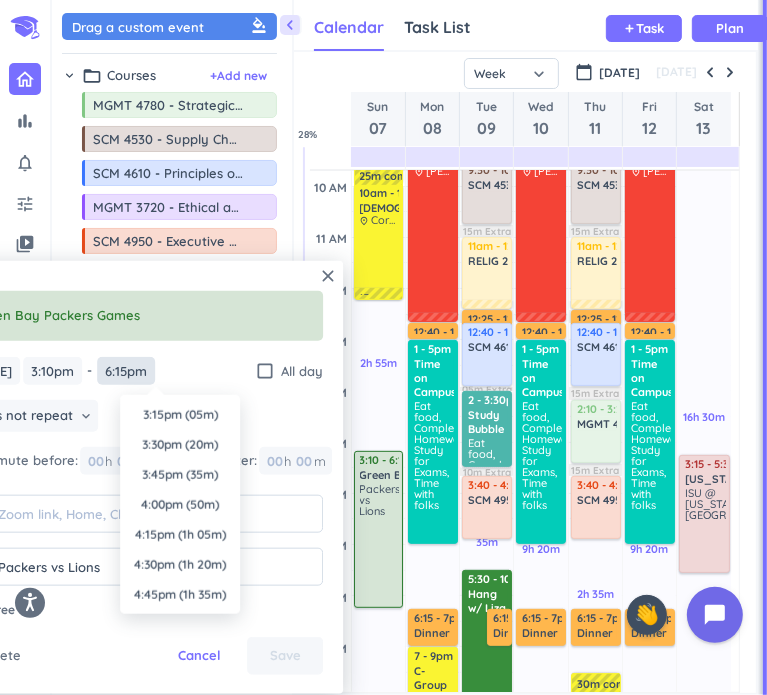 scroll, scrollTop: 360, scrollLeft: 0, axis: vertical 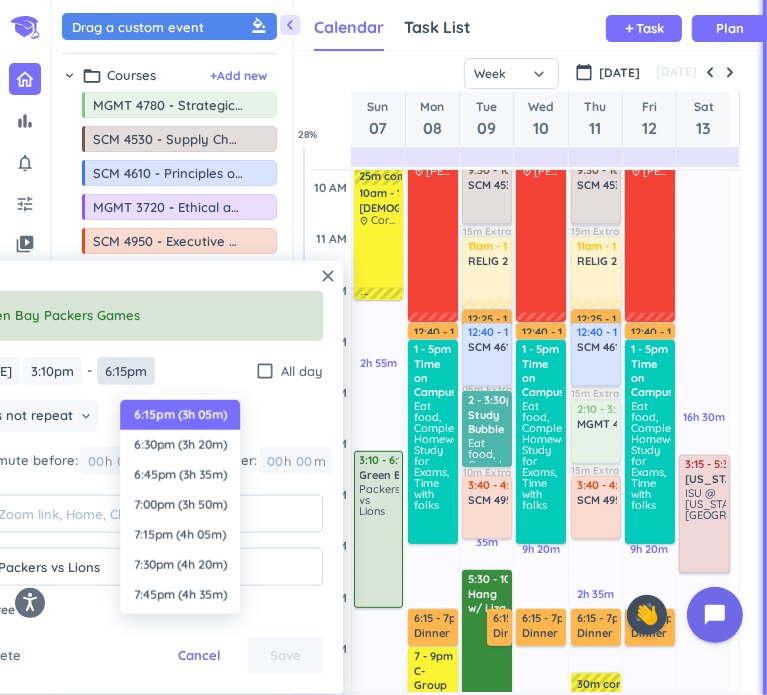 click on "6:15pm" at bounding box center [126, 370] 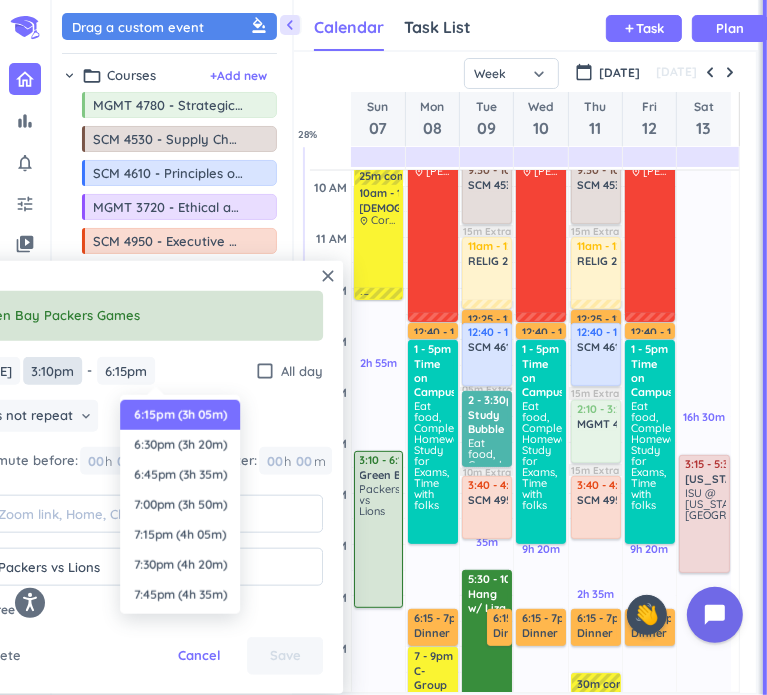 click on "3:10pm" at bounding box center [52, 370] 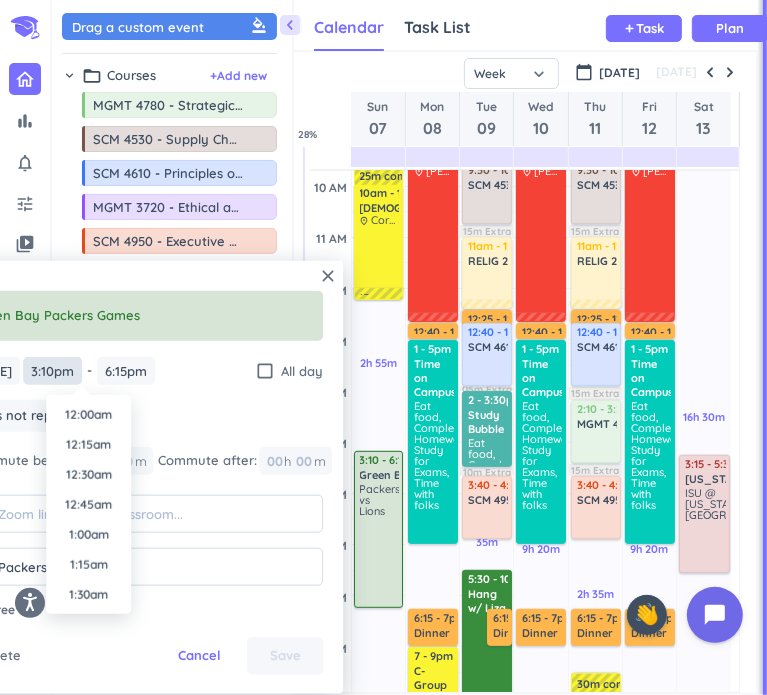 click on "3:10pm" at bounding box center [52, 370] 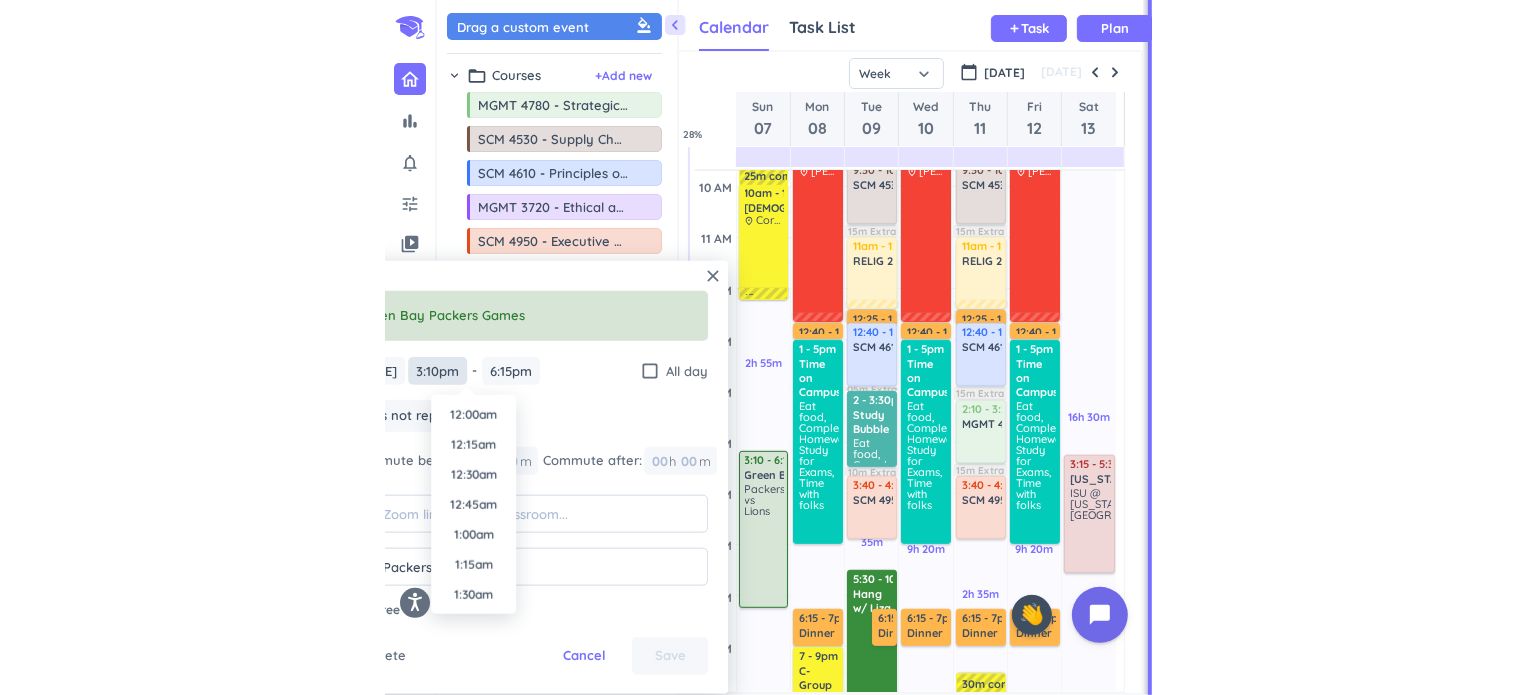 scroll, scrollTop: 1710, scrollLeft: 0, axis: vertical 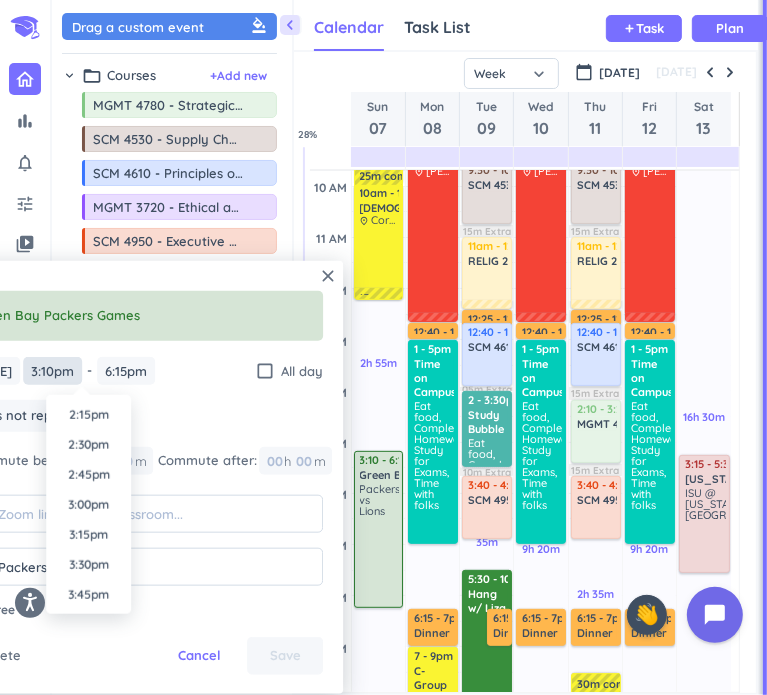 click on "3:10pm" at bounding box center (52, 370) 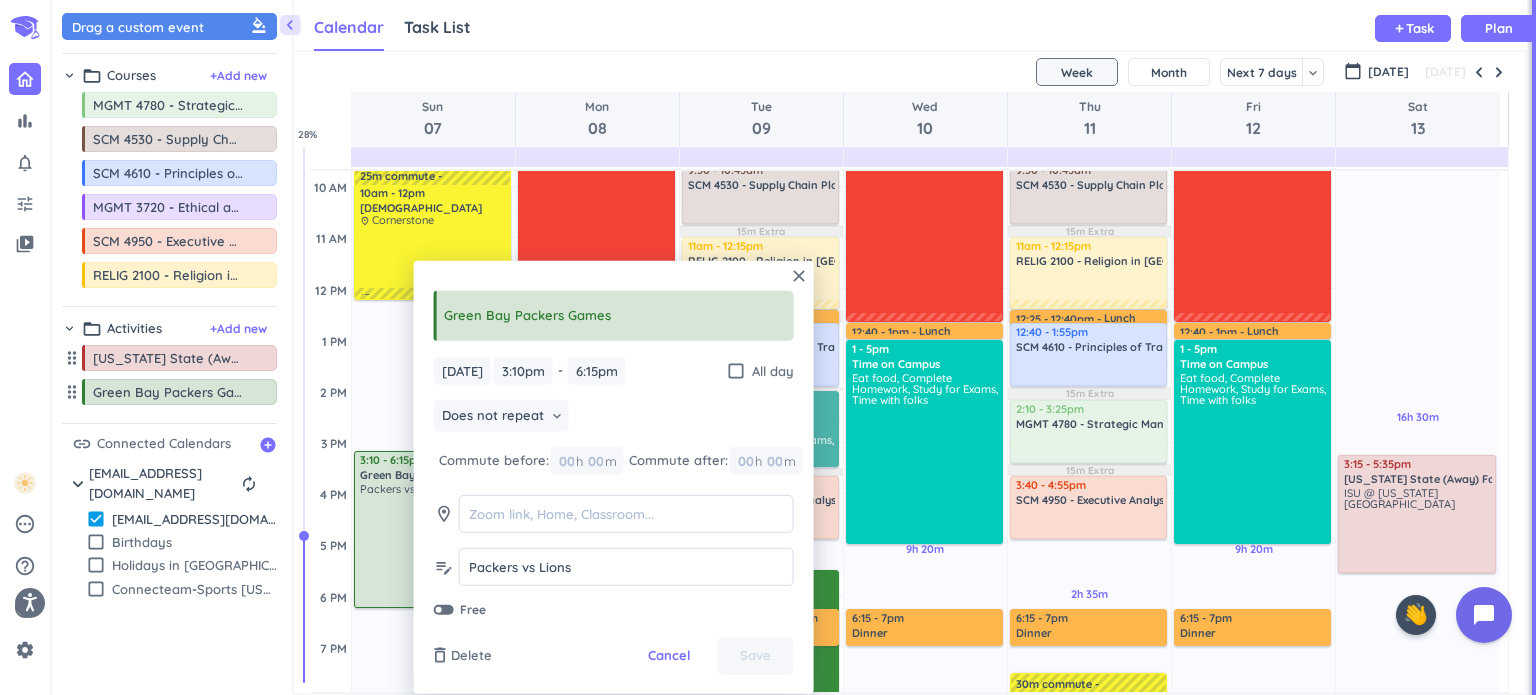scroll, scrollTop: 8, scrollLeft: 9, axis: both 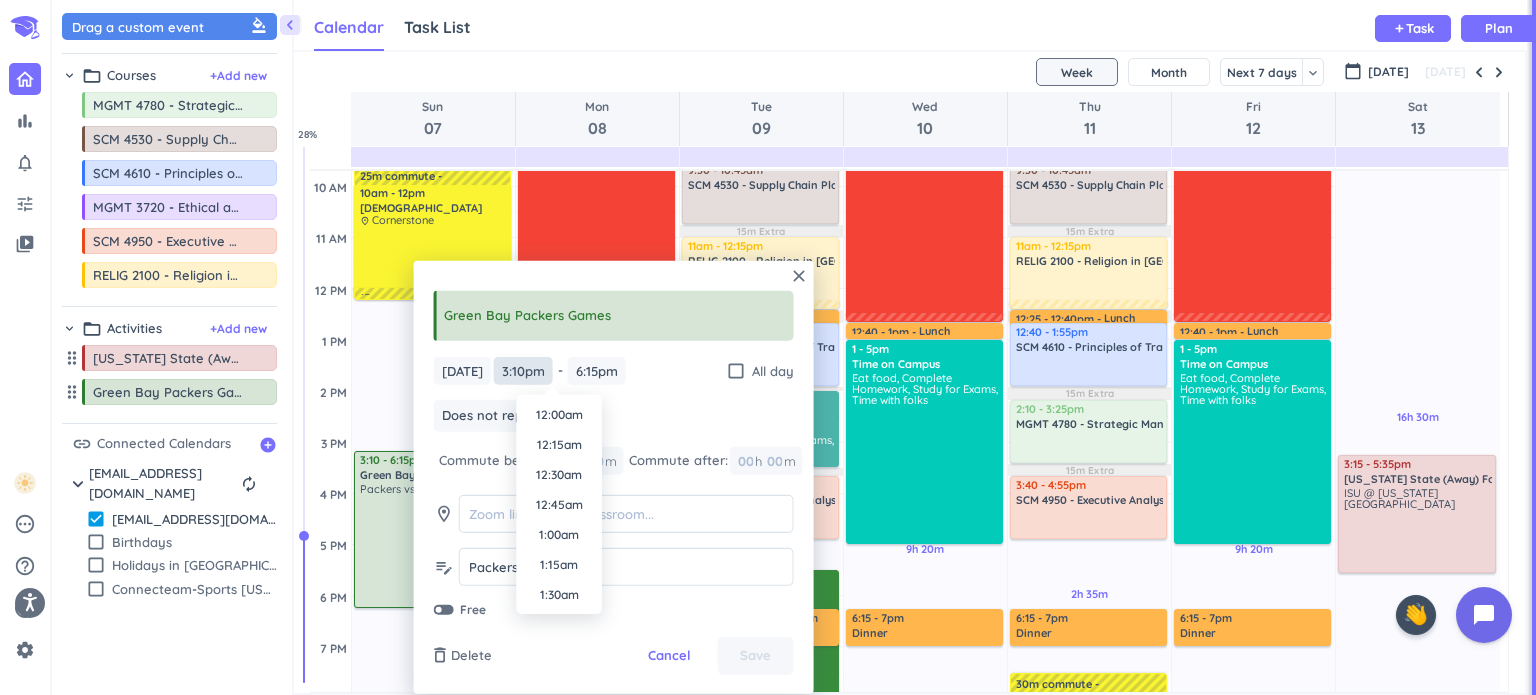 click on "3:10pm" at bounding box center [523, 370] 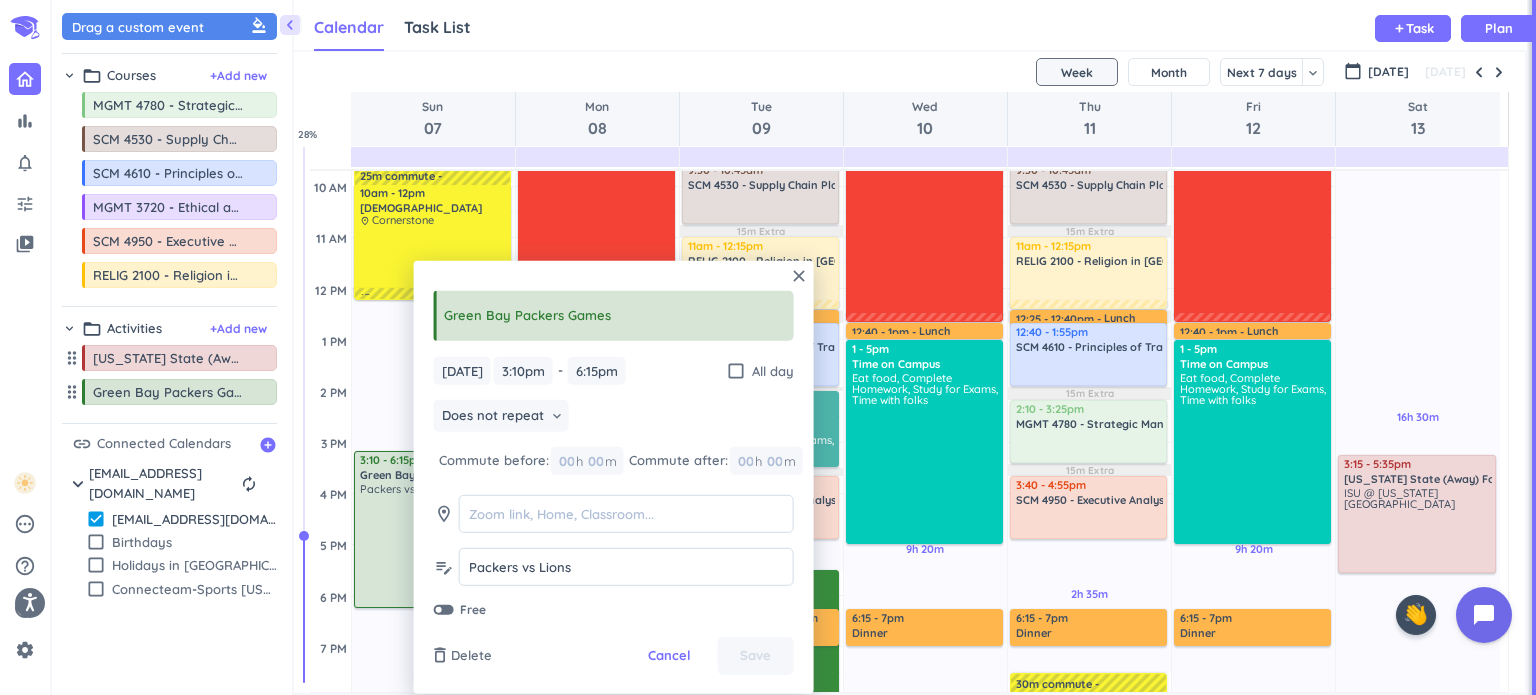 scroll, scrollTop: 0, scrollLeft: 0, axis: both 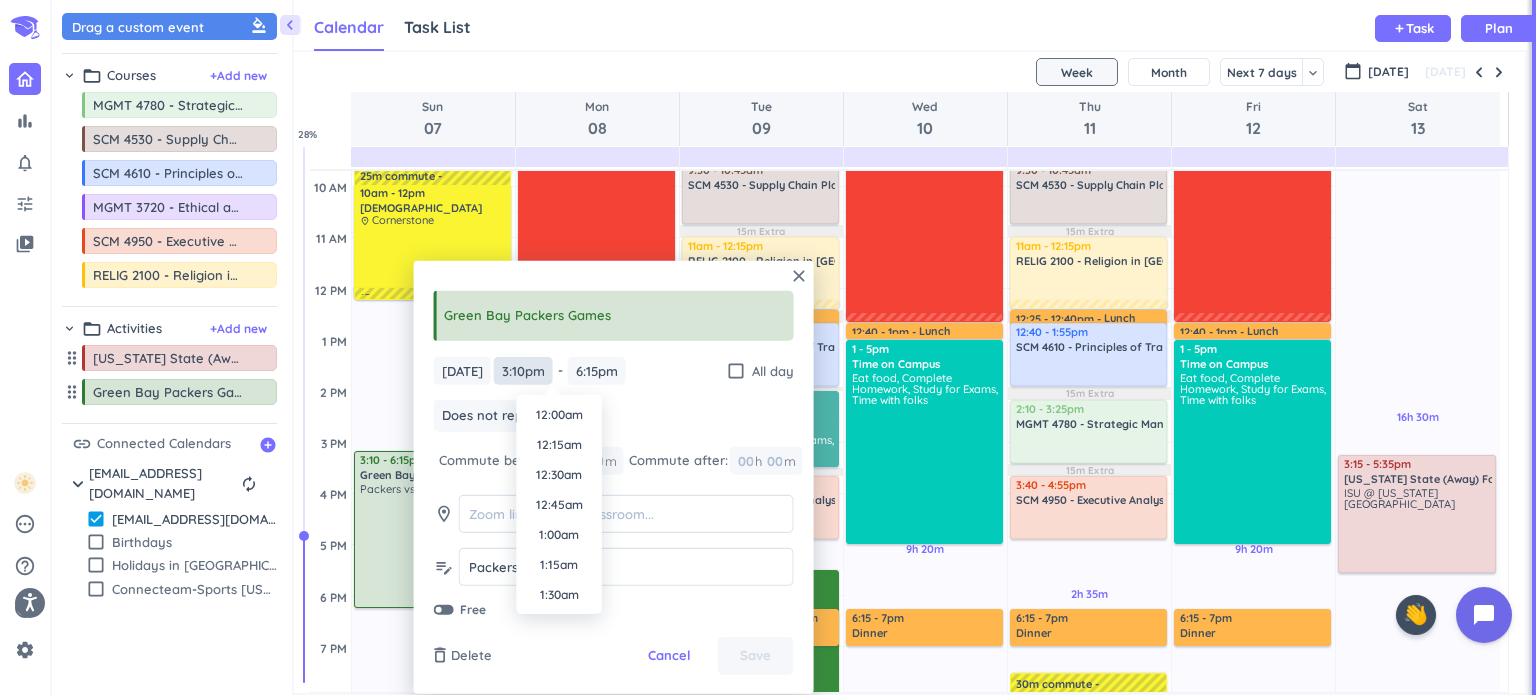 click on "3:10pm" at bounding box center [523, 370] 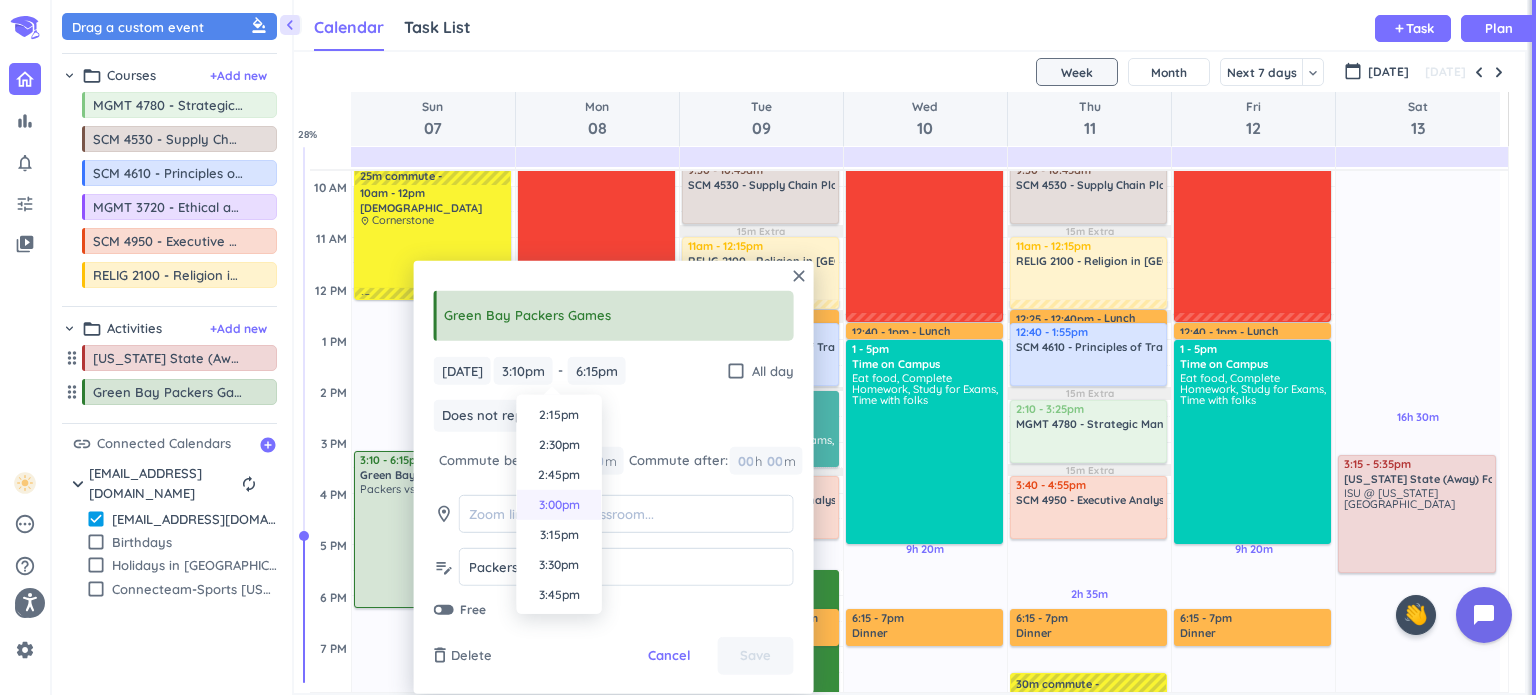 click on "3:00pm" at bounding box center (559, 505) 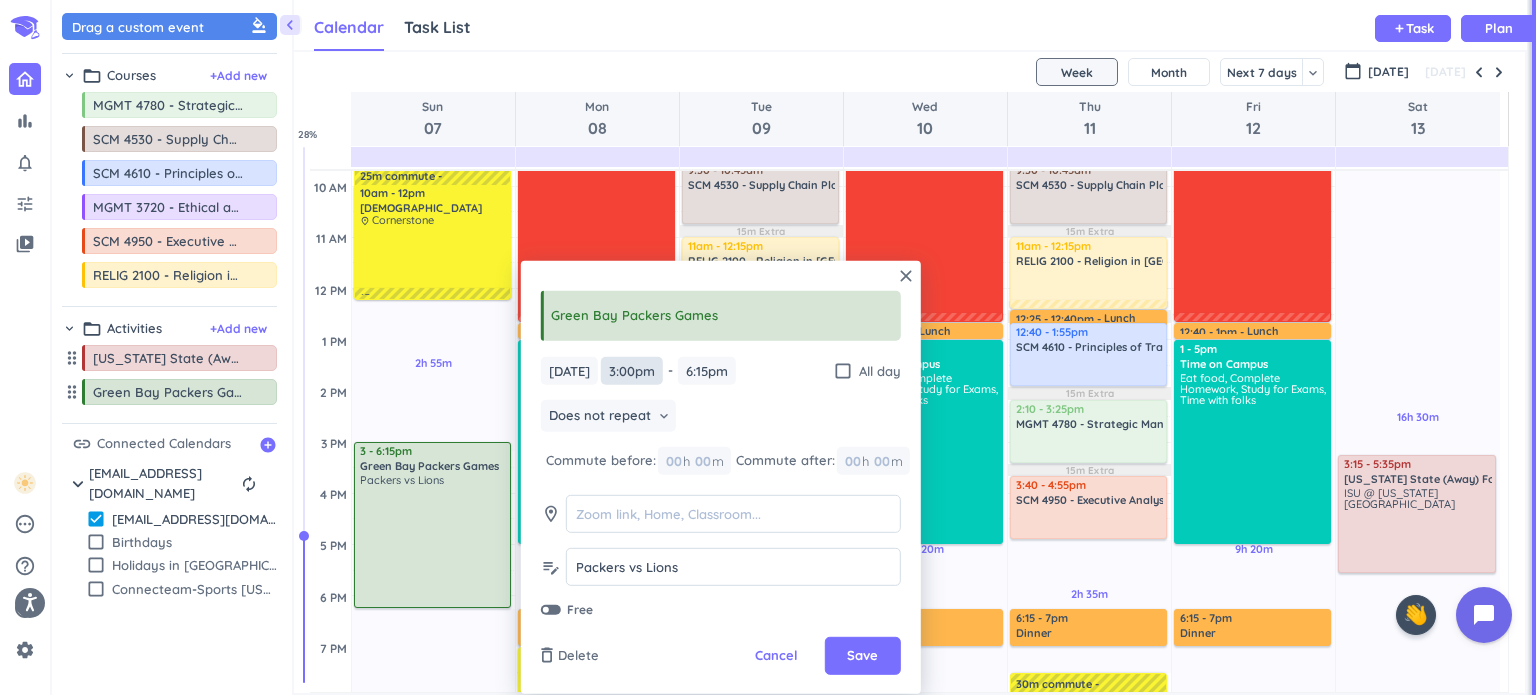 click on "3:00pm" at bounding box center [632, 370] 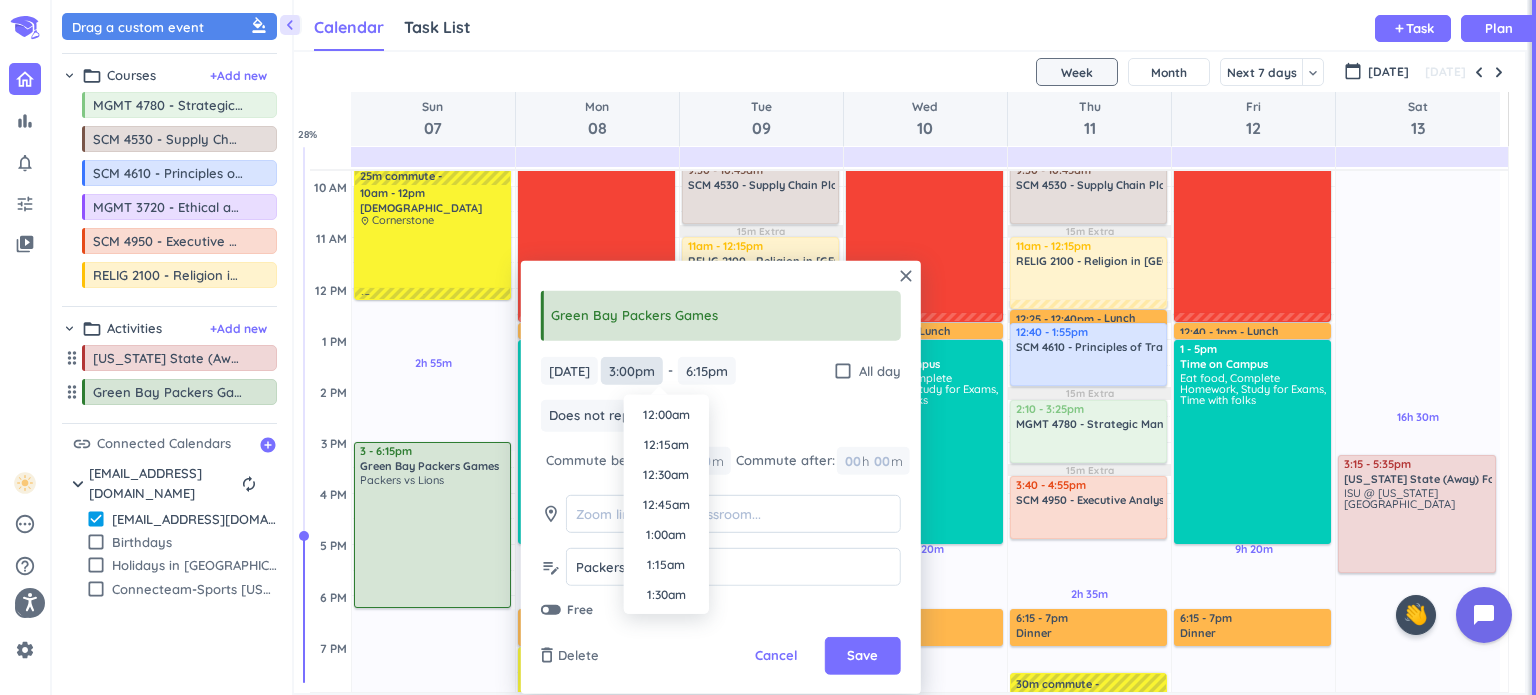 scroll, scrollTop: 1710, scrollLeft: 0, axis: vertical 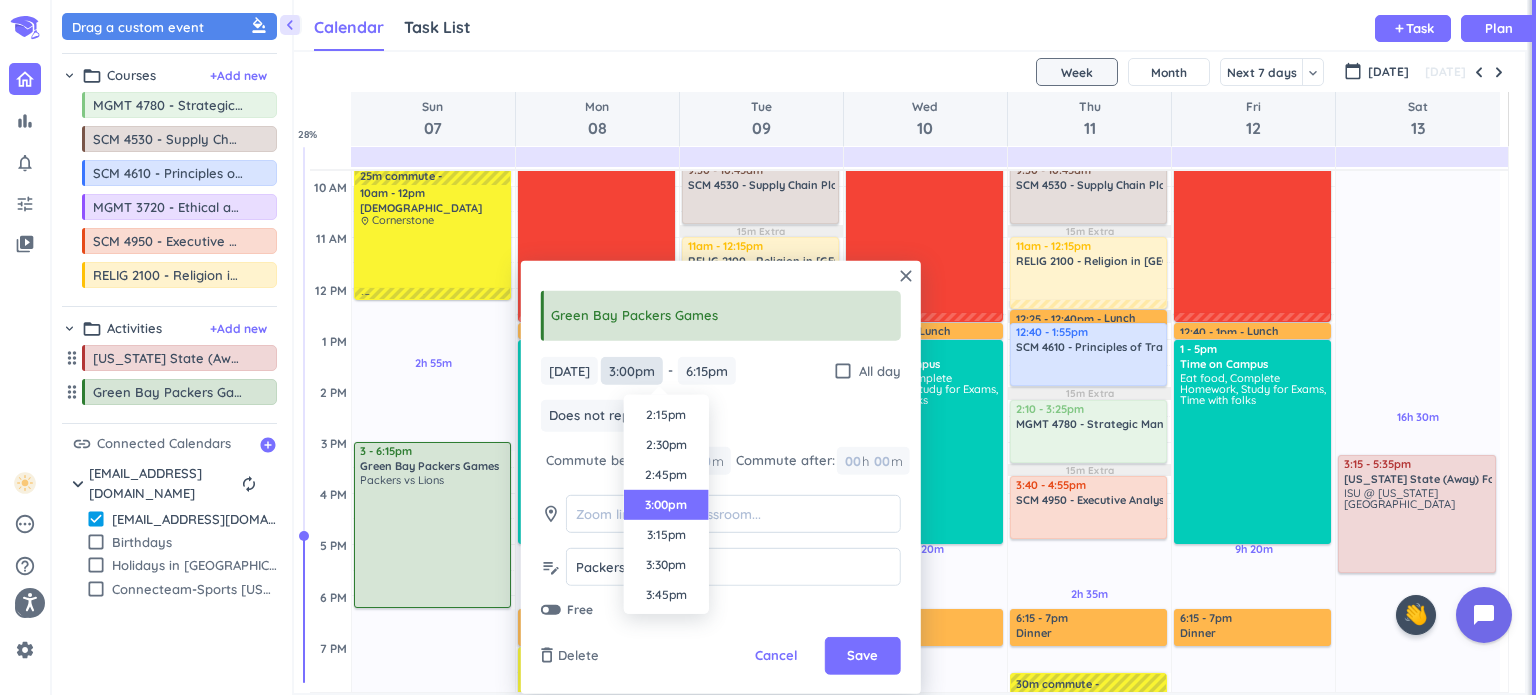 click on "3:00pm" at bounding box center [632, 370] 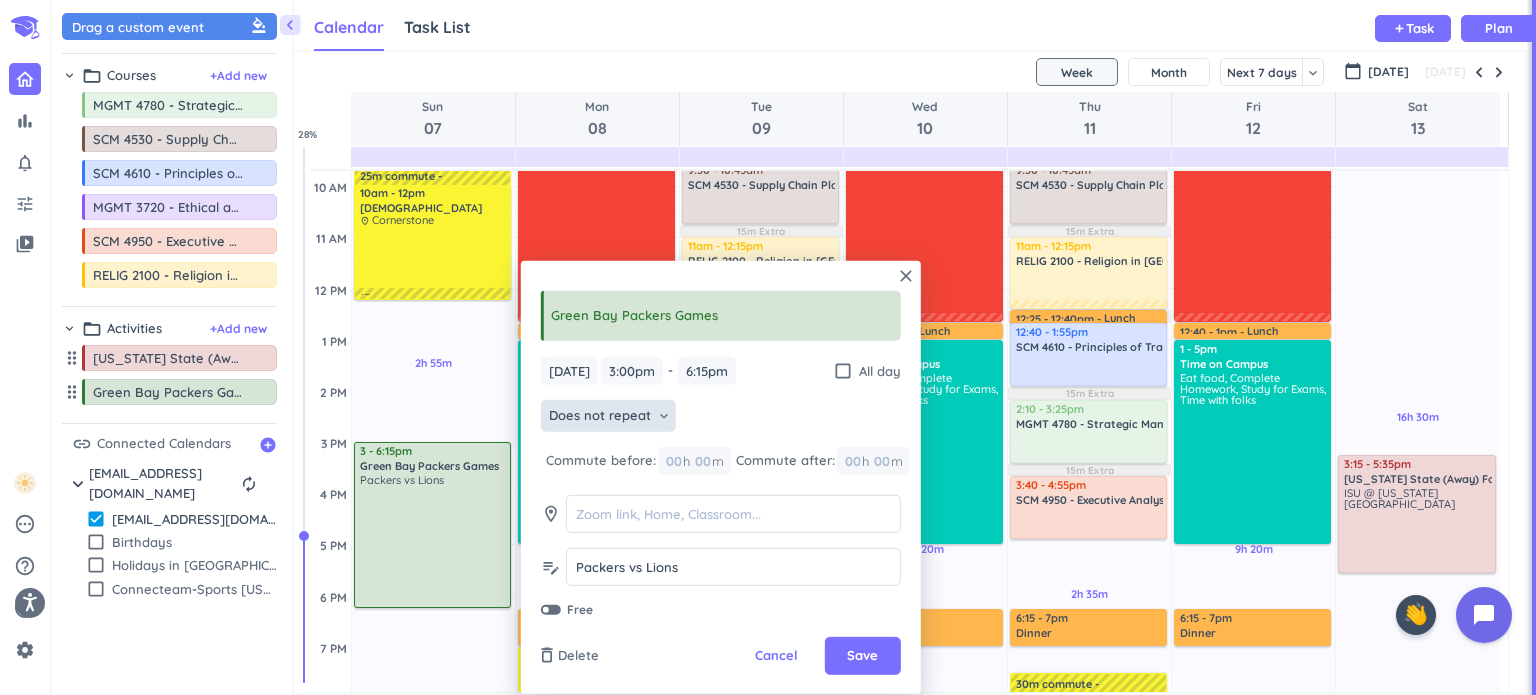 click on "Does not repeat keyboard_arrow_down" at bounding box center [608, 416] 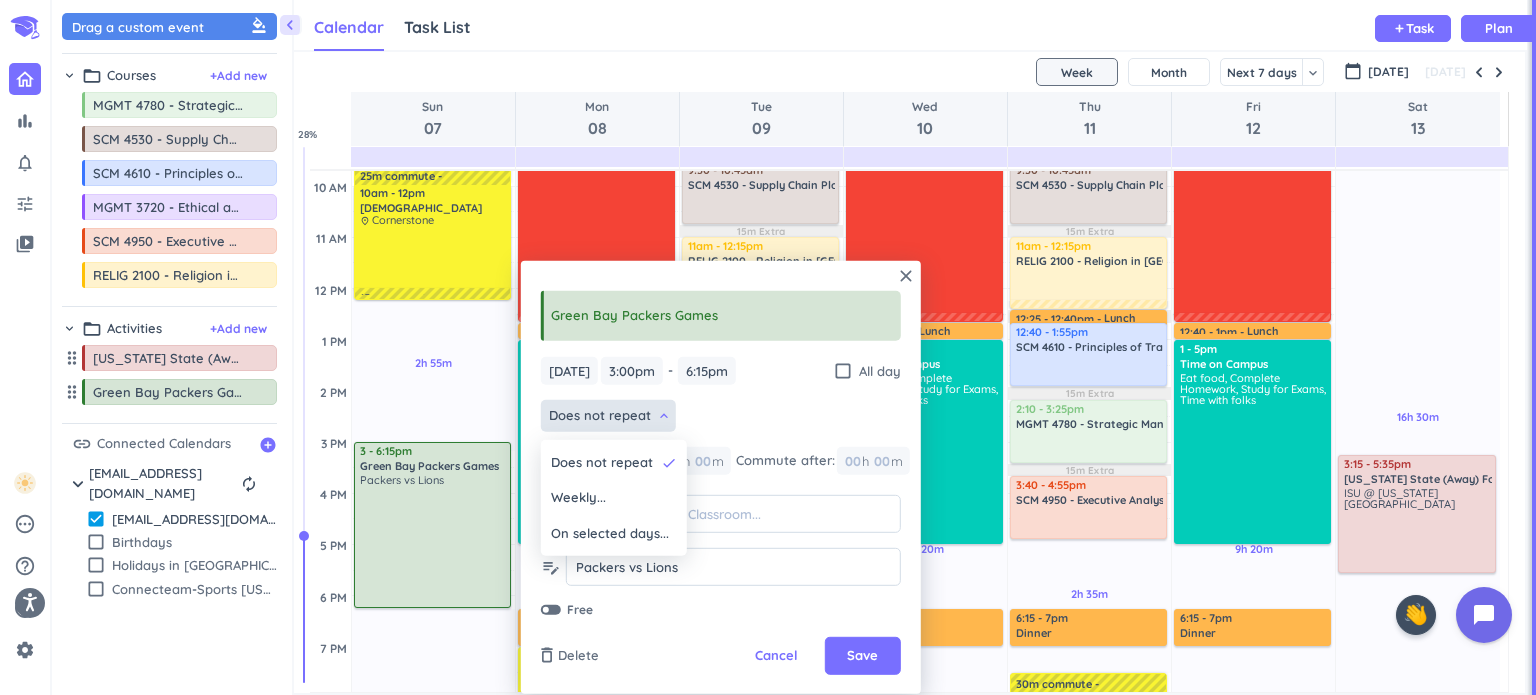 click at bounding box center [721, 477] 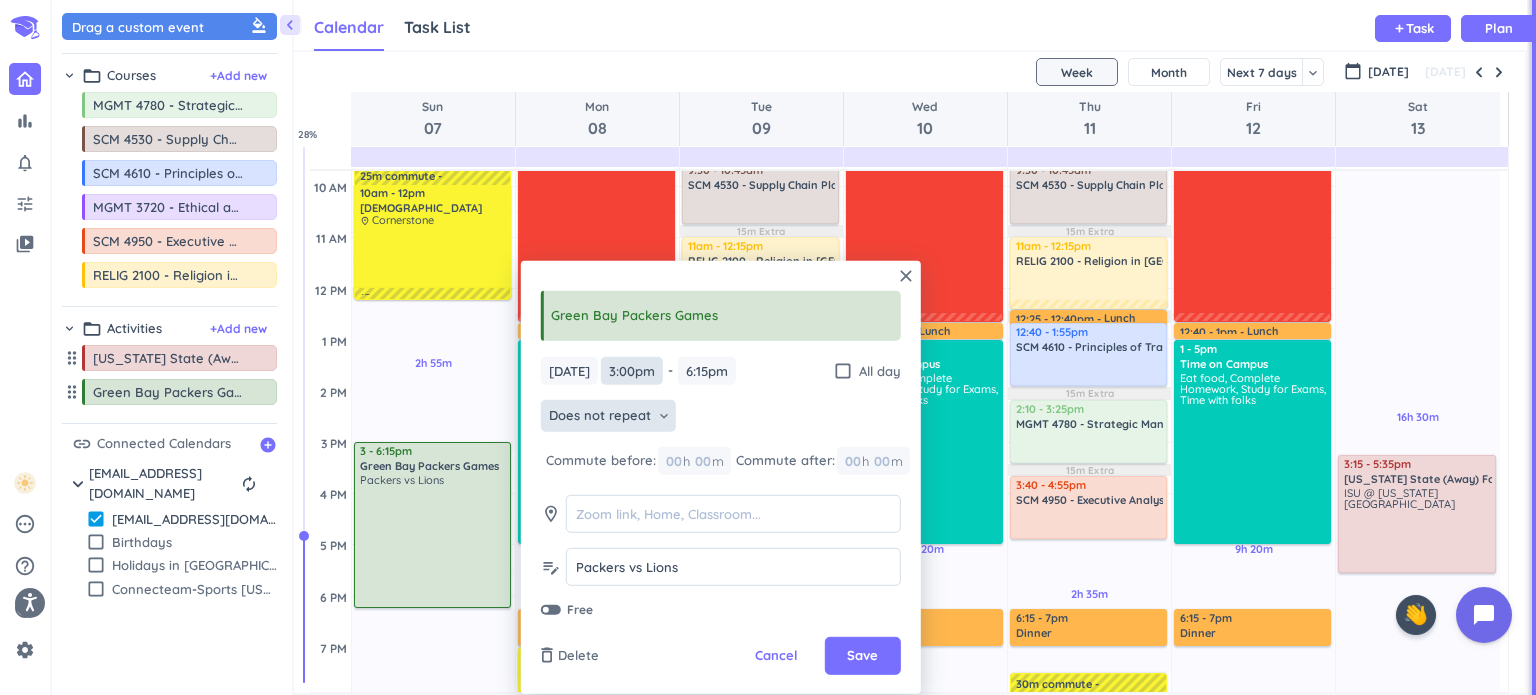 click on "3:00pm" at bounding box center (632, 370) 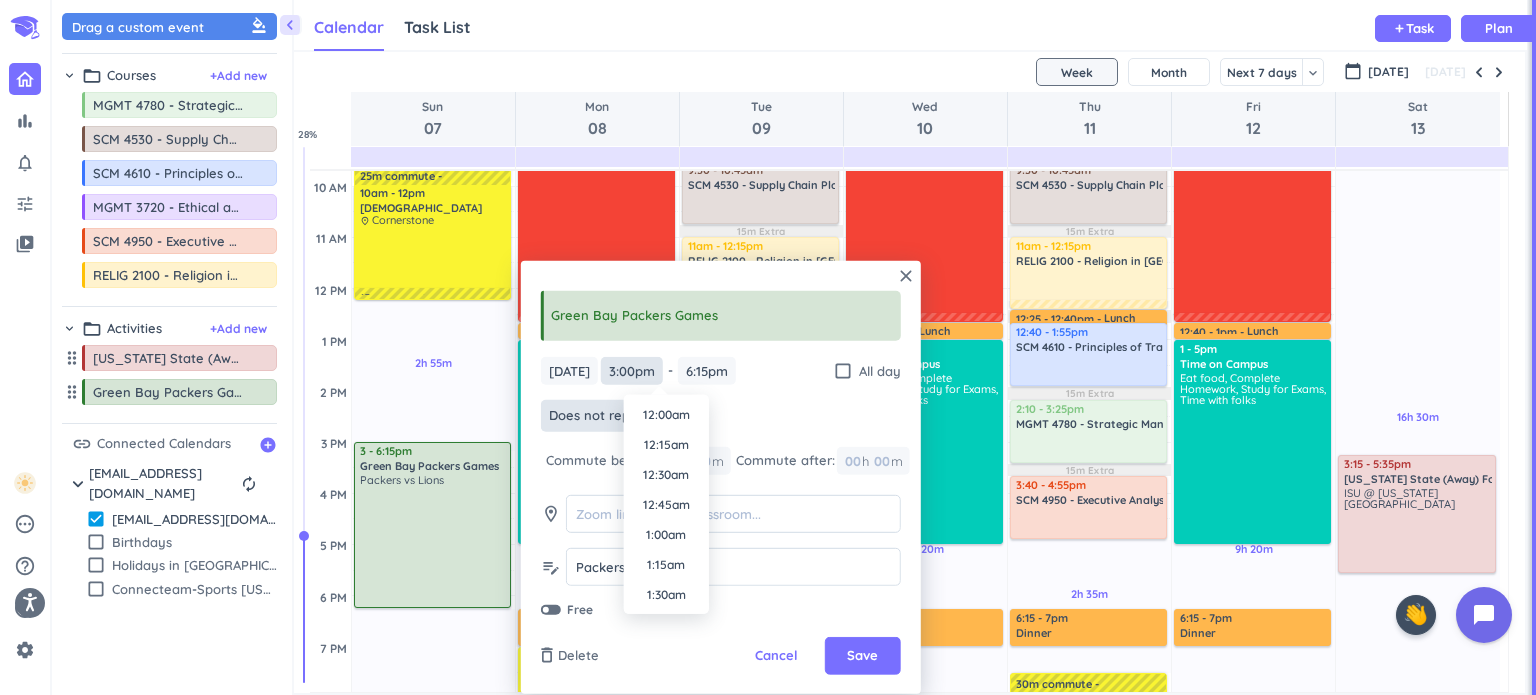 scroll, scrollTop: 1710, scrollLeft: 0, axis: vertical 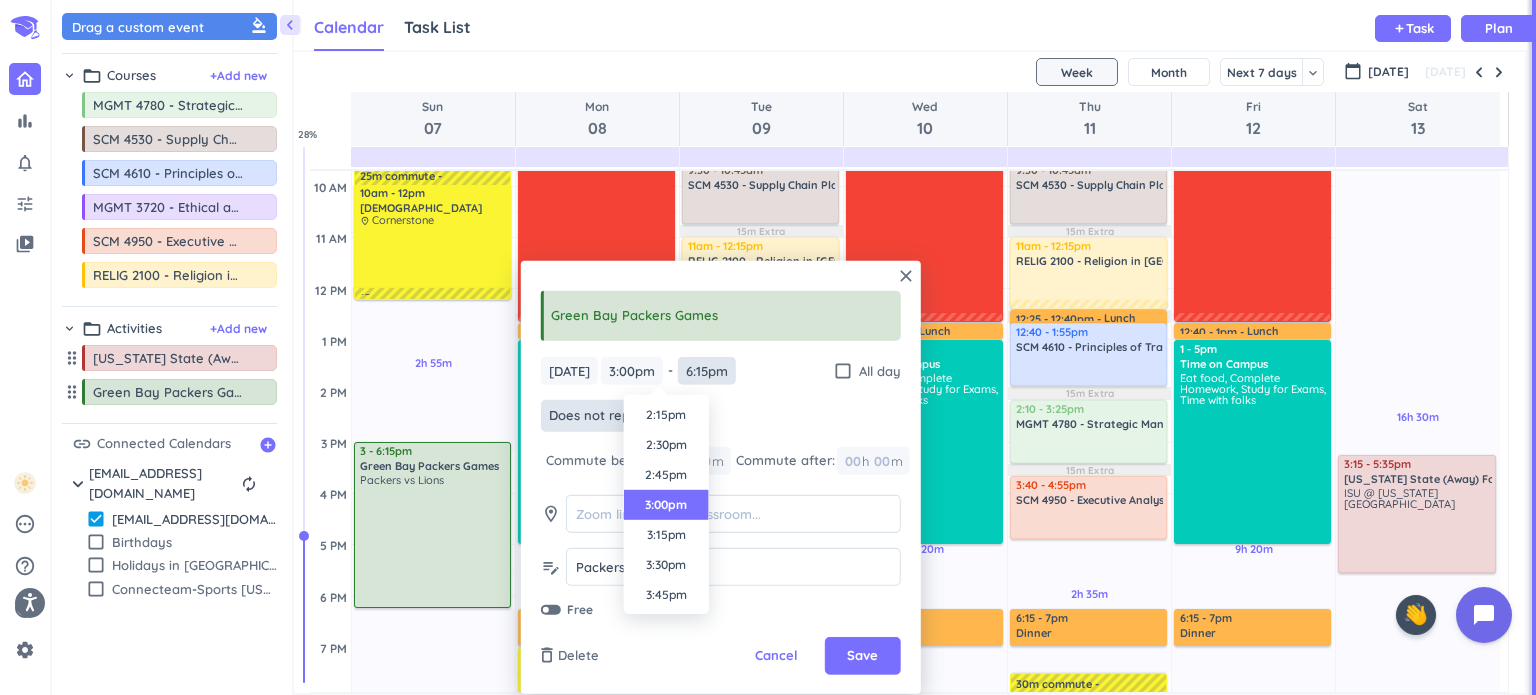 click on "6:15pm" at bounding box center (707, 370) 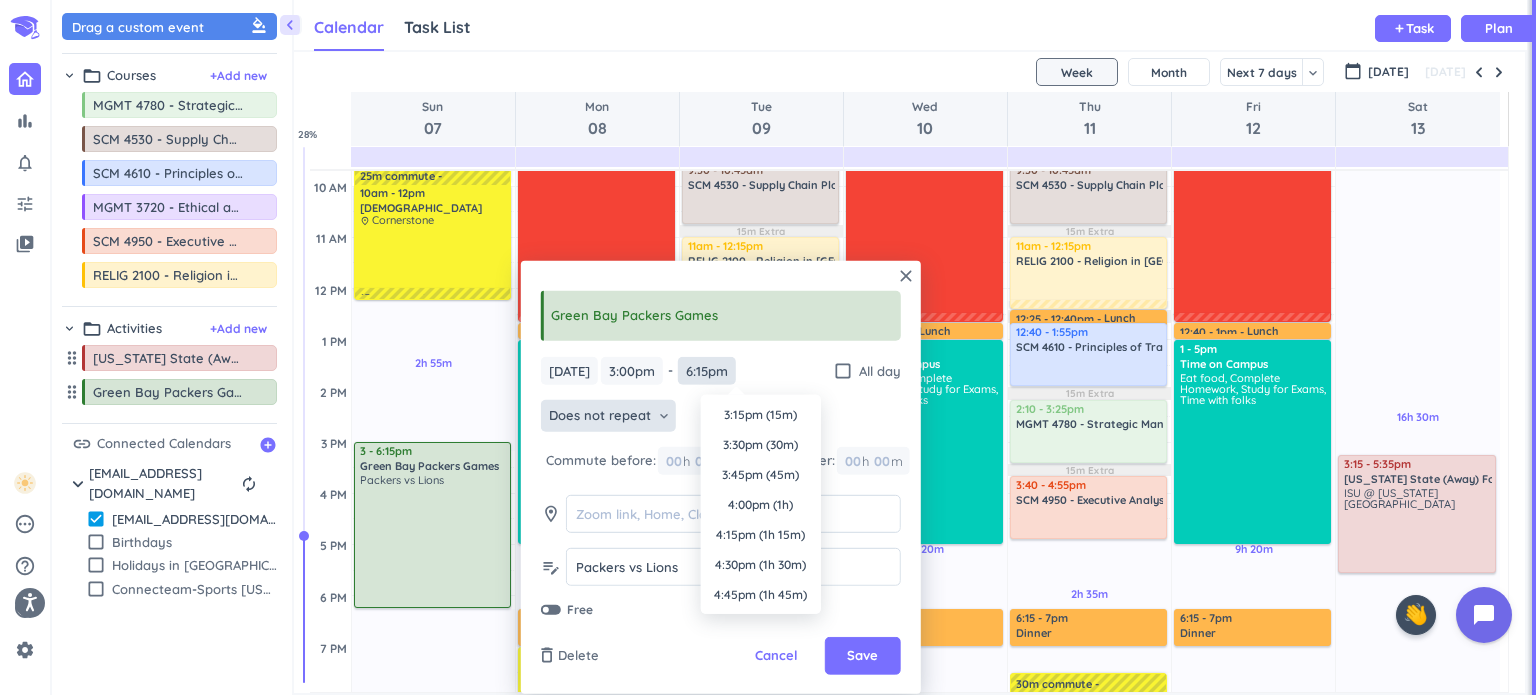 scroll, scrollTop: 360, scrollLeft: 0, axis: vertical 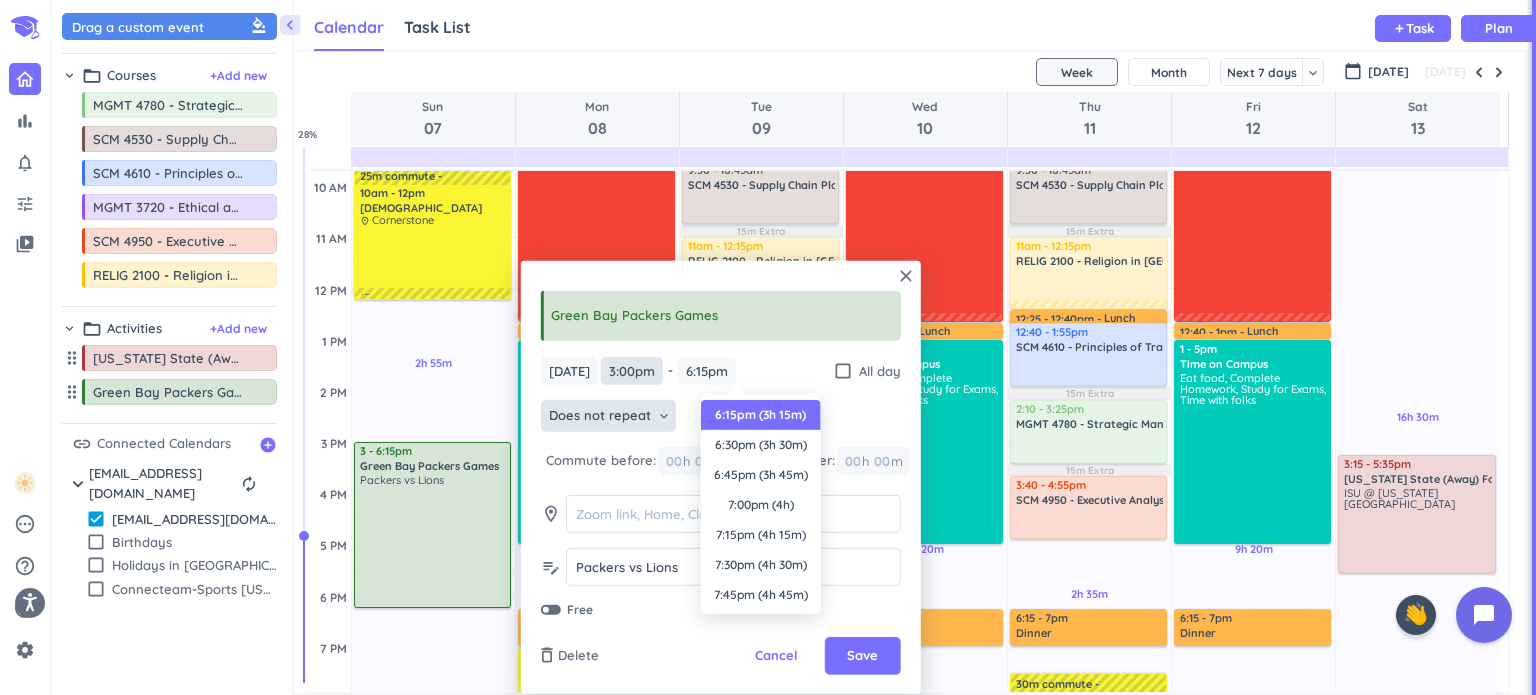 click on "3:00pm" at bounding box center (632, 370) 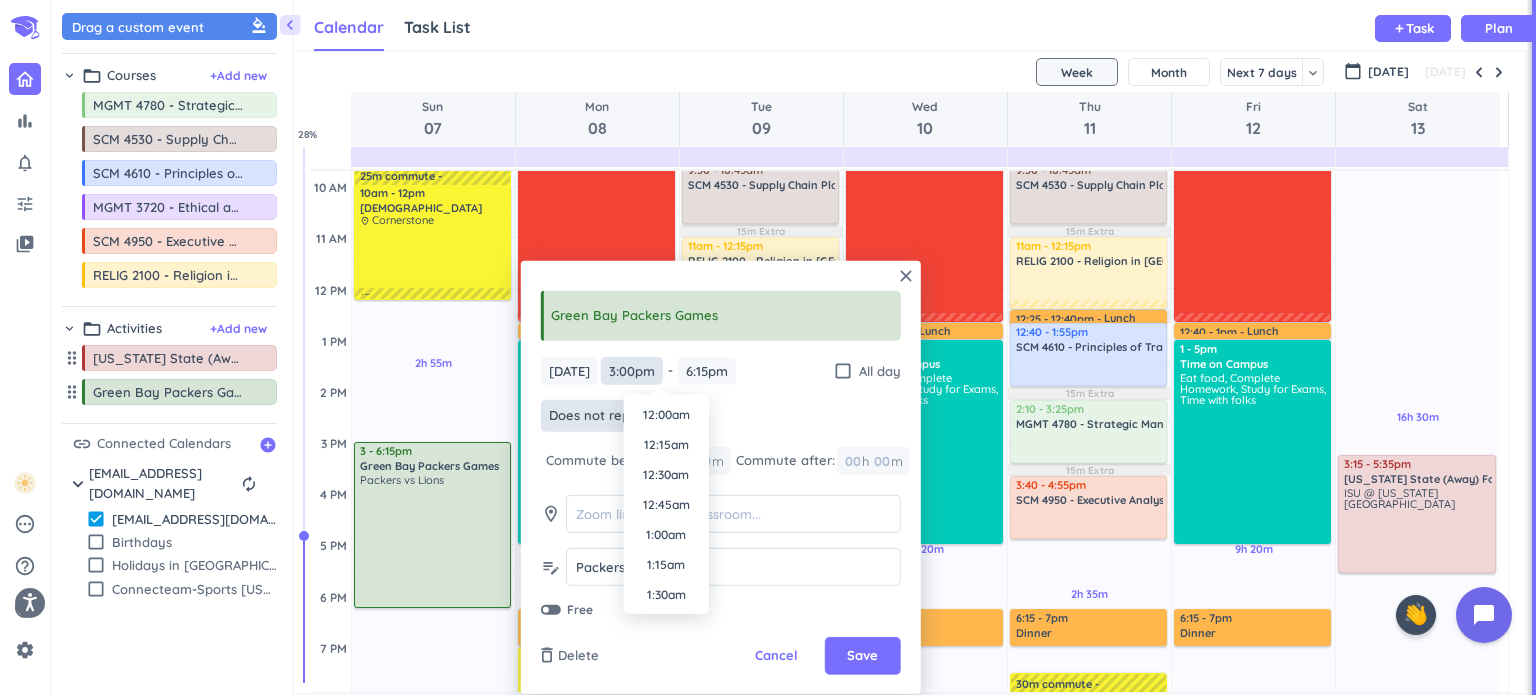 click on "3:00pm" at bounding box center (632, 370) 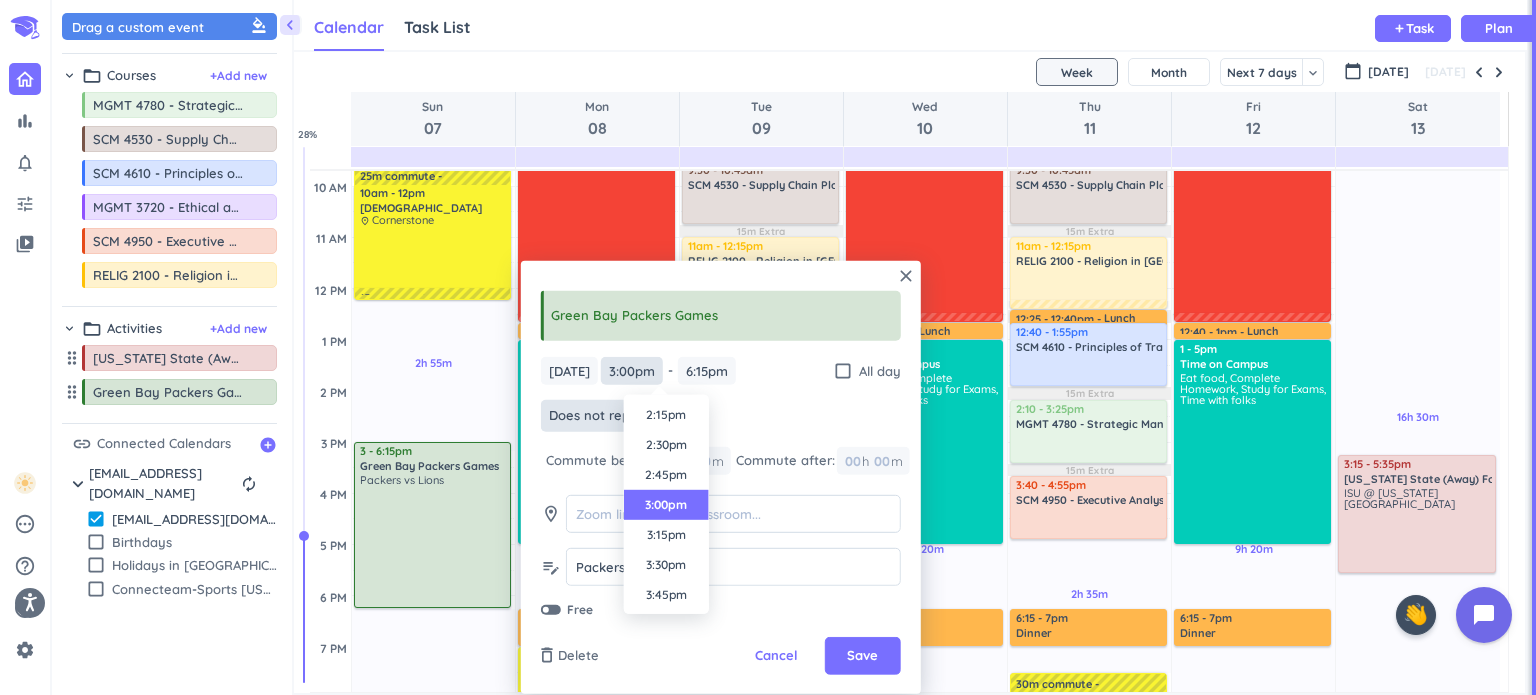 click on "3:00pm" at bounding box center (632, 370) 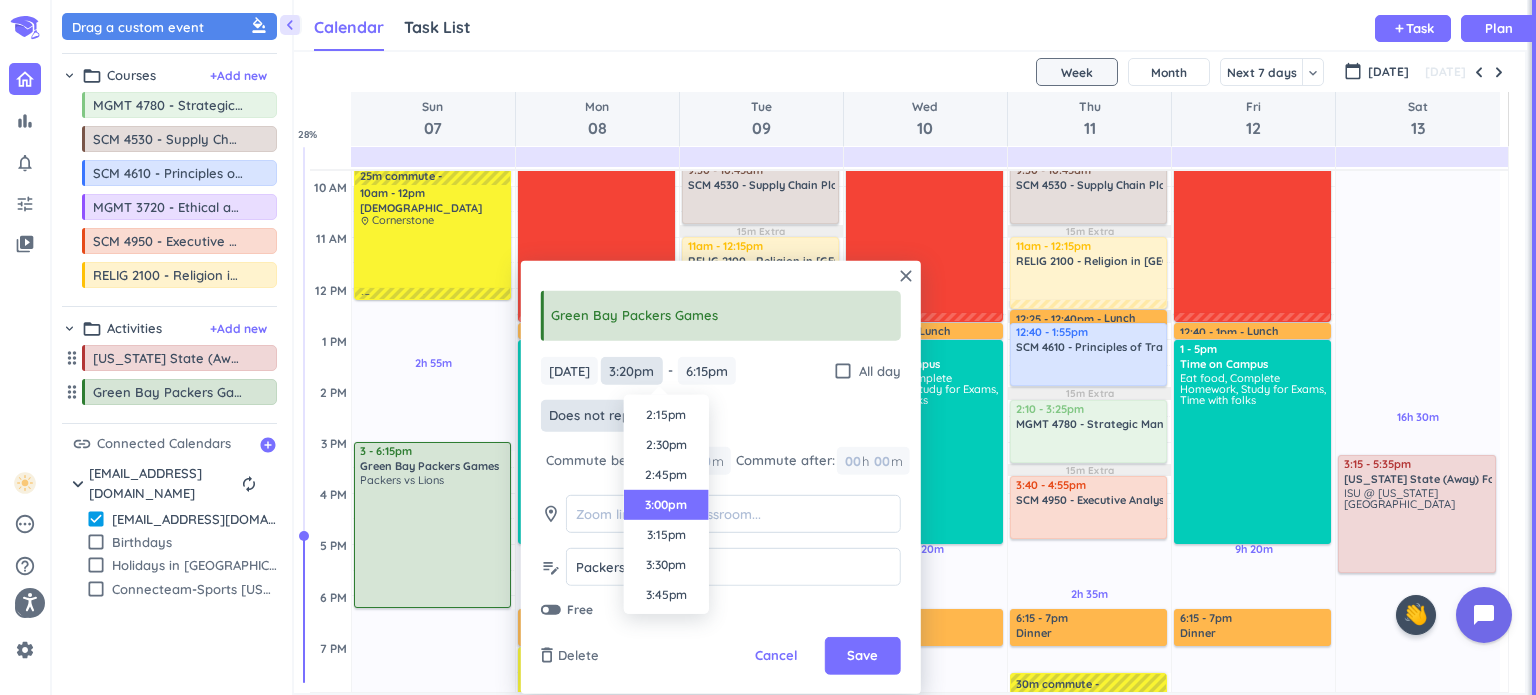 click on "3:20pm" at bounding box center [632, 370] 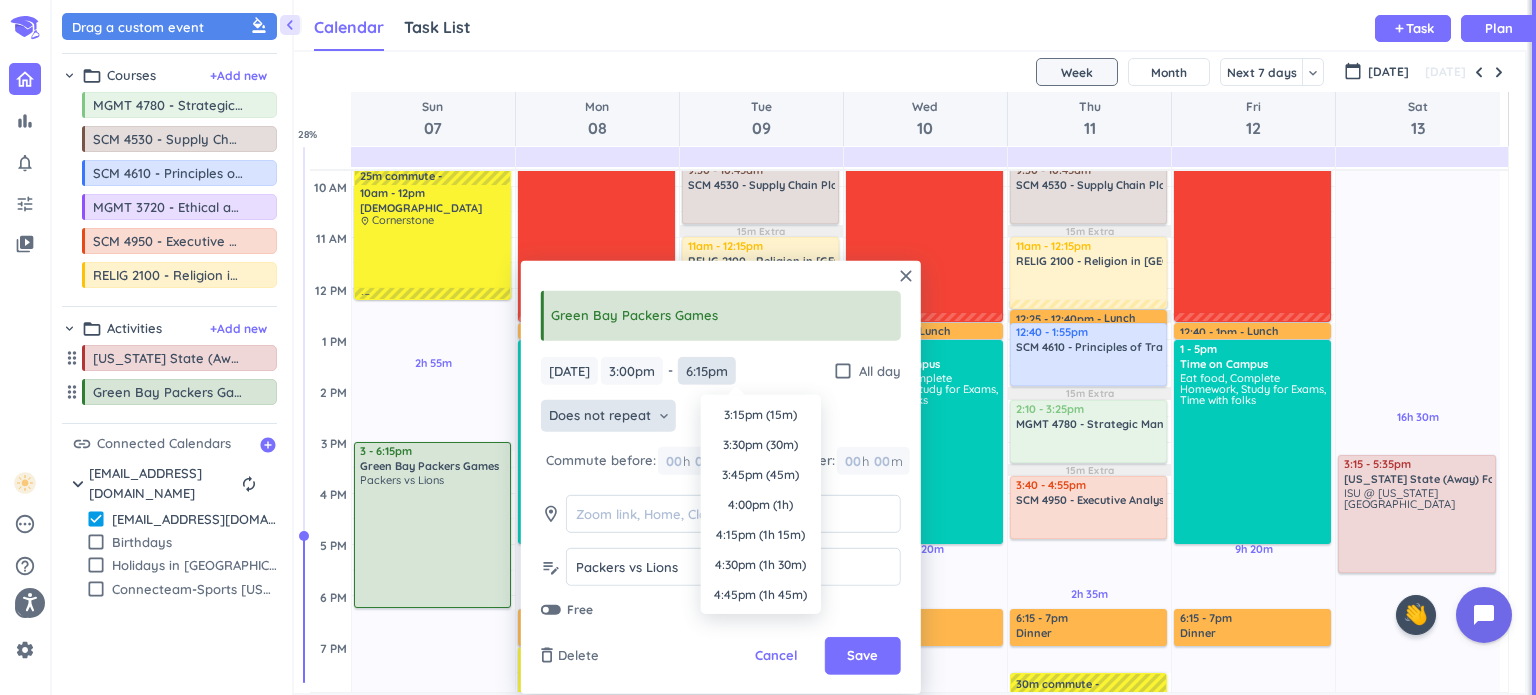 click on "6:15pm" at bounding box center [707, 370] 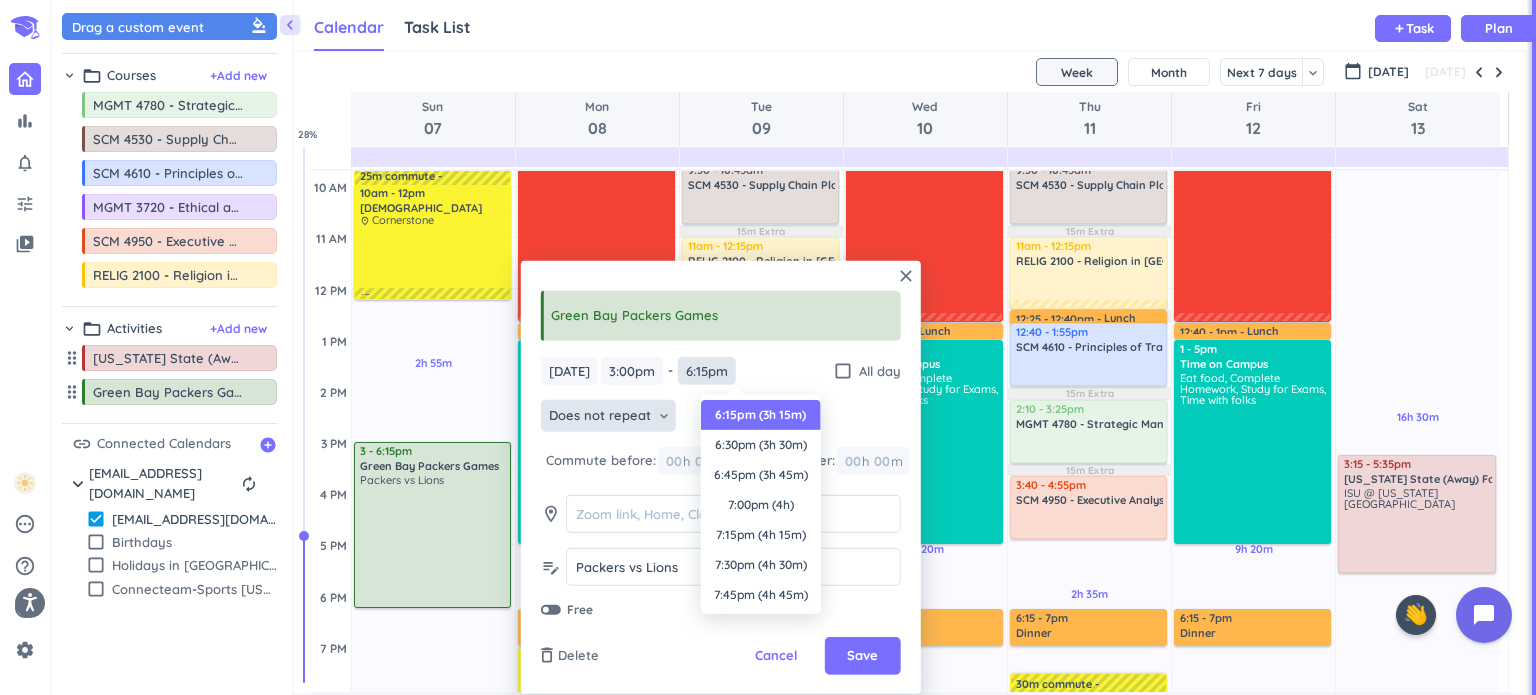 click on "6:15pm" at bounding box center (707, 370) 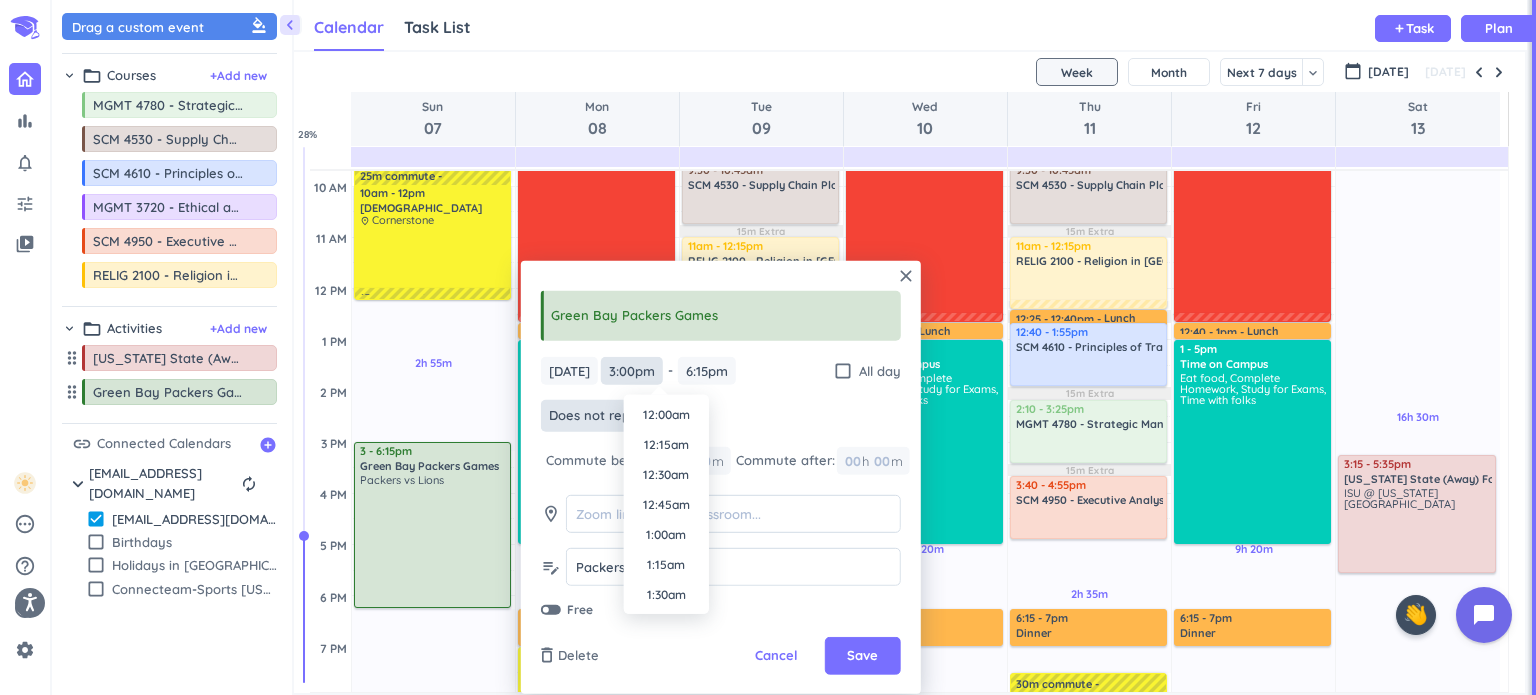click on "3:00pm" at bounding box center (632, 370) 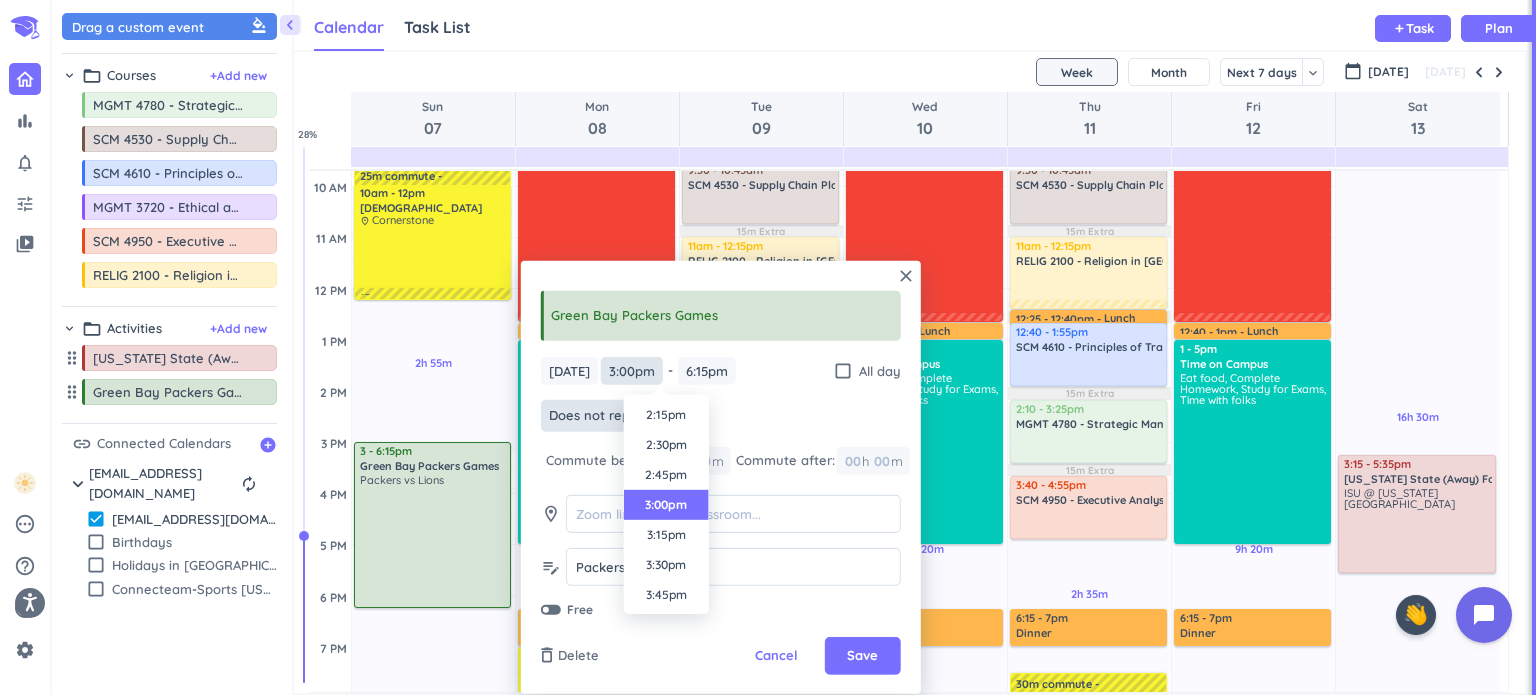click on "3:00pm" at bounding box center [632, 370] 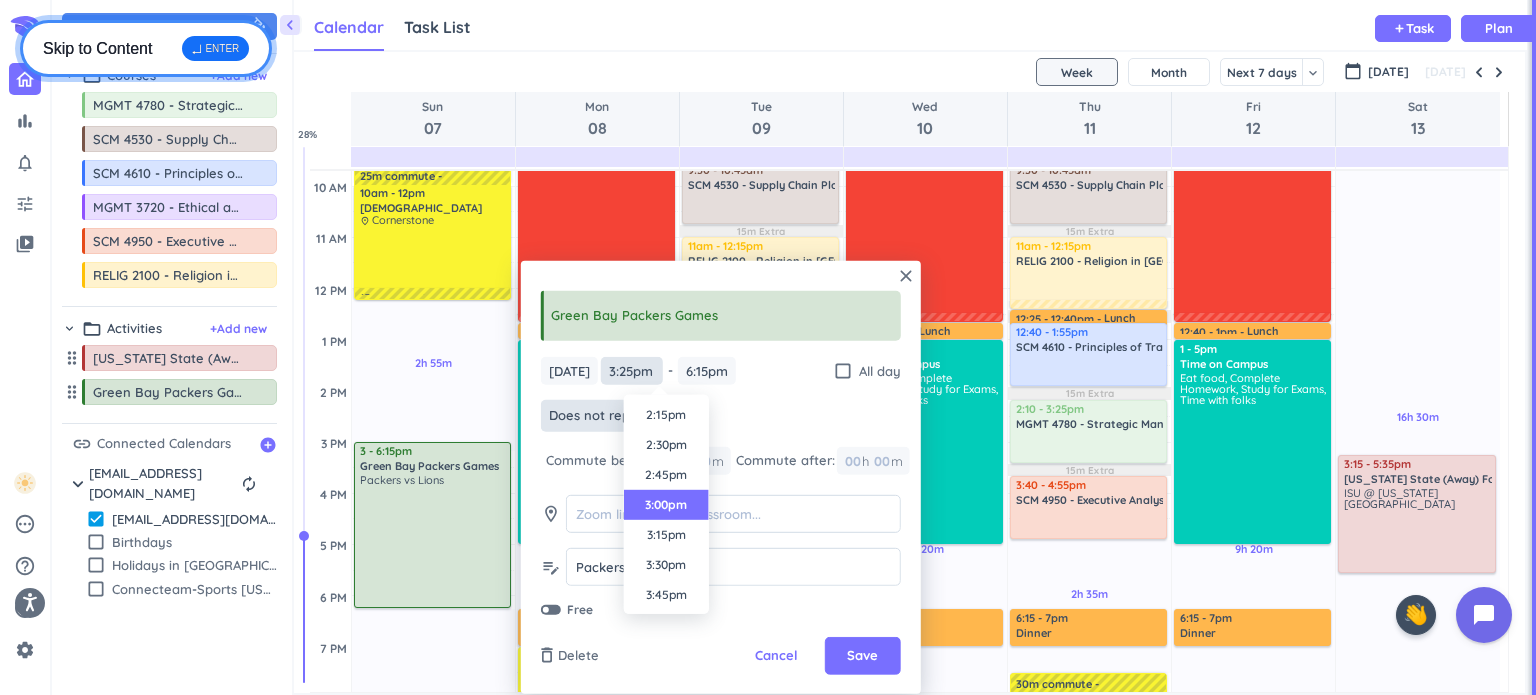 type on "3:00pm" 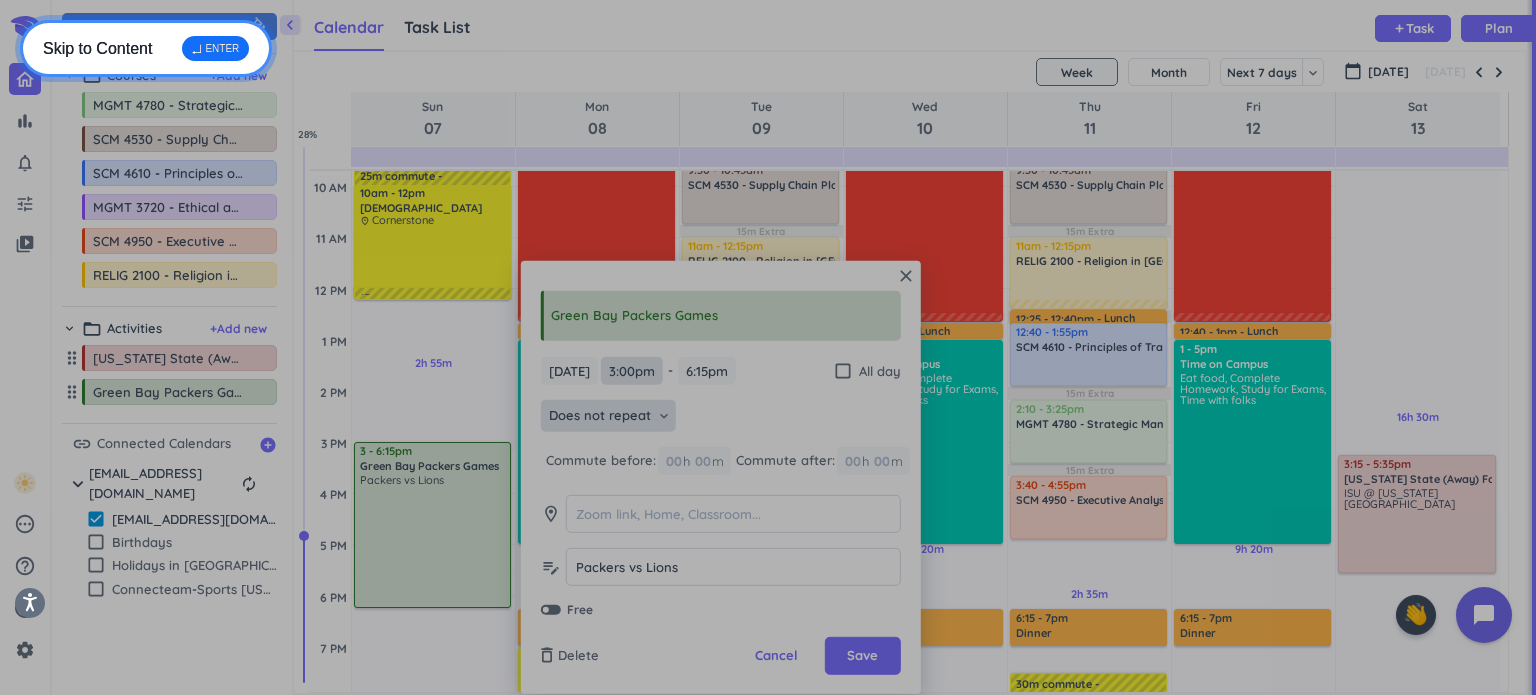 click on "Skip to Content ↵ ENTER" at bounding box center [146, 48] 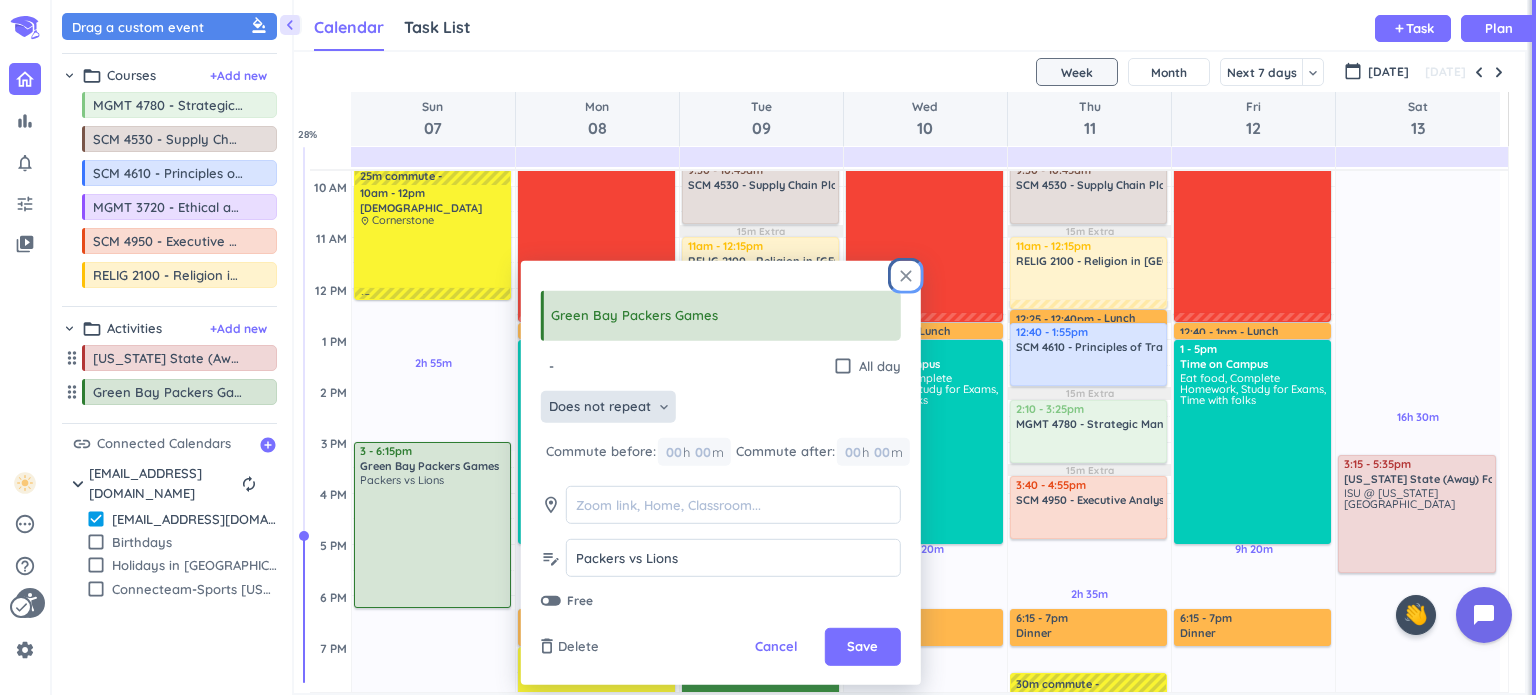 click on "close" at bounding box center [906, 276] 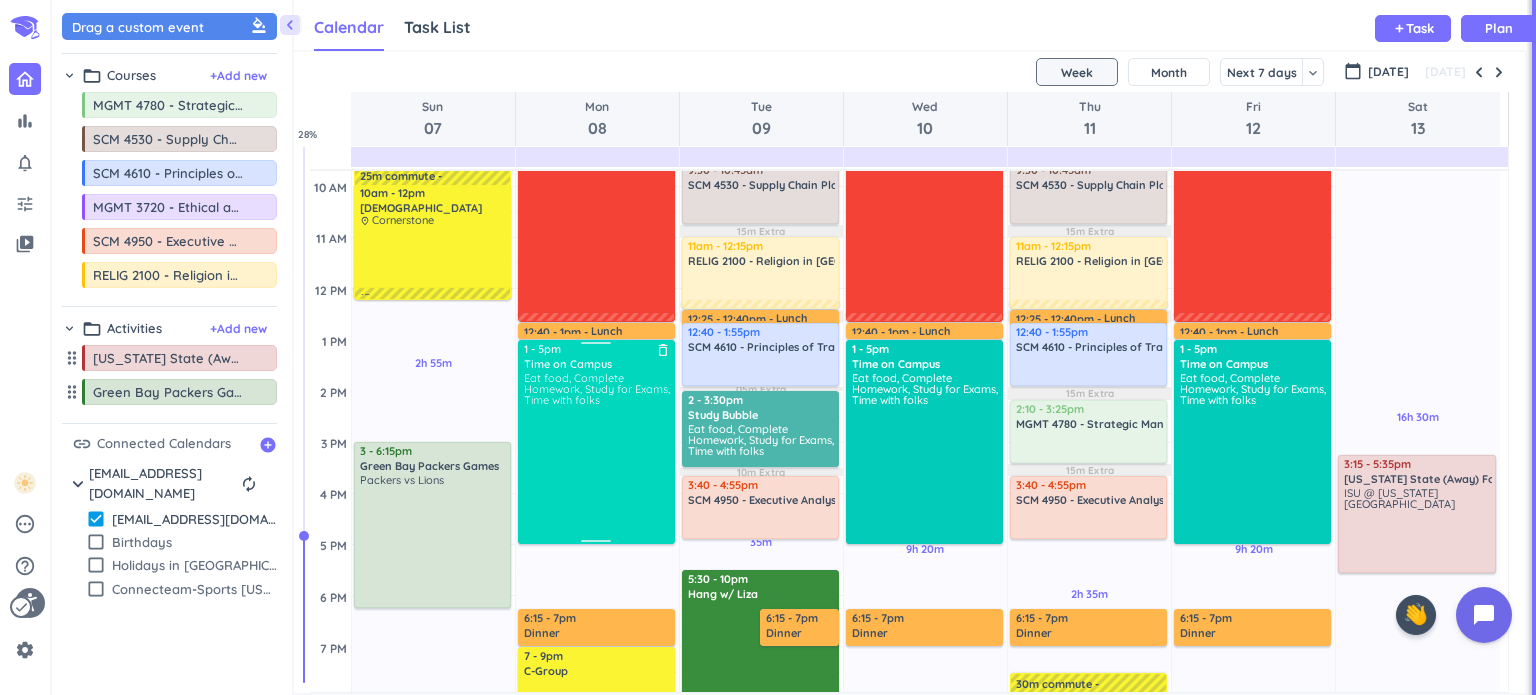 click on "Packers vs Lions" at bounding box center [433, 539] 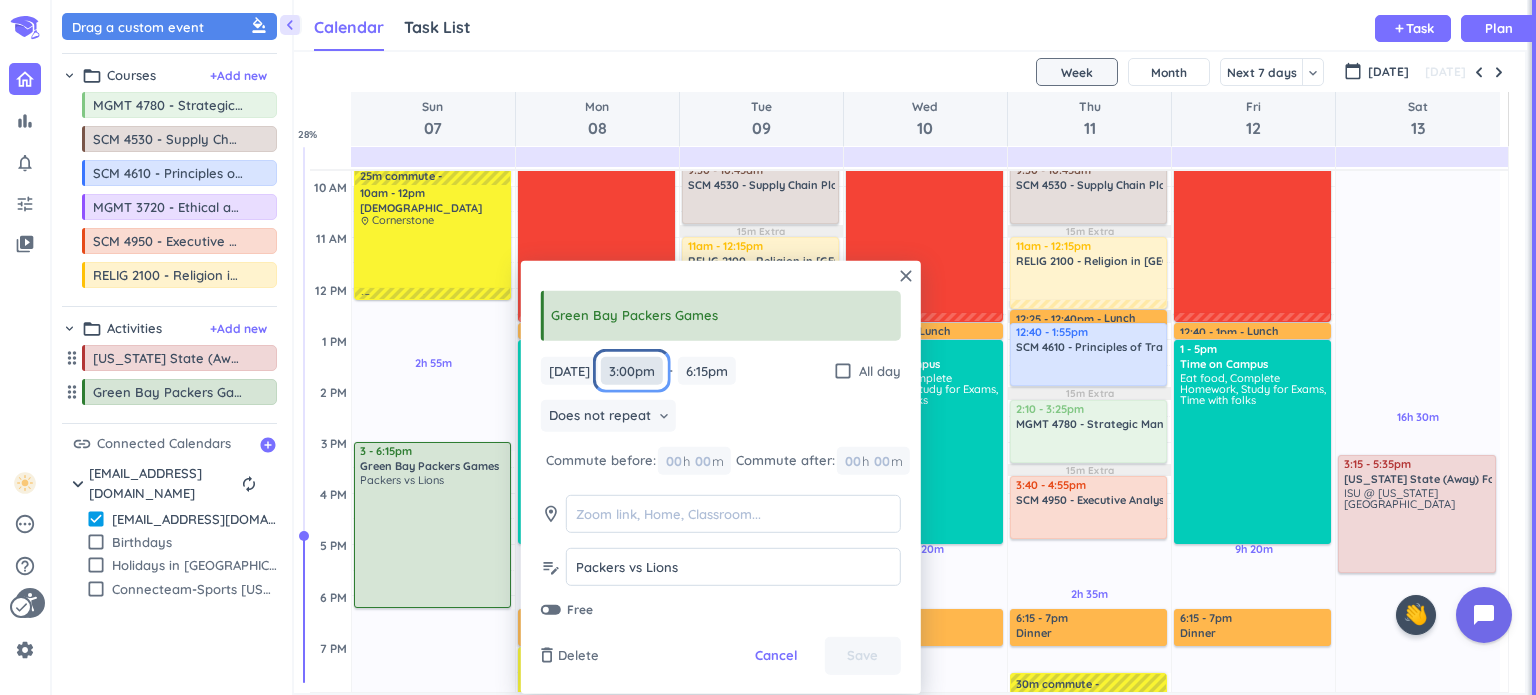 click on "3:00pm" at bounding box center [632, 370] 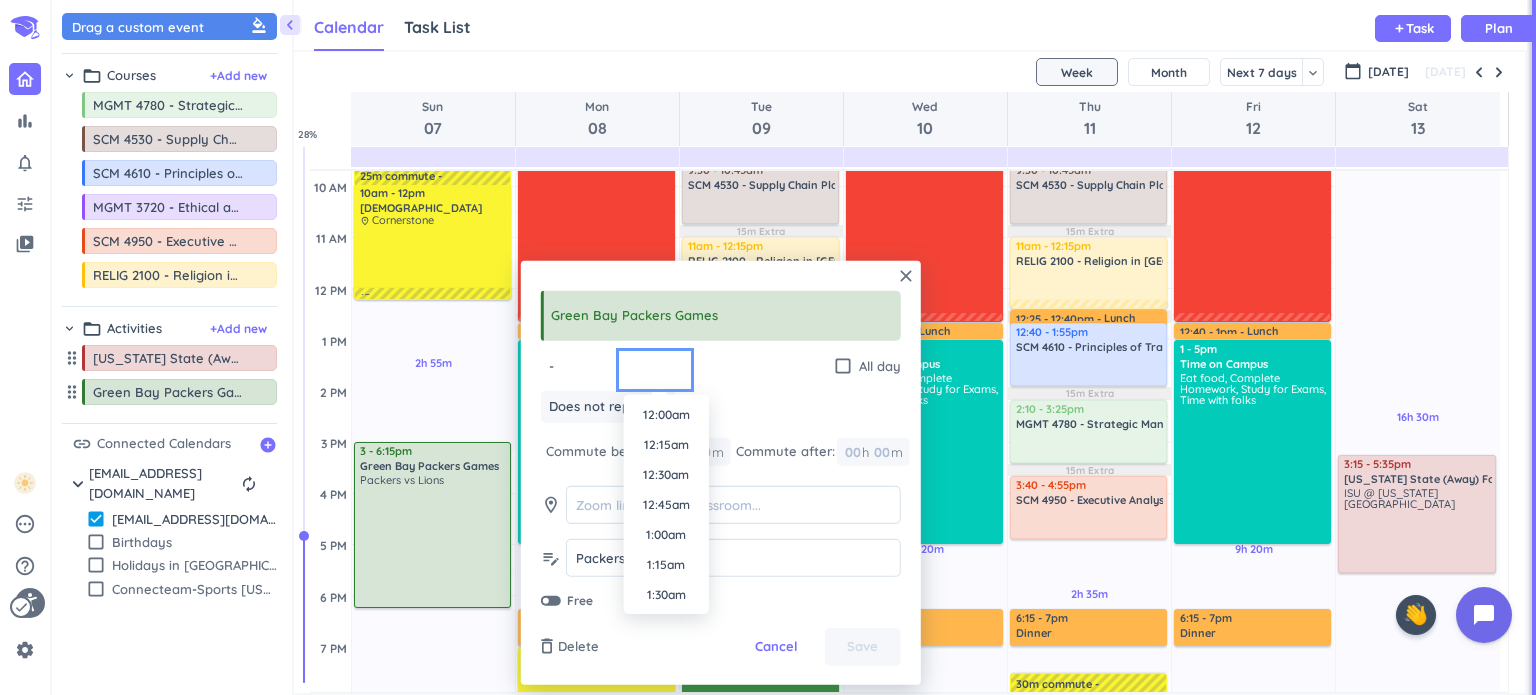click on "3:15pm" at bounding box center [666, 2245] 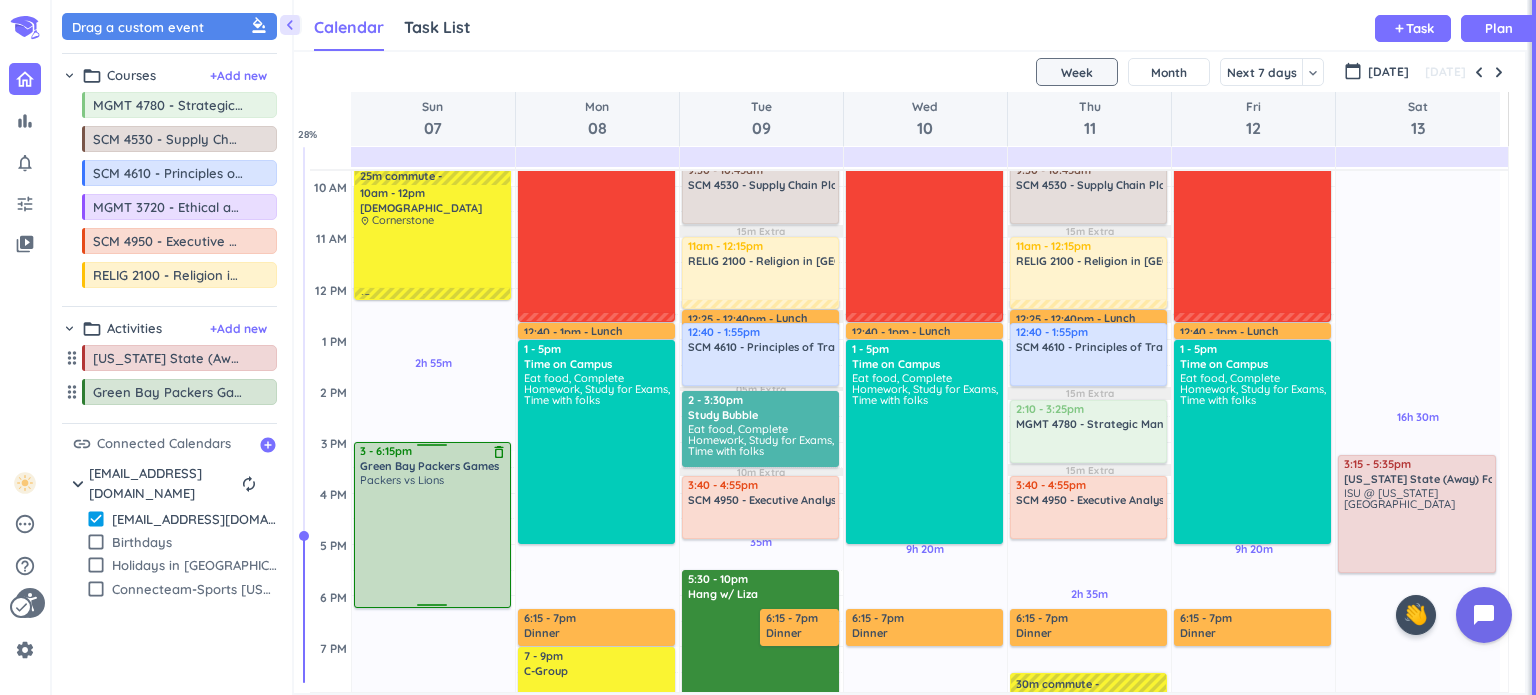 type on "3:15pm" 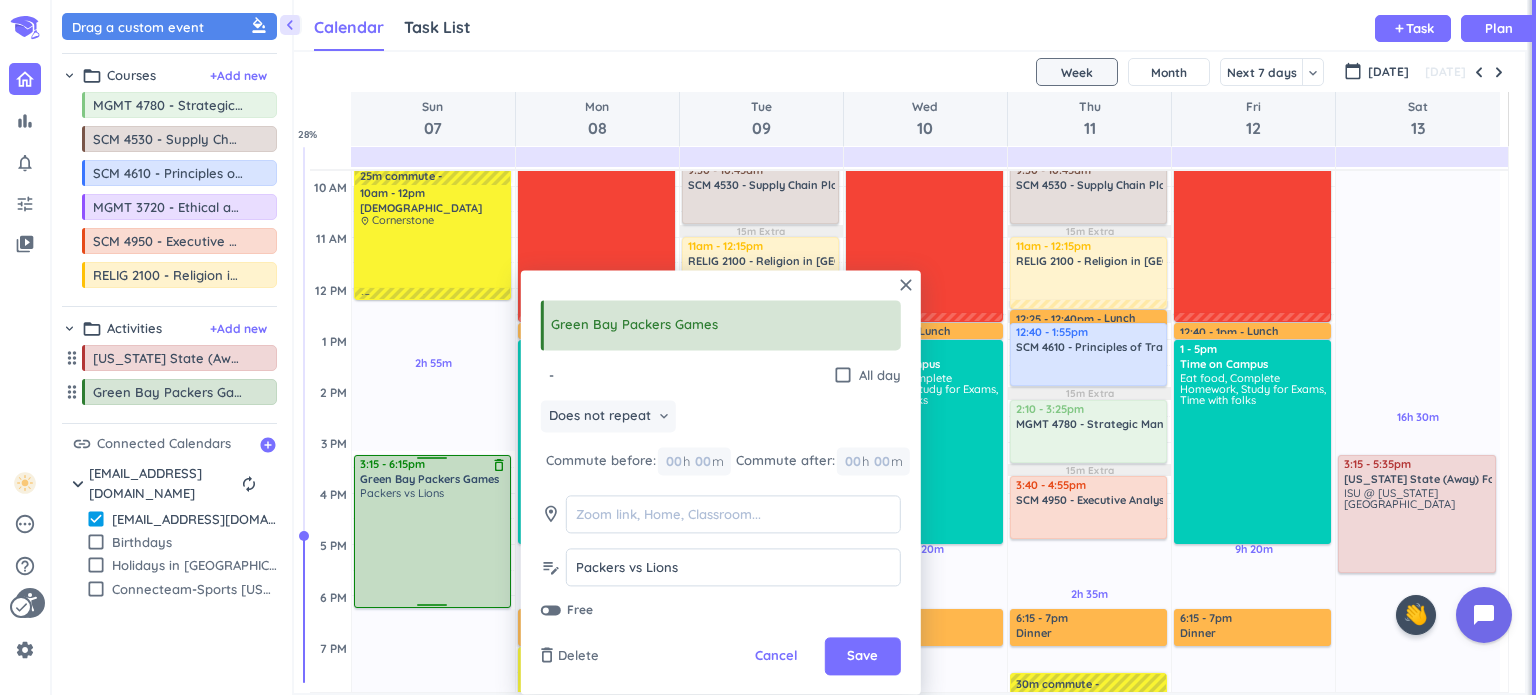 scroll, scrollTop: 41, scrollLeft: 1225, axis: both 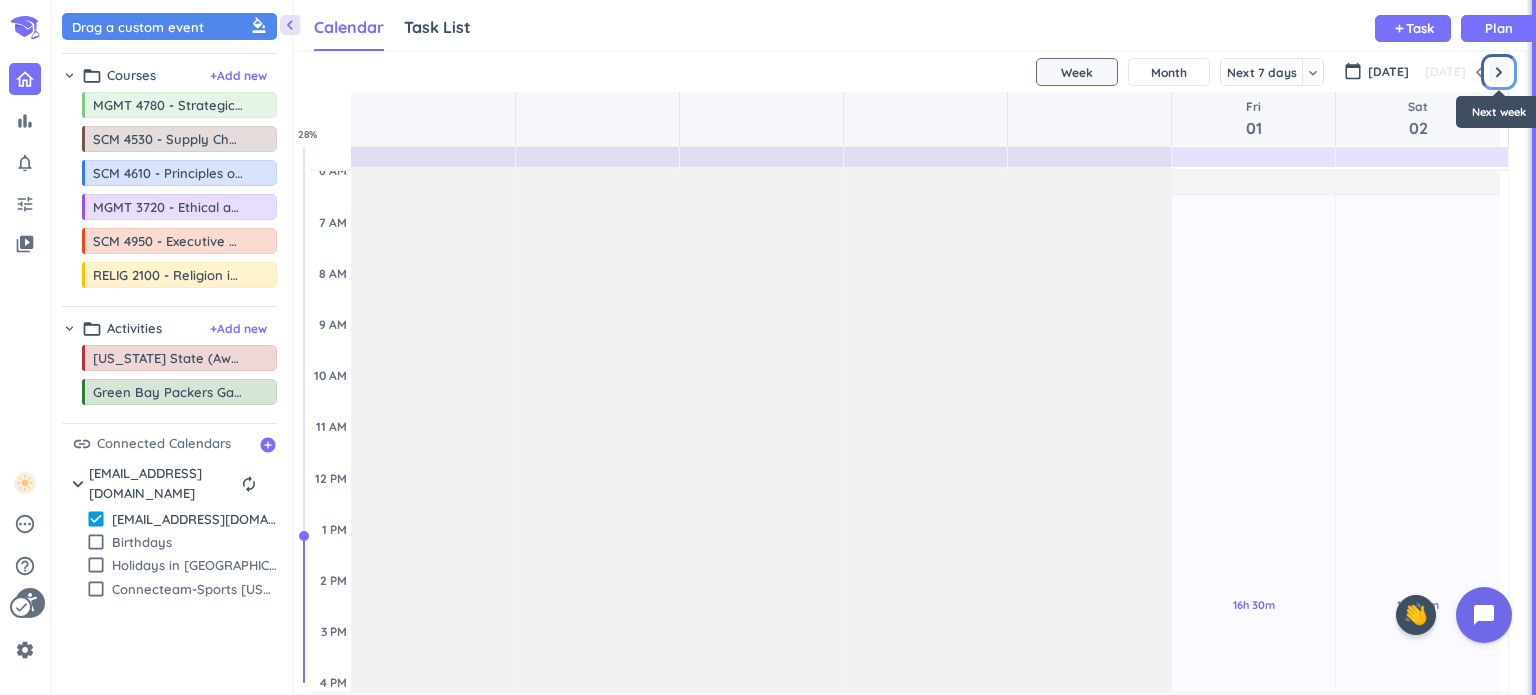 click at bounding box center (1499, 72) 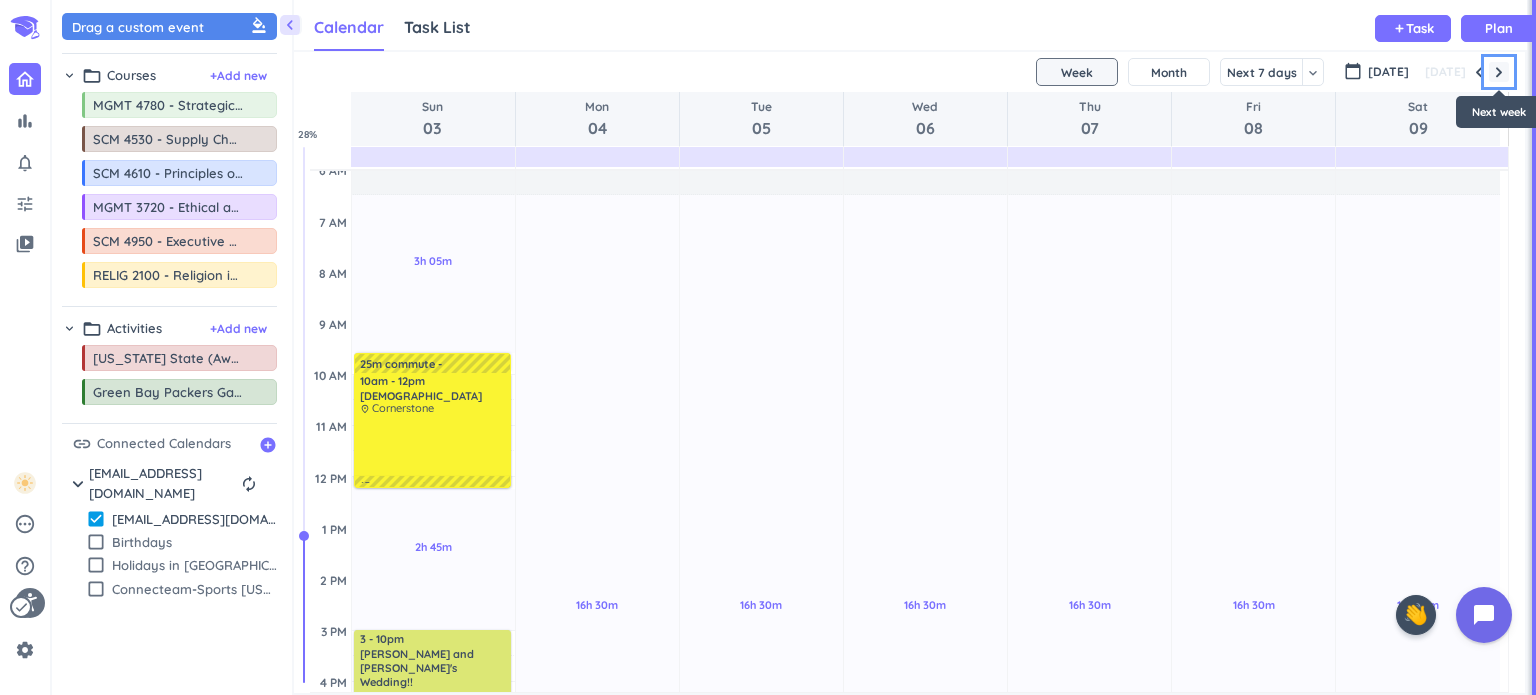 click at bounding box center [1499, 72] 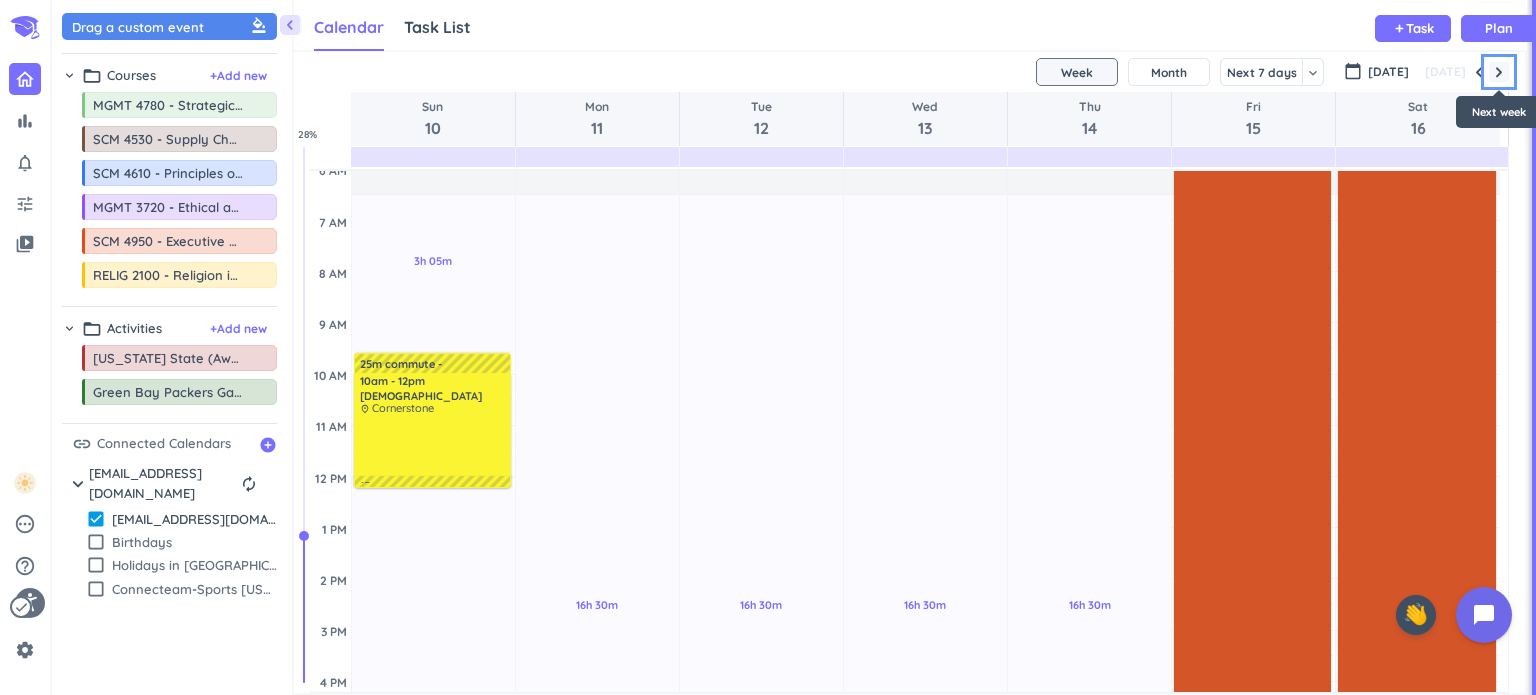 click at bounding box center (1499, 72) 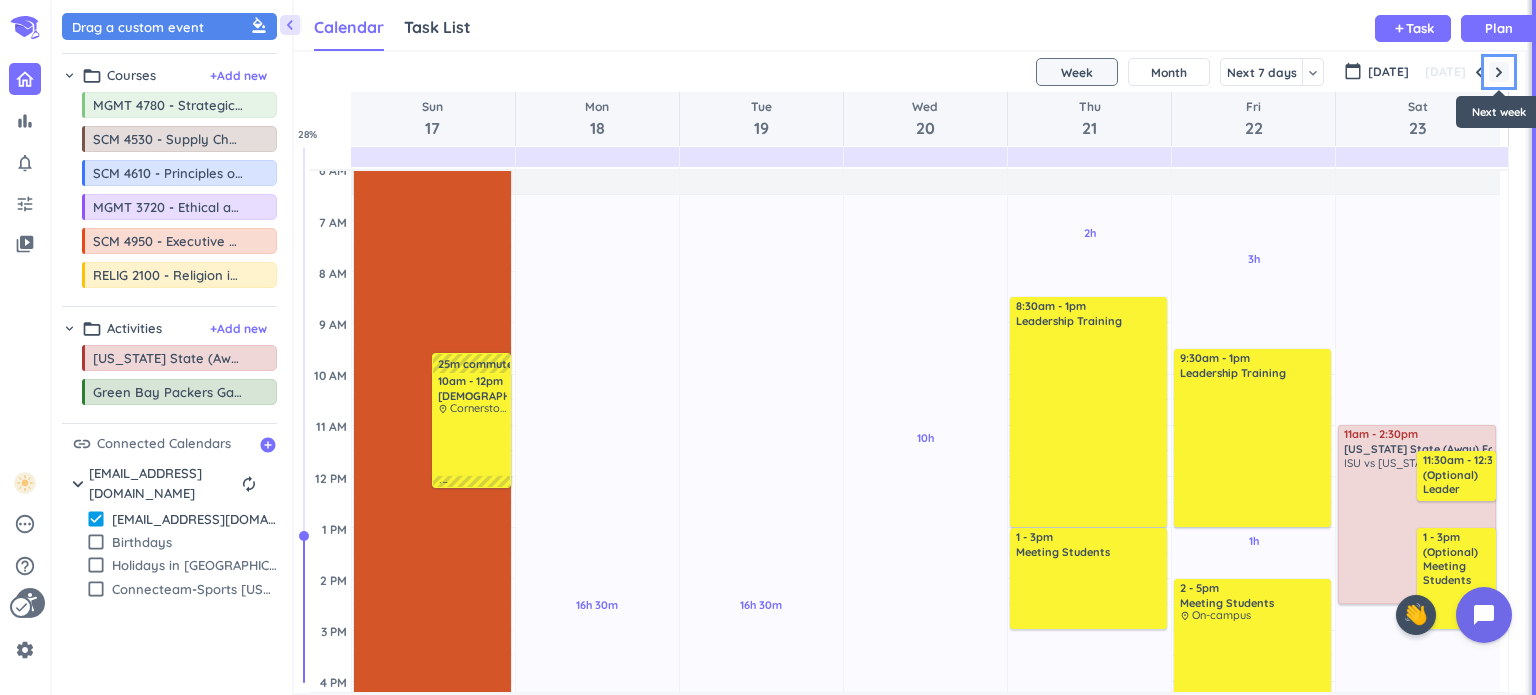 click at bounding box center (1499, 72) 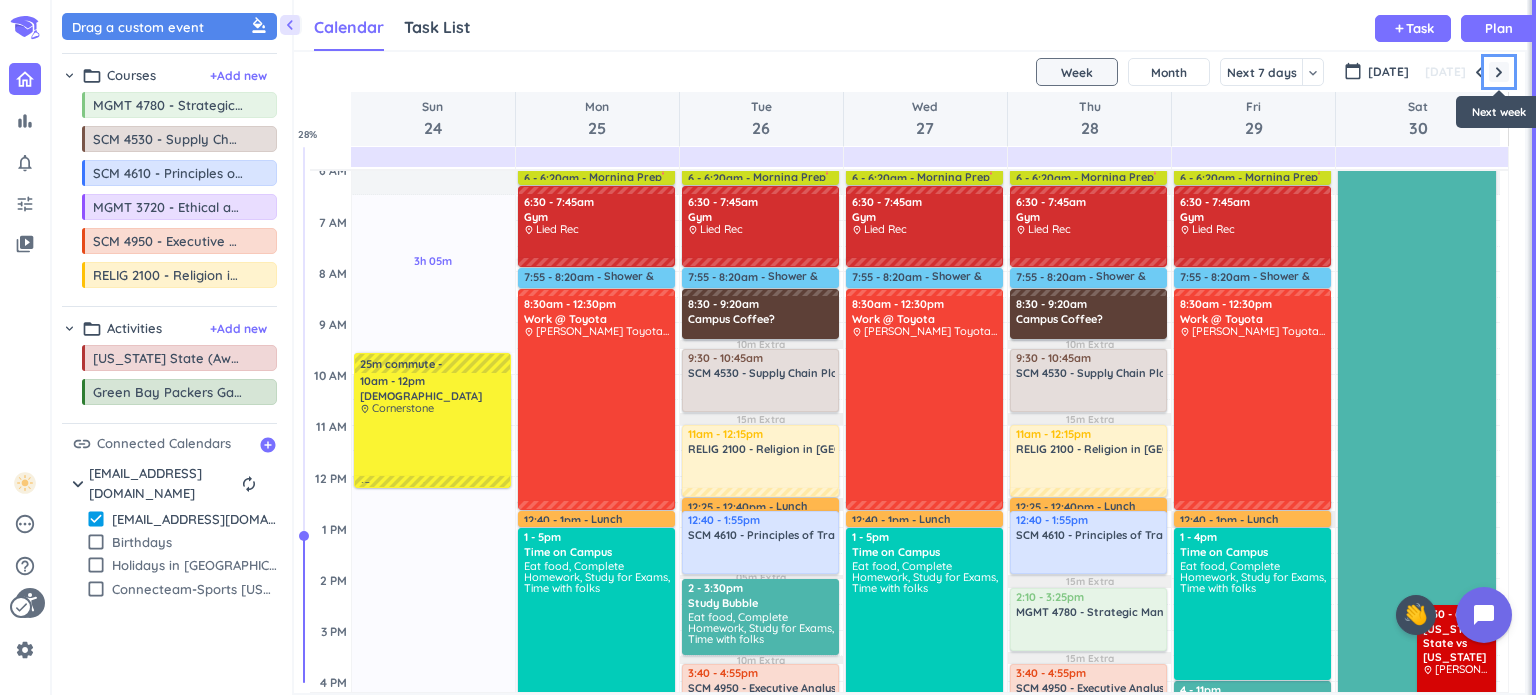 click at bounding box center (1499, 72) 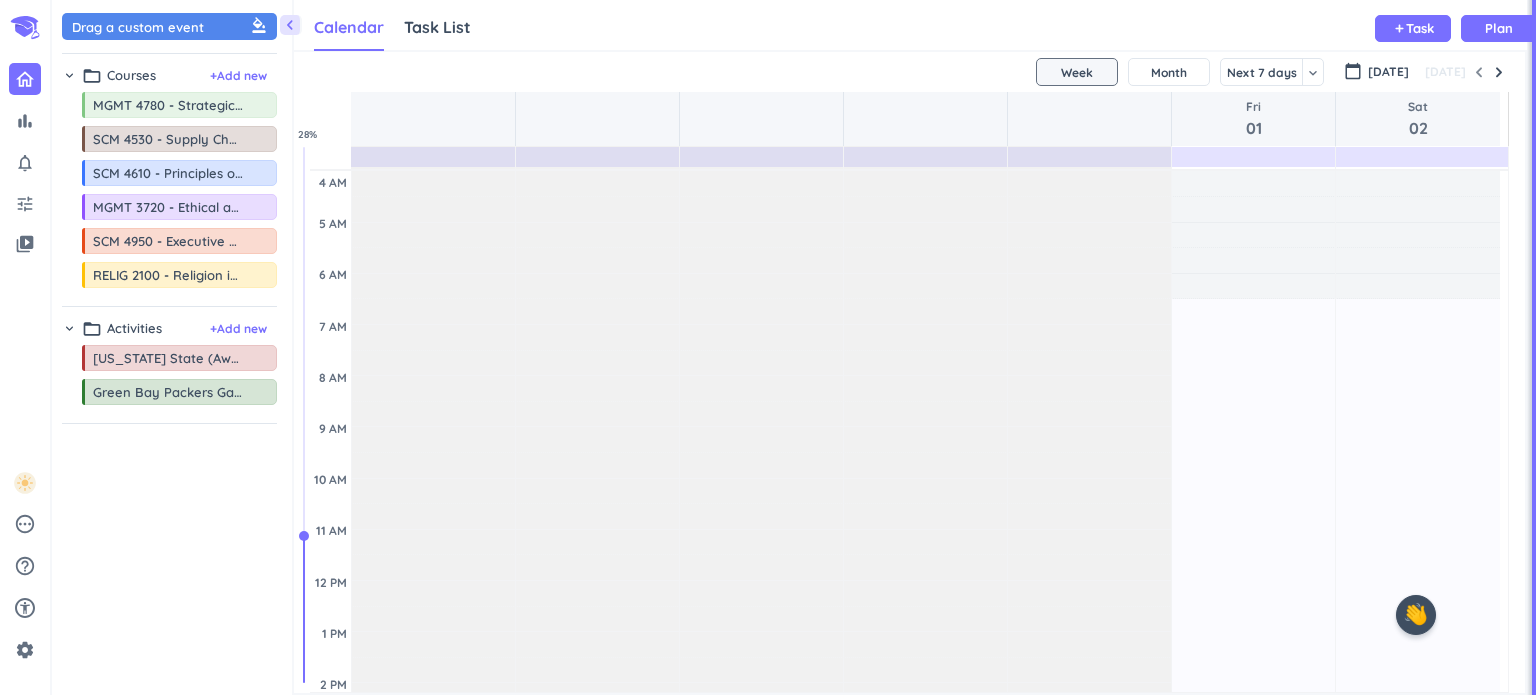 scroll, scrollTop: 0, scrollLeft: 0, axis: both 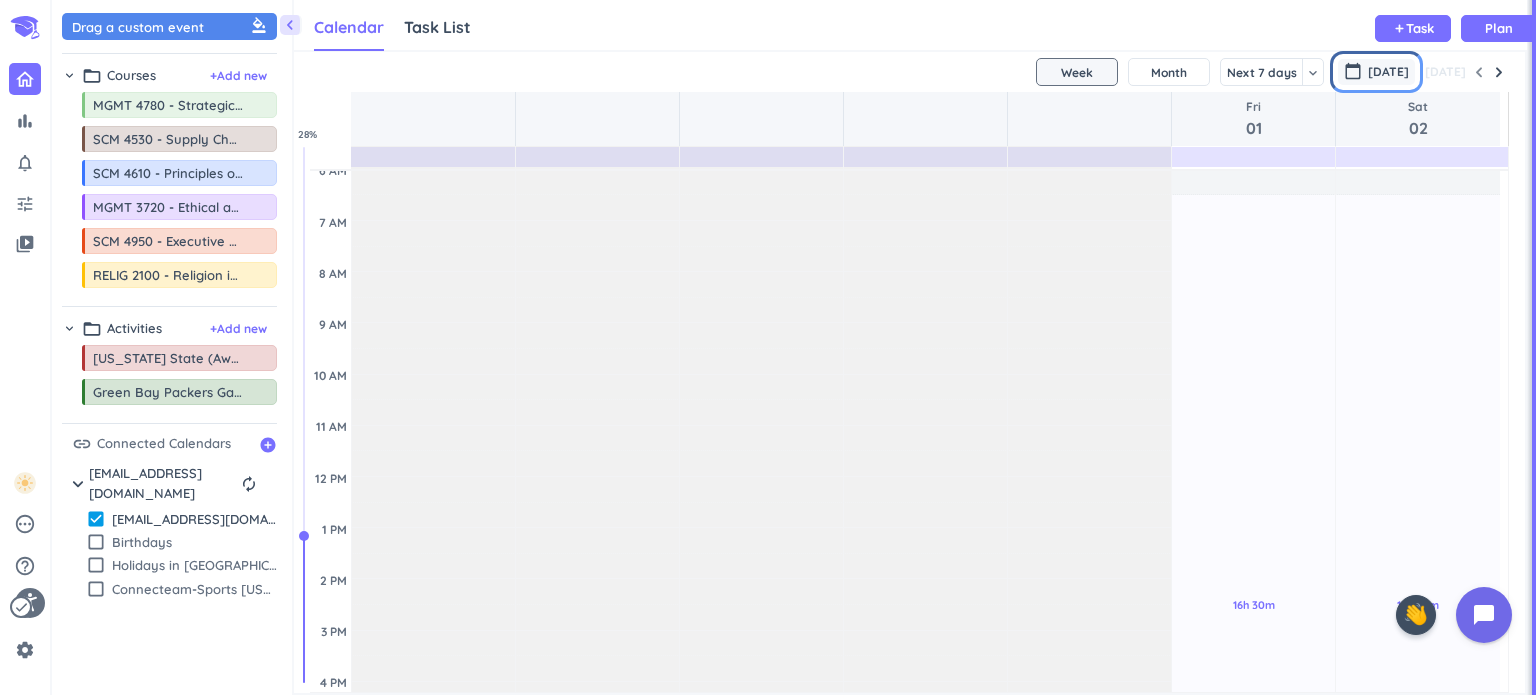 click on "[DATE]" at bounding box center [1388, 72] 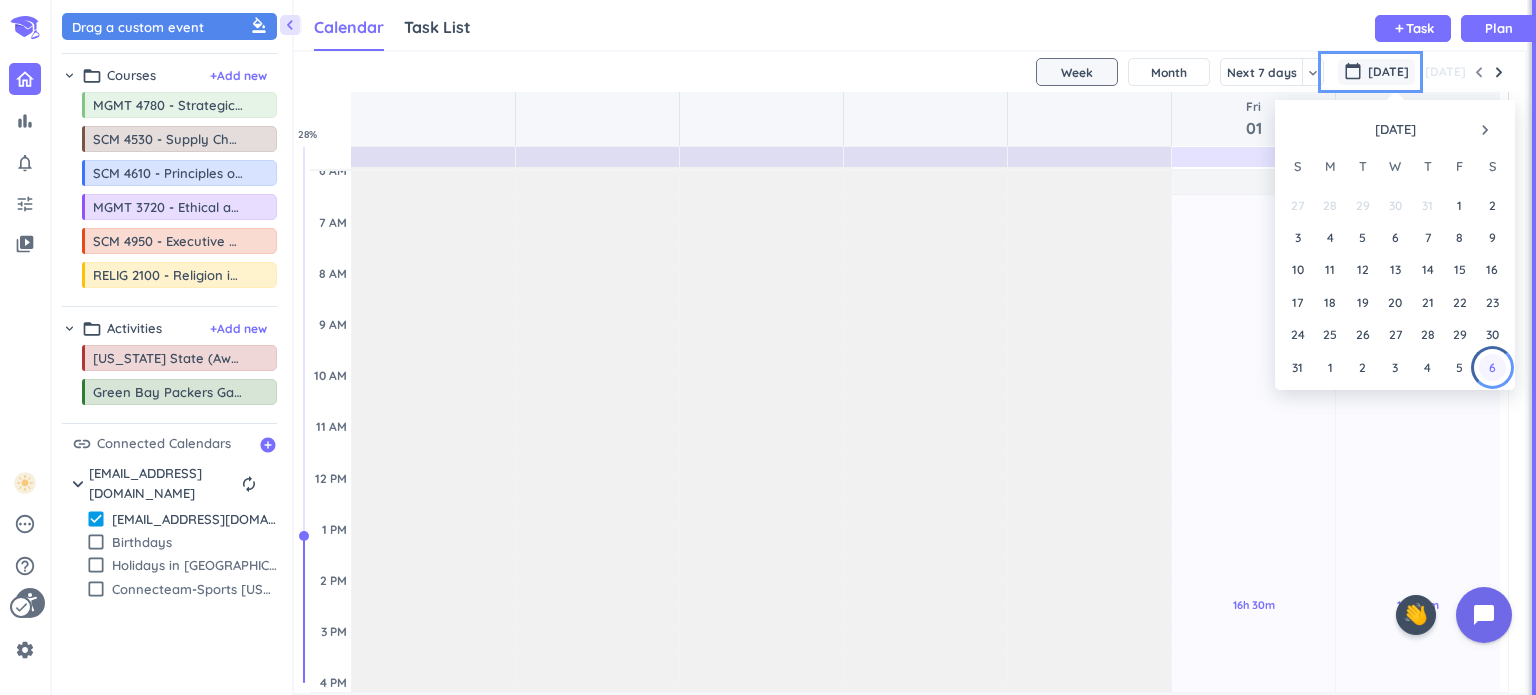 click on "6" at bounding box center (1492, 366) 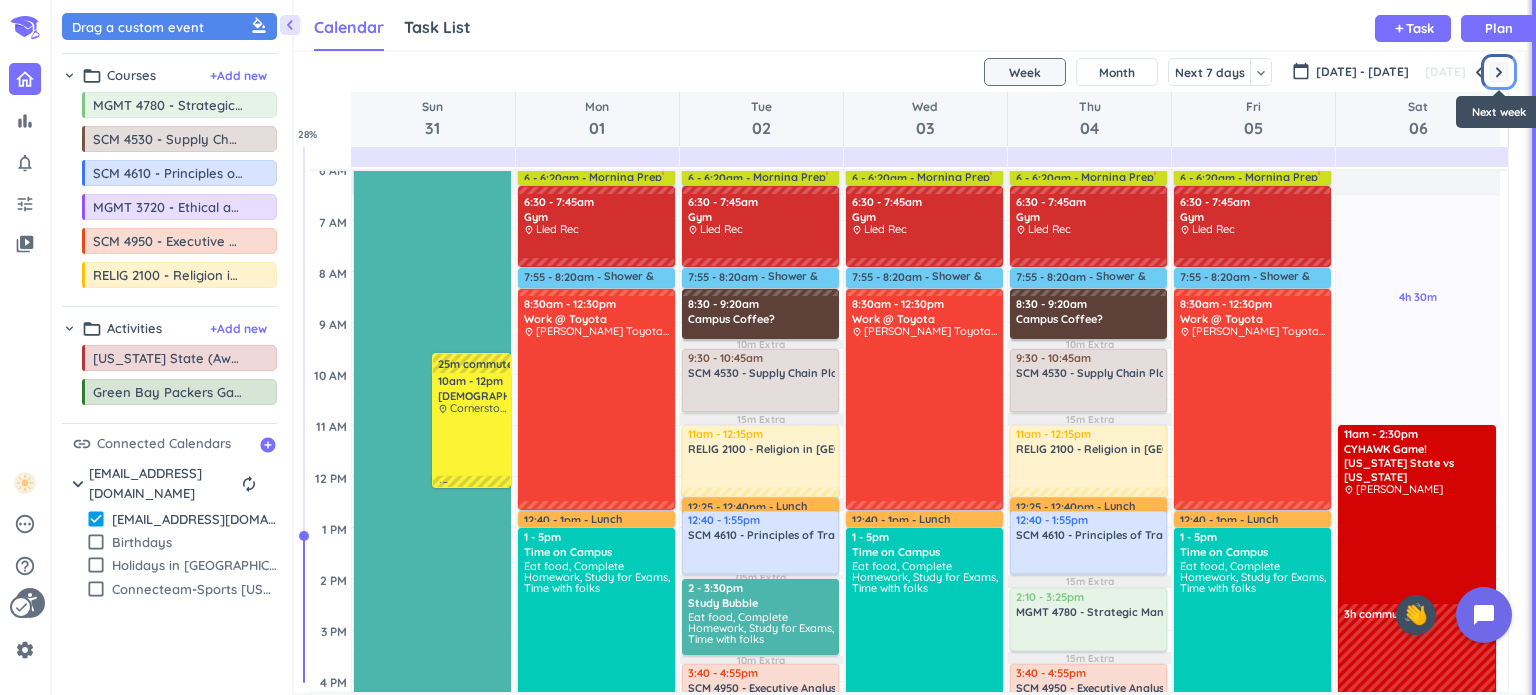 click at bounding box center (1499, 72) 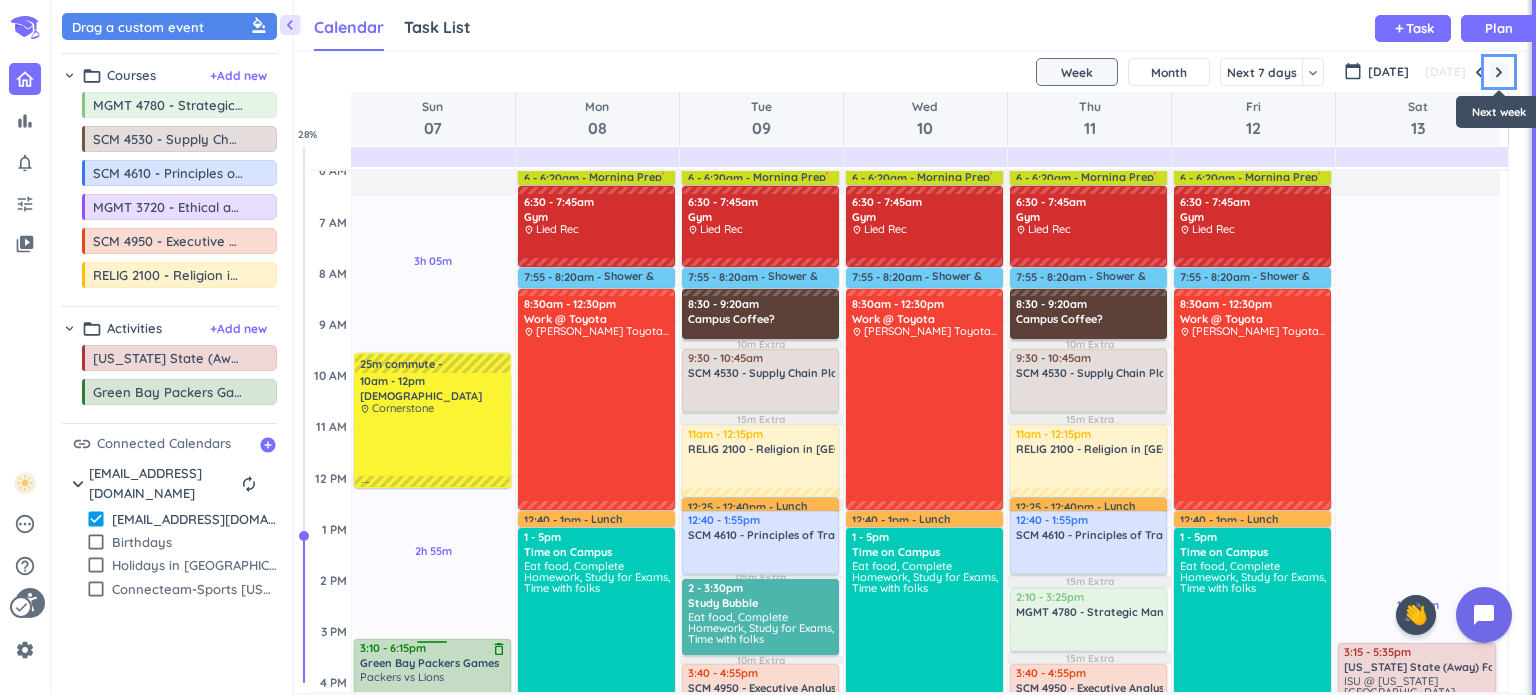 click on "Green Bay Packers Games" at bounding box center [429, 663] 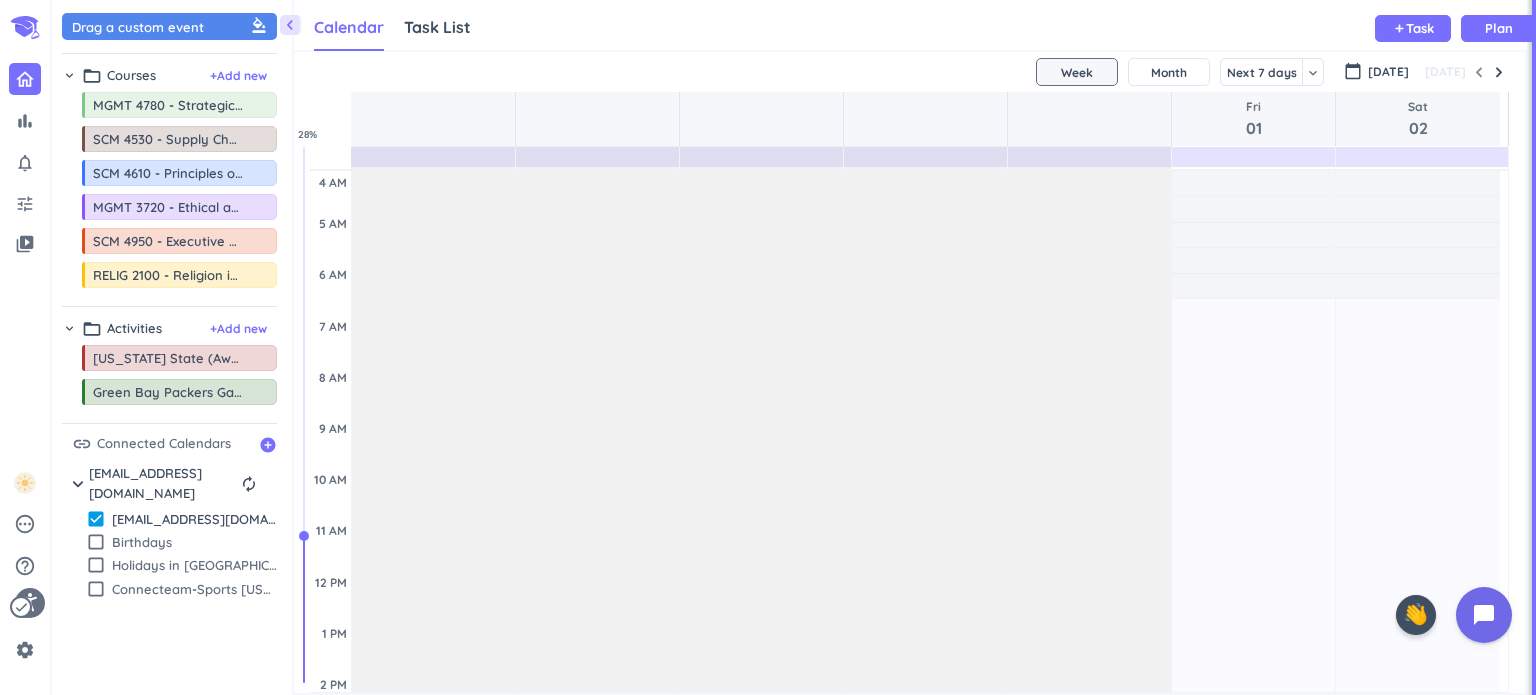 scroll, scrollTop: 0, scrollLeft: 0, axis: both 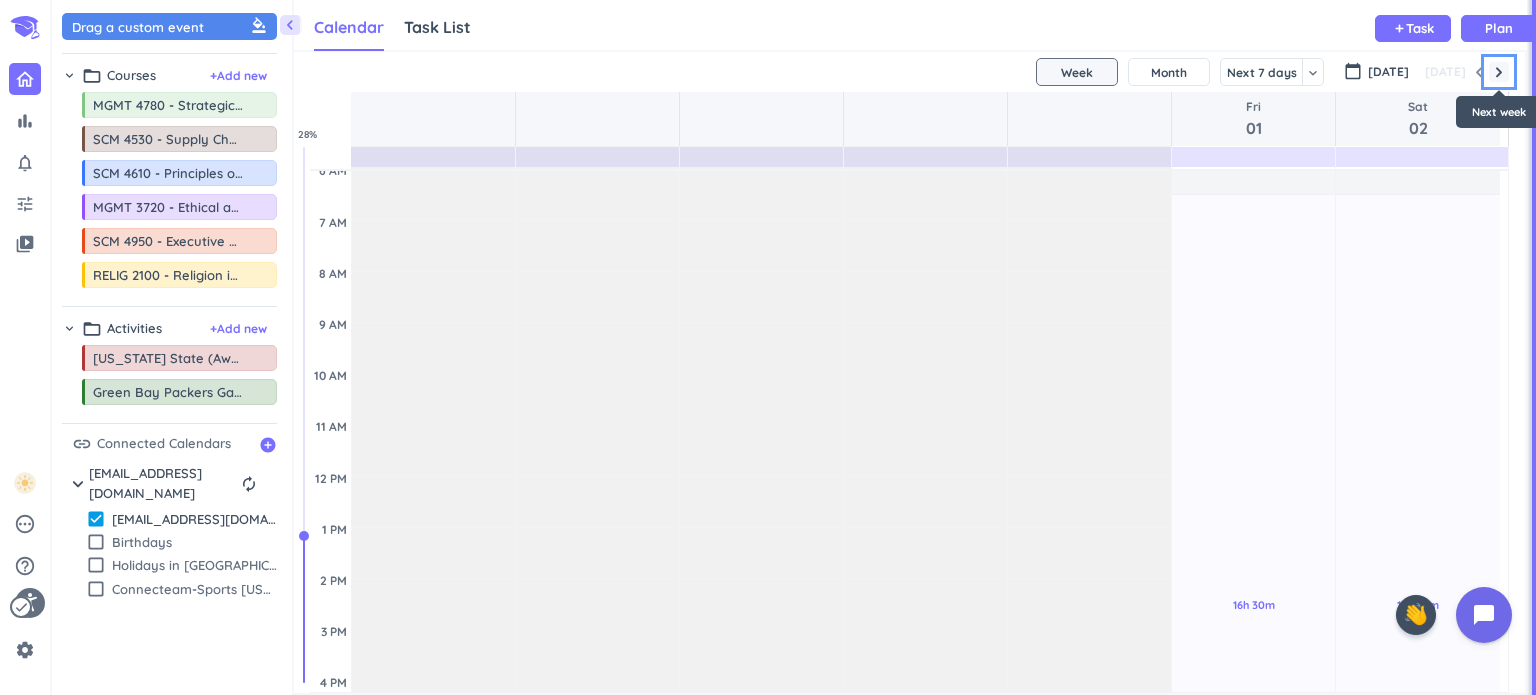click at bounding box center [1499, 72] 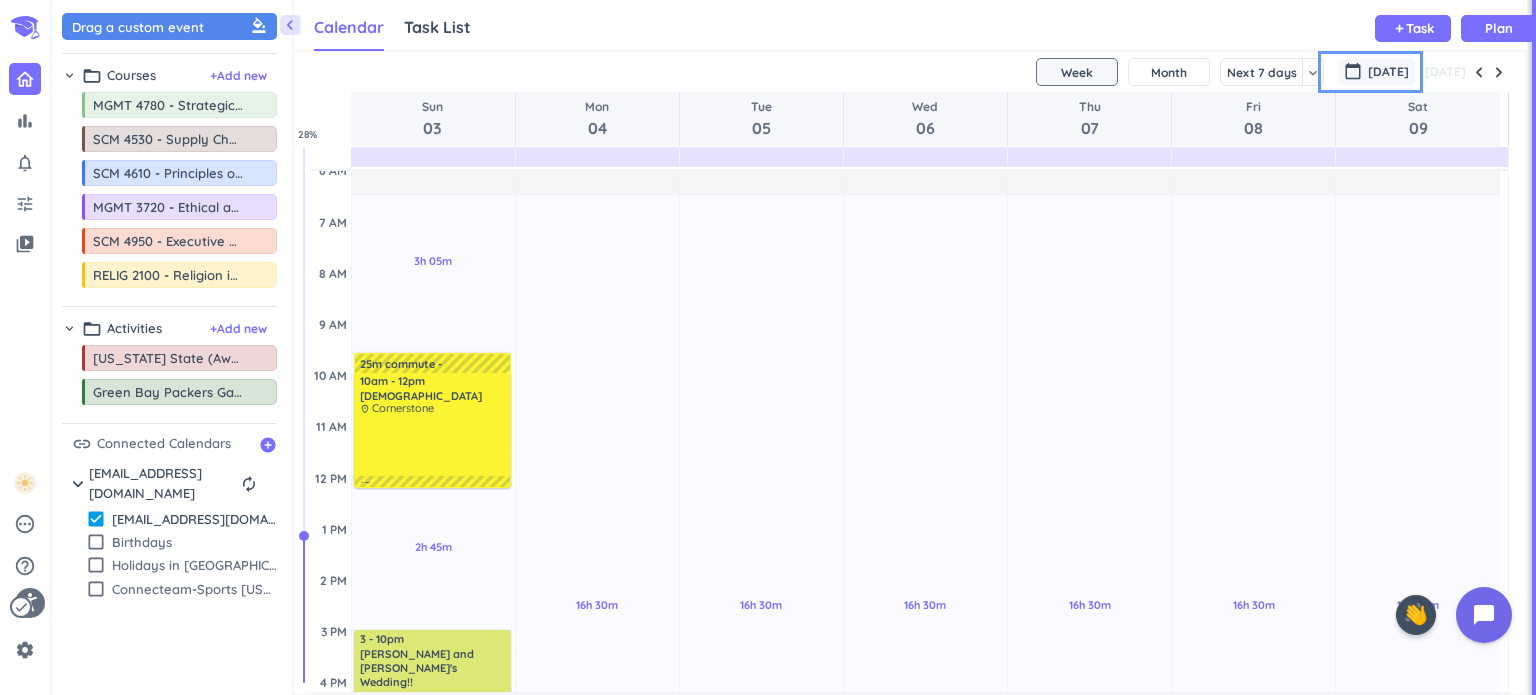 click on "calendar_today [DATE]" at bounding box center [1376, 72] 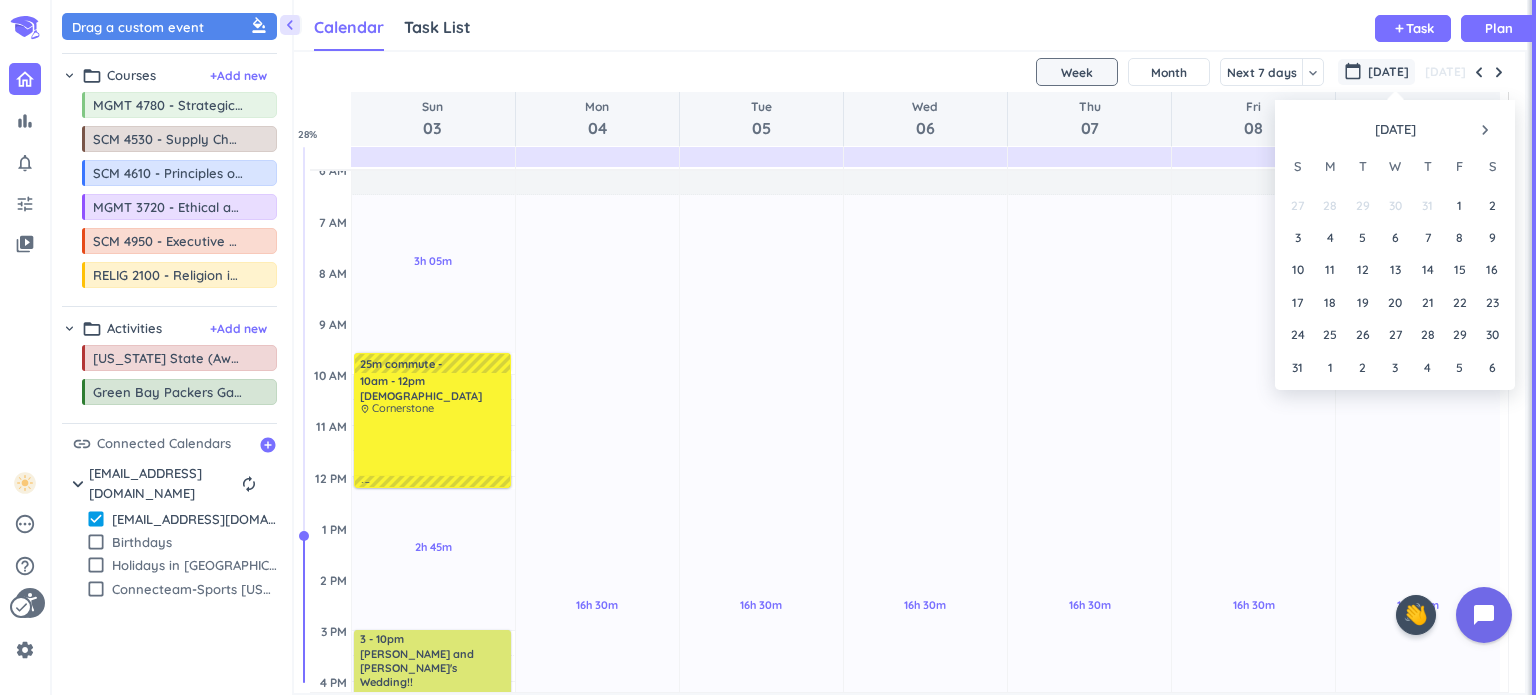 scroll, scrollTop: 0, scrollLeft: 0, axis: both 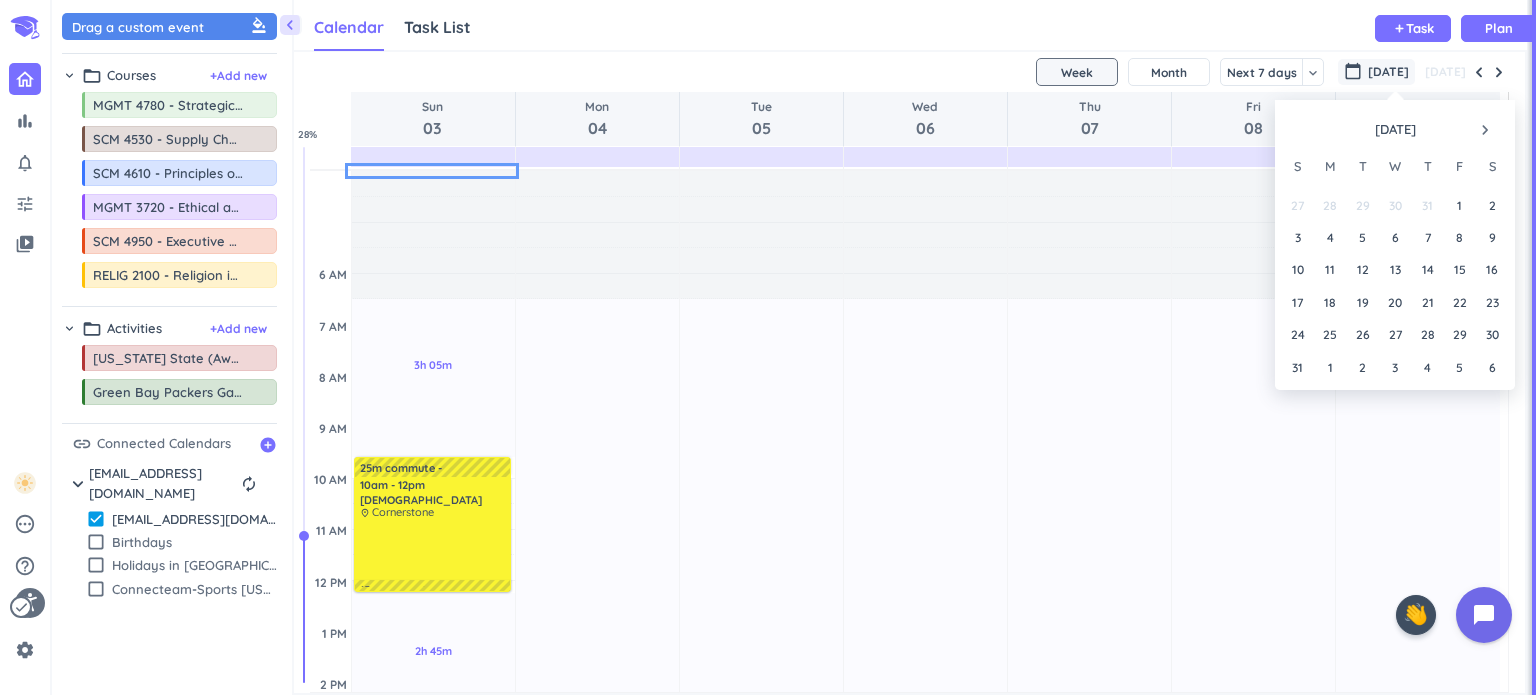 click on "navigate_next" at bounding box center (1485, 130) 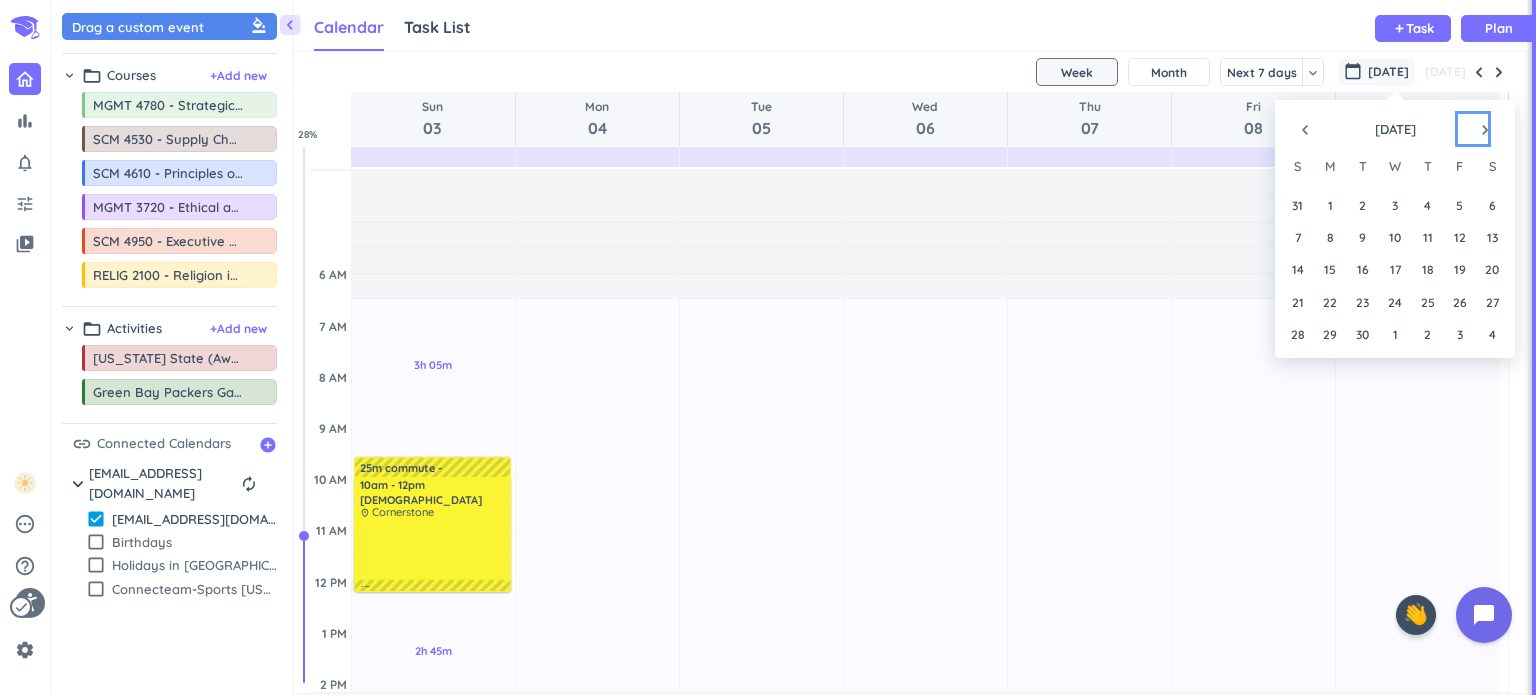 click on "navigate_next" at bounding box center (1485, 130) 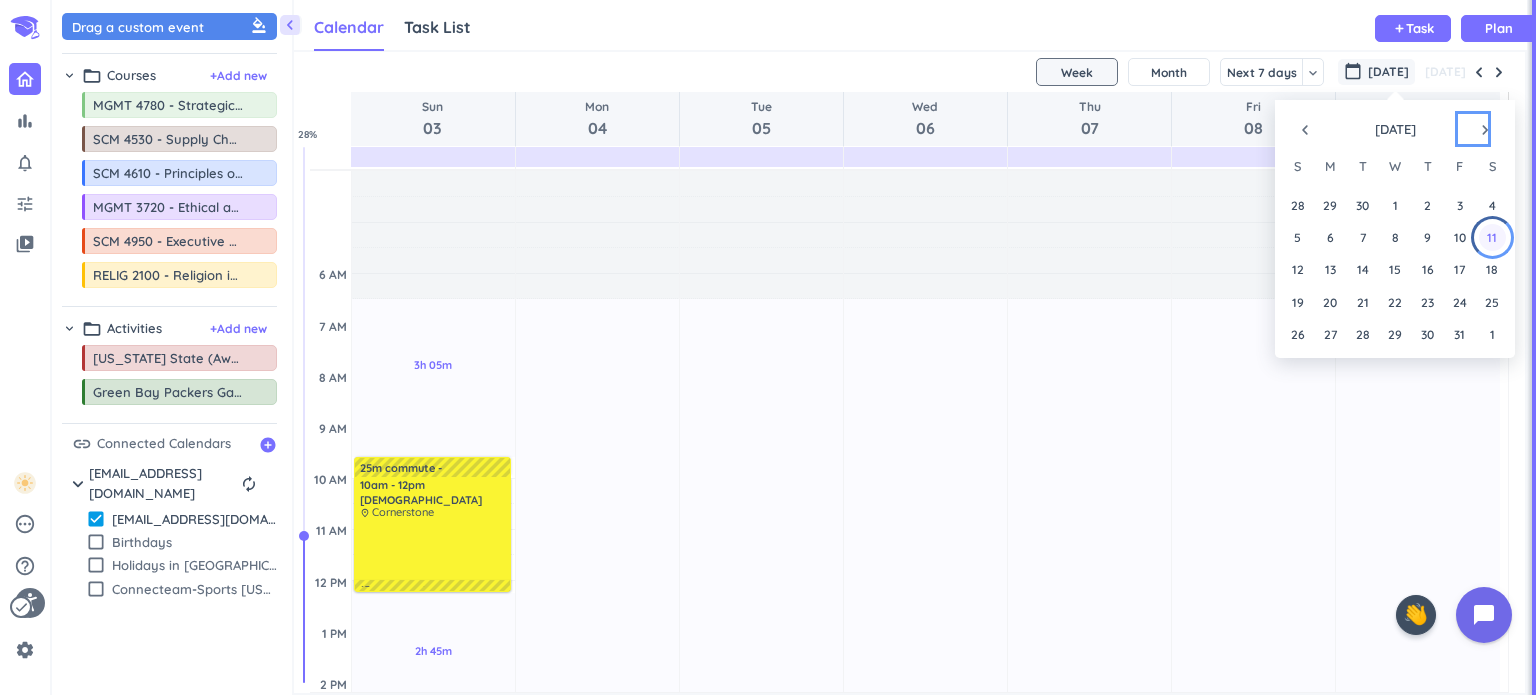 click on "11" at bounding box center (1492, 237) 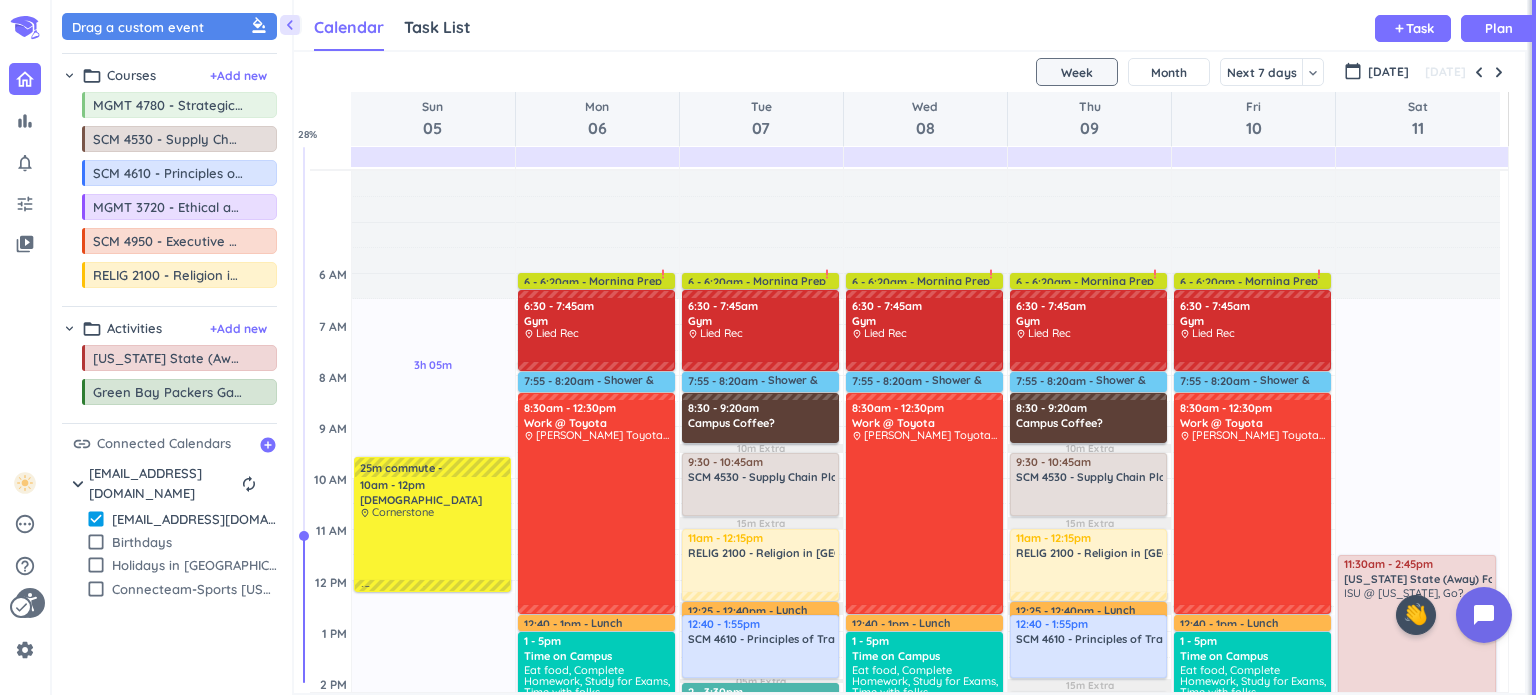 scroll, scrollTop: 98, scrollLeft: 0, axis: vertical 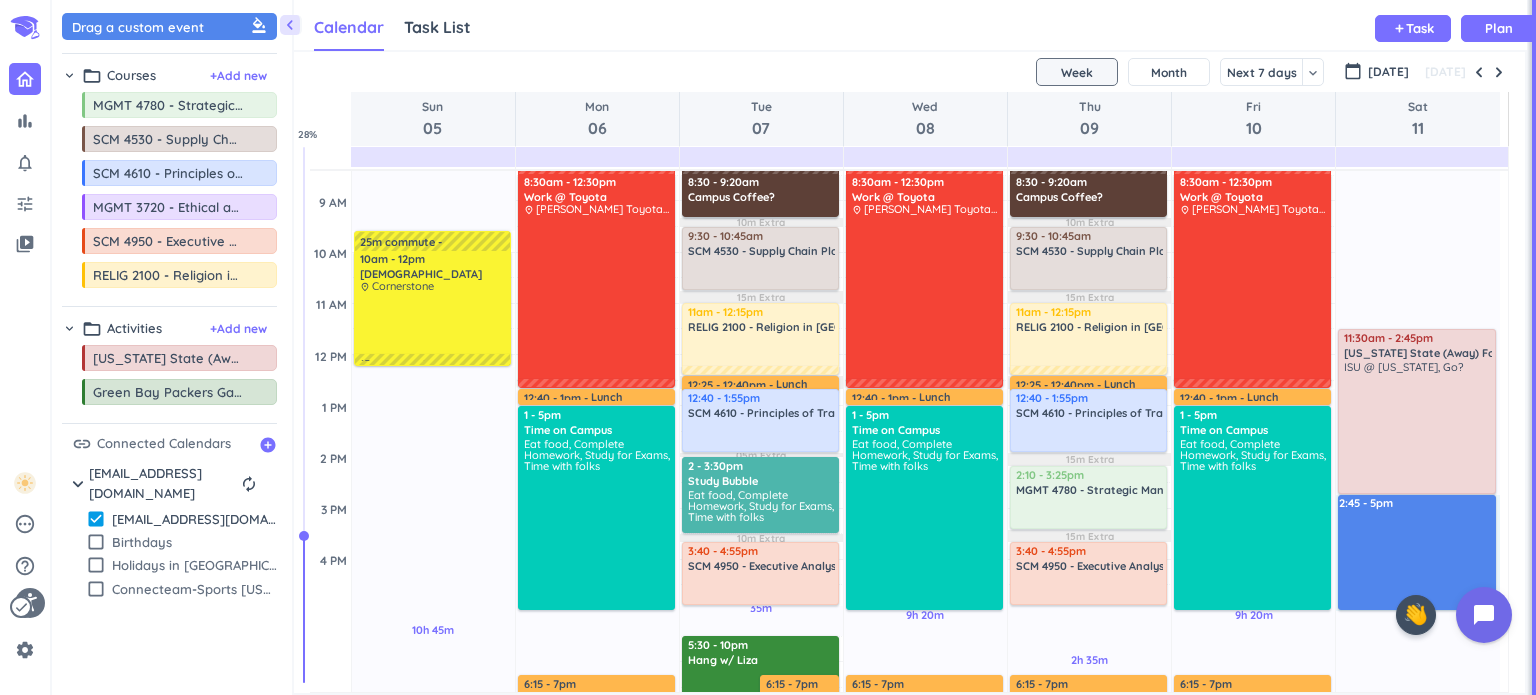 drag, startPoint x: 1360, startPoint y: 606, endPoint x: 1356, endPoint y: 503, distance: 103.077644 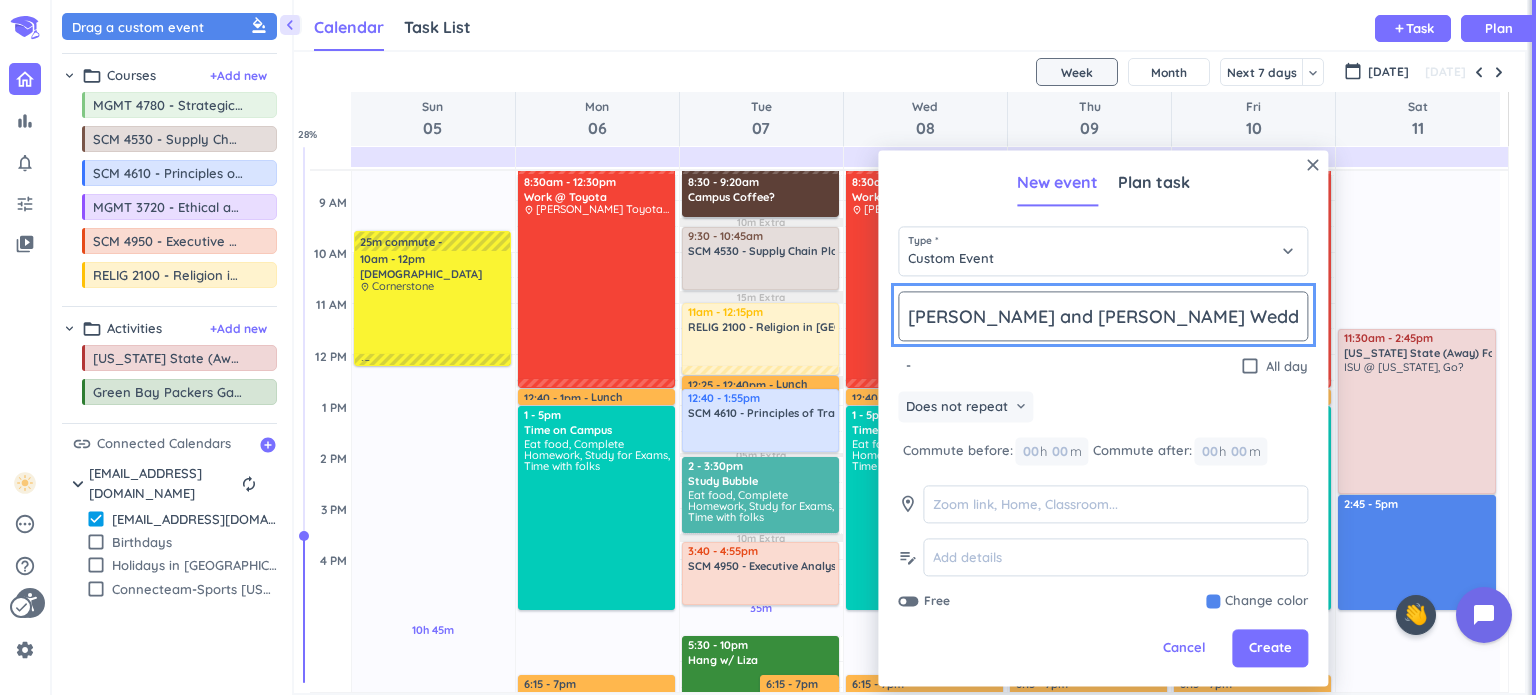 type on "Patrick and Jenna Wedding!" 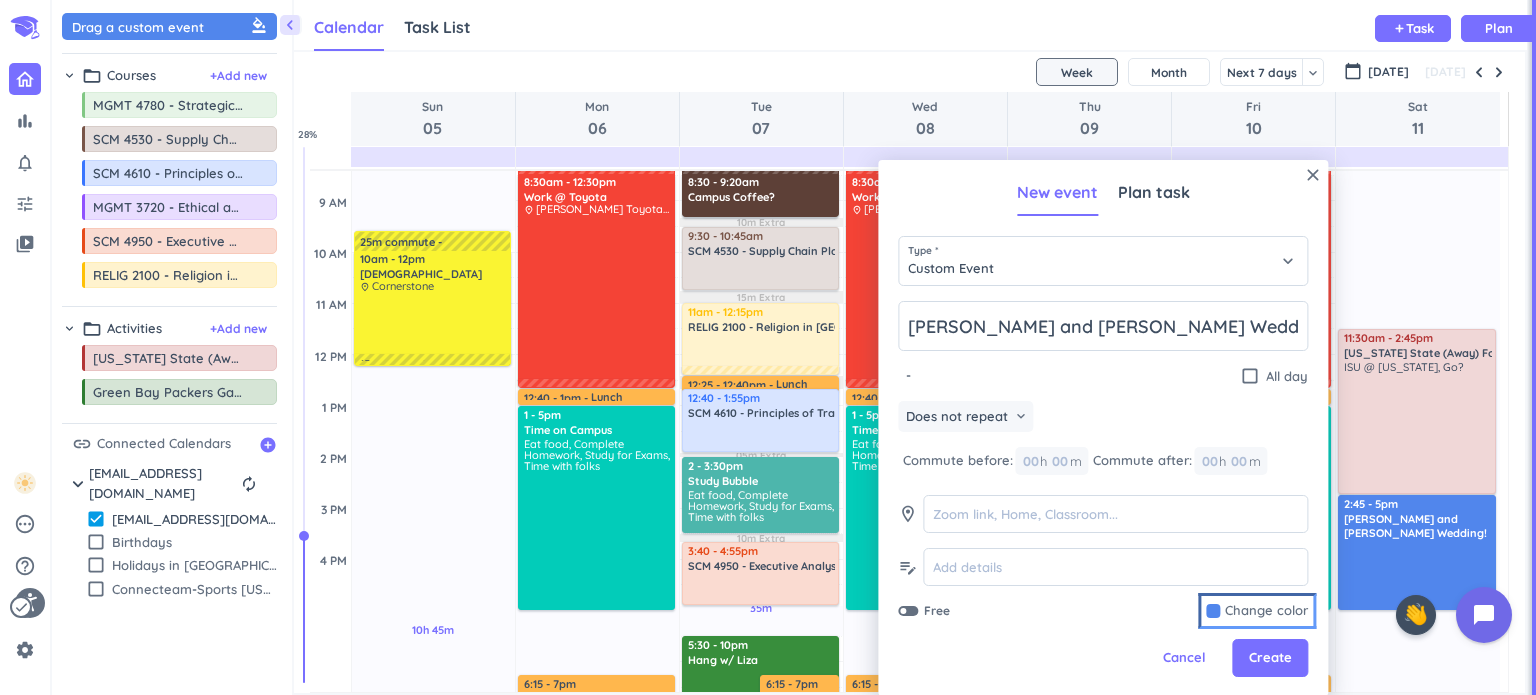 click at bounding box center [1257, 611] 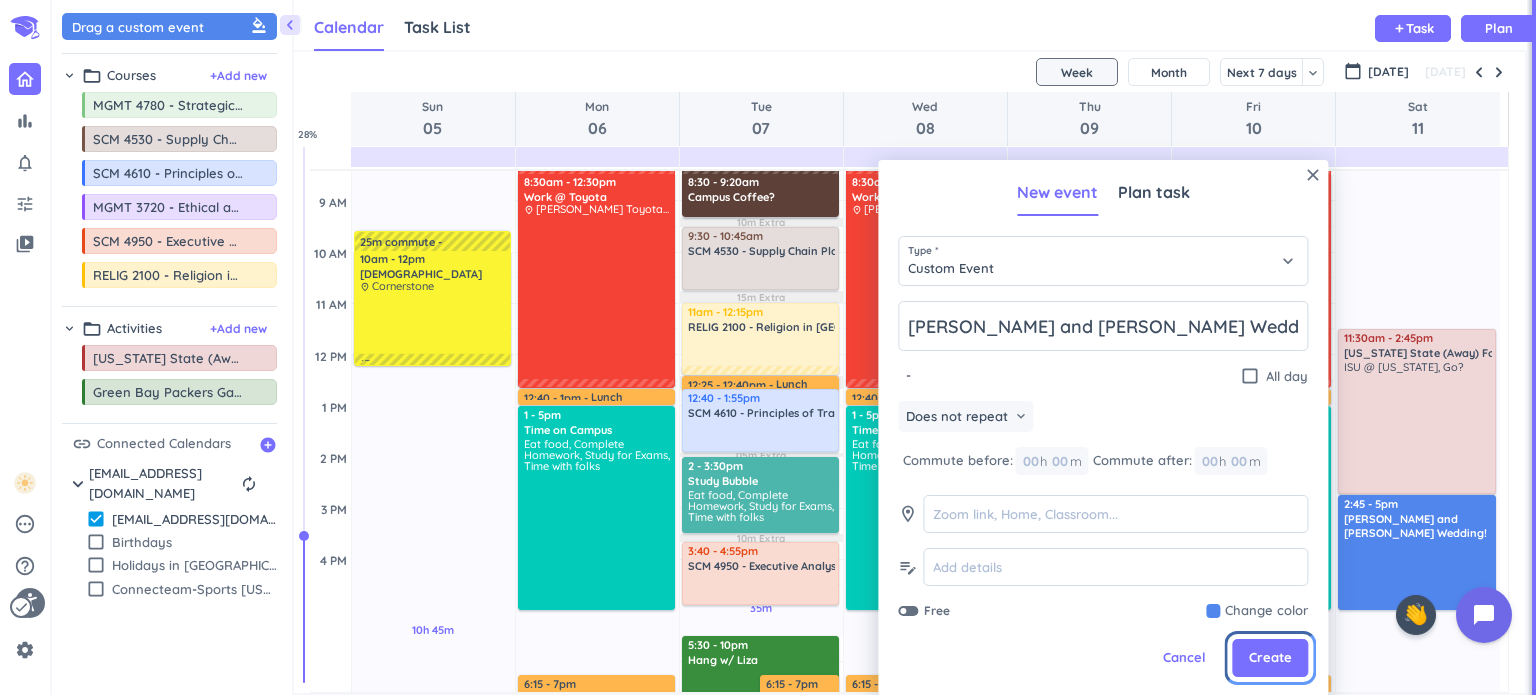 click on "Create" at bounding box center [1270, 658] 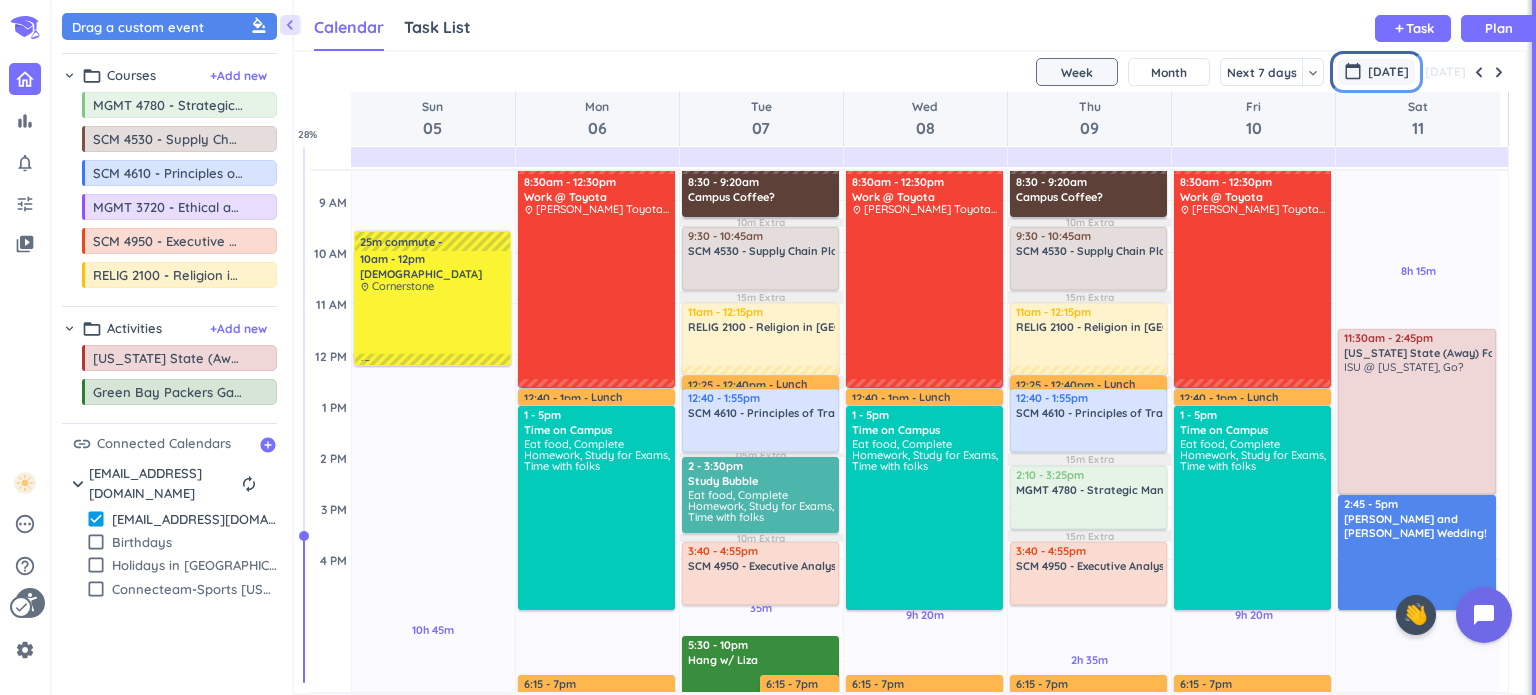 click on "Oct 2025" at bounding box center (1388, 72) 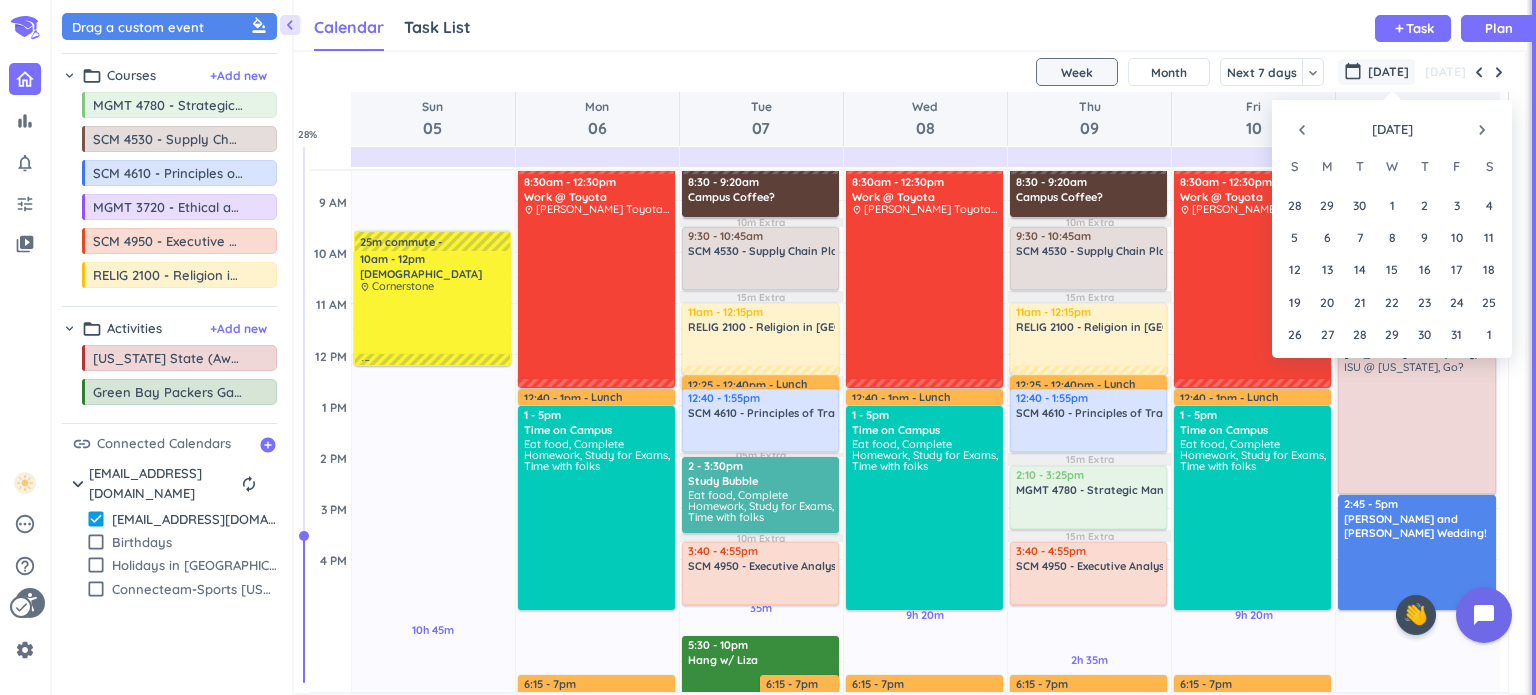 click on "navigate_before" at bounding box center (1302, 130) 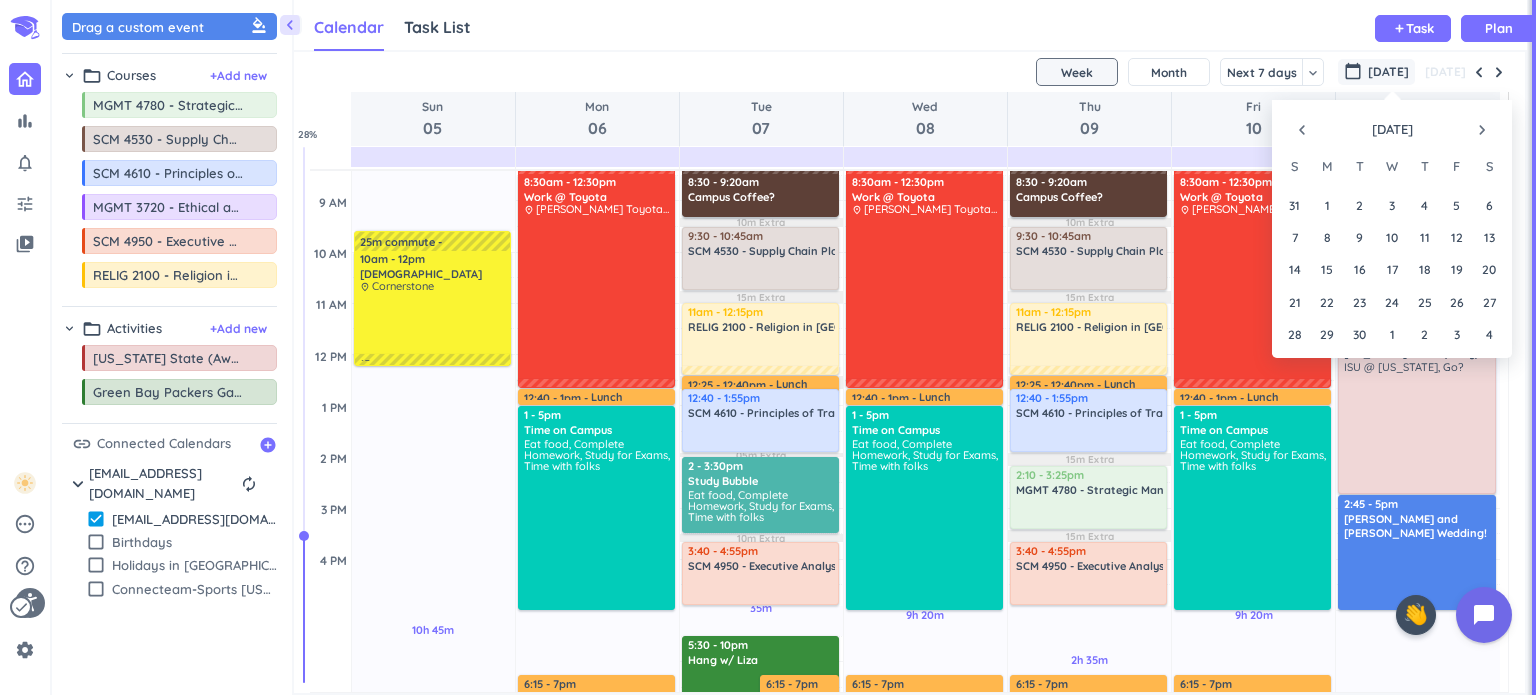 click on "navigate_before" at bounding box center [1302, 130] 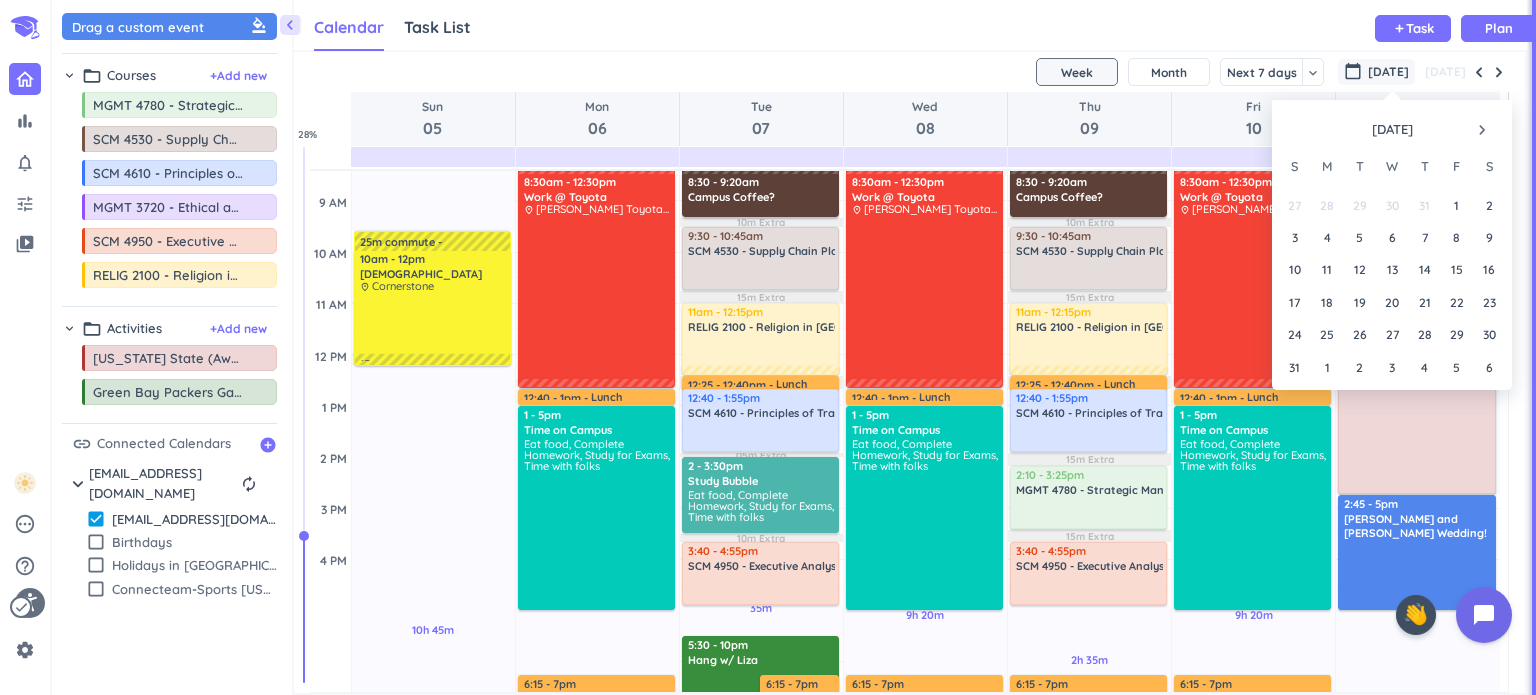 click on "Calendar Task List Calendar keyboard_arrow_down add Task Plan" at bounding box center [910, 25] 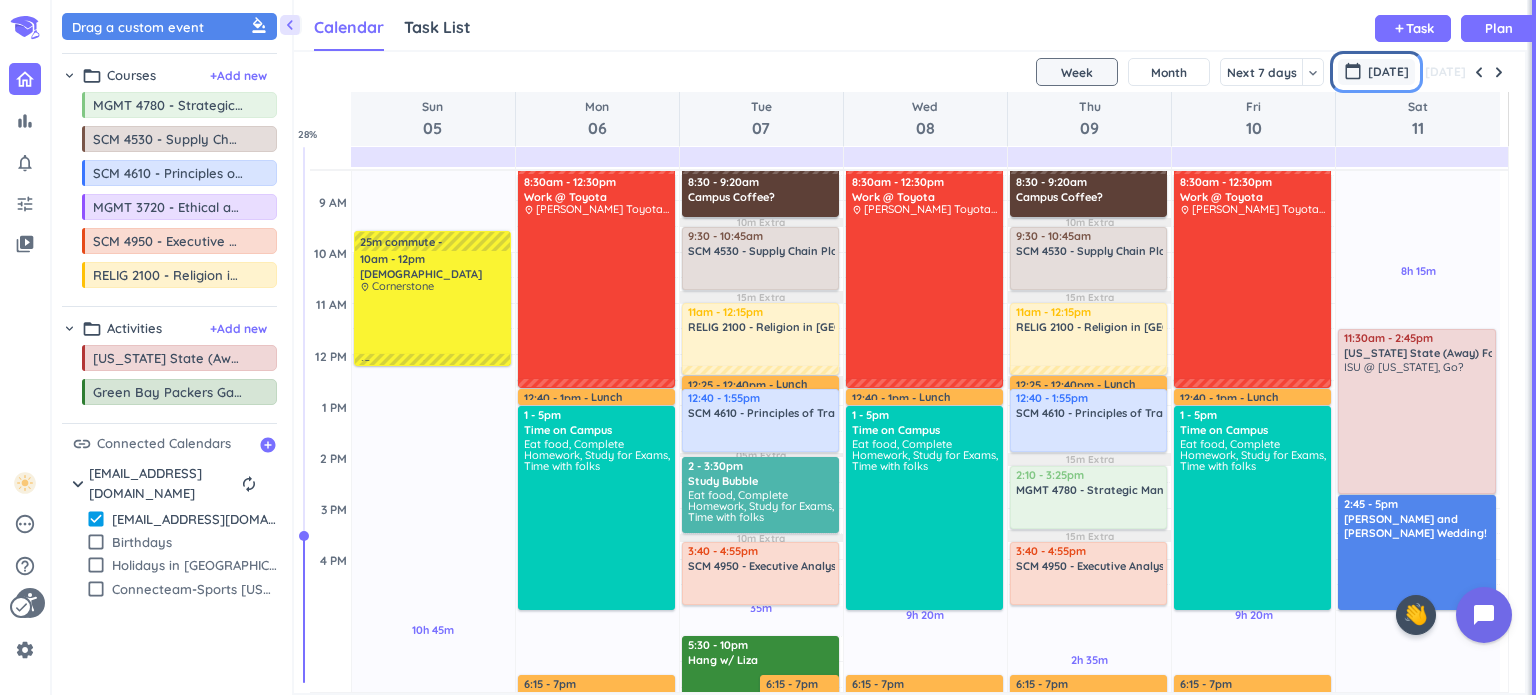 click on "Oct 2025" at bounding box center [1388, 72] 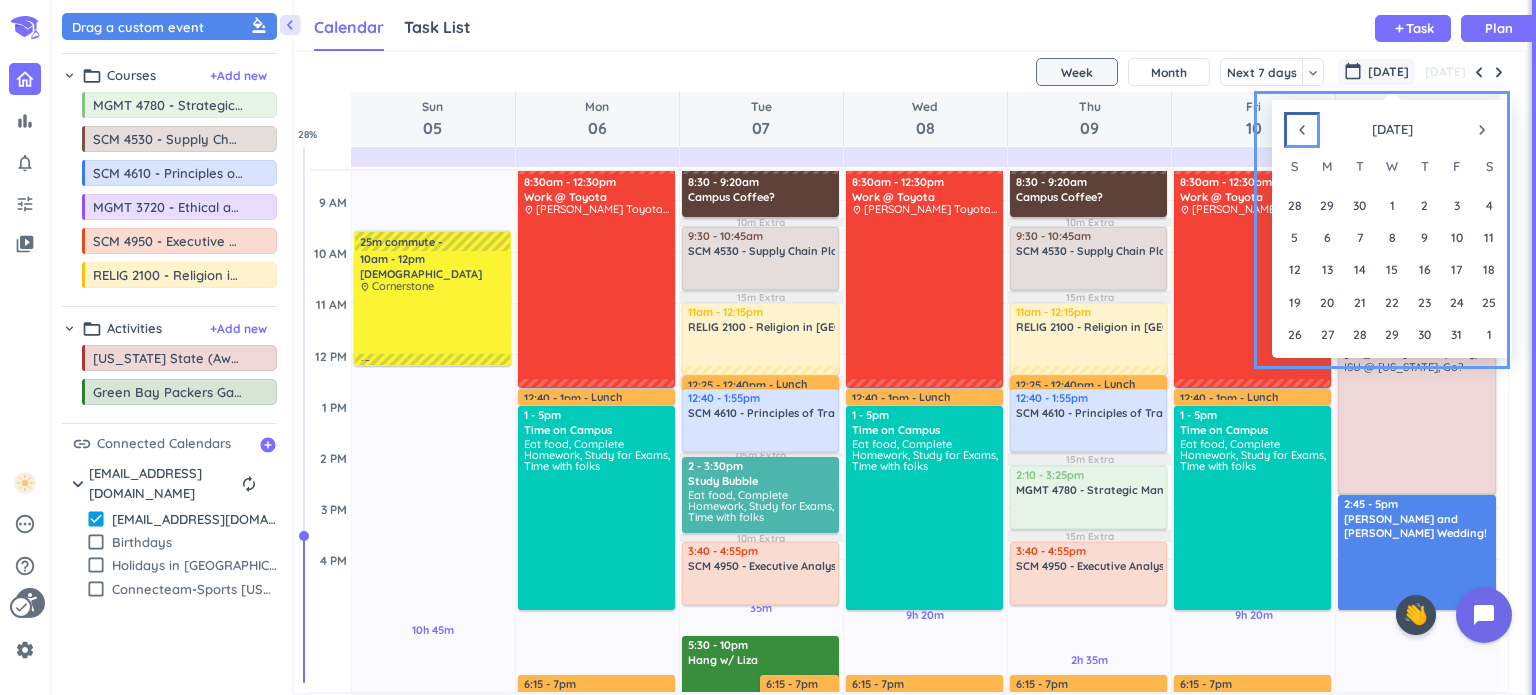 click on "navigate_before" at bounding box center [1302, 130] 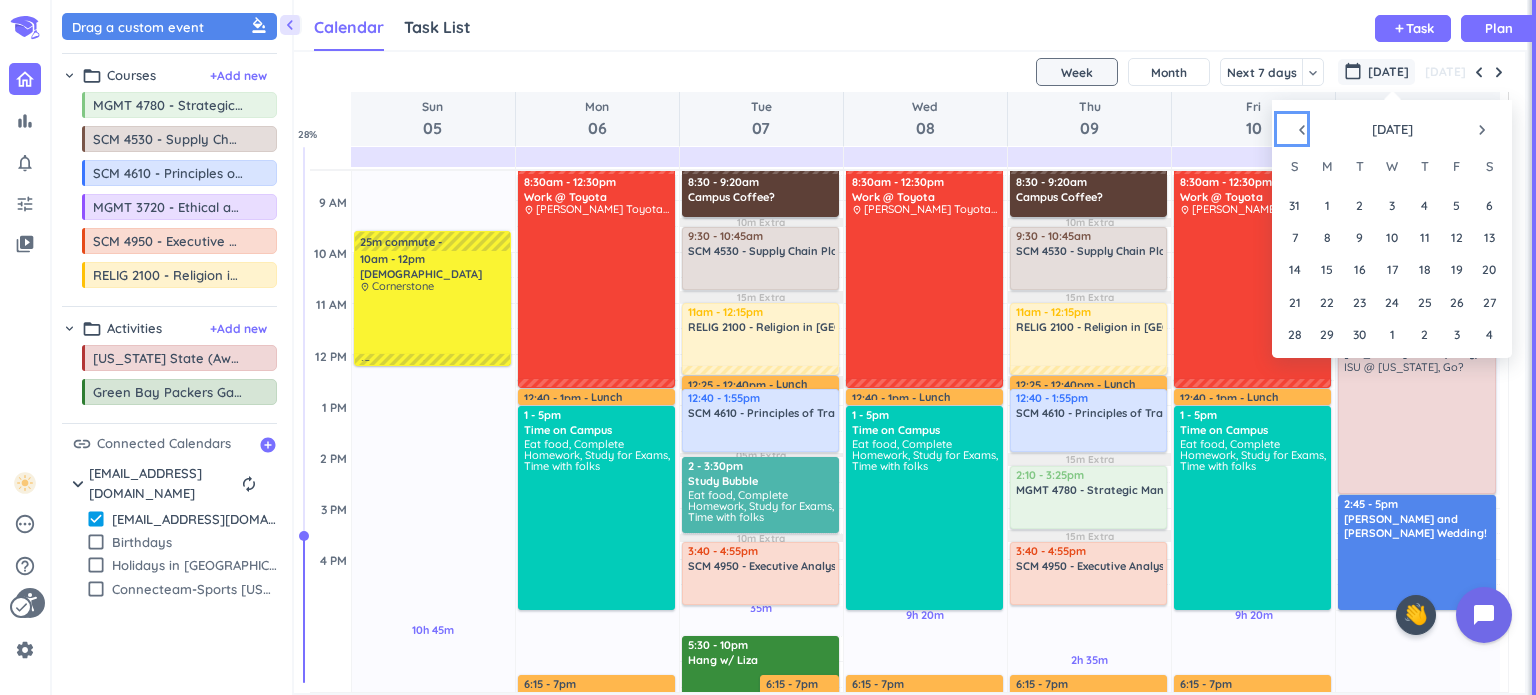 click on "navigate_before" at bounding box center [1302, 130] 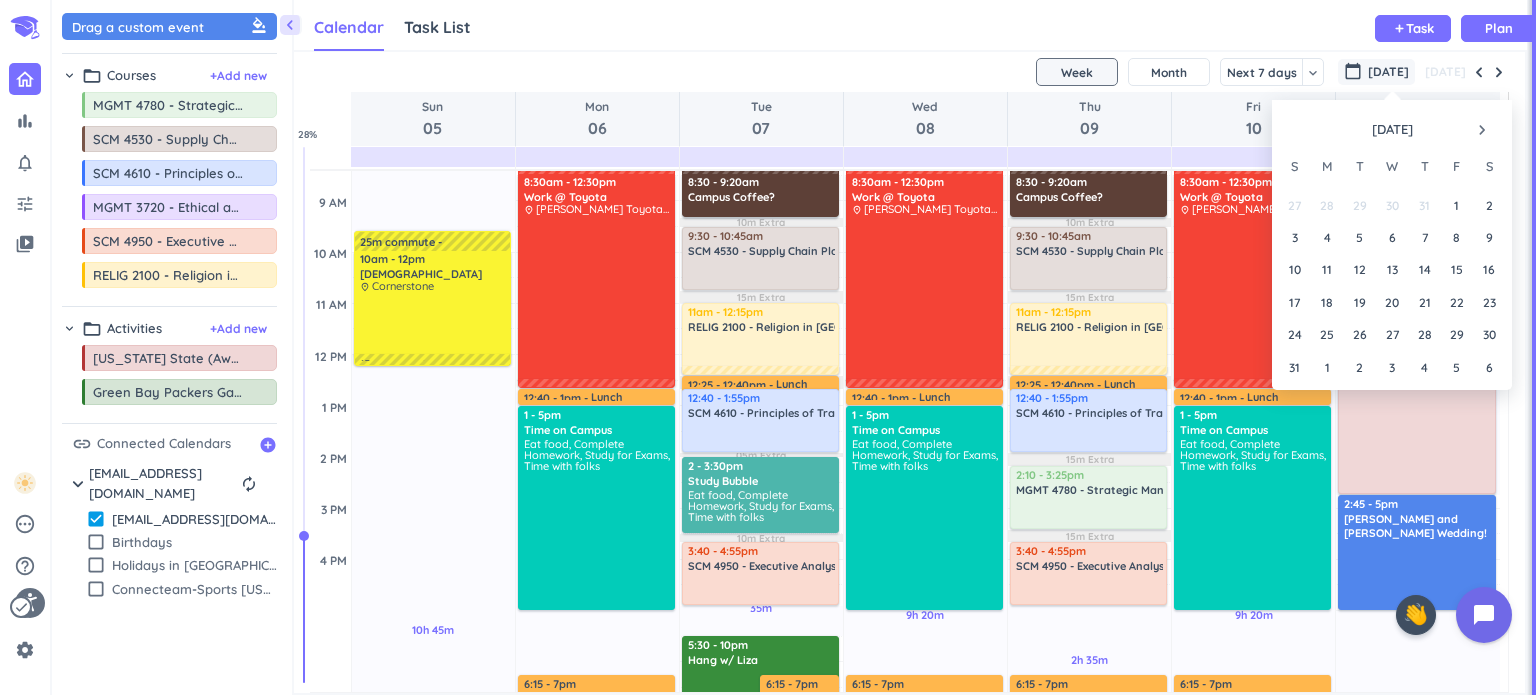 click on "Calendar Task List Calendar keyboard_arrow_down add Task Plan" at bounding box center [910, 25] 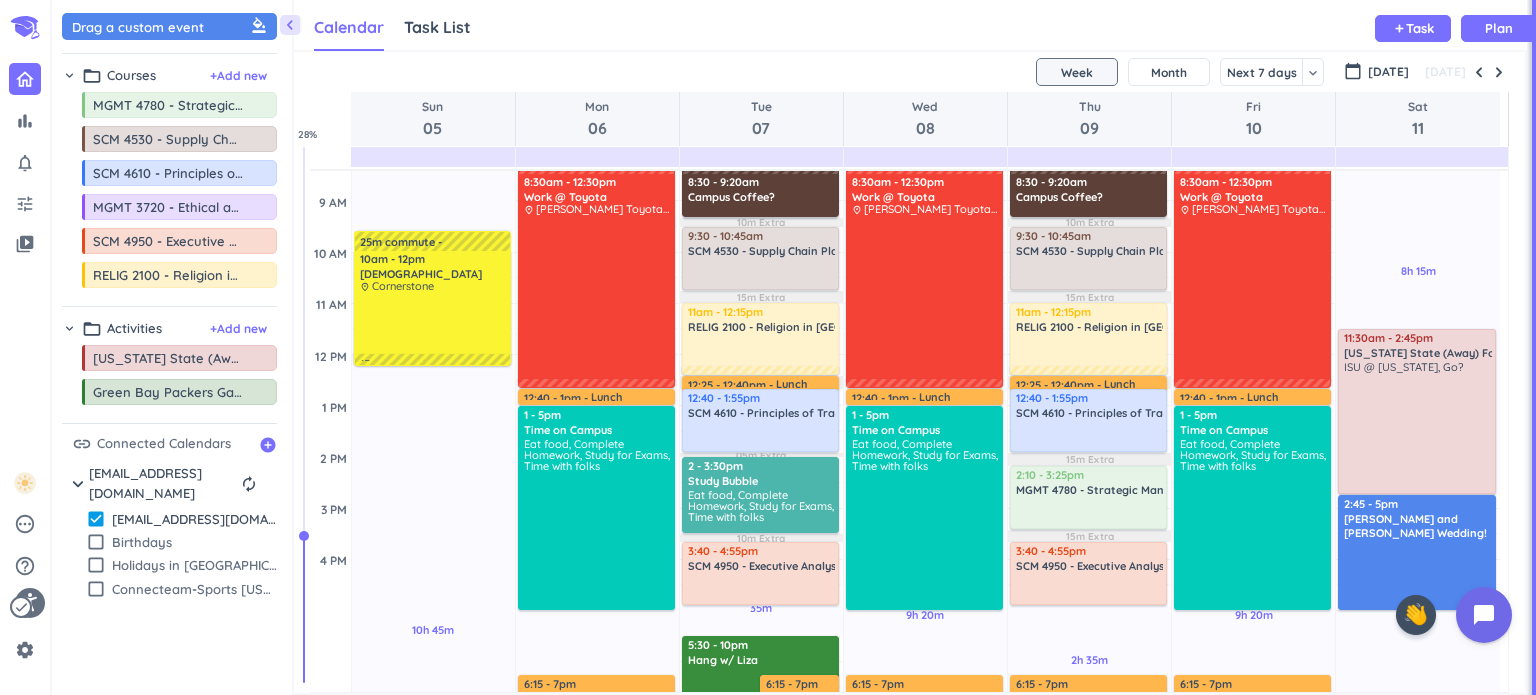 click on "Calendar Task List Calendar keyboard_arrow_down add Task Plan" at bounding box center [910, 25] 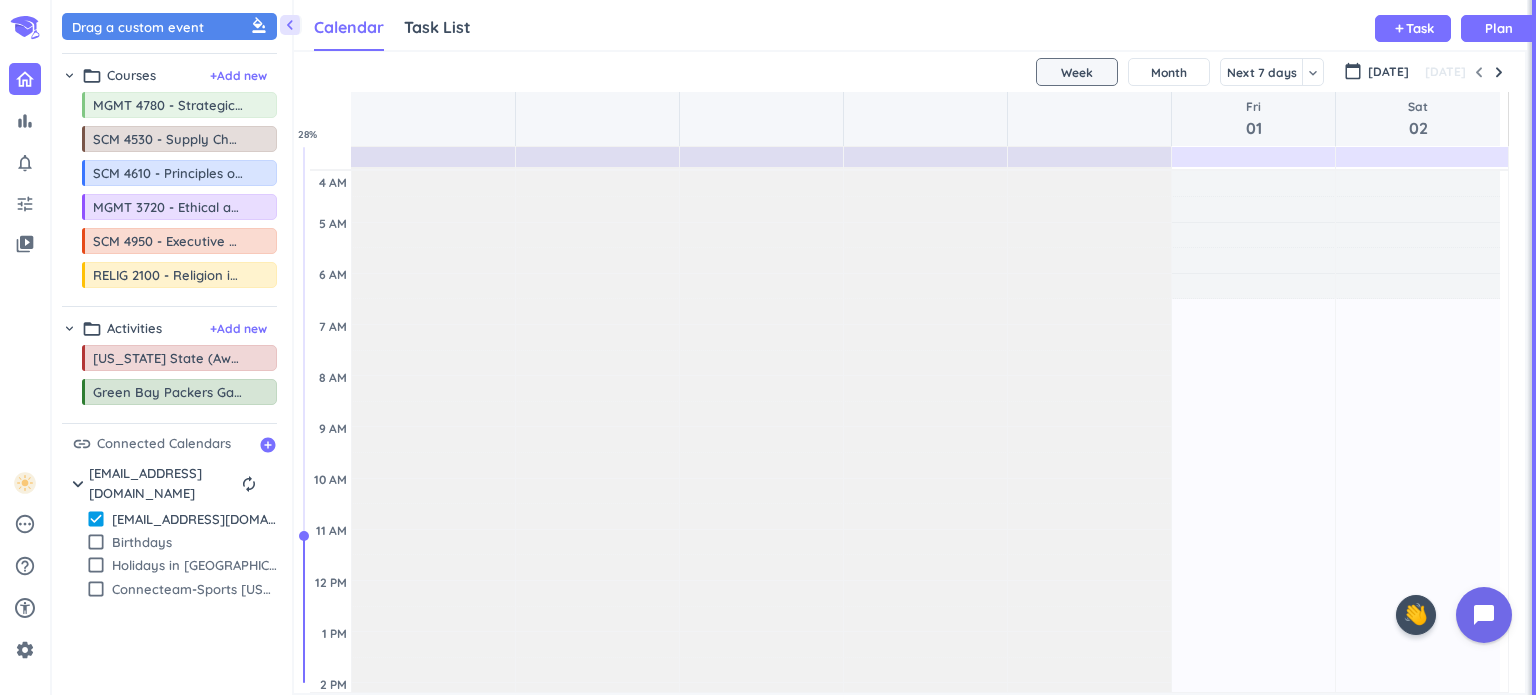 scroll, scrollTop: 0, scrollLeft: 0, axis: both 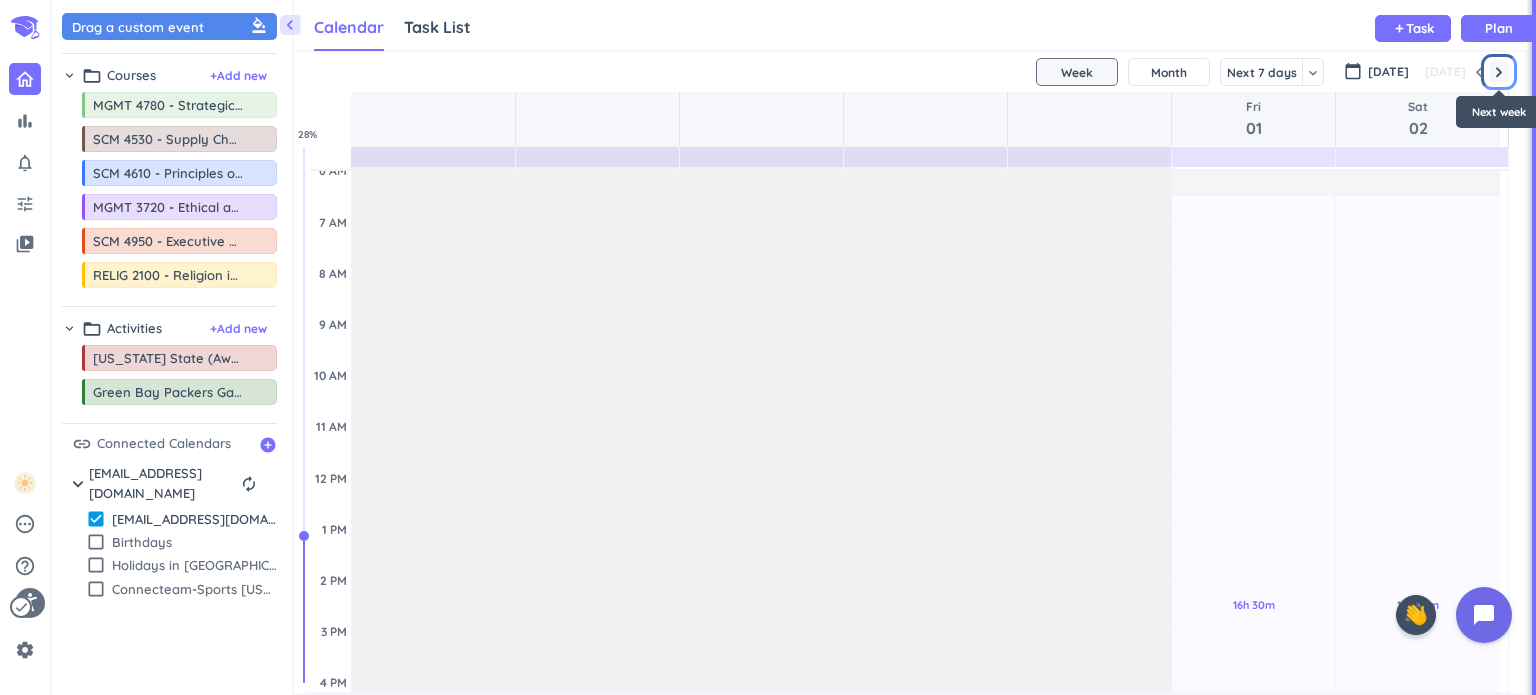 click at bounding box center [1499, 72] 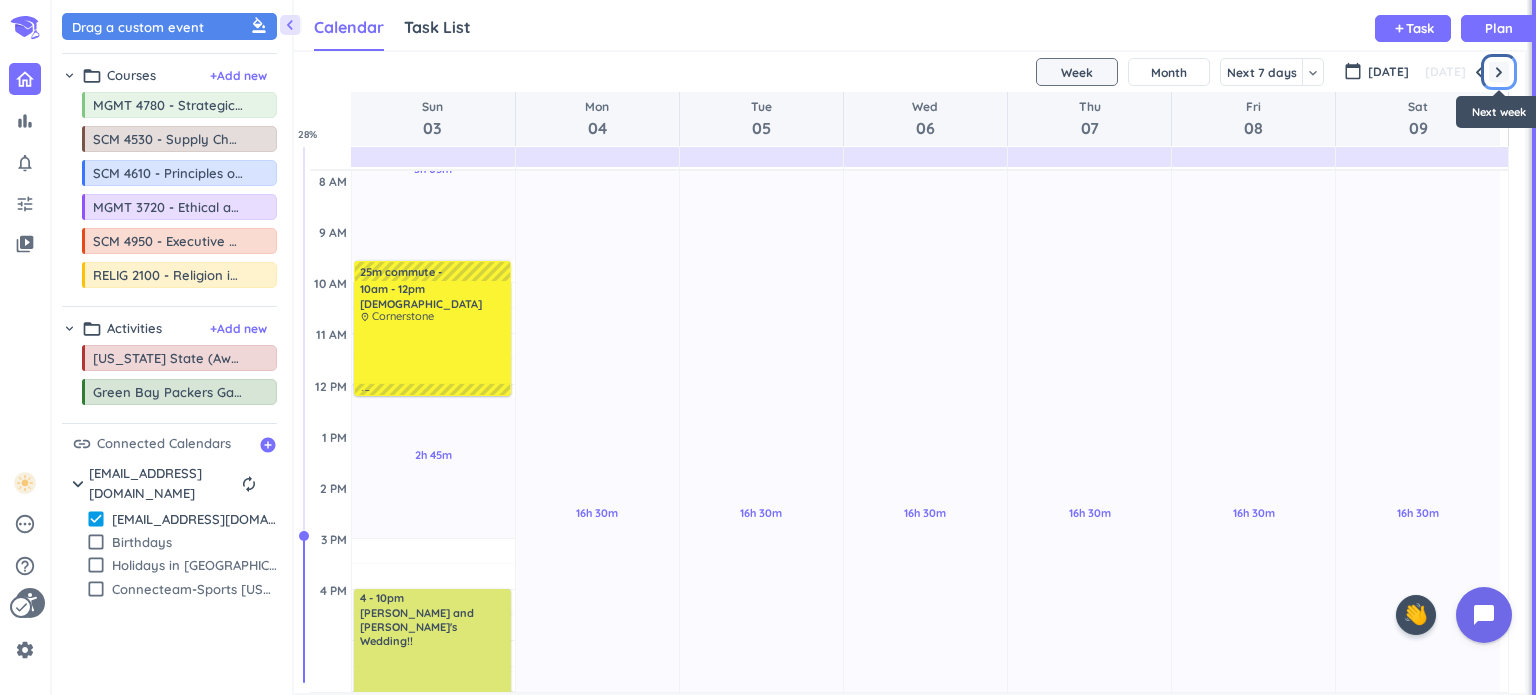 scroll, scrollTop: 205, scrollLeft: 0, axis: vertical 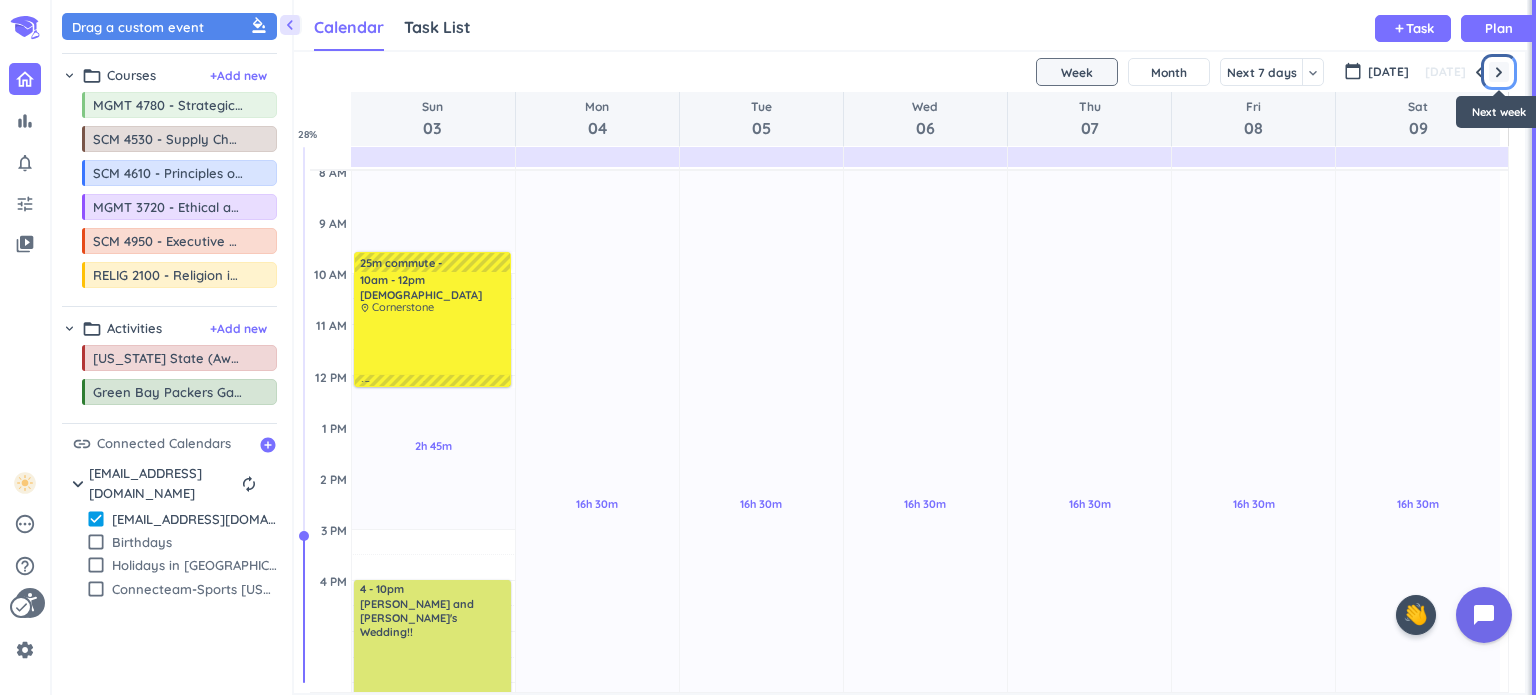 drag, startPoint x: 436, startPoint y: 630, endPoint x: 422, endPoint y: 590, distance: 42.379242 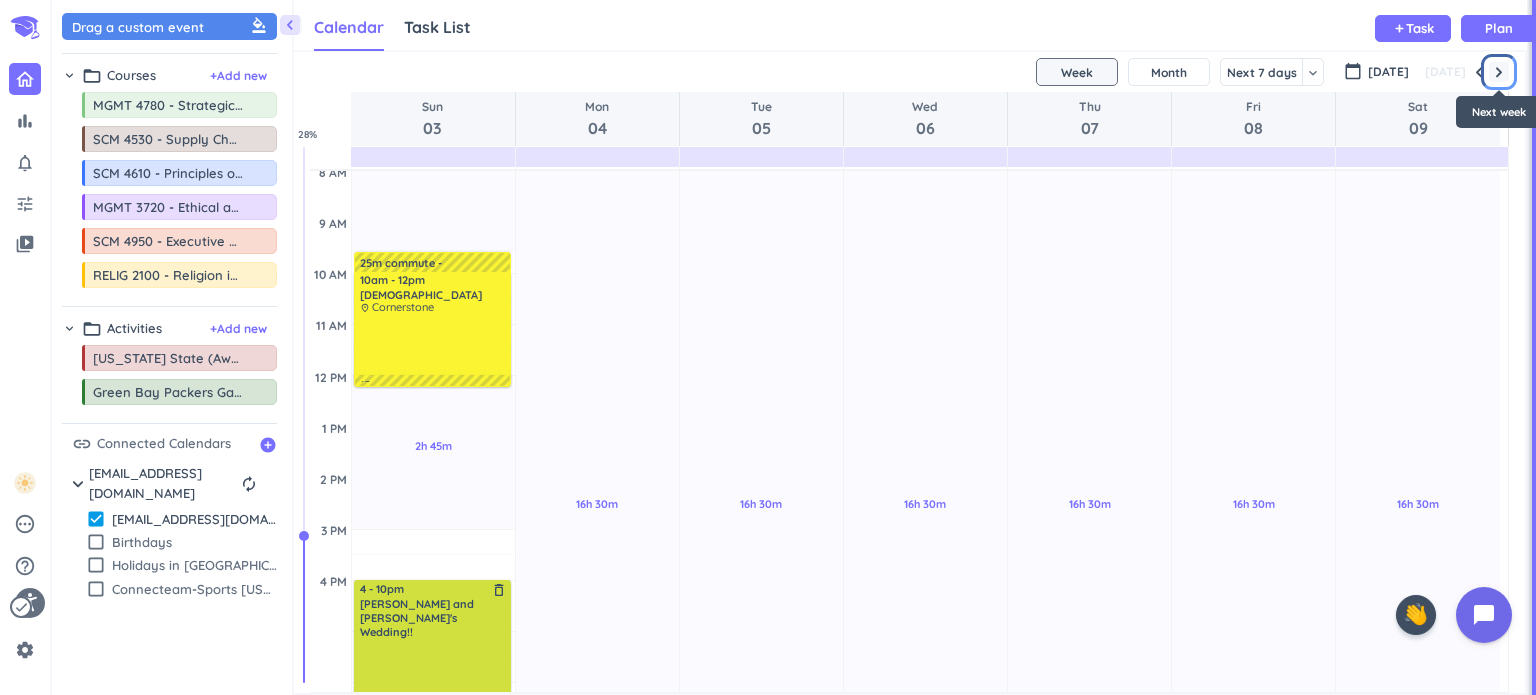 click on "Luke and Teagan's Wedding!!" at bounding box center [433, 618] 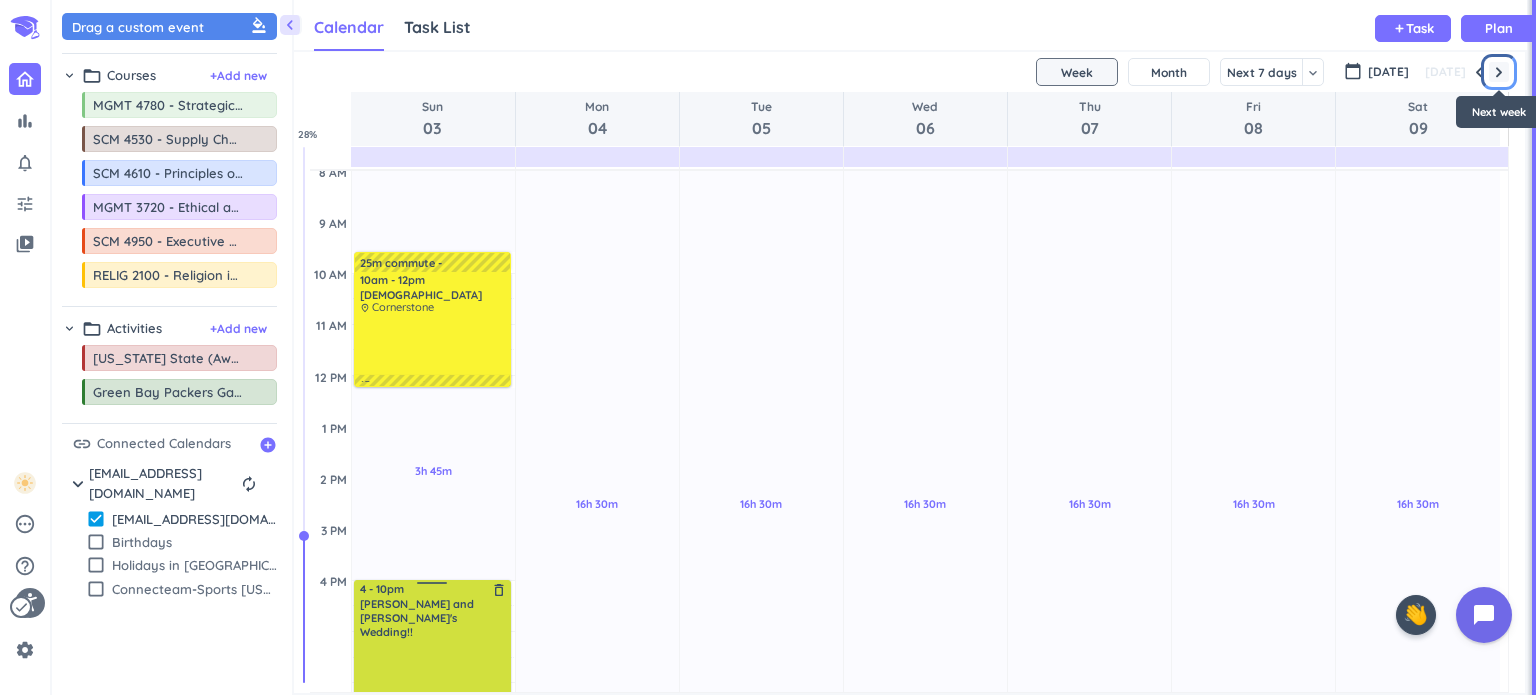 click on "Luke and Teagan's Wedding!!" at bounding box center [433, 618] 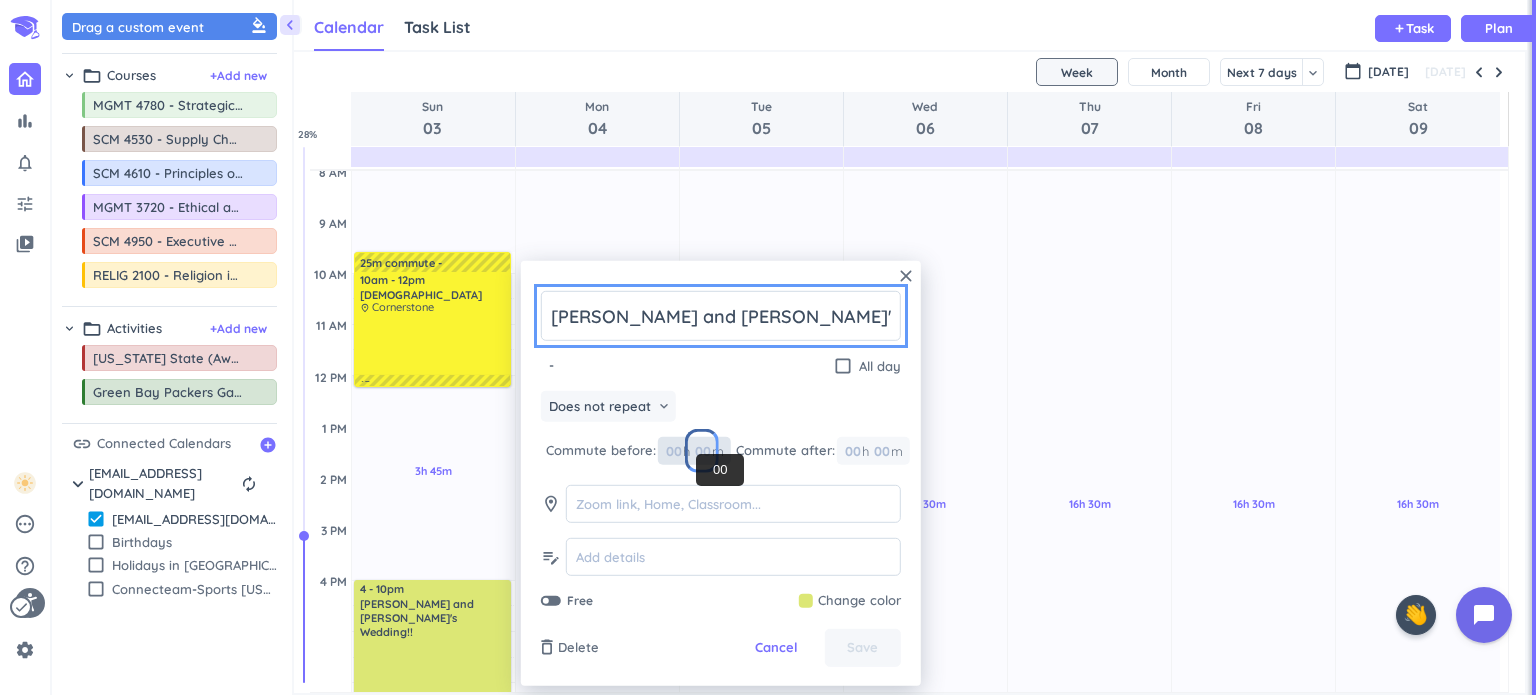 click at bounding box center [702, 451] 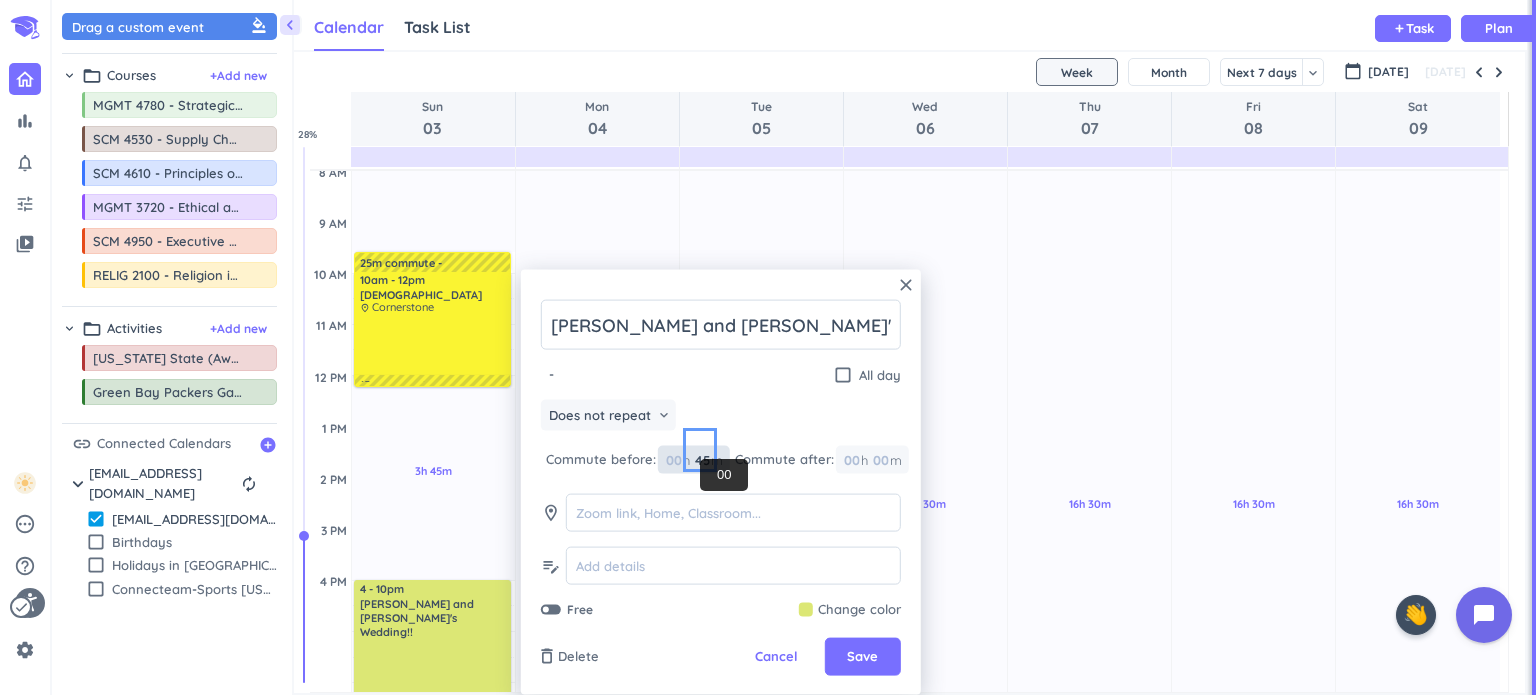 type on "45" 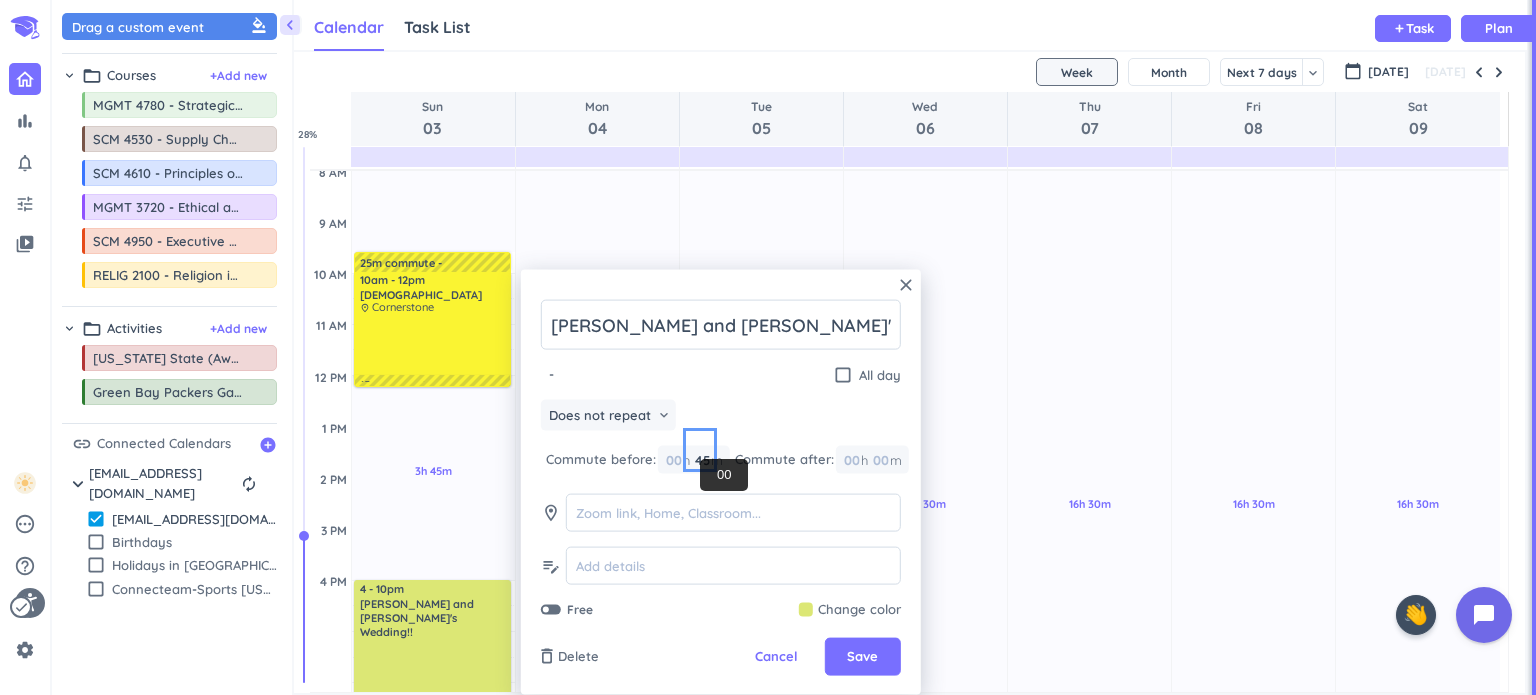 click on "Does not repeat keyboard_arrow_down" at bounding box center (721, 417) 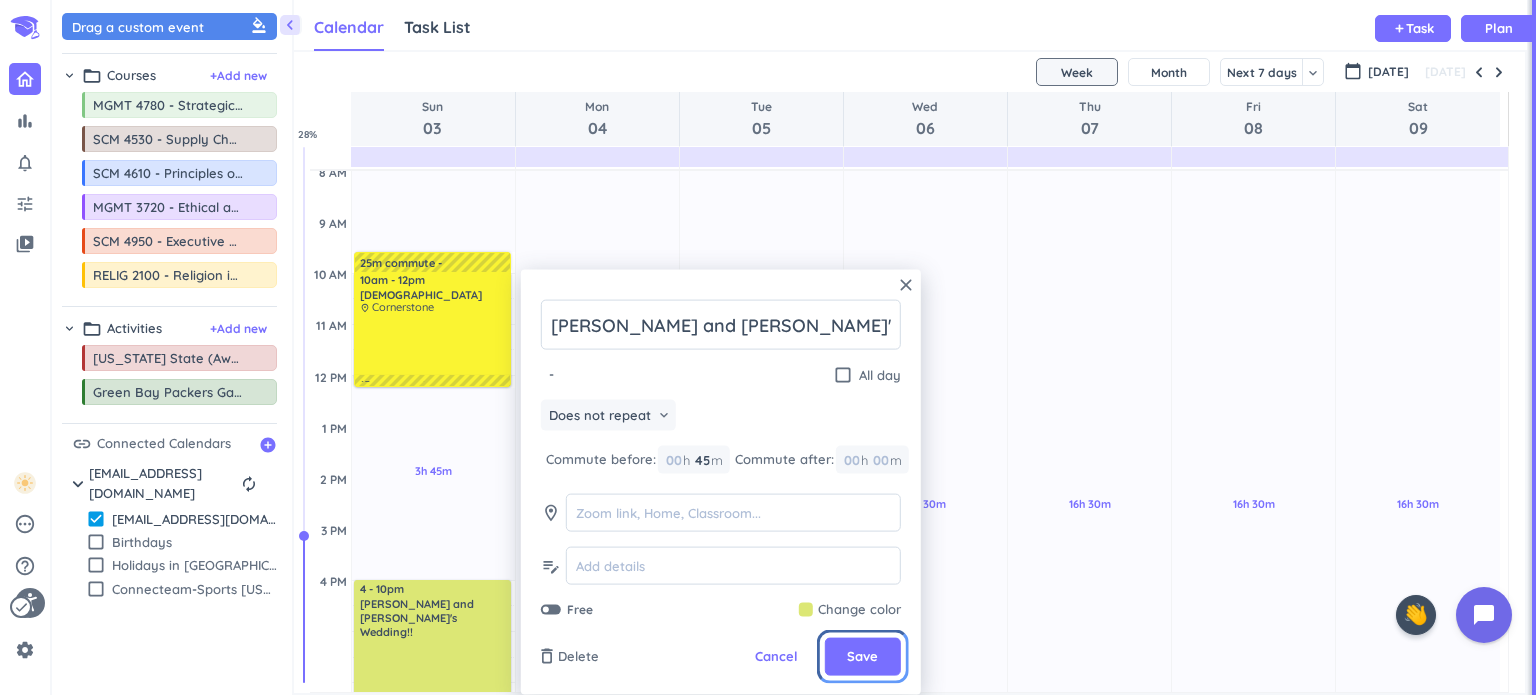 click on "Save" at bounding box center (862, 657) 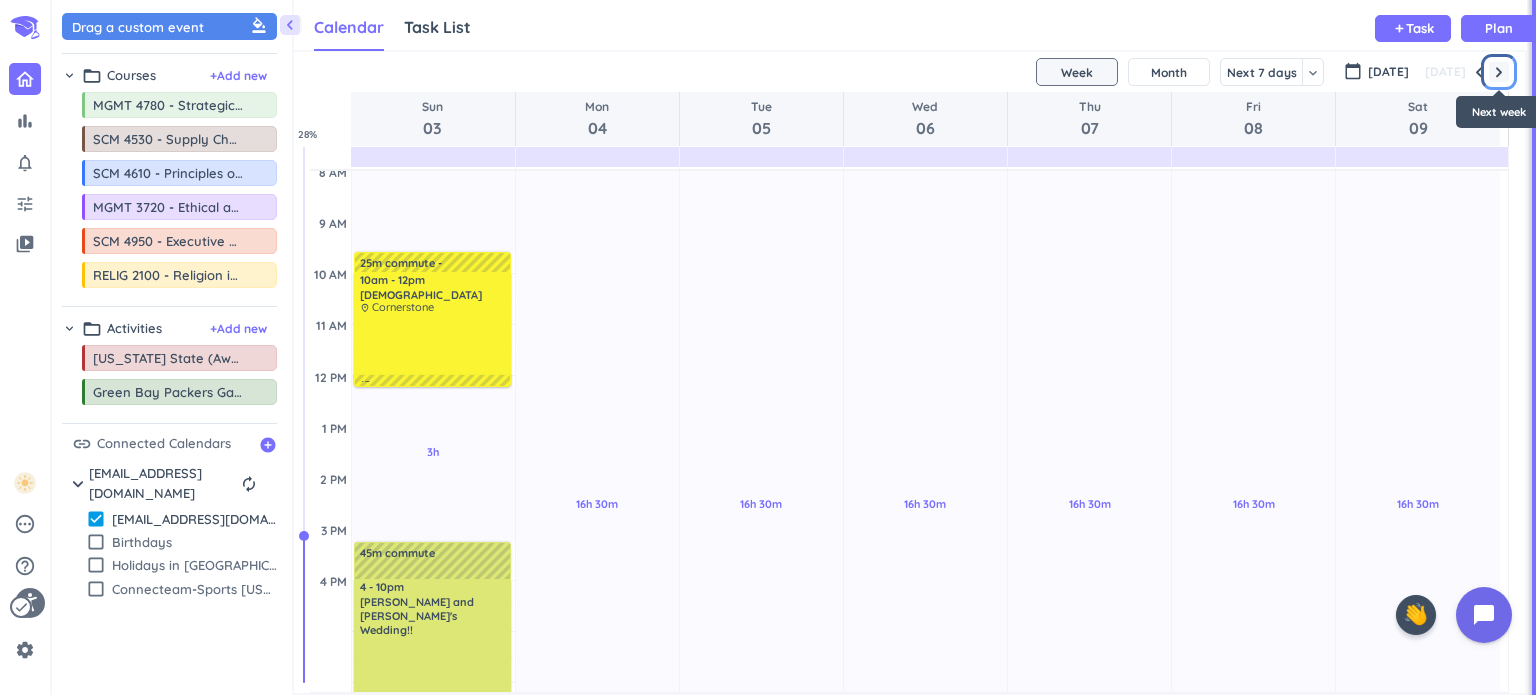 click at bounding box center (1499, 72) 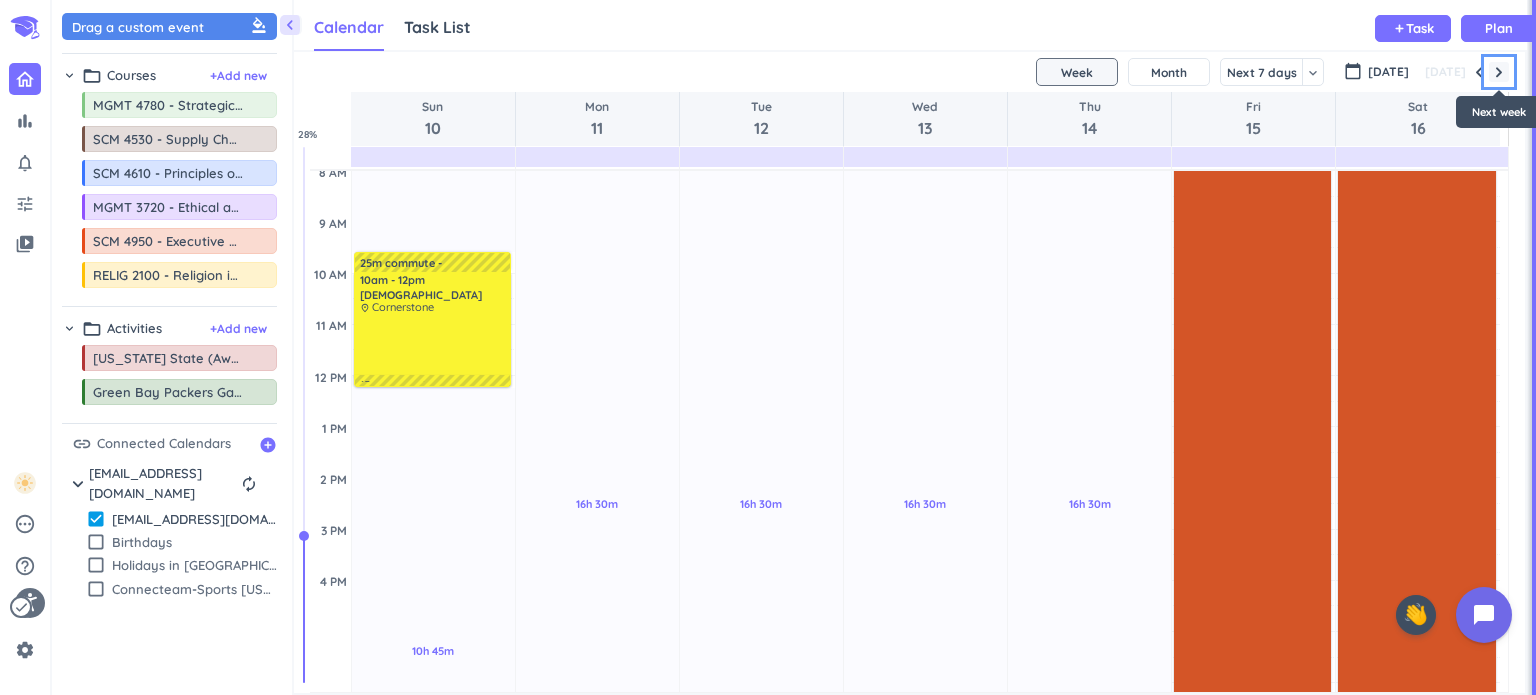 scroll, scrollTop: 104, scrollLeft: 0, axis: vertical 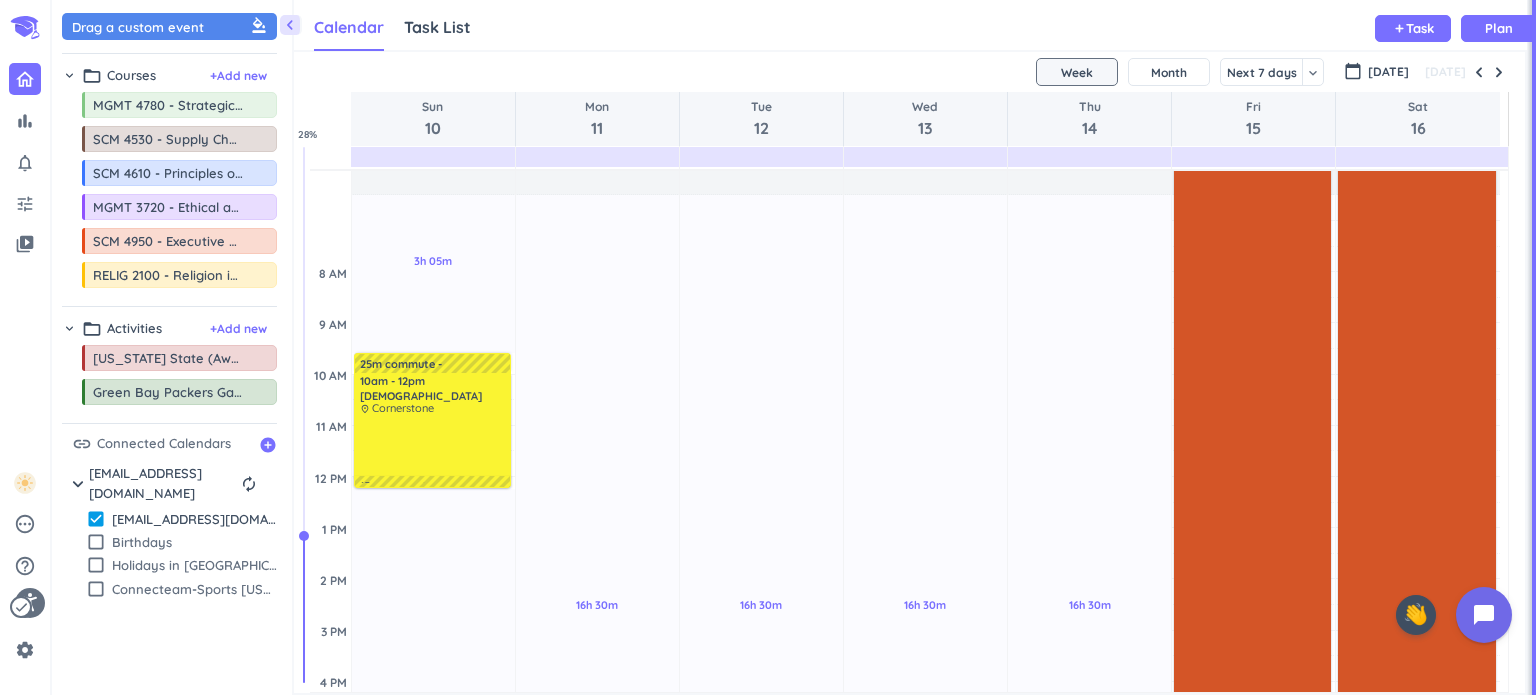 drag, startPoint x: 964, startPoint y: 25, endPoint x: 621, endPoint y: 156, distance: 367.16483 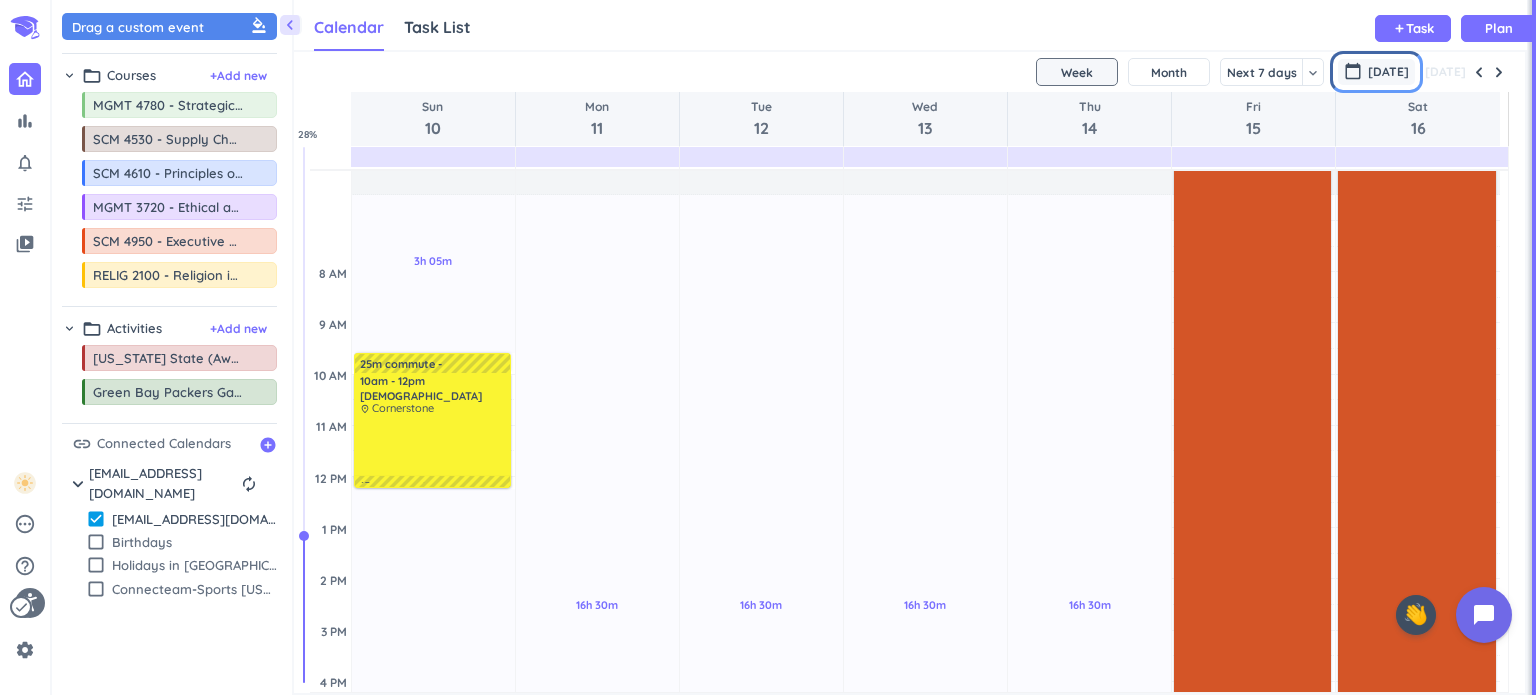 click on "Aug 2025" at bounding box center (1388, 72) 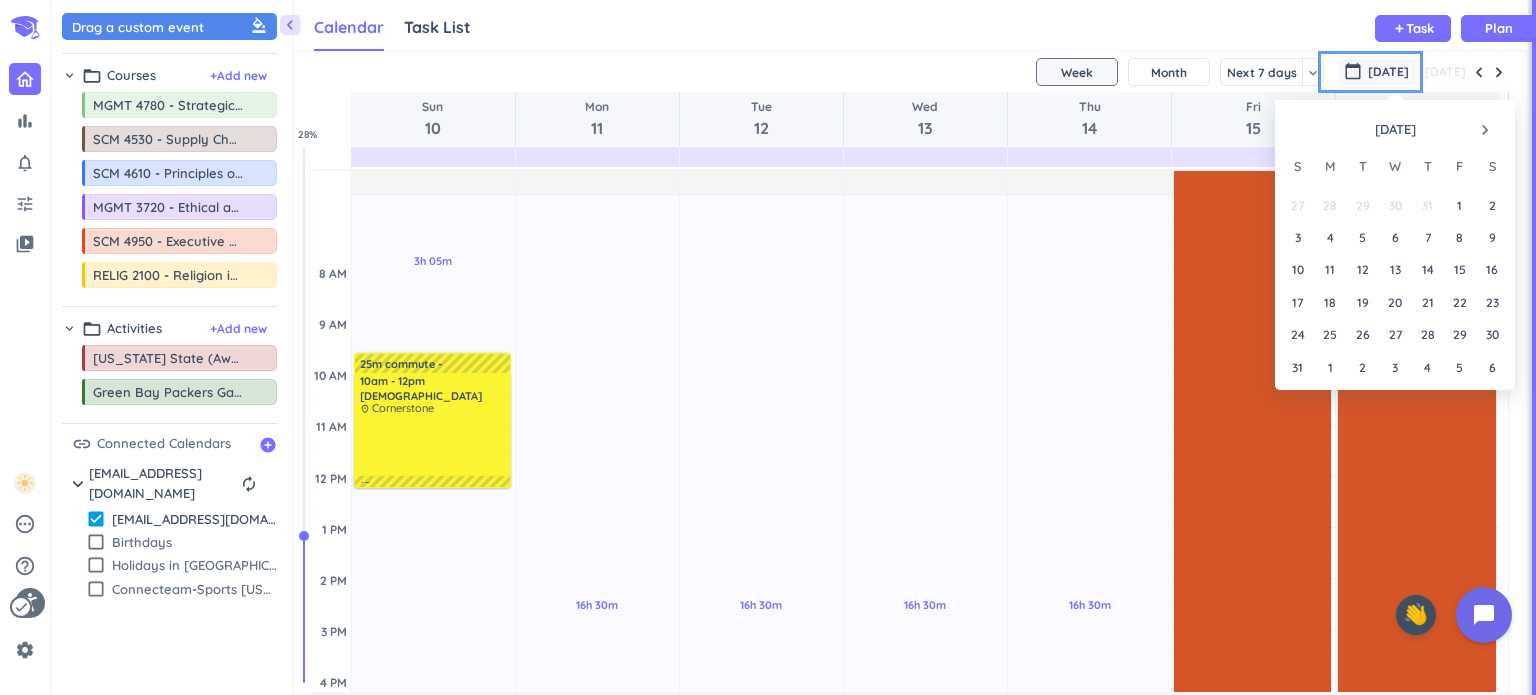 click on "Calendar Task List Calendar keyboard_arrow_down add Task Plan" at bounding box center [910, 25] 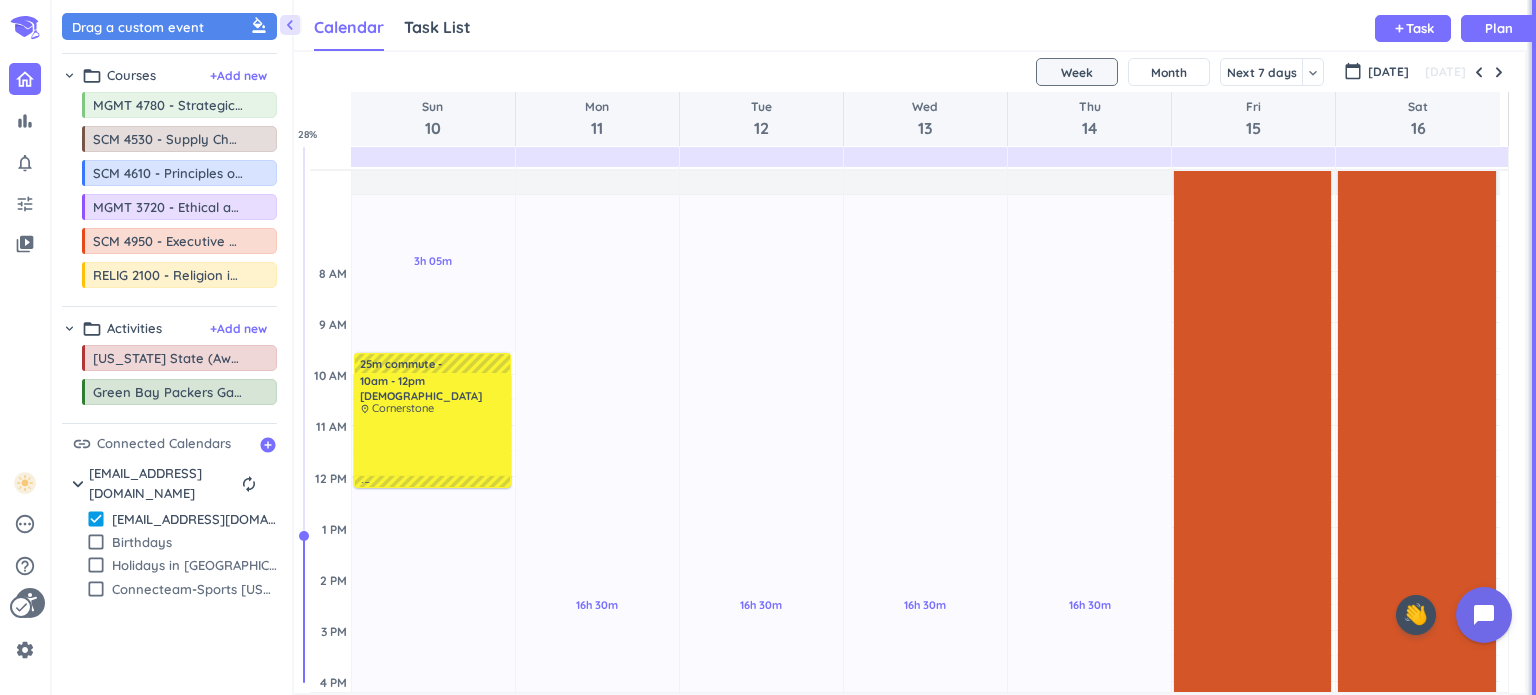 scroll, scrollTop: 0, scrollLeft: 0, axis: both 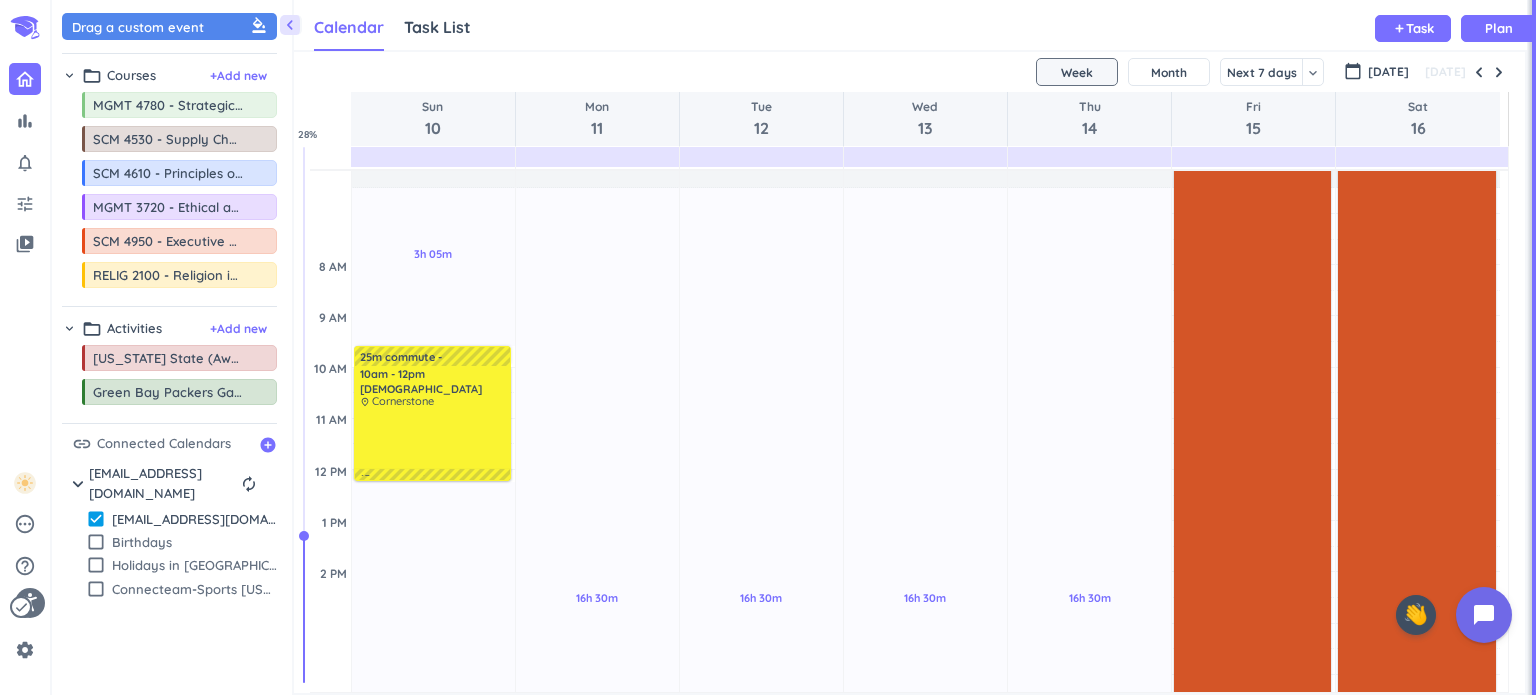 drag, startPoint x: 1501, startPoint y: 215, endPoint x: 1500, endPoint y: 168, distance: 47.010635 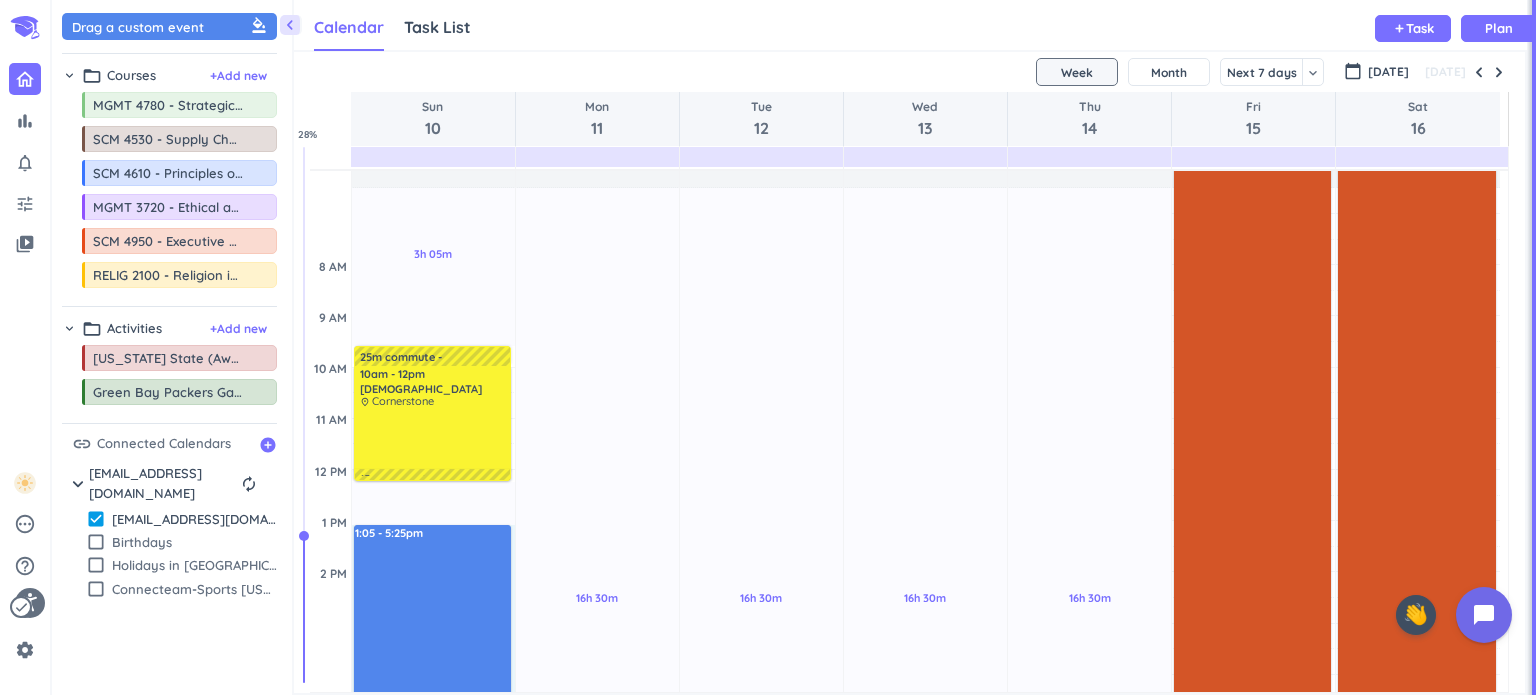 drag, startPoint x: 408, startPoint y: 527, endPoint x: 431, endPoint y: 671, distance: 145.82524 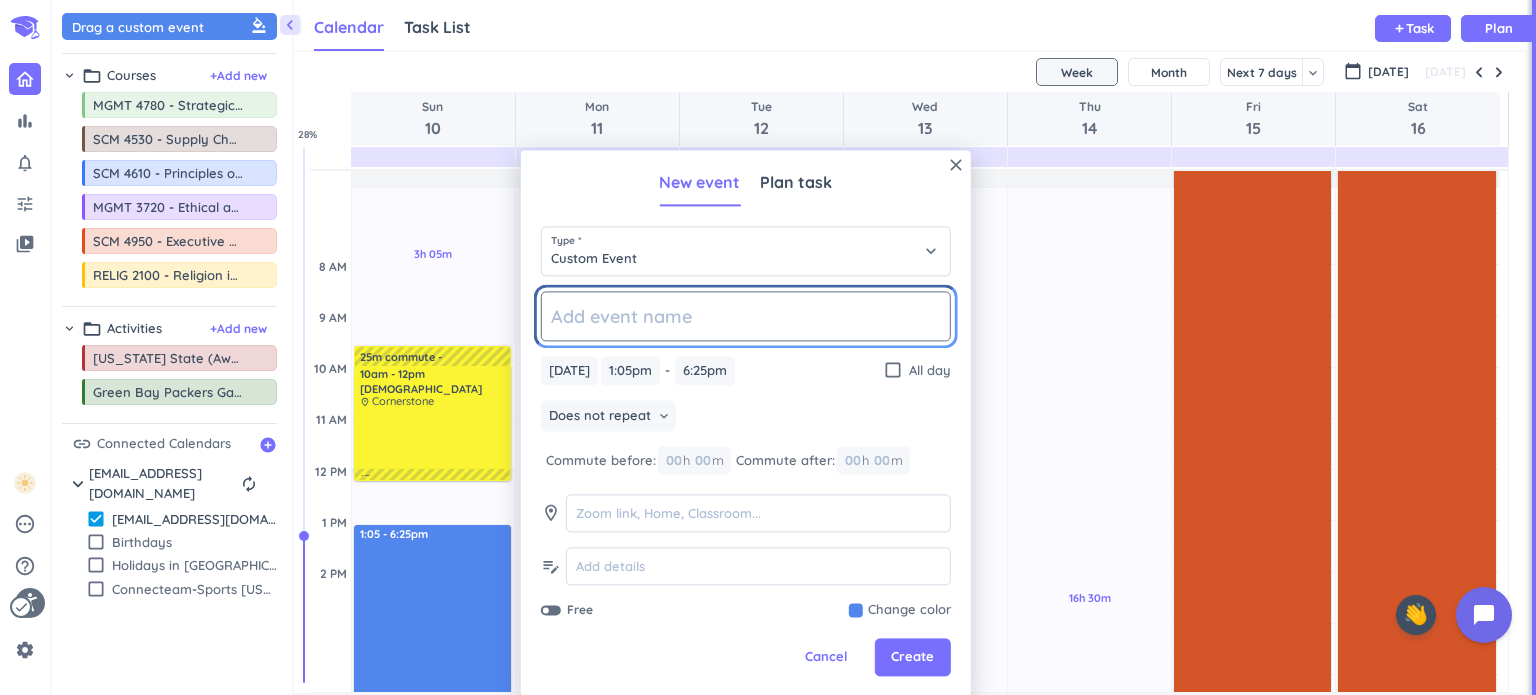 scroll, scrollTop: 260, scrollLeft: 0, axis: vertical 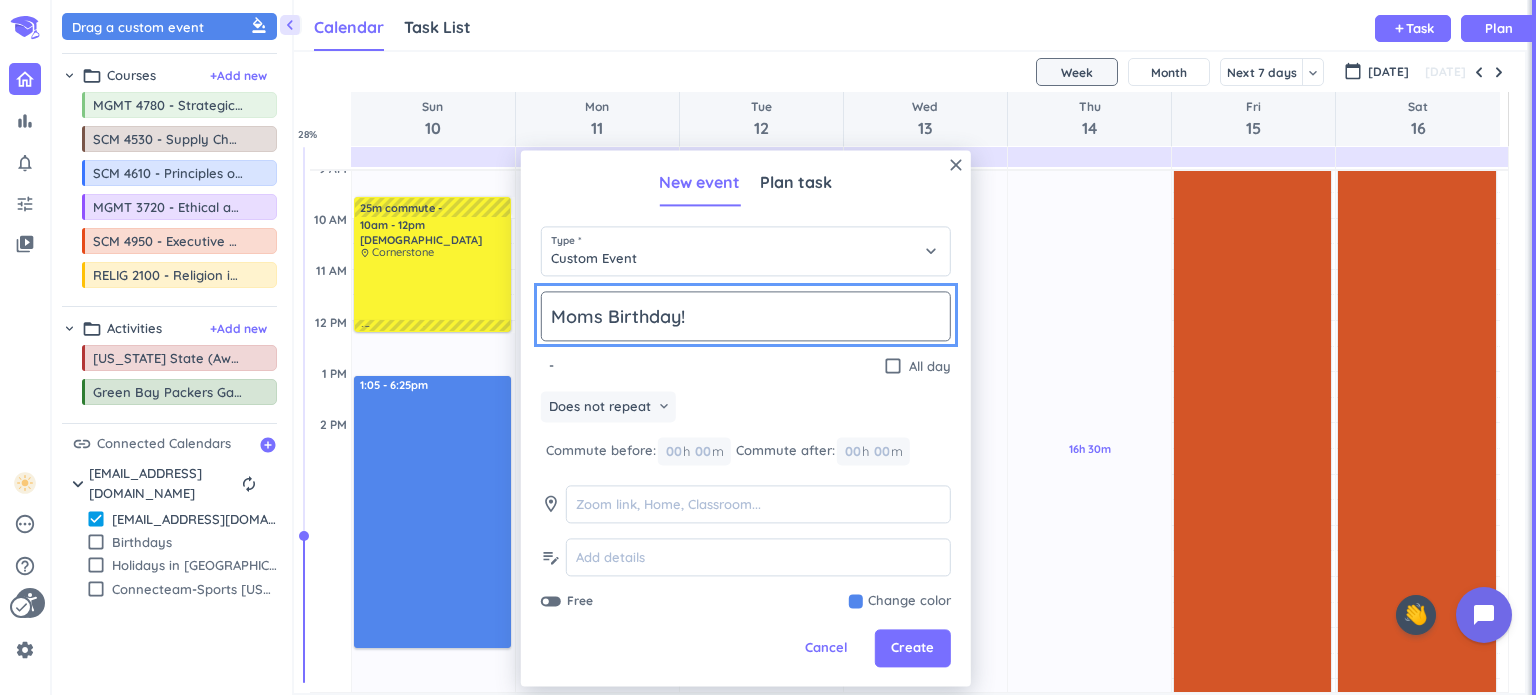 type on "Moms Birthday!" 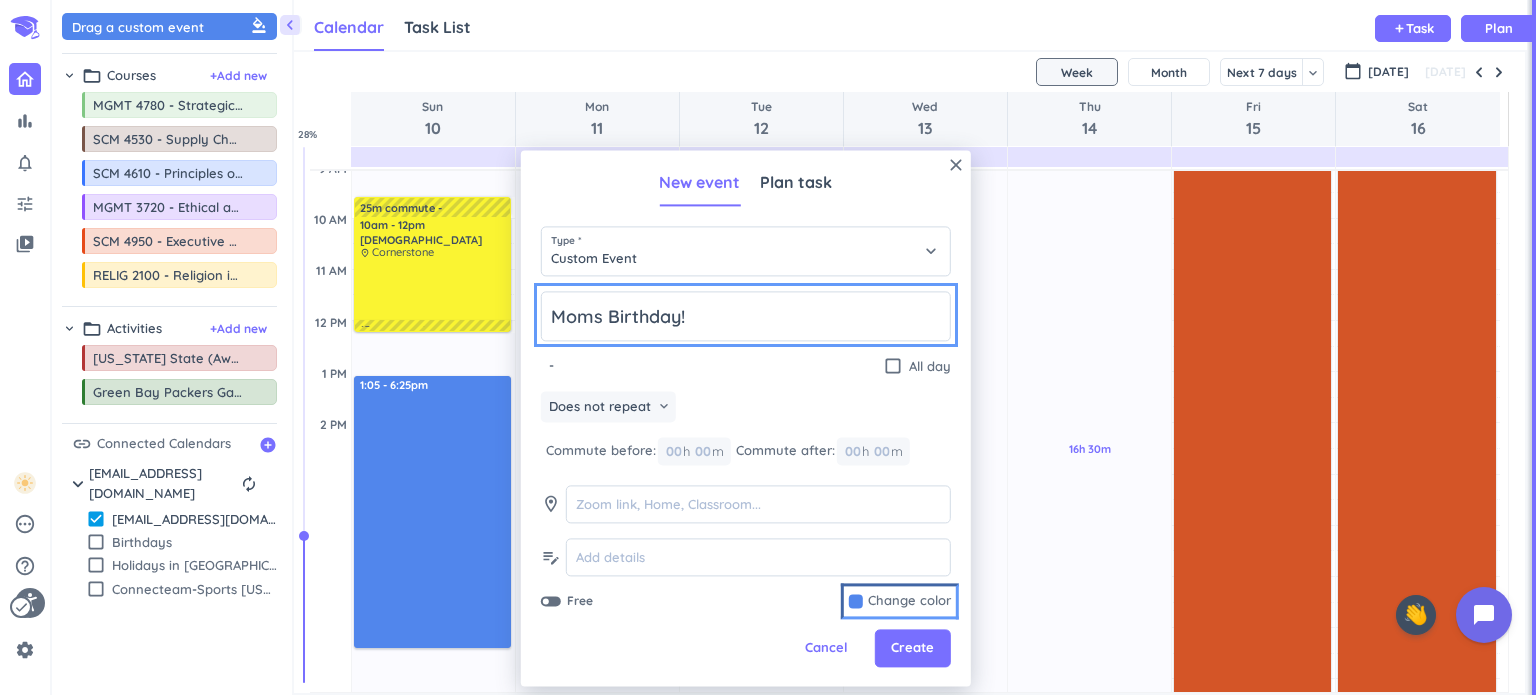 click at bounding box center (900, 601) 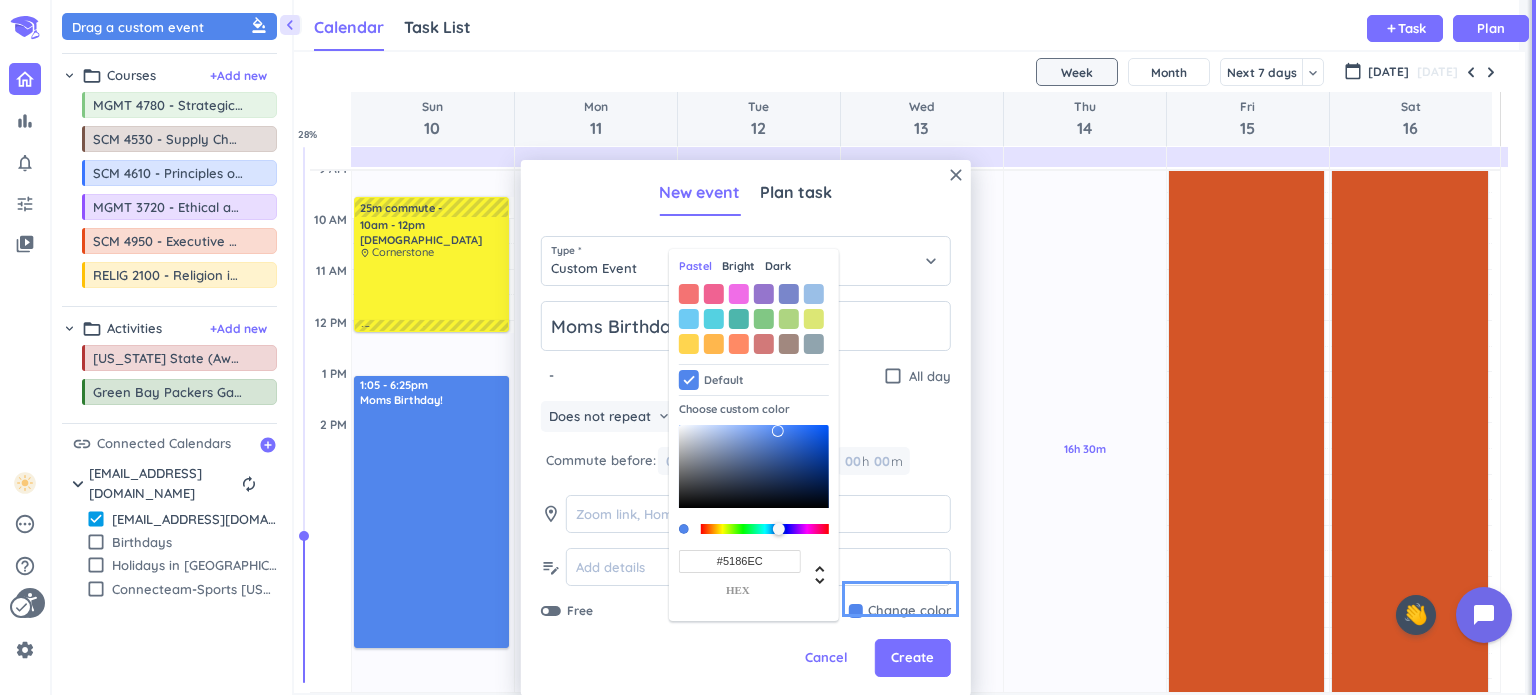 scroll, scrollTop: 41, scrollLeft: 1217, axis: both 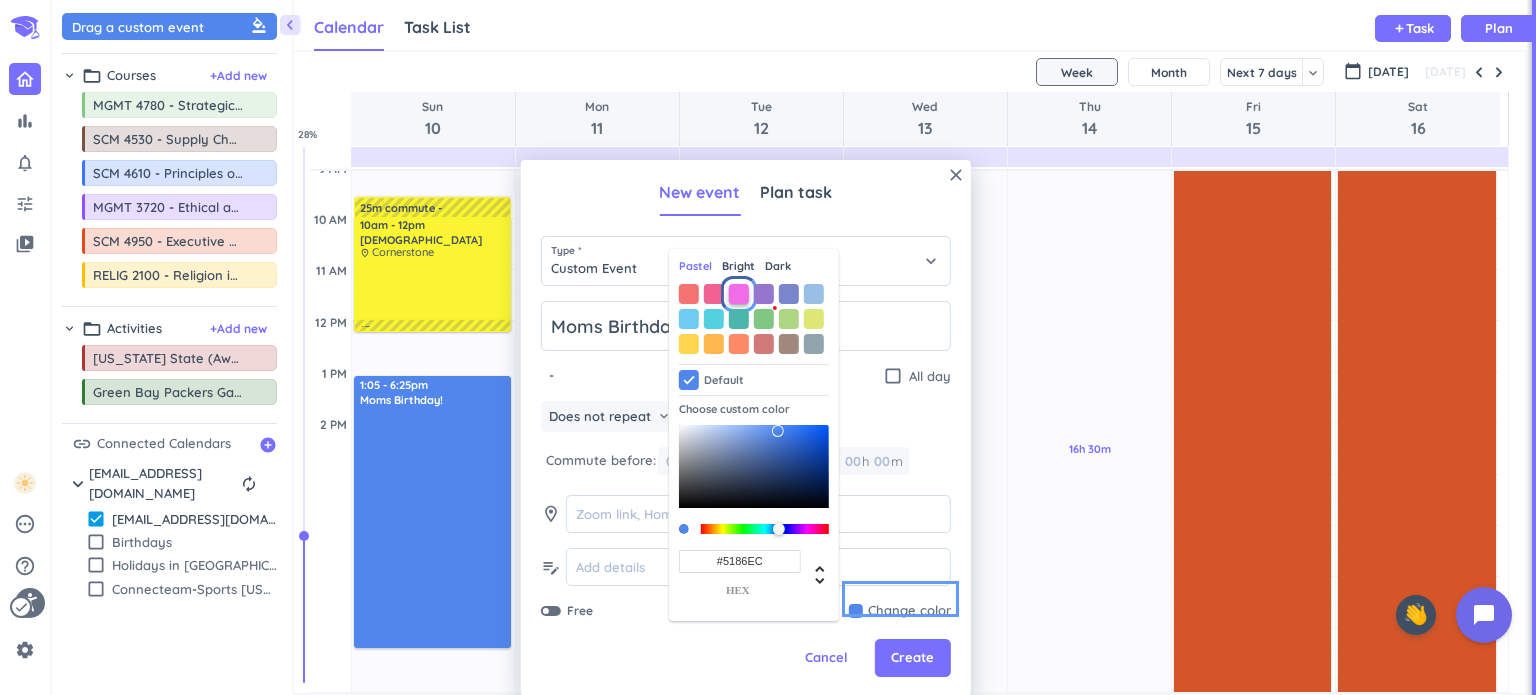 click at bounding box center (739, 294) 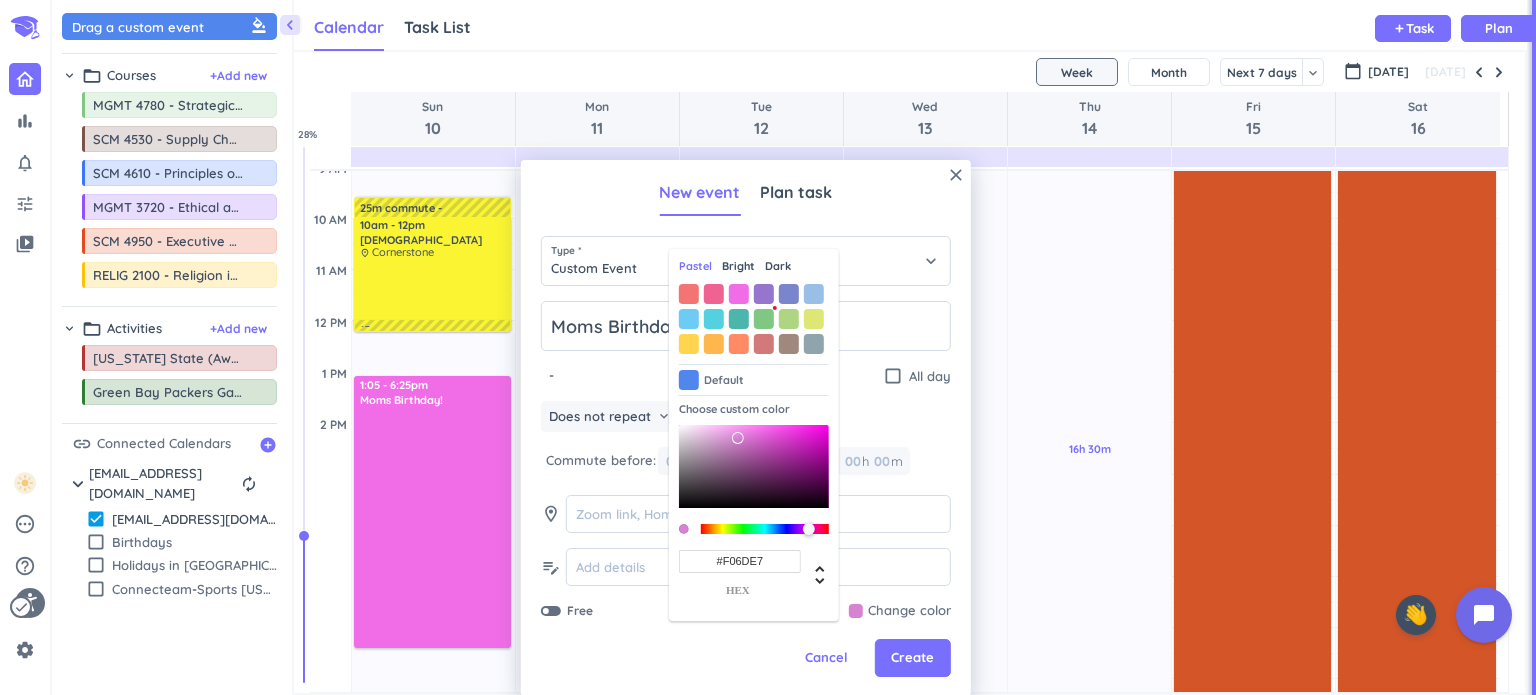 type on "#D883D2" 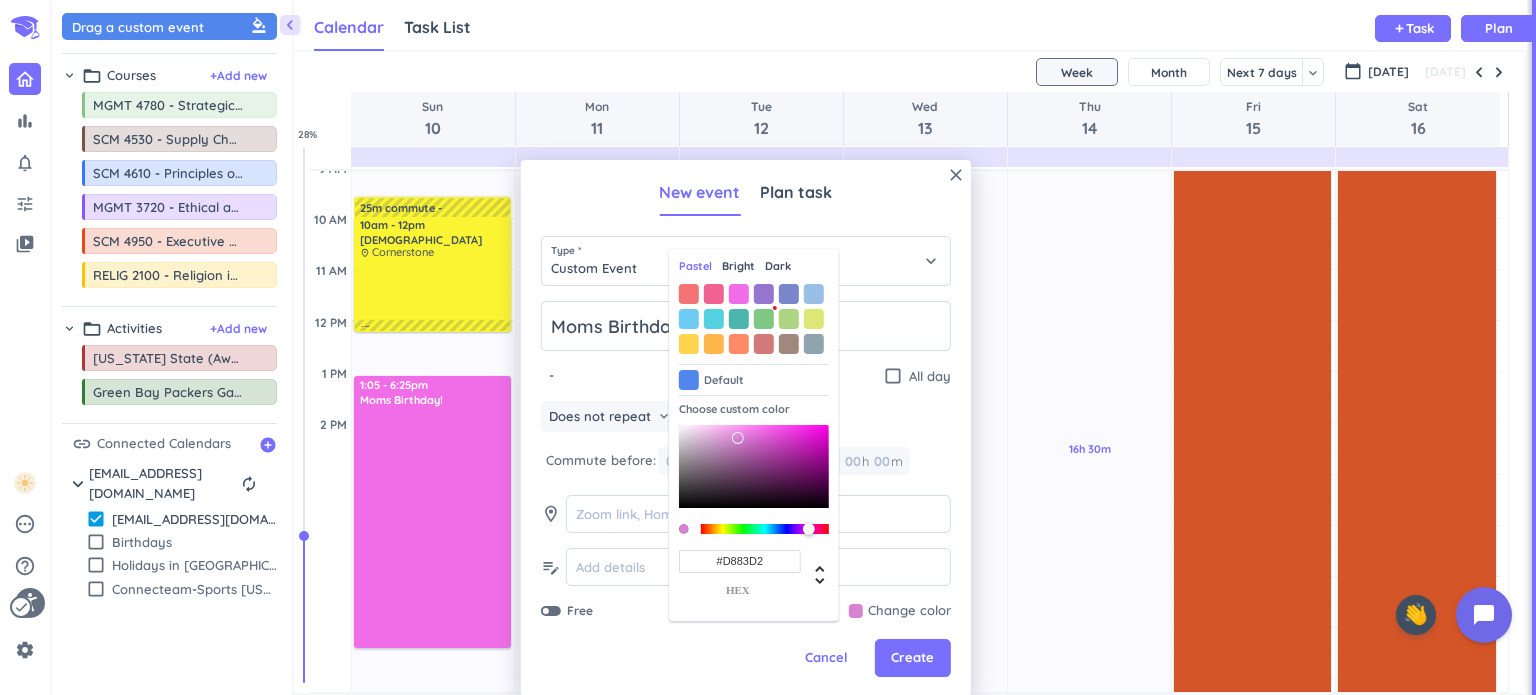 click at bounding box center [754, 466] 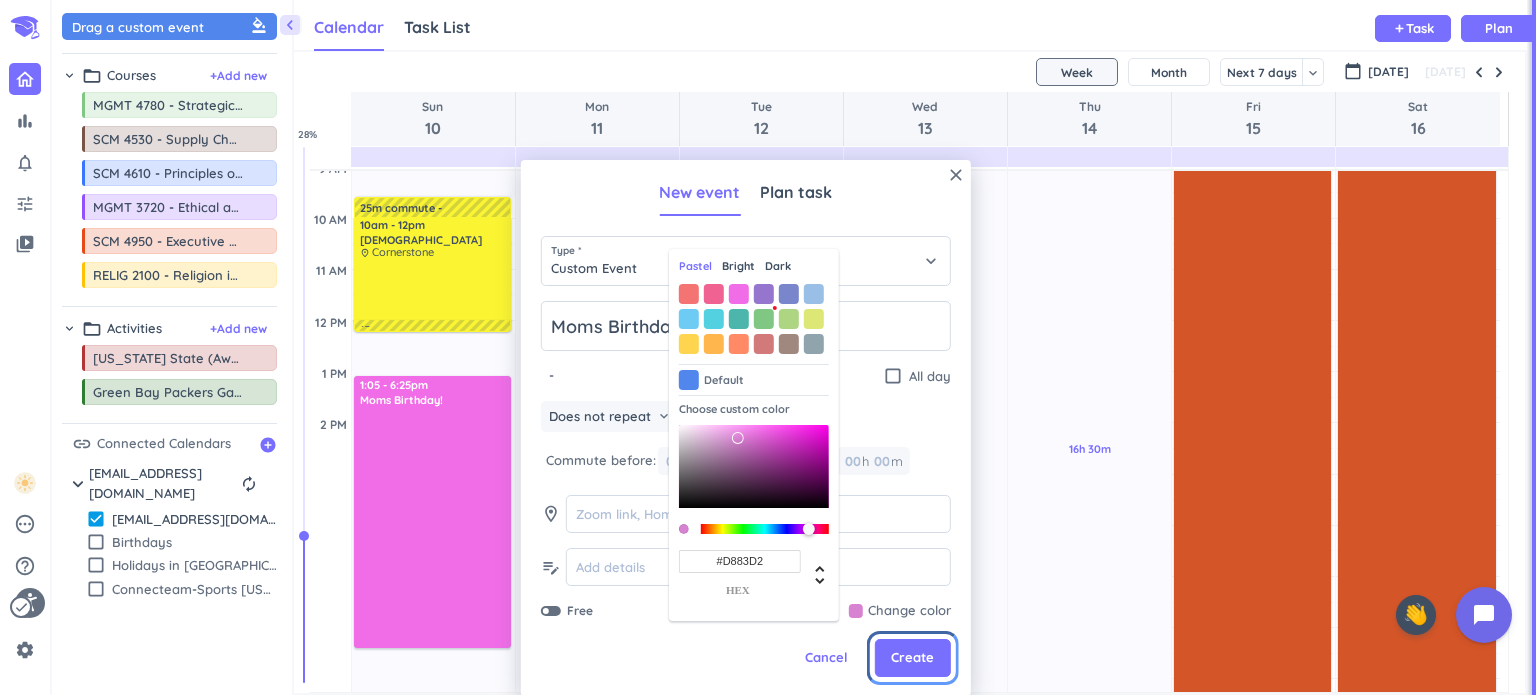 click on "Create" at bounding box center [912, 658] 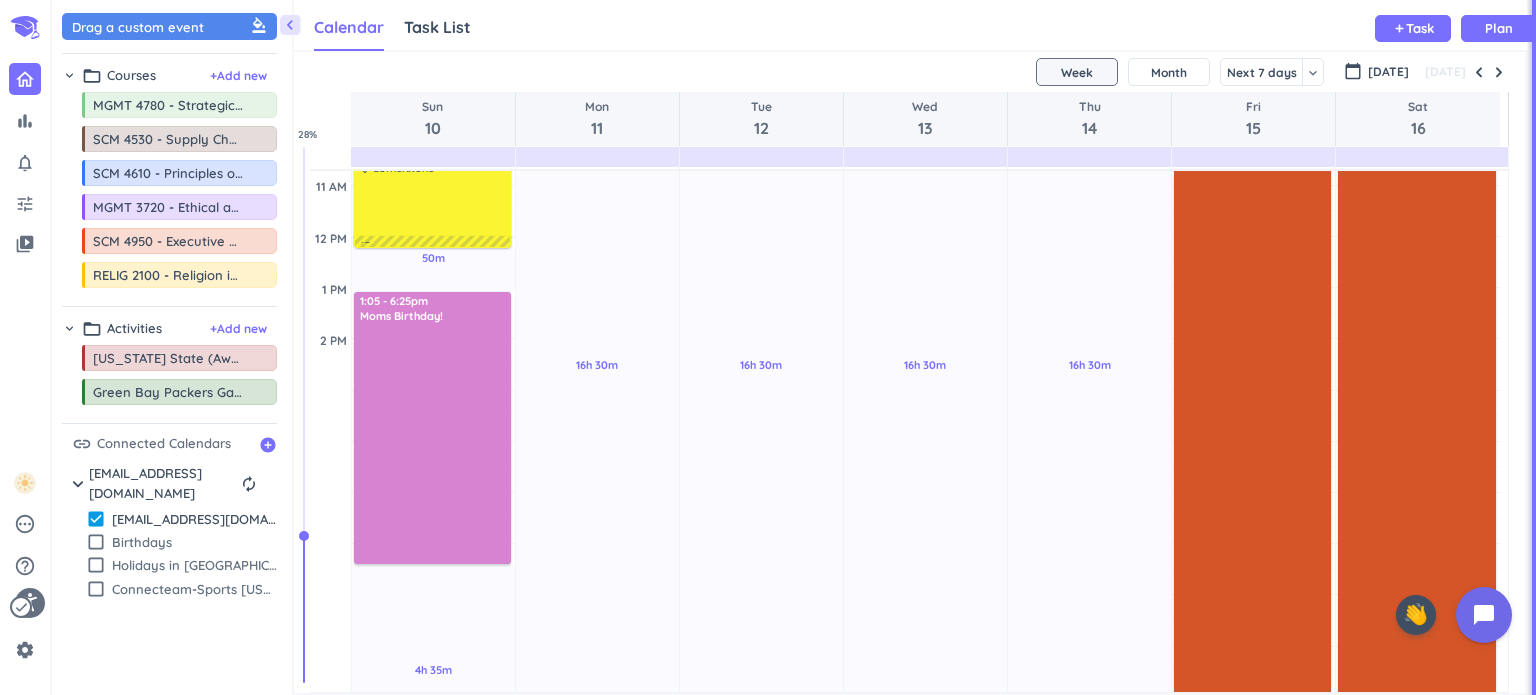 scroll, scrollTop: 0, scrollLeft: 0, axis: both 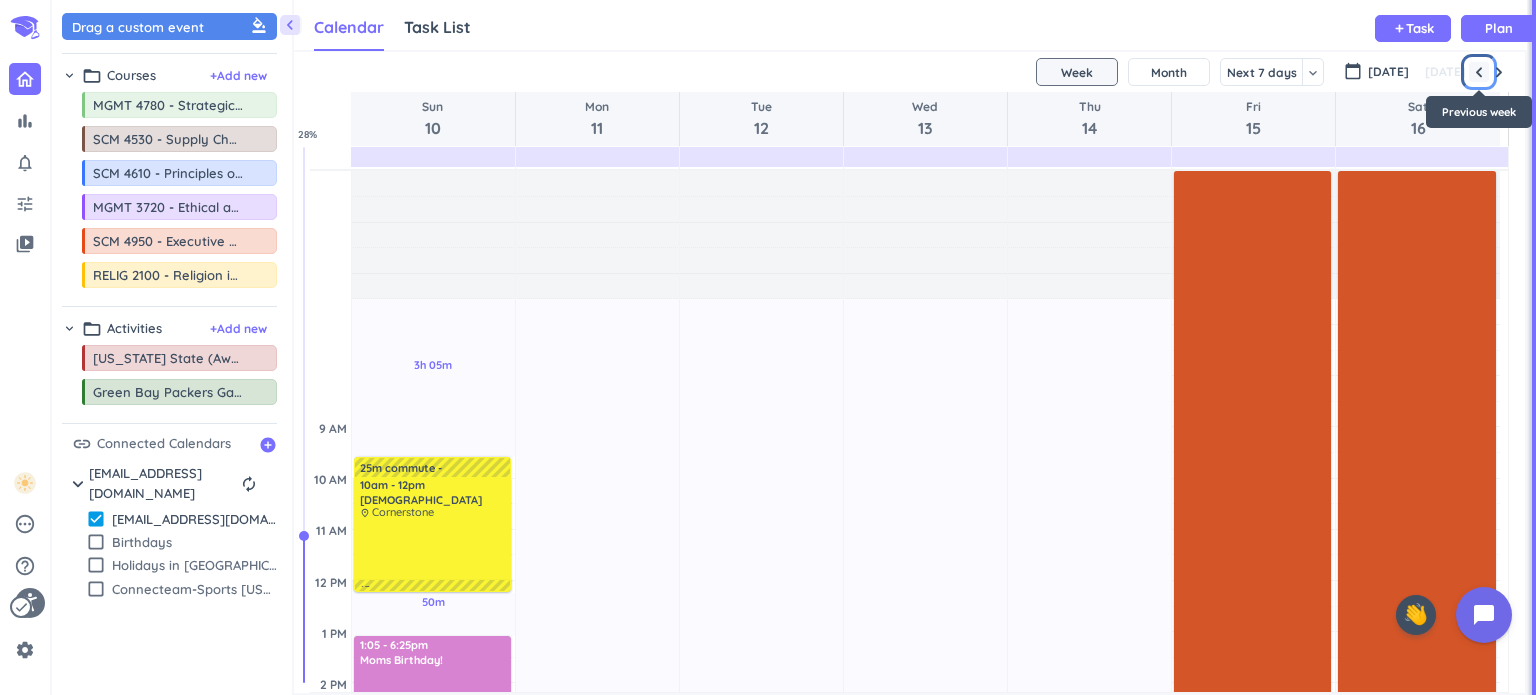 click at bounding box center [1479, 72] 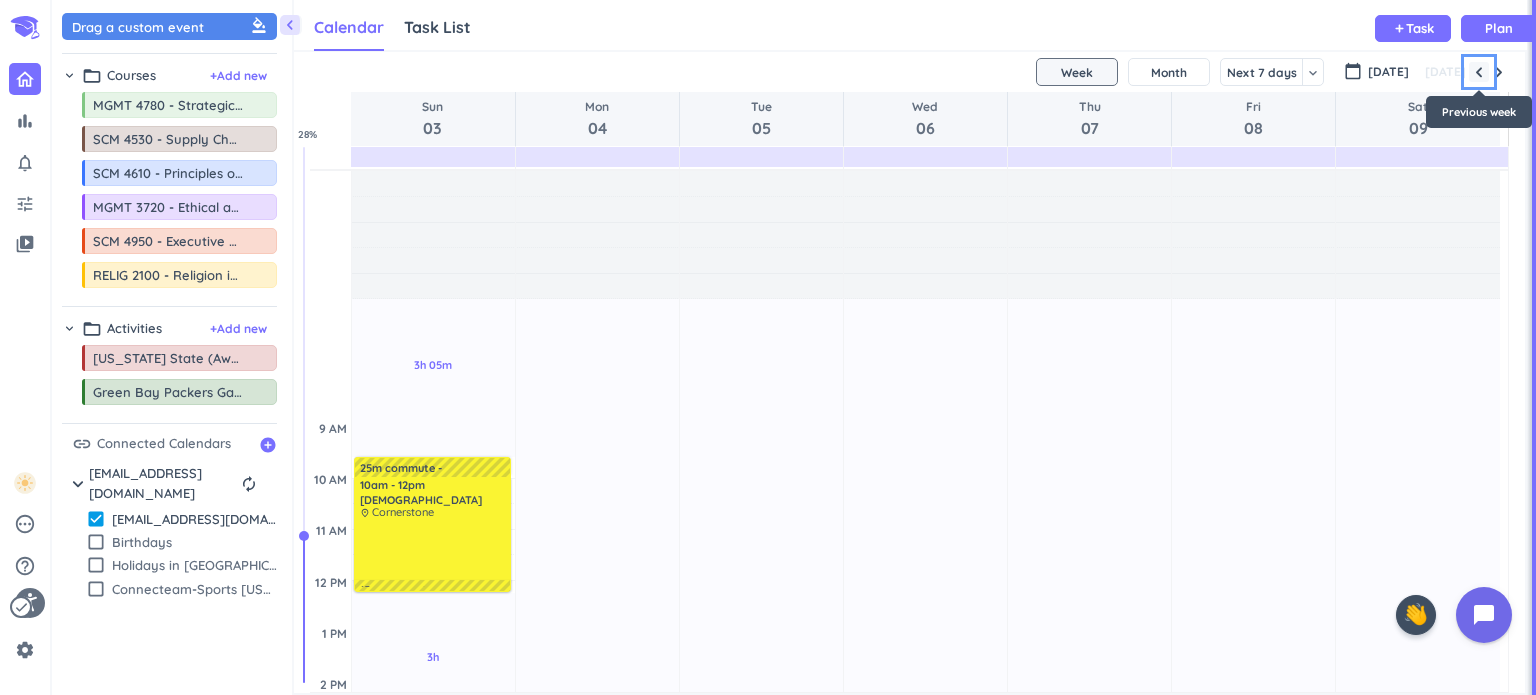 scroll, scrollTop: 104, scrollLeft: 0, axis: vertical 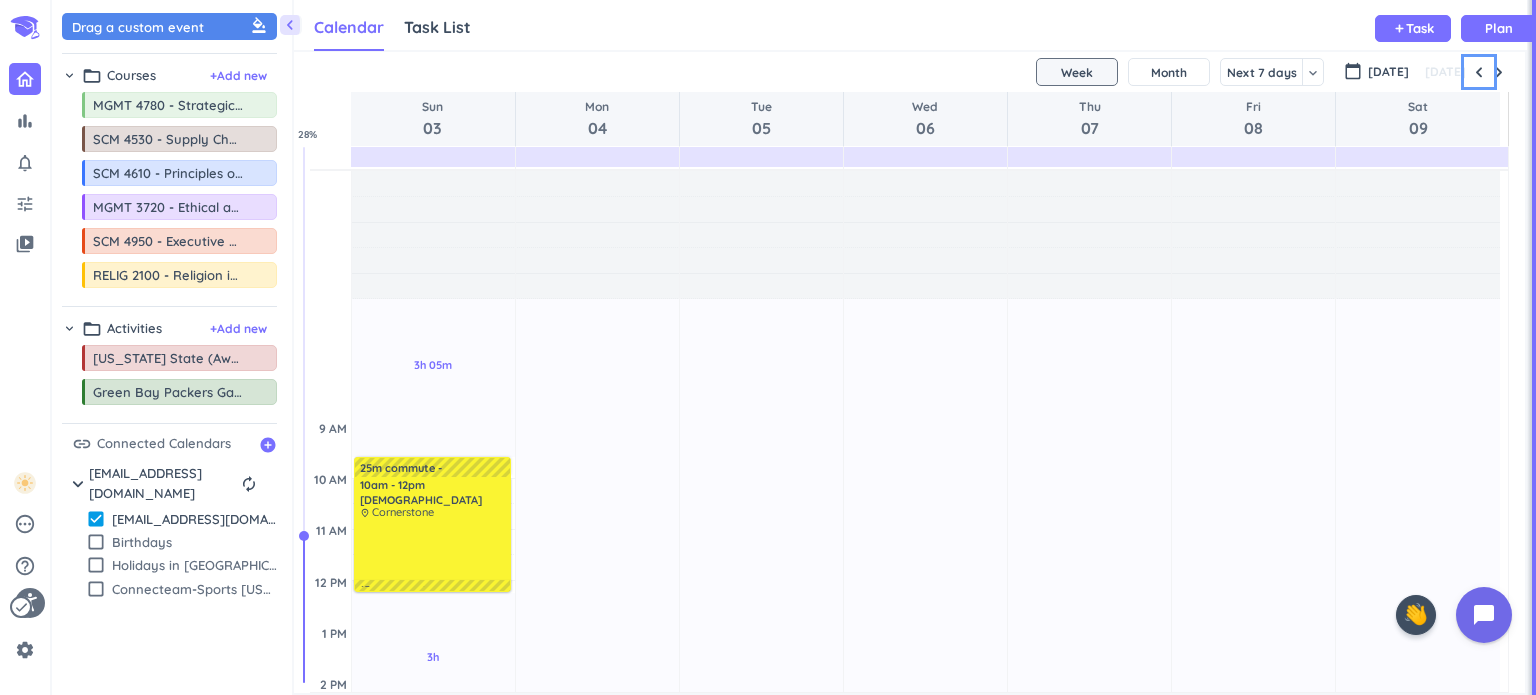 click on "Calendar Task List Calendar keyboard_arrow_down add Task Plan" at bounding box center [910, 25] 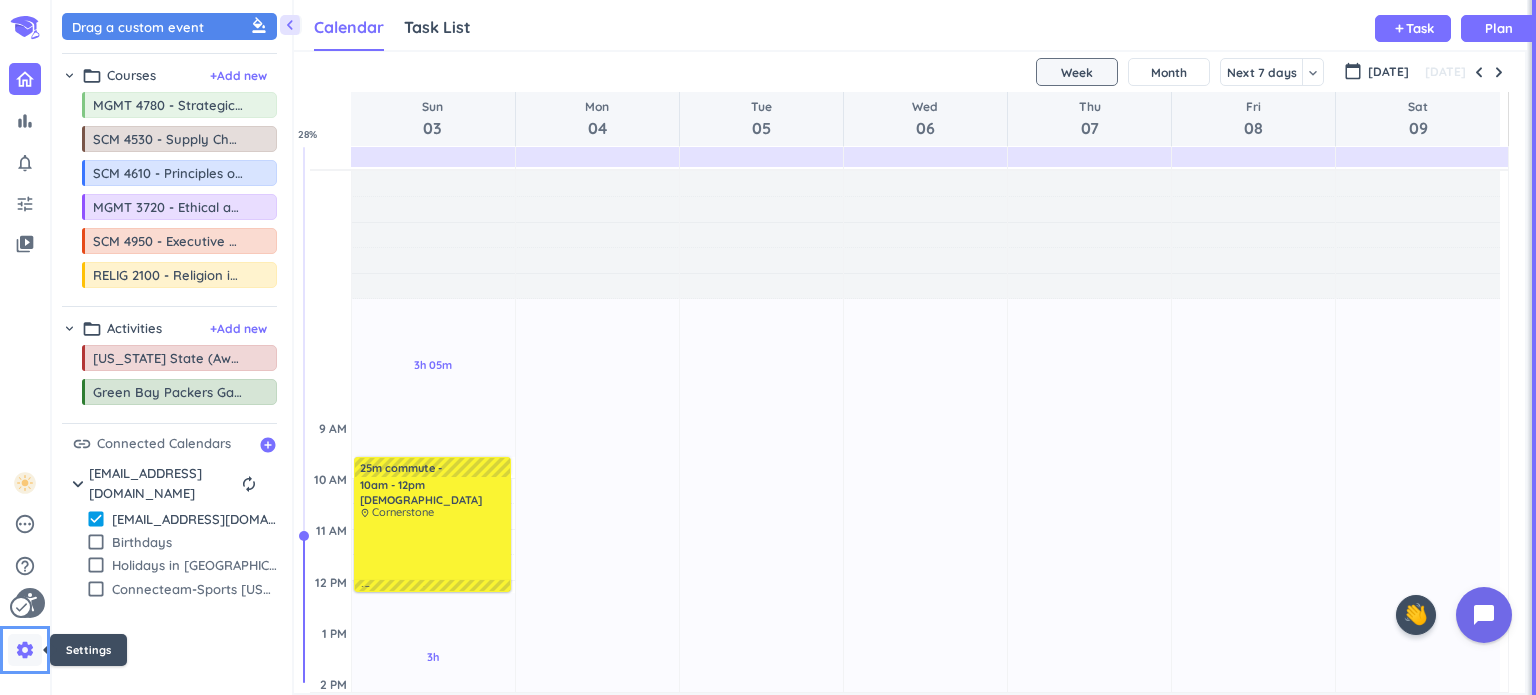 click on "settings" at bounding box center [25, 650] 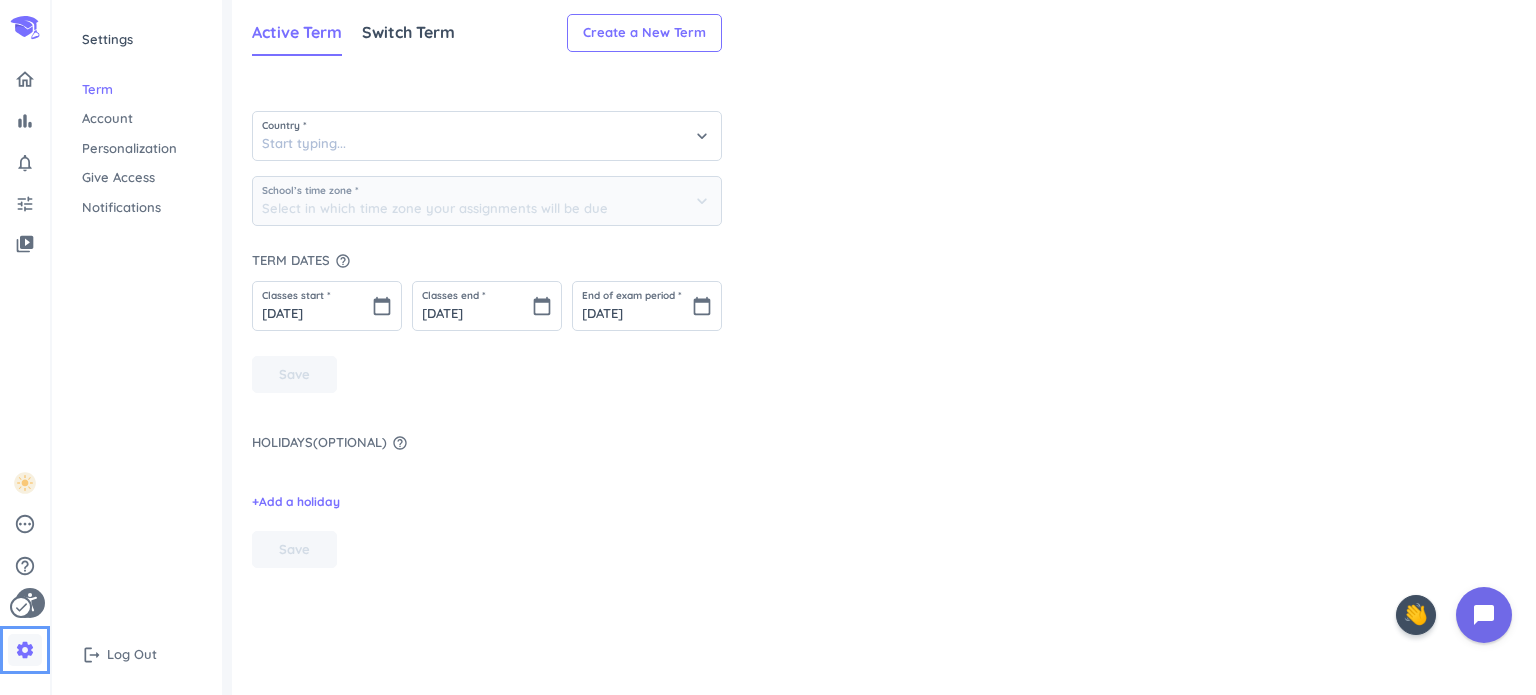 type on "(GMT-05:00) Central Time" 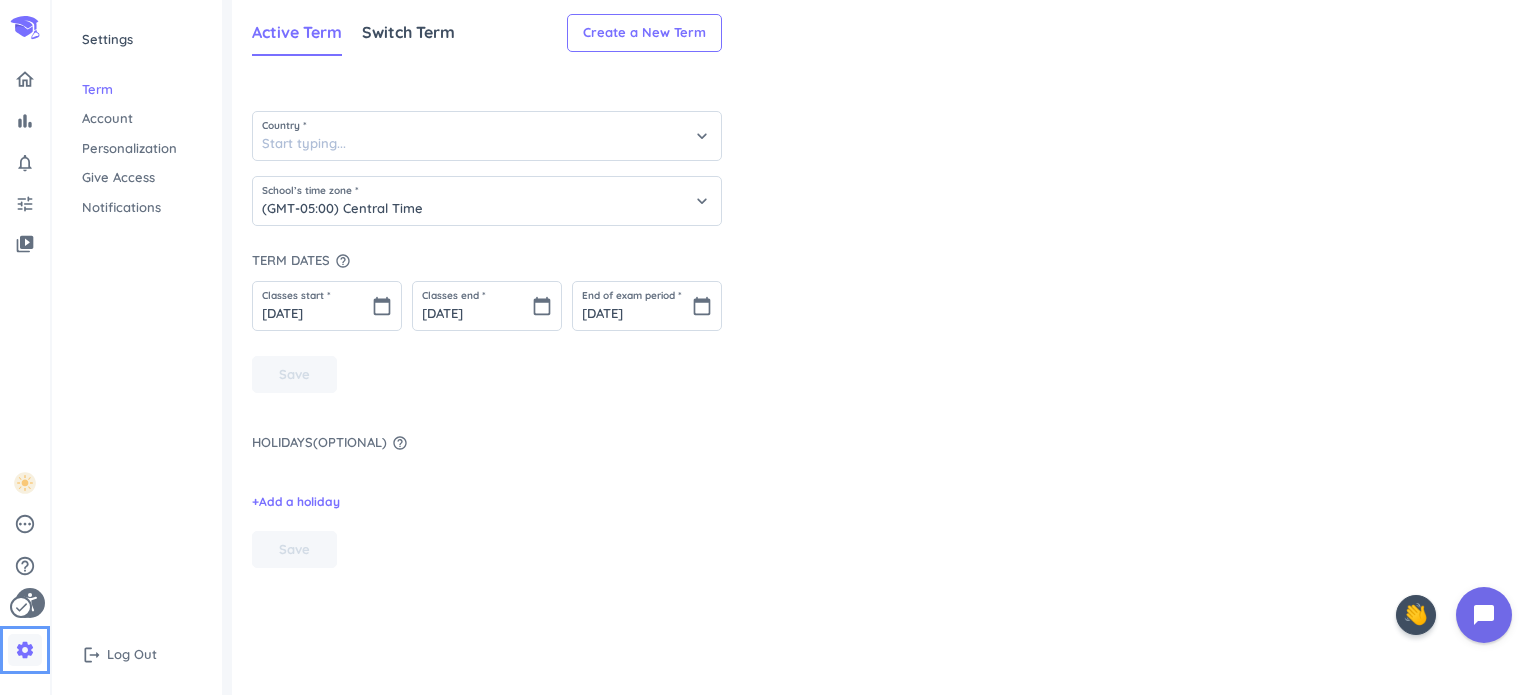 type on "United States" 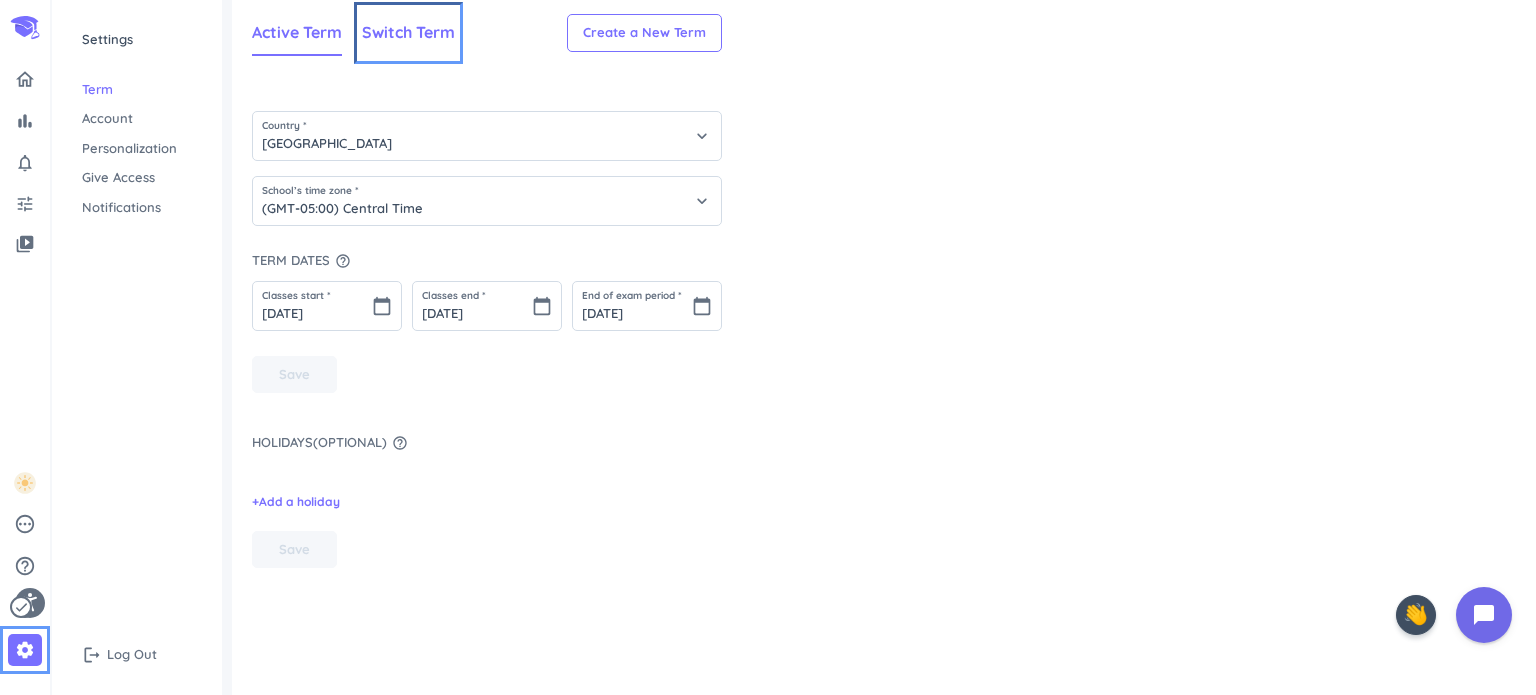 click on "Switch Term" at bounding box center (408, 32) 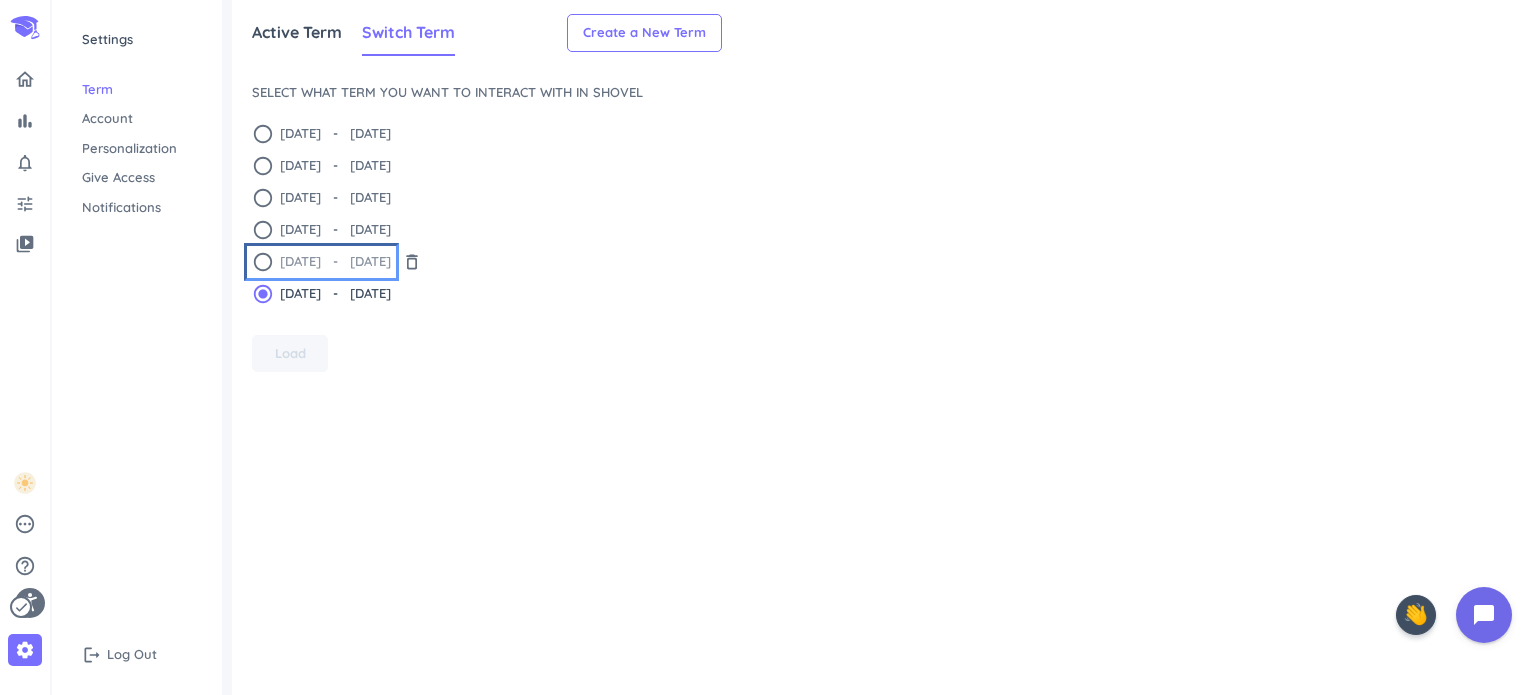 click on "radio_button_unchecked" at bounding box center [263, 262] 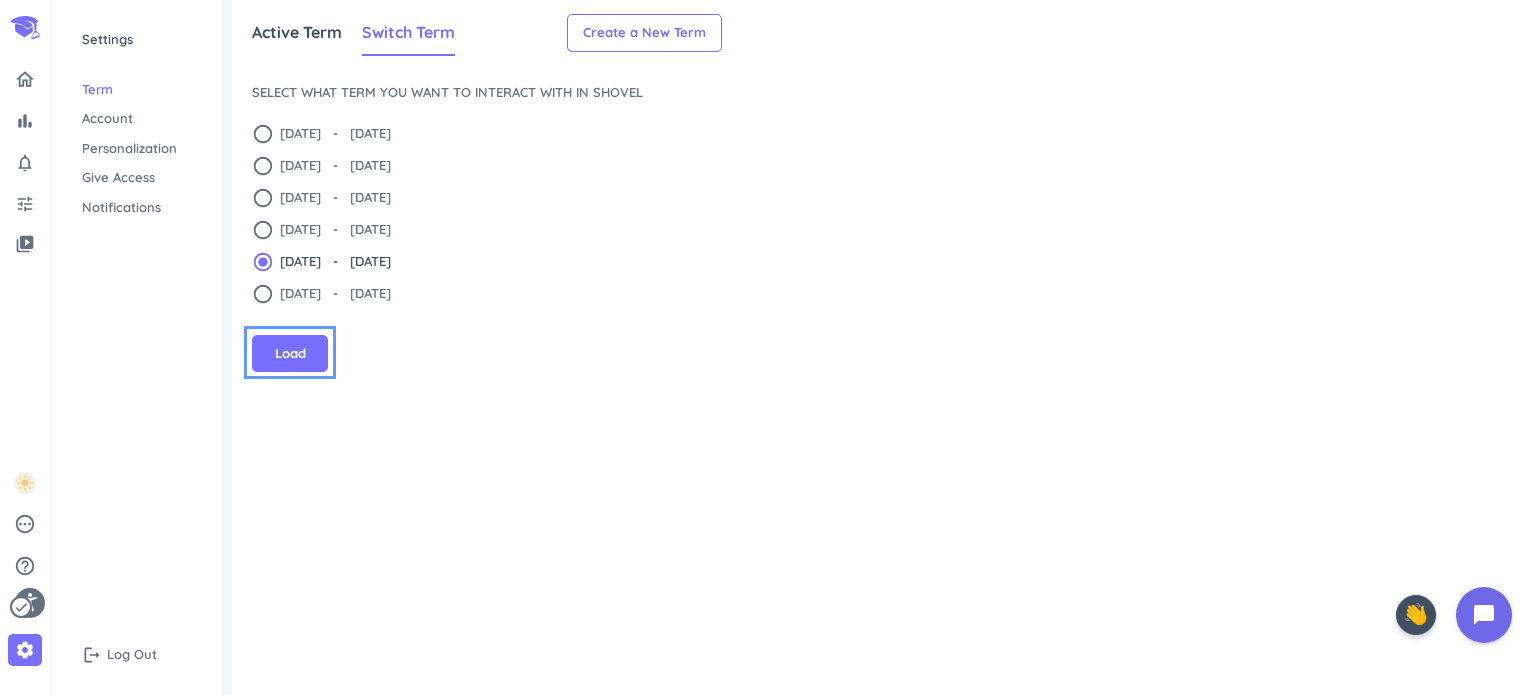 click on "Load" at bounding box center [290, 354] 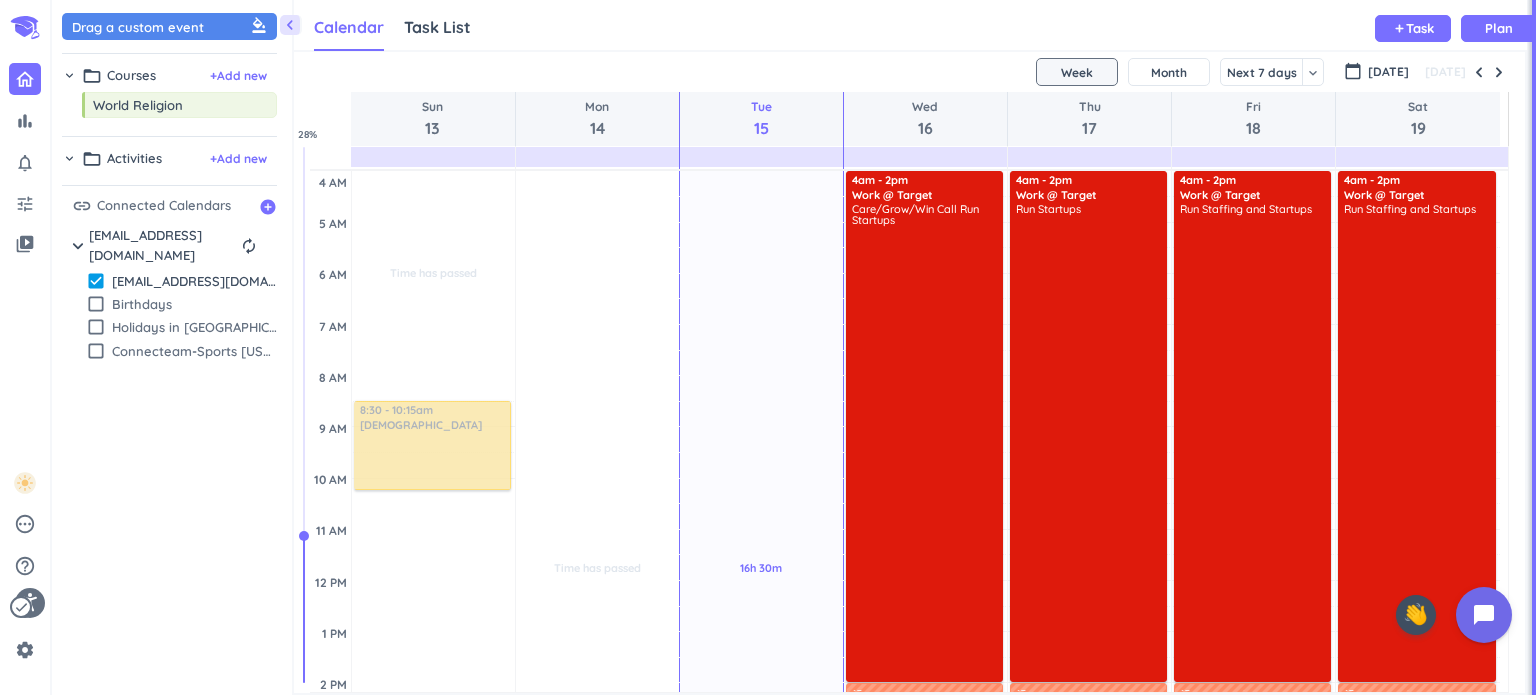 scroll, scrollTop: 8, scrollLeft: 9, axis: both 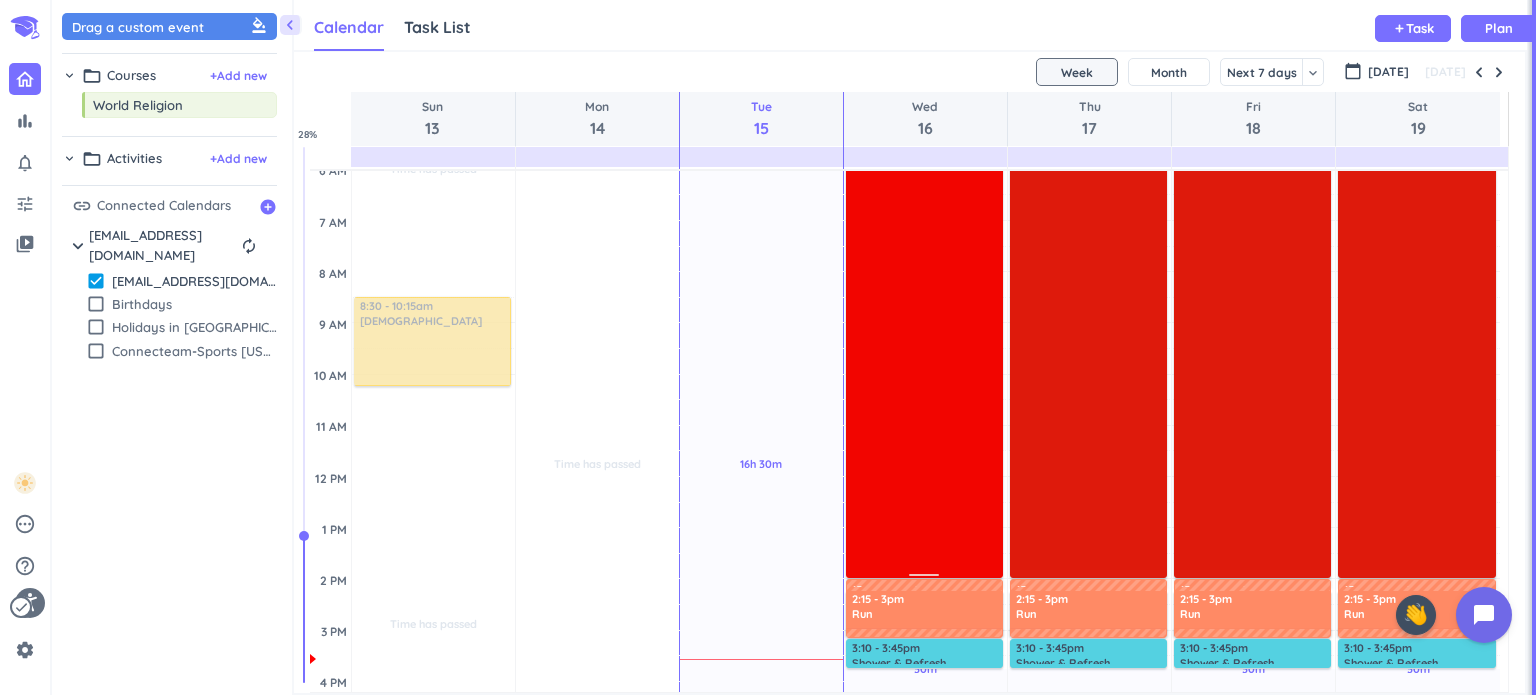 click on "Care/Grow/Win Call
Run Startups" at bounding box center [925, 337] 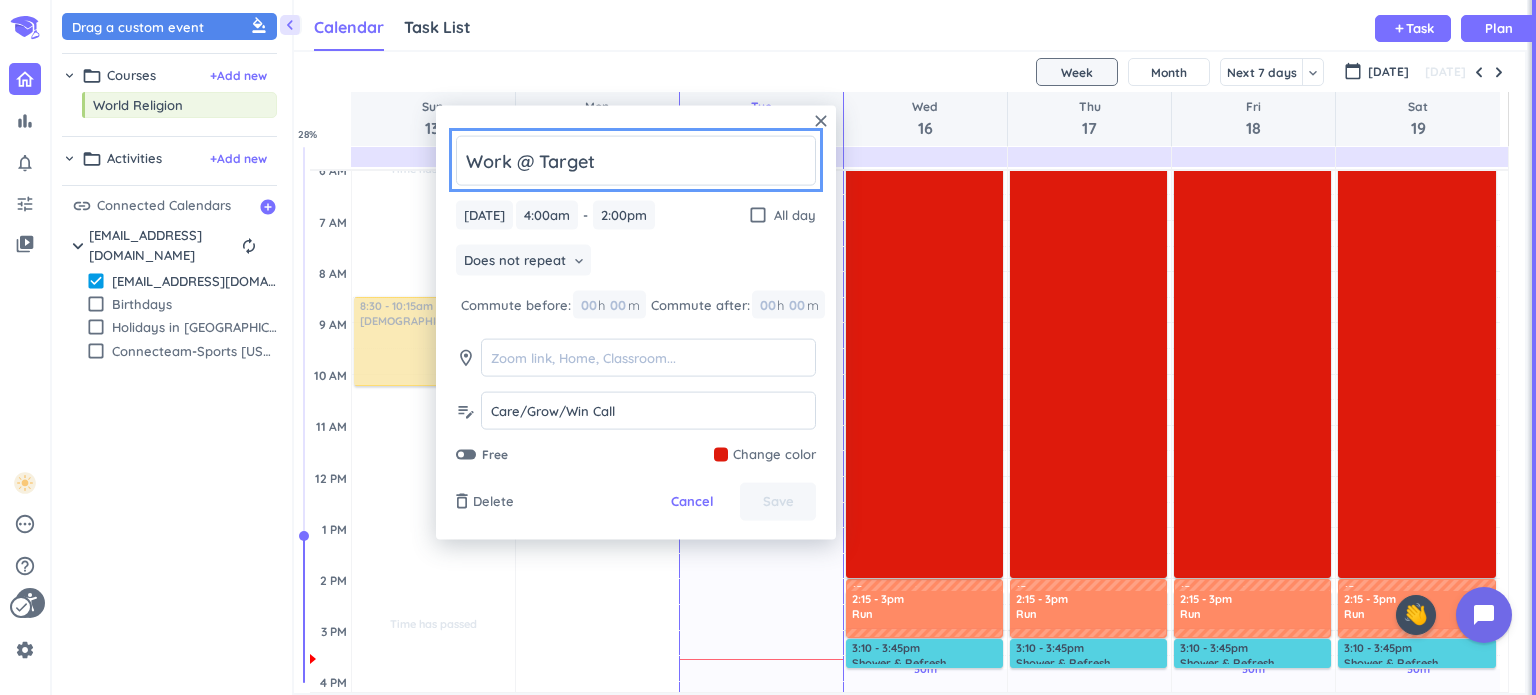click on "Wed, Jul 16 Wed, Jul 16   4:00am 4:00am - 2:00pm 2:00pm check_box_outline_blank All day" at bounding box center [636, 215] 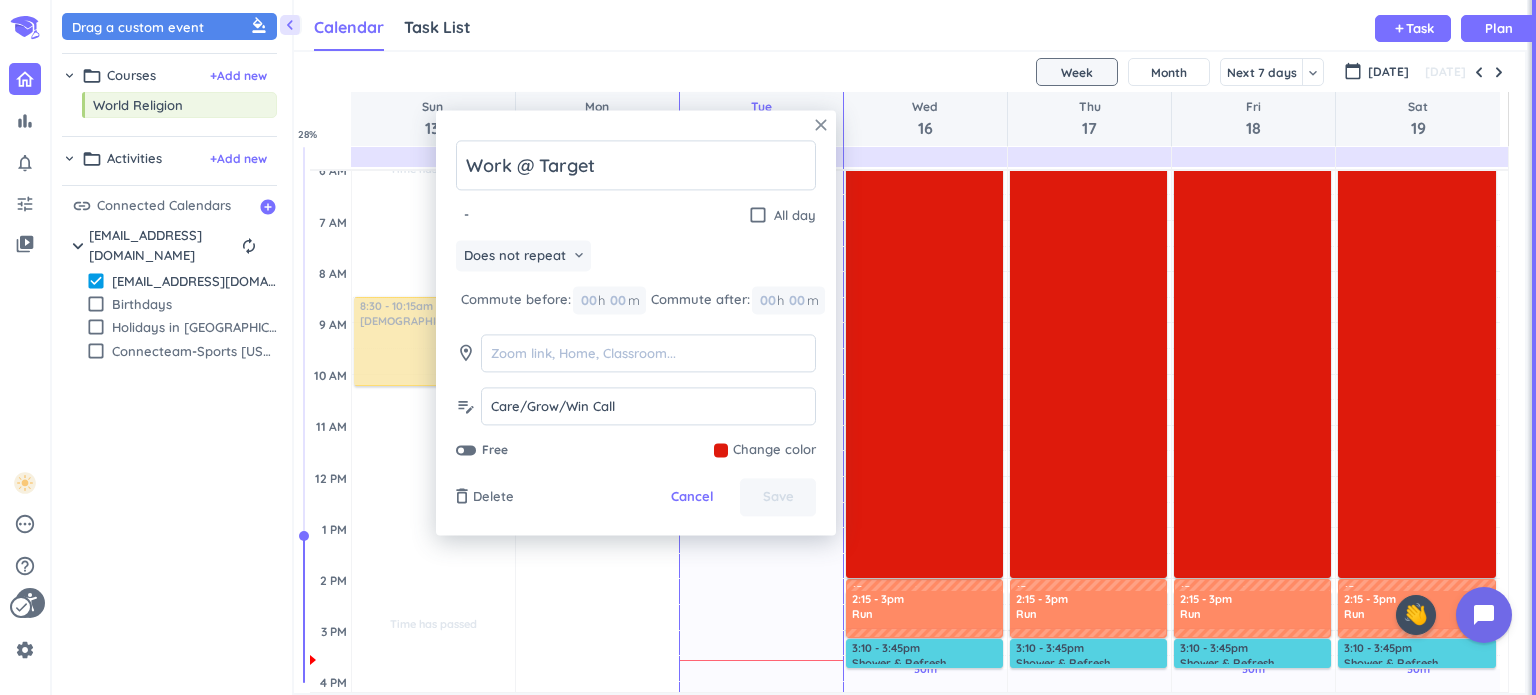 click on "Wed, Jul 16 Wed, Jul 16   4:00am 4:00am - 2:00pm 2:00pm check_box_outline_blank All day" at bounding box center [636, 215] 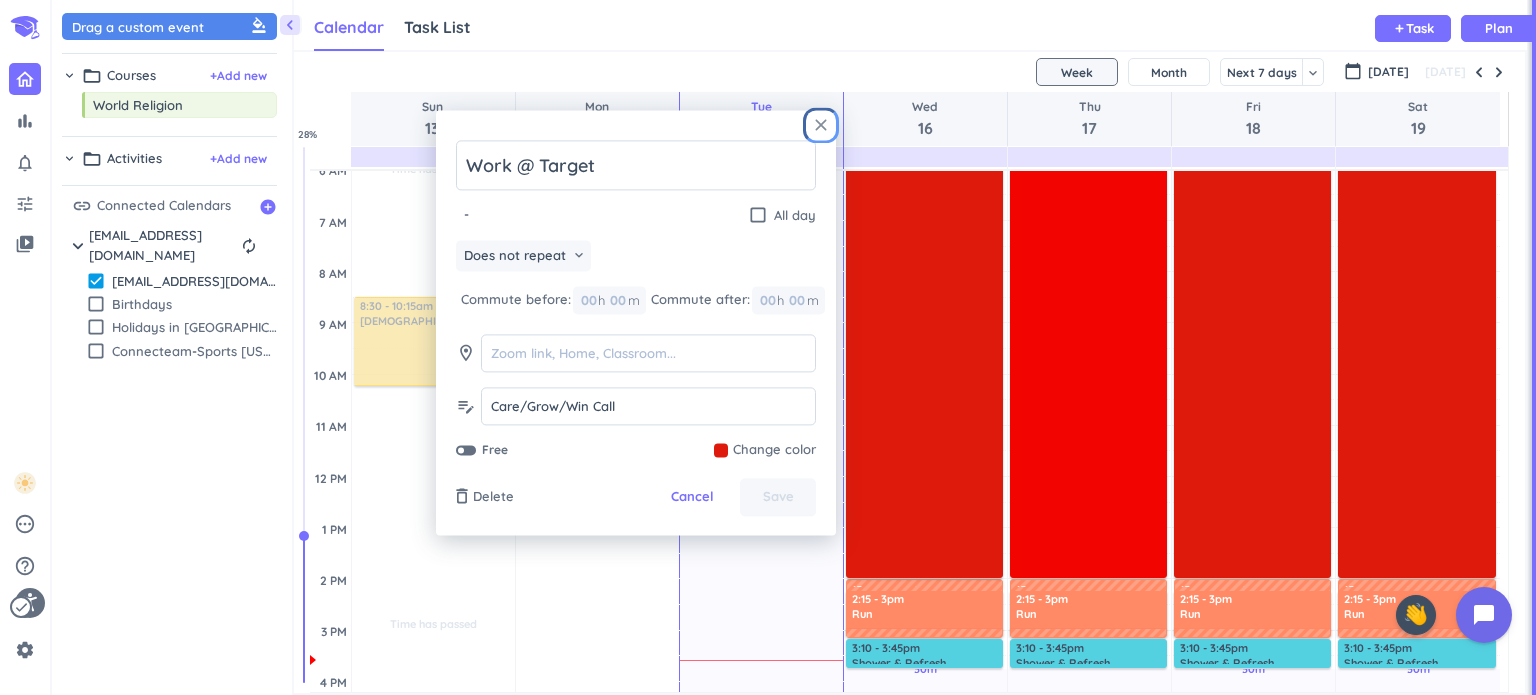 click on "close" at bounding box center [821, 125] 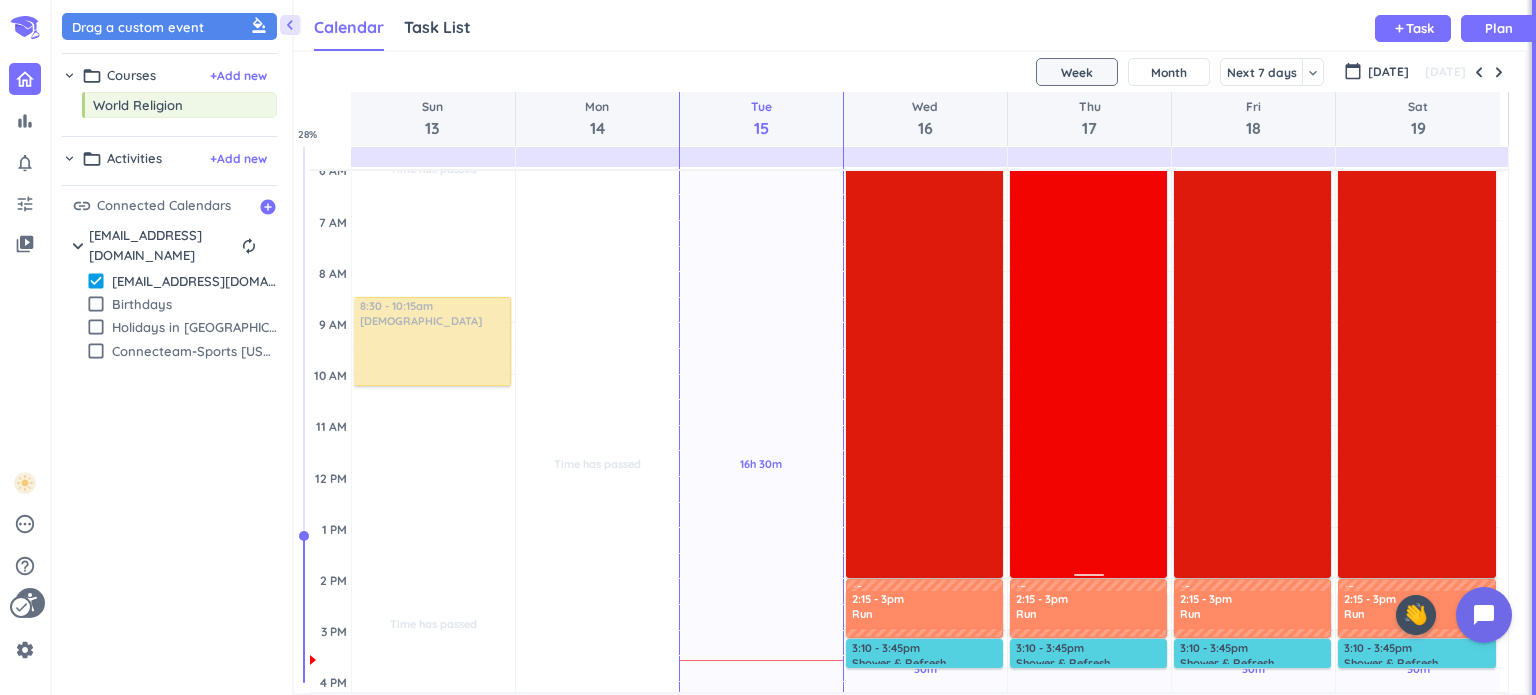 click on "Sun 13 Mon 14 Tue 15 Wed 16 Thu 17 Fri 18 Sat 19 4 AM 5 AM 6 AM 7 AM 8 AM 9 AM 10 AM 11 AM 12 PM 1 PM 2 PM 3 PM 4 PM 5 PM 6 PM 7 PM 8 PM 9 PM 10 PM 11 PM 12 AM 1 AM 2 AM 3 AM Time has passed Past due Plan Time has passed Past due Plan Time has passed Past due Plan Adjust Awake Time 8:30 - 10:15am Church delete_outline Time has passed Past due Plan 16h 30m Past due Plan Adjust Awake Time 16h 30m Past due Plan 30m Past due Plan Adjust Awake Time 30m Past due Plan 1h 15m Past due Plan 30m Past due Plan Adjust Awake Time 4am - 2pm Work @ Target delete_outline Care/Grow/Win Call
Run Startups 15m commute 2:15 - 3pm Run delete_outline 3:10 - 3:45pm Shower & Refresh delete_outline 4:15 - 5pm Bible Time delete_outline 5 - 6pm FT W/ Liza delete_outline 6 - 6:30pm Dinner delete_outline 7:45 - 8pm Bed Prep delete_outline 2h 15m Past due Plan 30m Past due Plan 05m Extra Adjust Awake Time 6 - 6:30pm Dinner delete_outline 15m commute 4am - 2pm Work @ Target delete_outline Run Startups 15m commute 2:15 - 3pm Run 8:30 - 9pm" at bounding box center (909, 392) 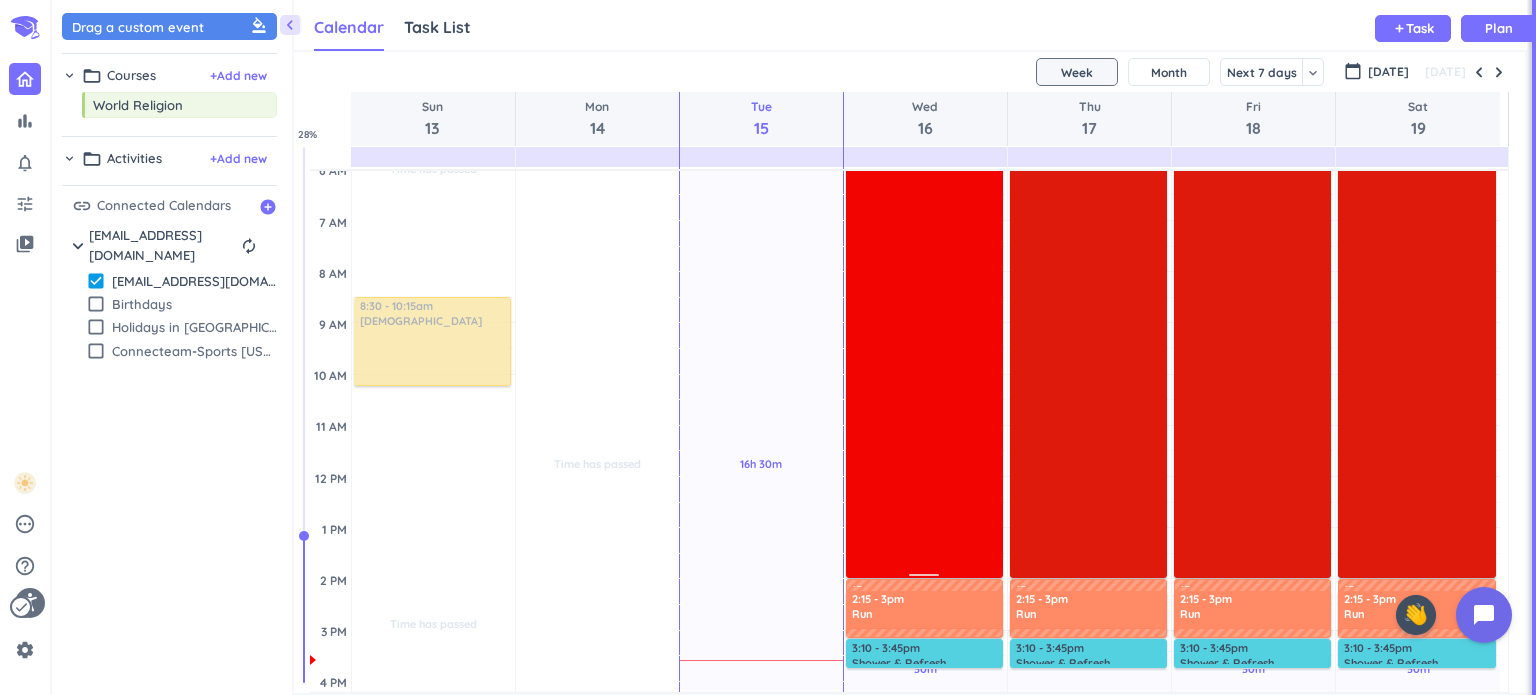click on "Care/Grow/Win Call
Run Startups" at bounding box center (925, 337) 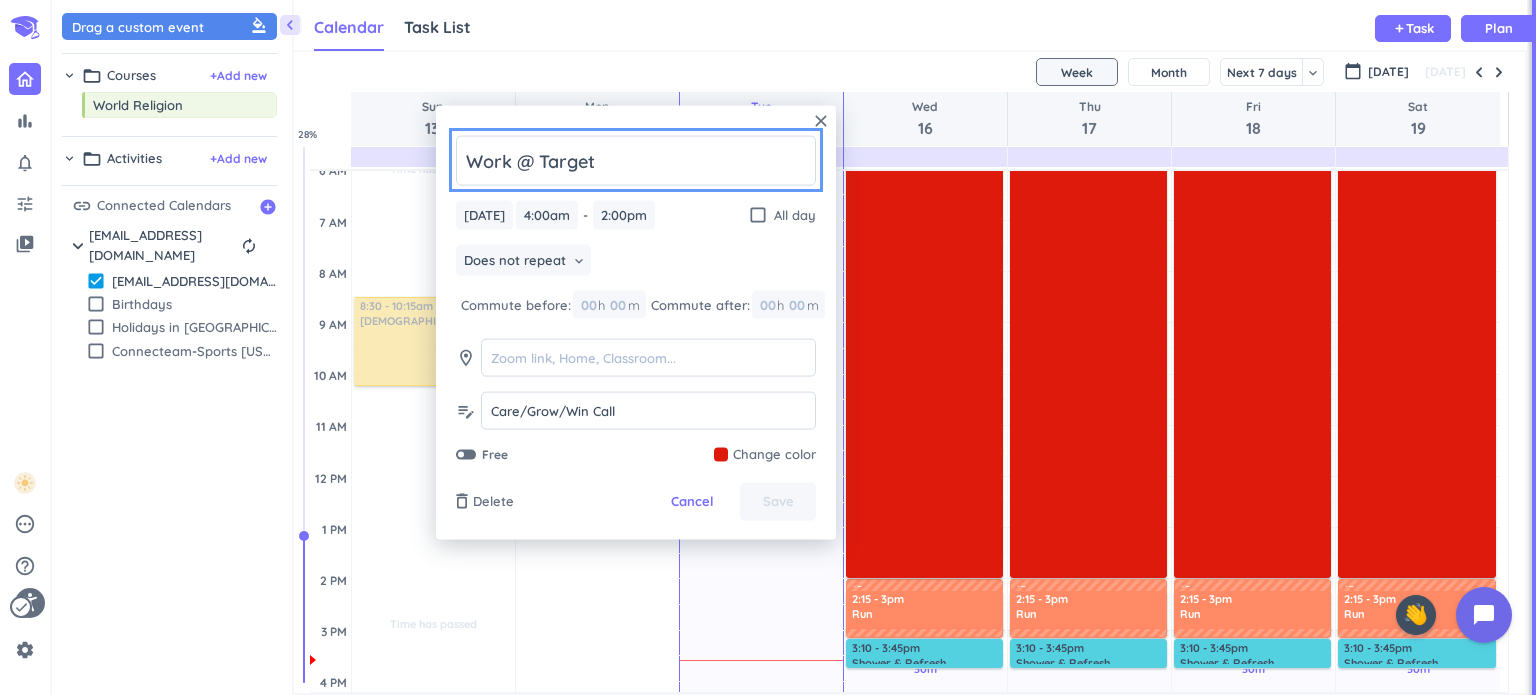 click on "Wed, Jul 16 Wed, Jul 16   4:00am 4:00am - 2:00pm 2:00pm check_box_outline_blank All day" at bounding box center [636, 215] 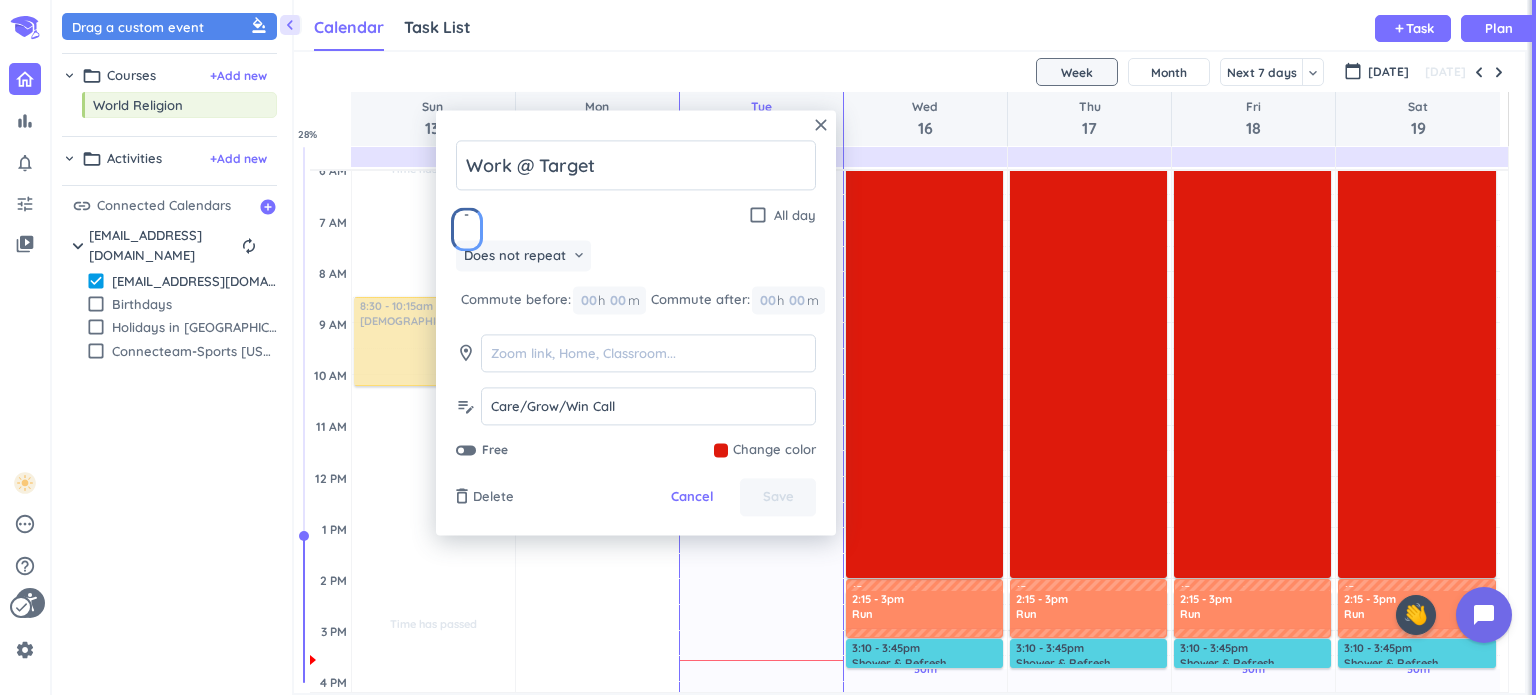 click on "close Work @ Target Wed, Jul 16 Wed, Jul 16   4:00am 4:00am - 2:00pm 2:00pm check_box_outline_blank All day  | Submit Does not repeat keyboard_arrow_down  | Submit Commute before: 00 h 00 m Commute after: 00 h 00 m room  | Submit edit_note  | Submit Care/Grow/Win Call
Run Startups Care/Grow/Win Call
Run Startups Free  | Submit  | Submit  | Submit Change color  | Submit  | Submit delete_outline Delete Cancel Save" at bounding box center [636, 322] 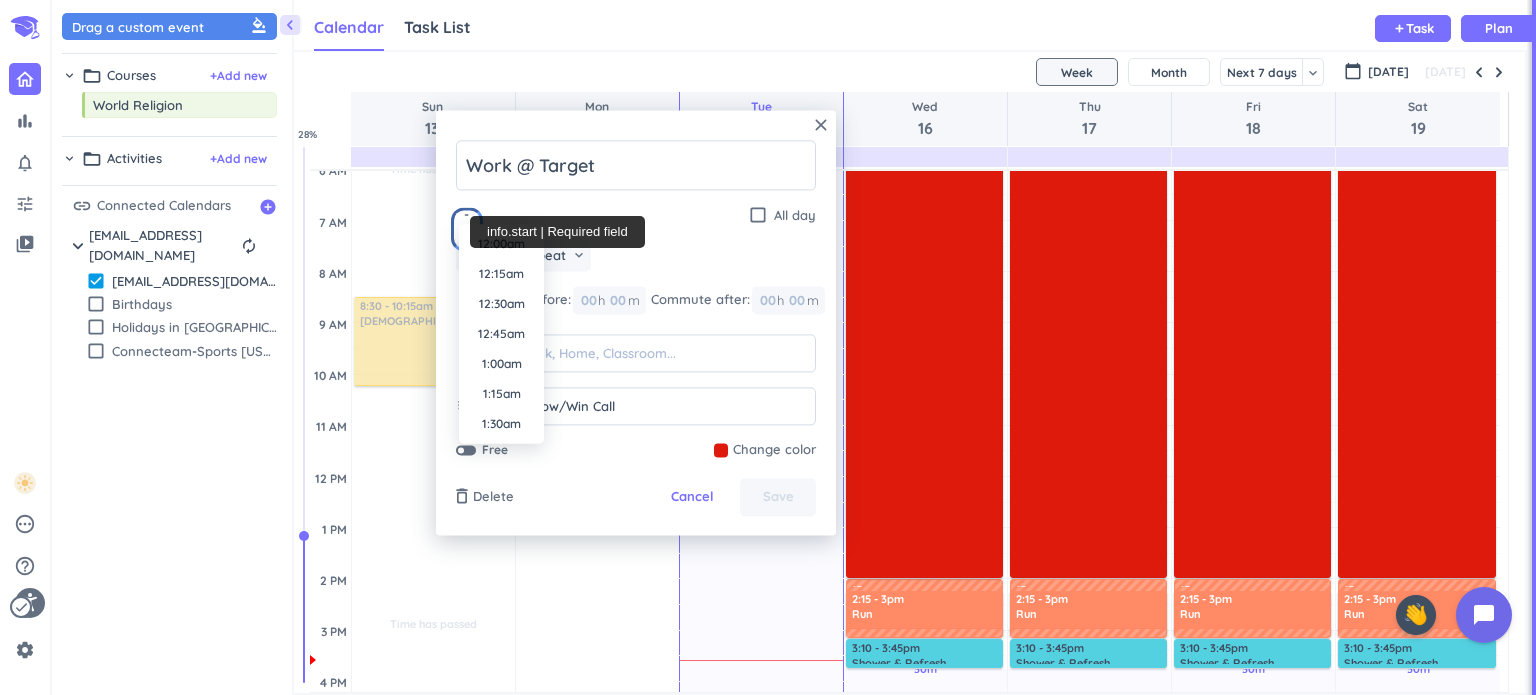 scroll, scrollTop: 41, scrollLeft: 1225, axis: both 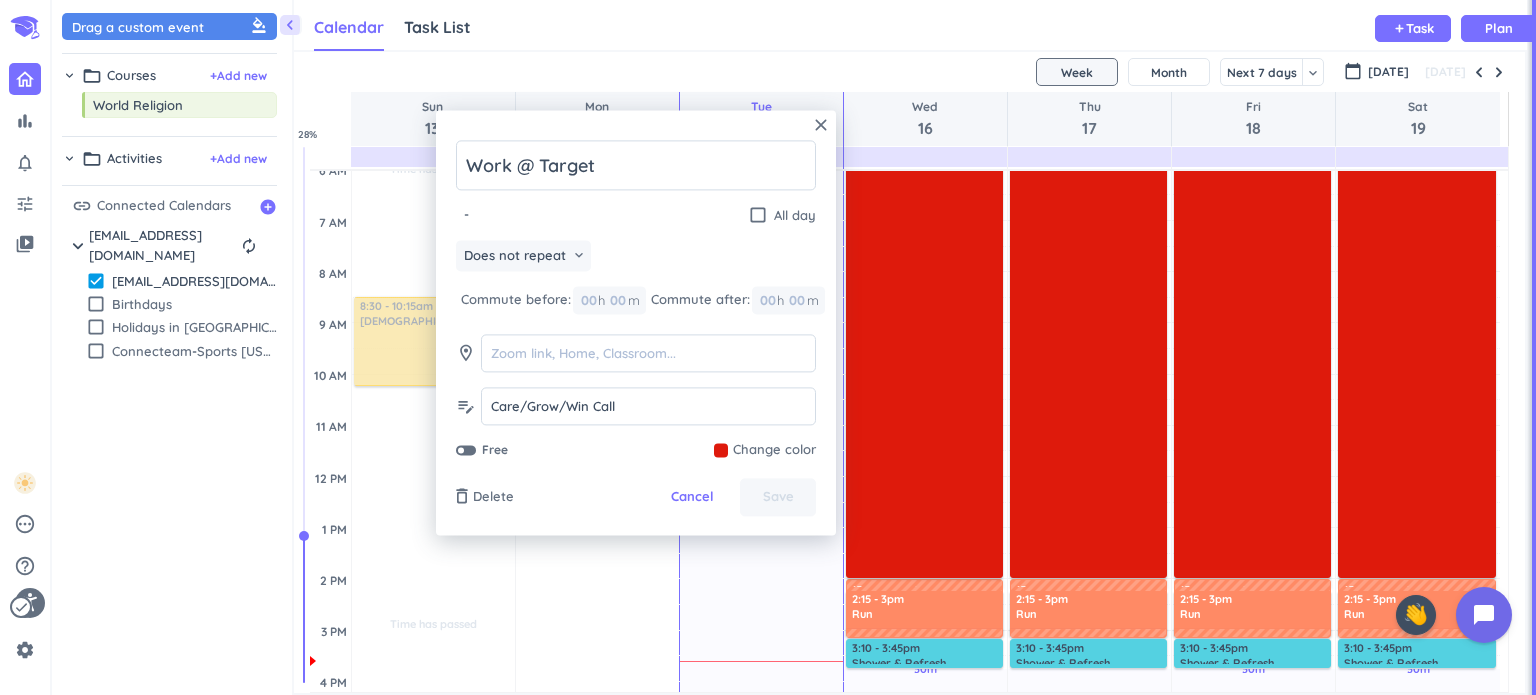 click on "Wed, Jul 16 Wed, Jul 16   4:00am 4:00am - 2:00pm 2:00pm check_box_outline_blank All day  | Submit" at bounding box center (636, 215) 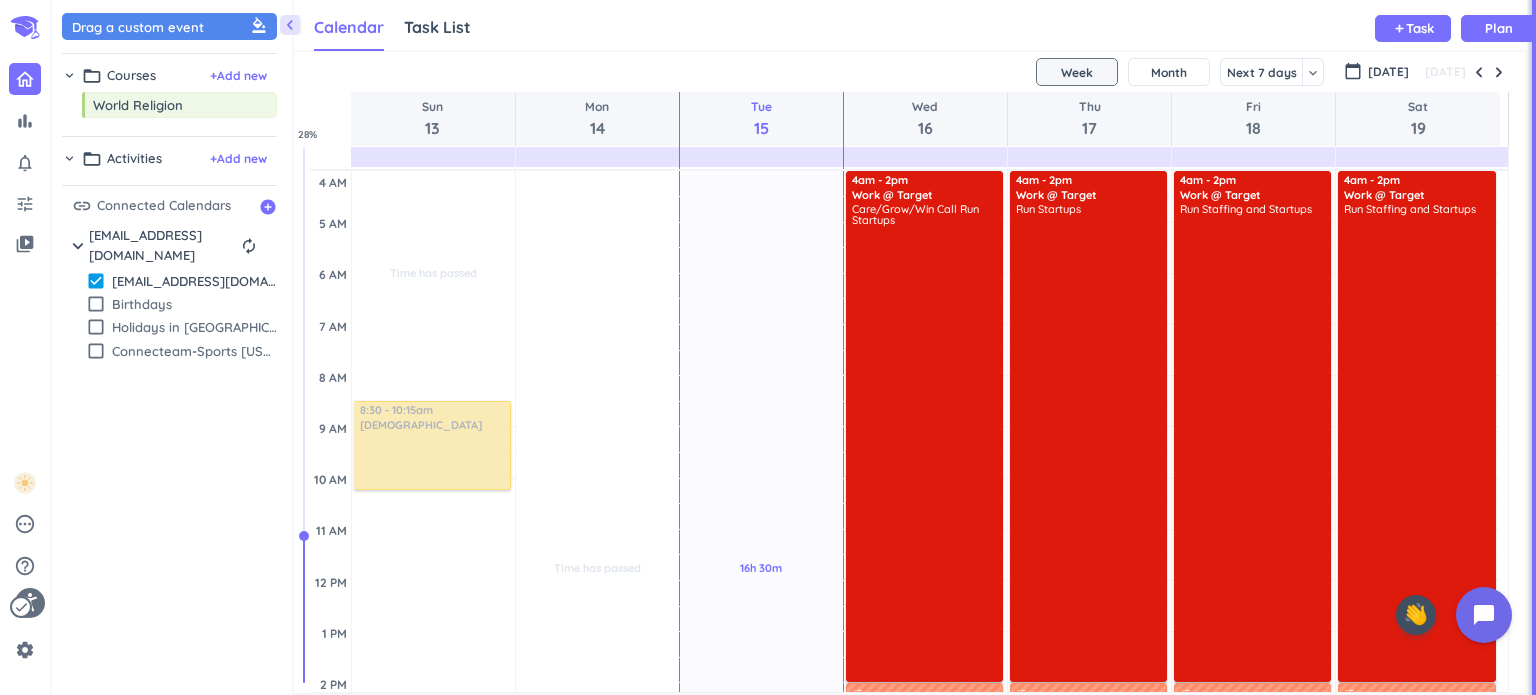 scroll, scrollTop: 0, scrollLeft: 0, axis: both 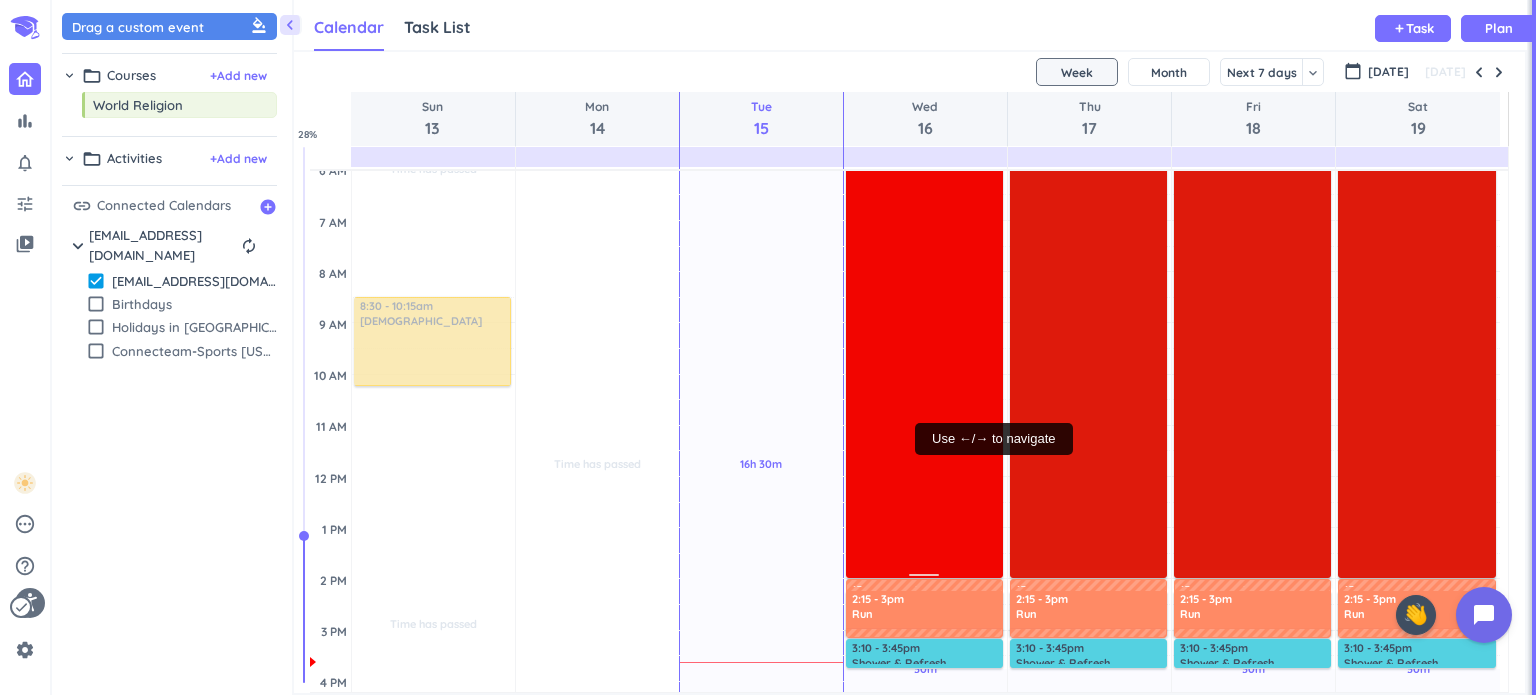click on "Care/Grow/Win Call
Run Startups" at bounding box center [925, 337] 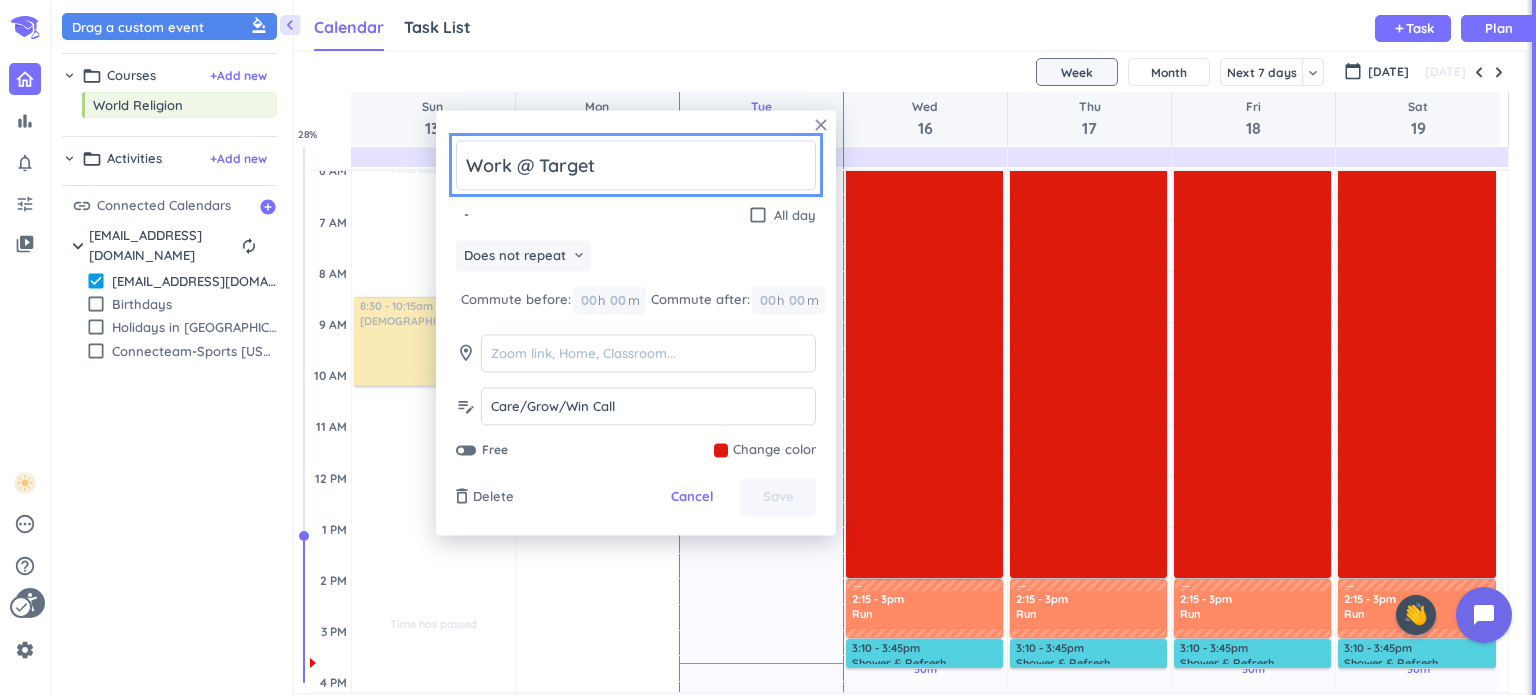 click on "Does not repeat keyboard_arrow_down" at bounding box center (636, 258) 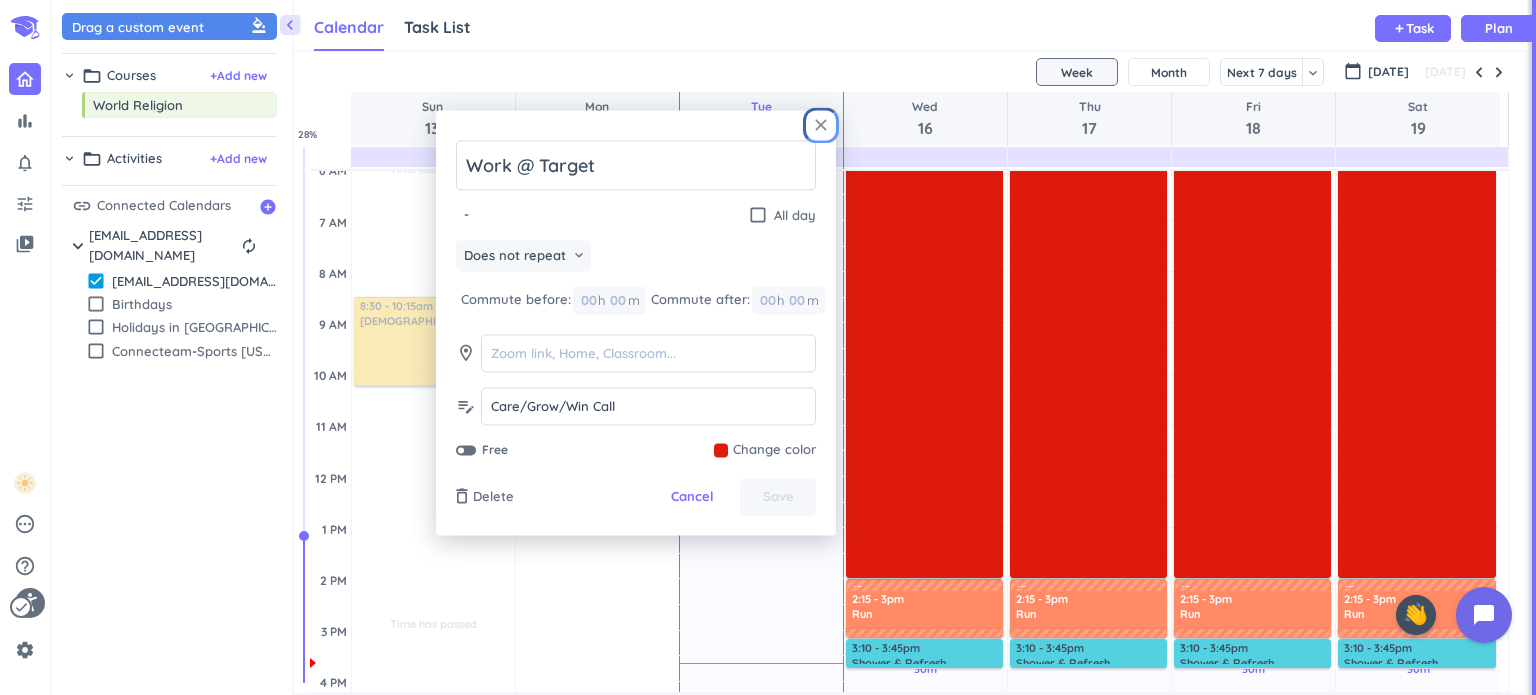 click on "close" at bounding box center (821, 125) 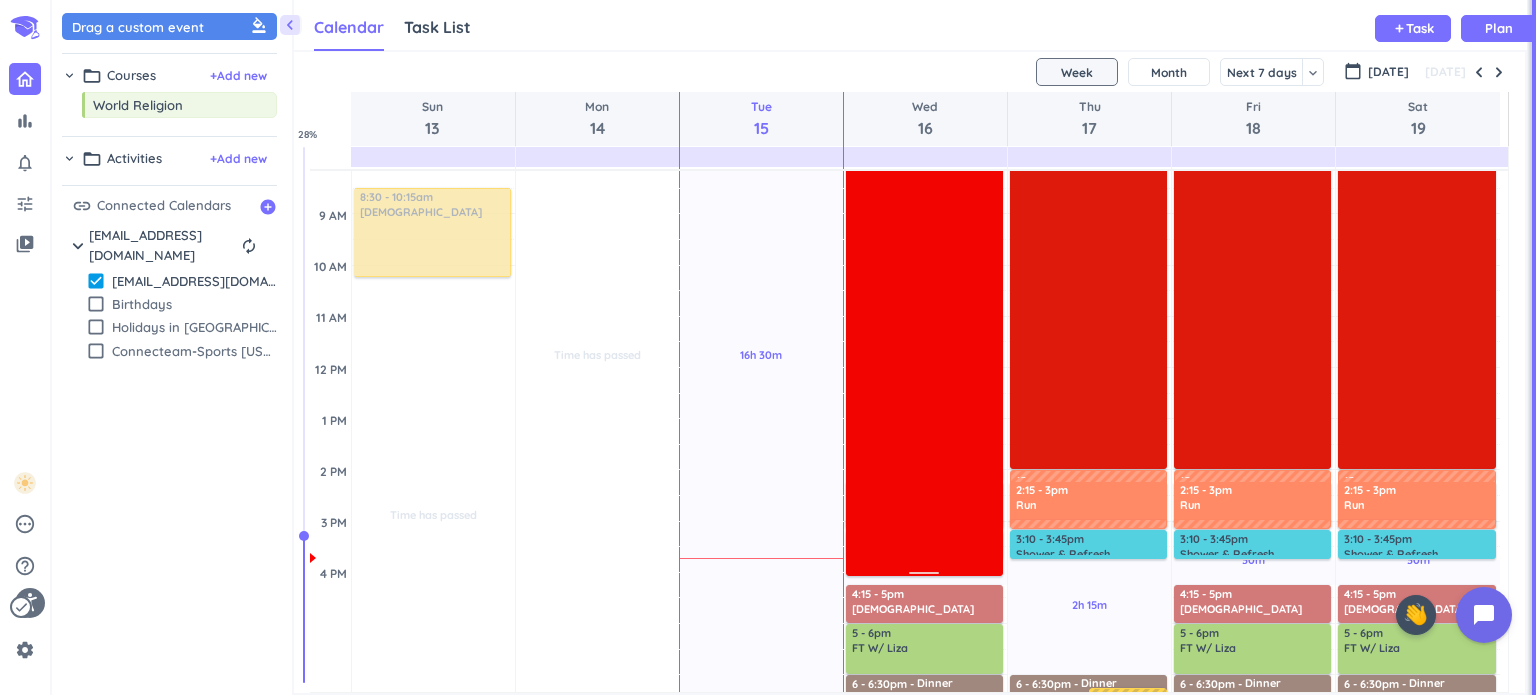 scroll, scrollTop: 215, scrollLeft: 0, axis: vertical 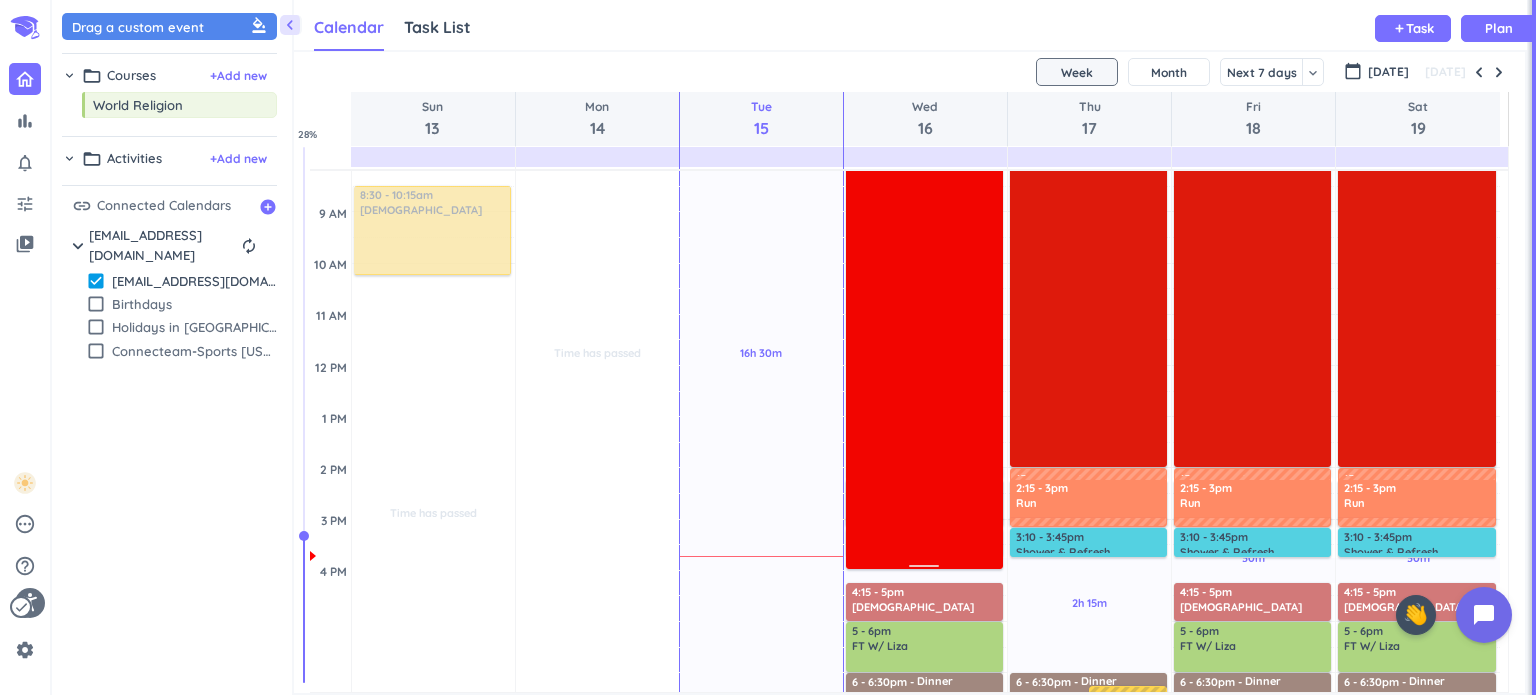 click on "30m Past due Plan 1h 15m Past due Plan 30m Past due Plan Adjust Awake Time 4am - 2pm Work @ Target delete_outline Care/Grow/Win Call
Run Startups 15m commute 2:15 - 3pm Run delete_outline 3:10 - 3:45pm Shower & Refresh delete_outline 4:15 - 5pm [DEMOGRAPHIC_DATA] Time delete_outline 5 - 6pm FT W/ Liza delete_outline 6 - 6:30pm Dinner delete_outline 7:45 - 8pm Bed Prep delete_outline 4am - 4pm Work @ Target delete_outline Care/Grow/Win Call
Run Startups" at bounding box center [925, 570] 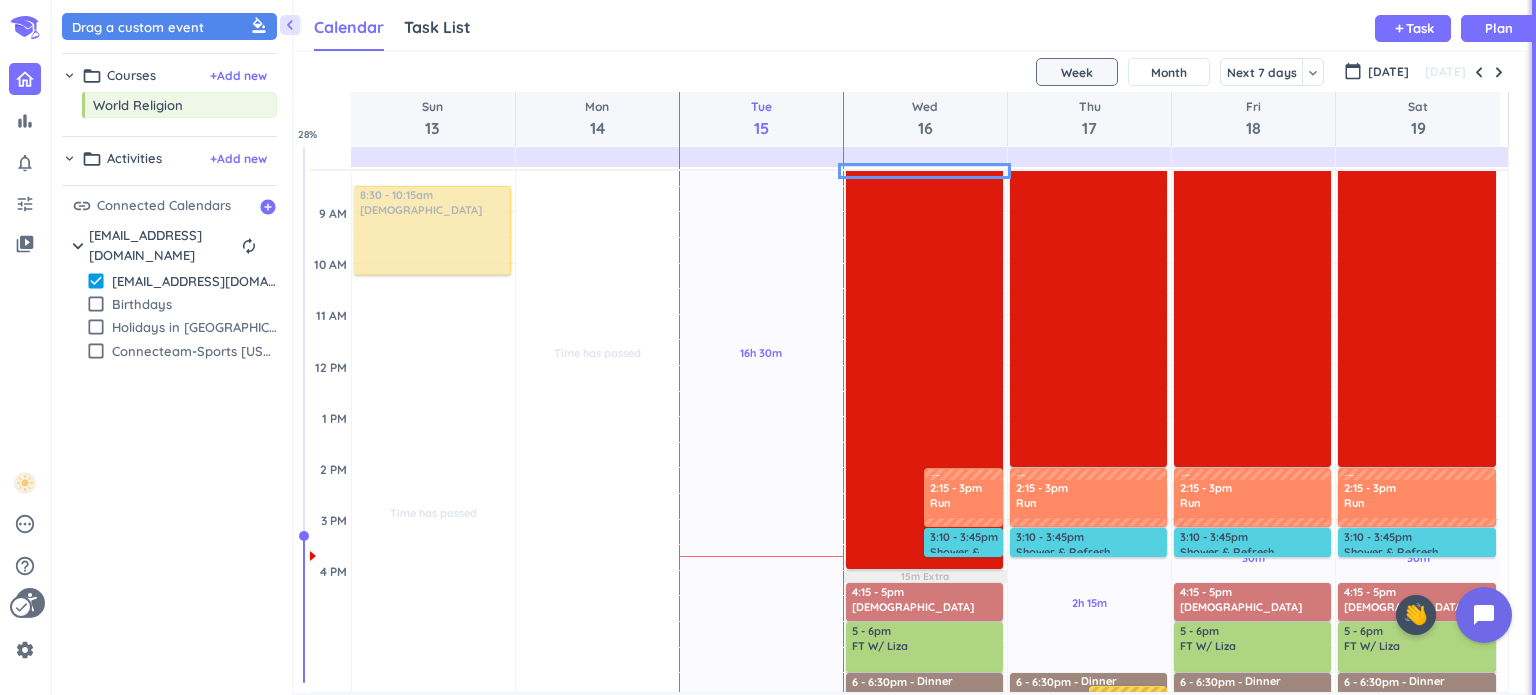 scroll, scrollTop: 0, scrollLeft: 0, axis: both 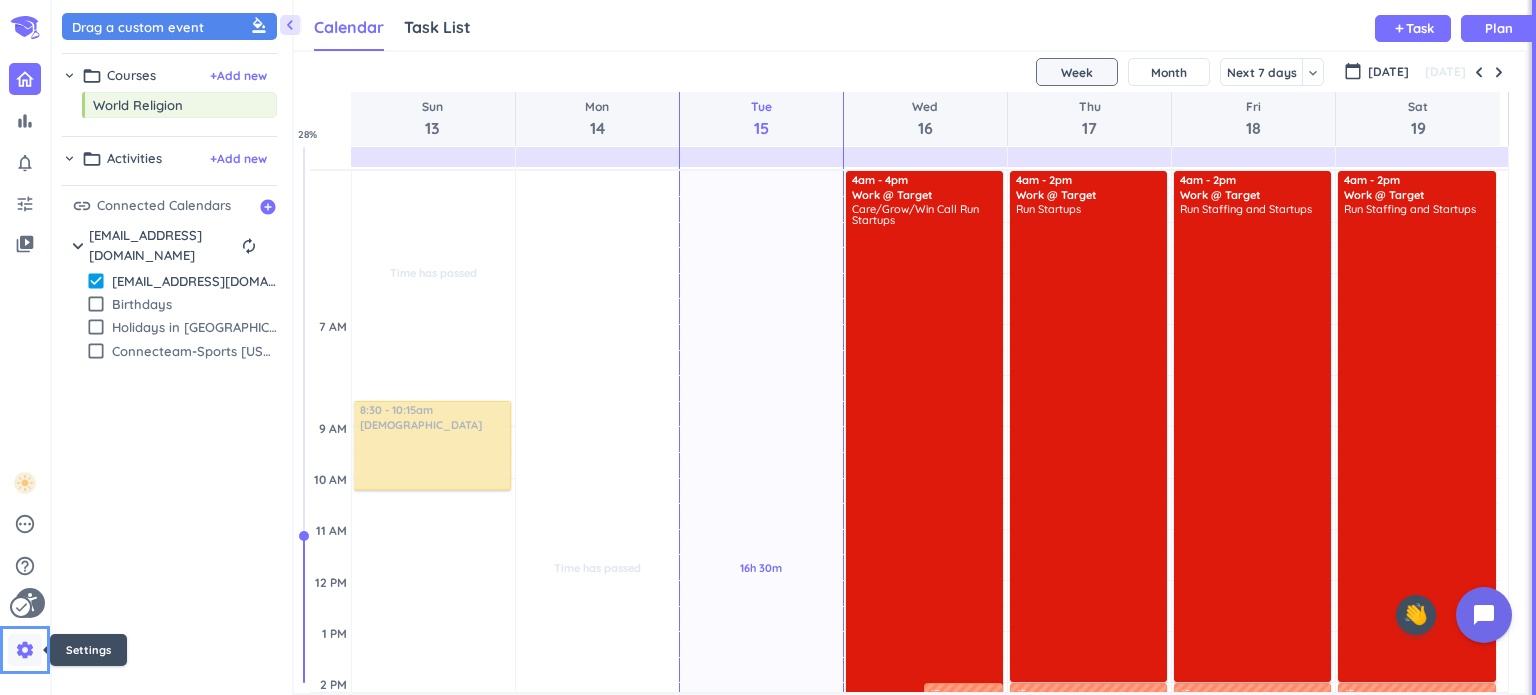 click on "settings" at bounding box center (25, 650) 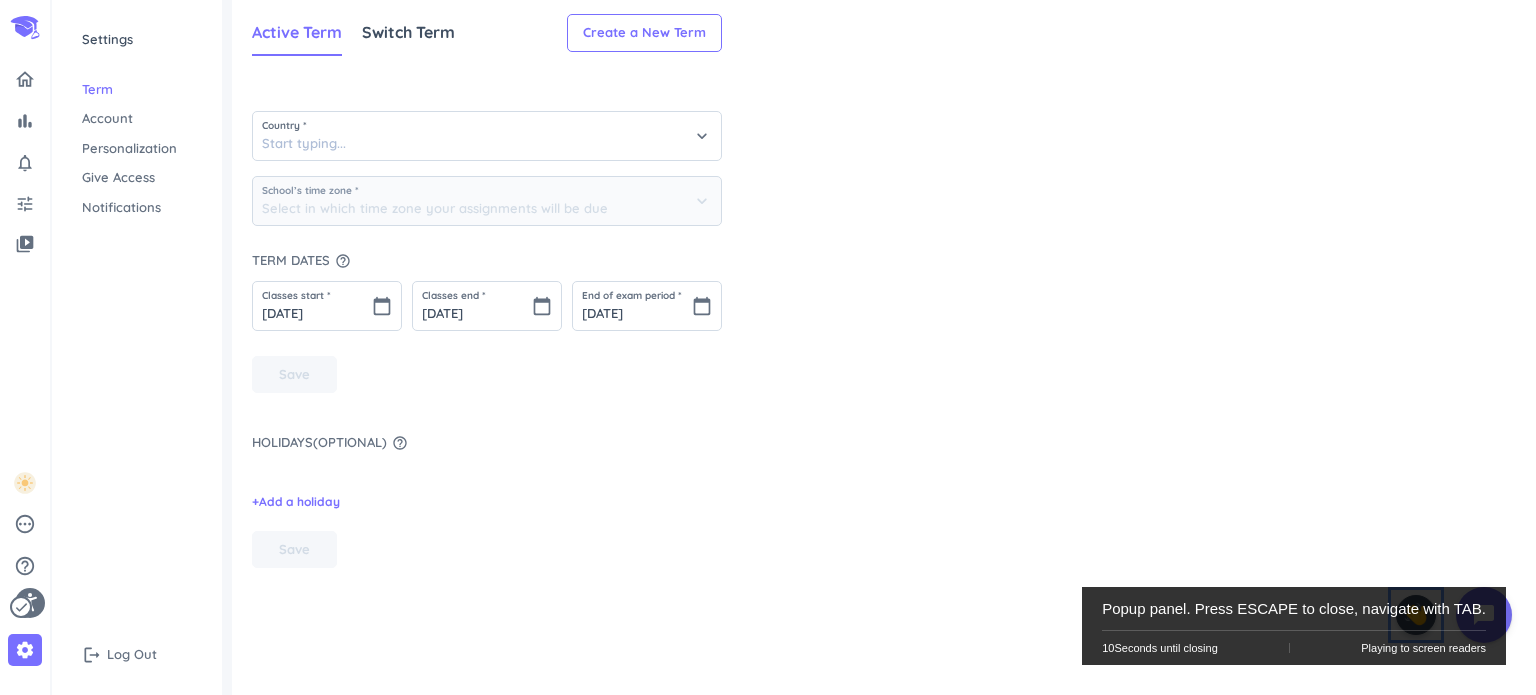 type on "(GMT-05:00) Central Time" 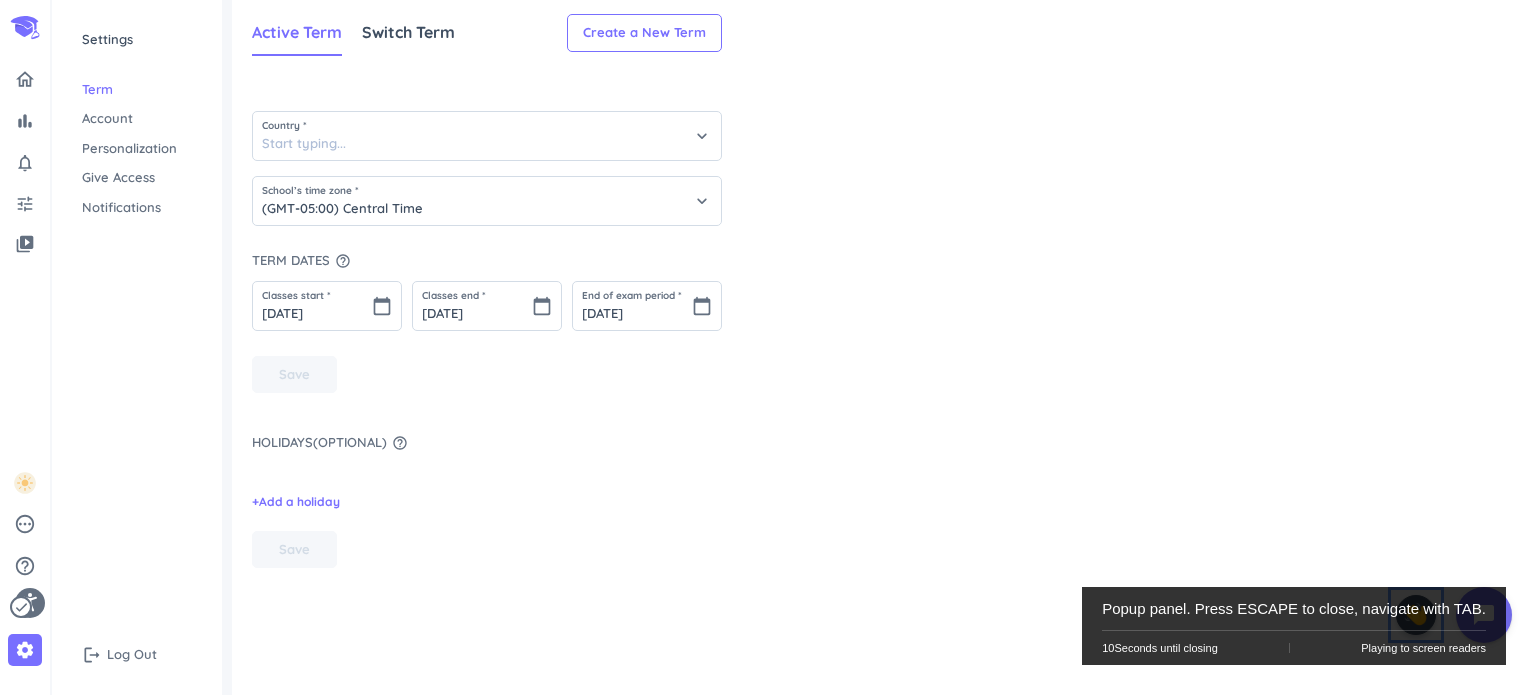 type on "[GEOGRAPHIC_DATA]" 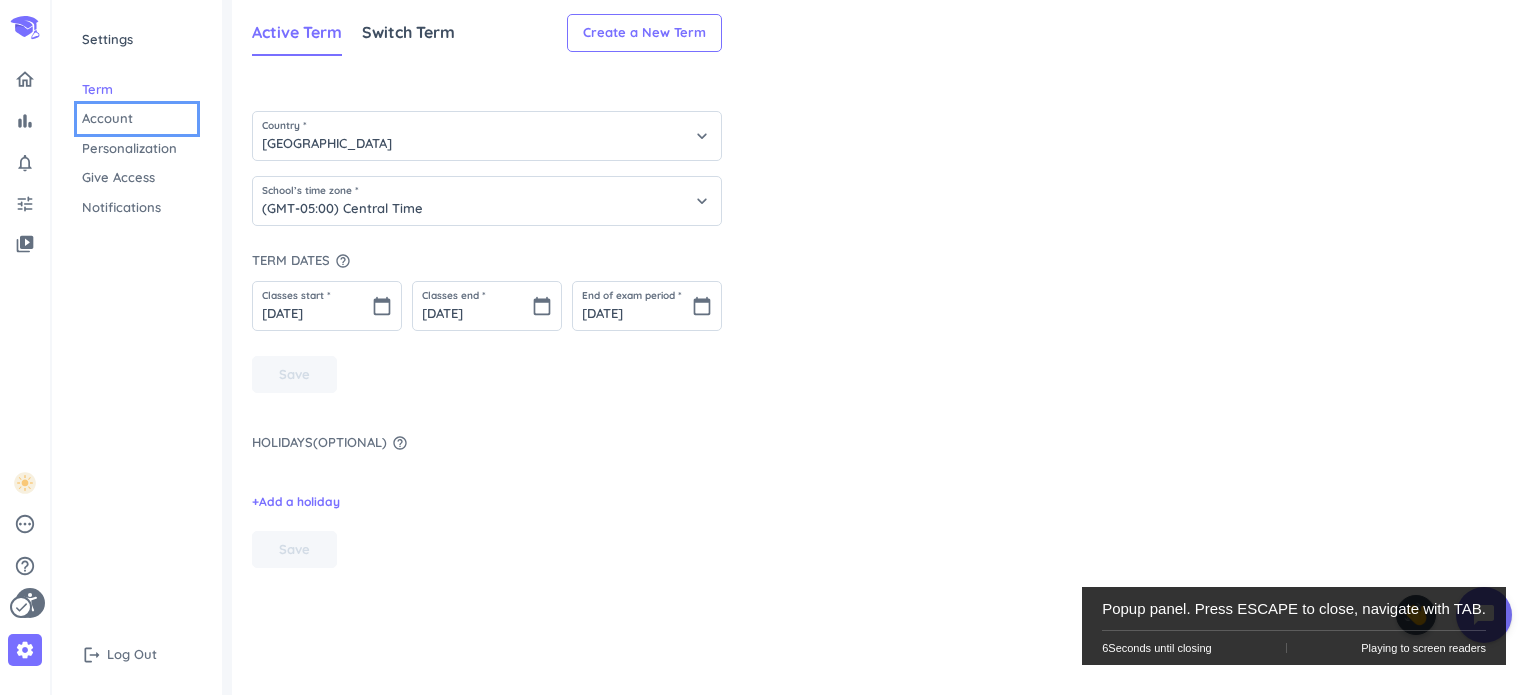 click on "Account" at bounding box center (137, 119) 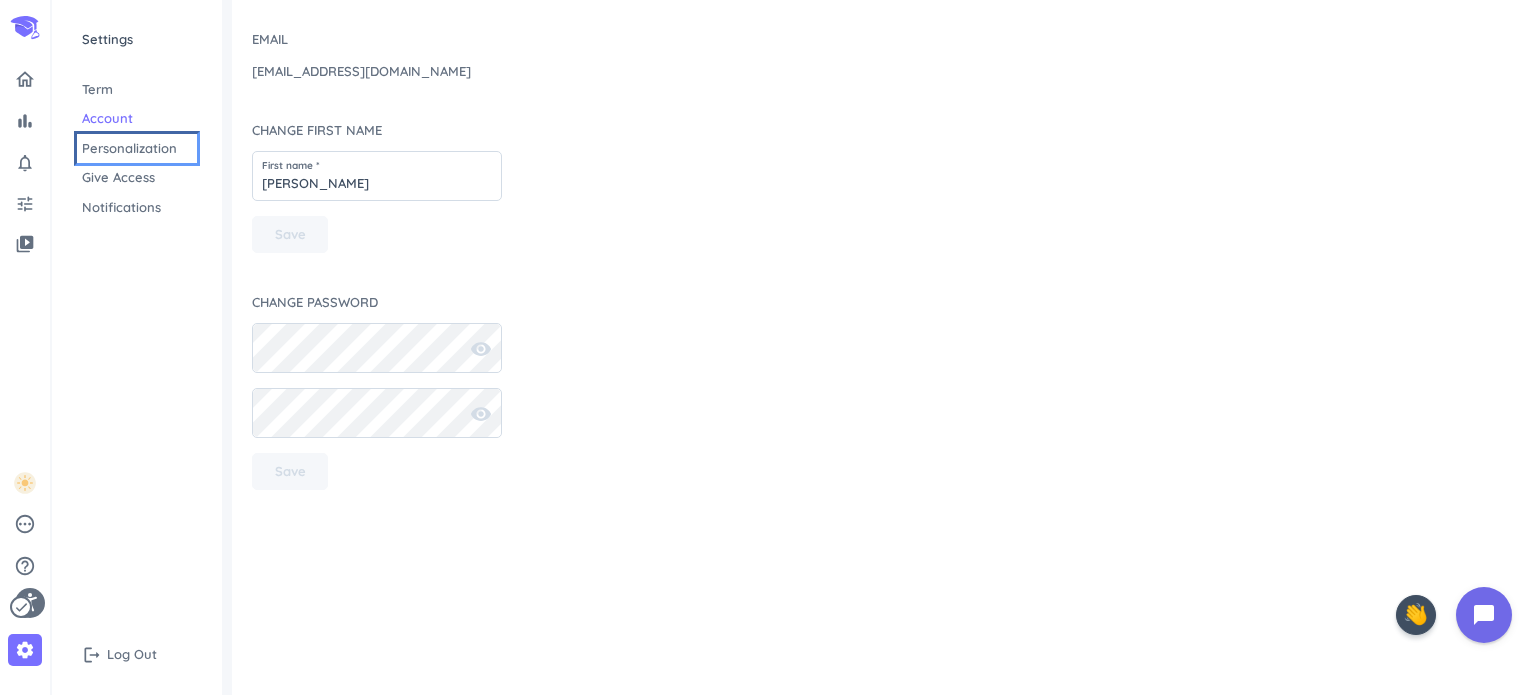 click on "Personalization" at bounding box center [137, 149] 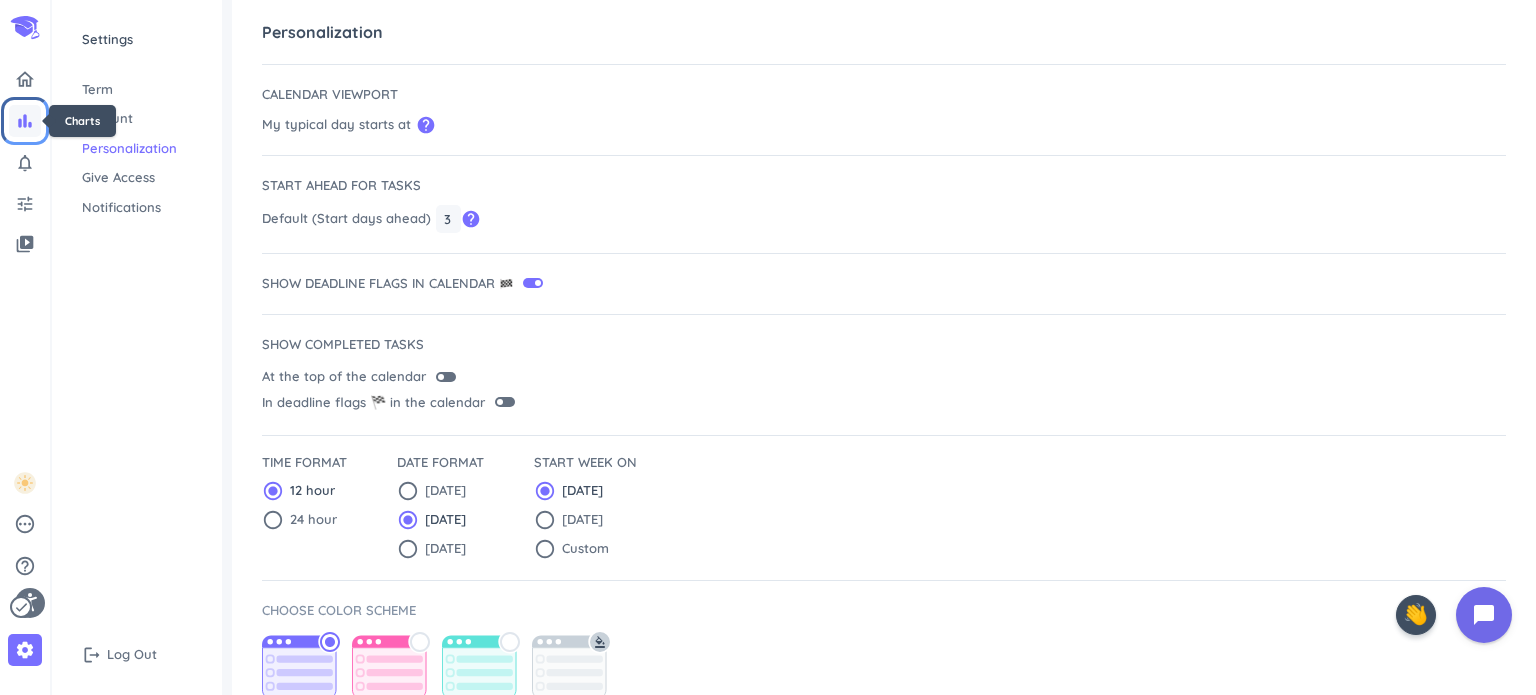 click on "bar_chart" at bounding box center (25, 121) 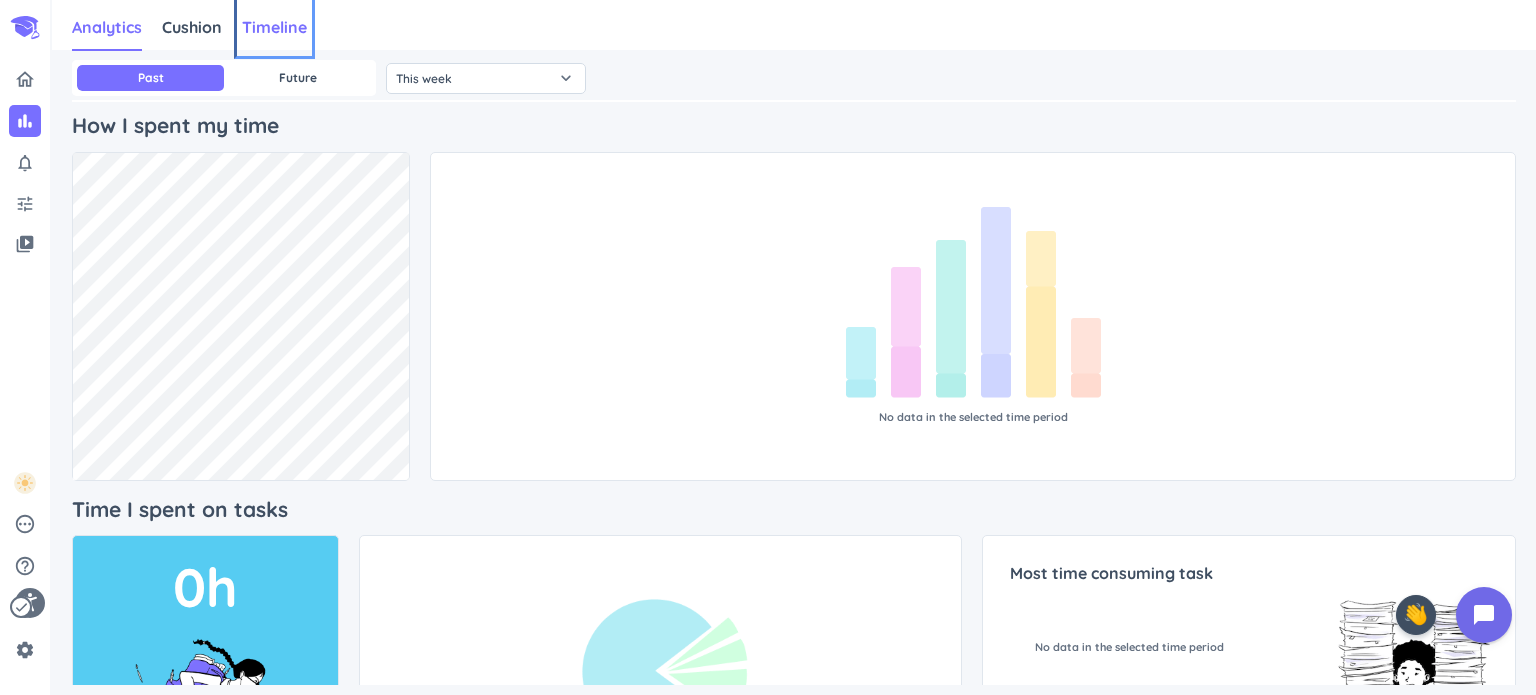 click on "Timeline" at bounding box center [274, 27] 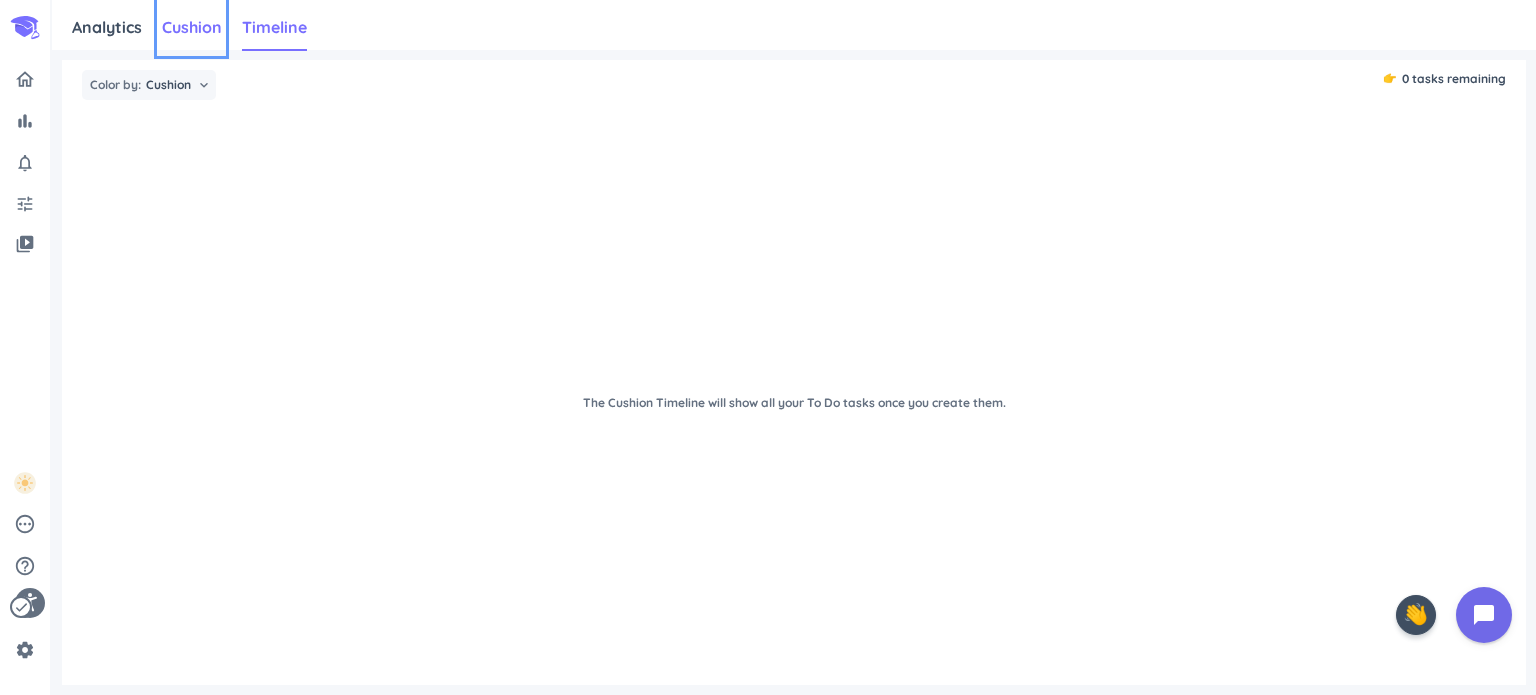 click on "Cushion" at bounding box center (192, 27) 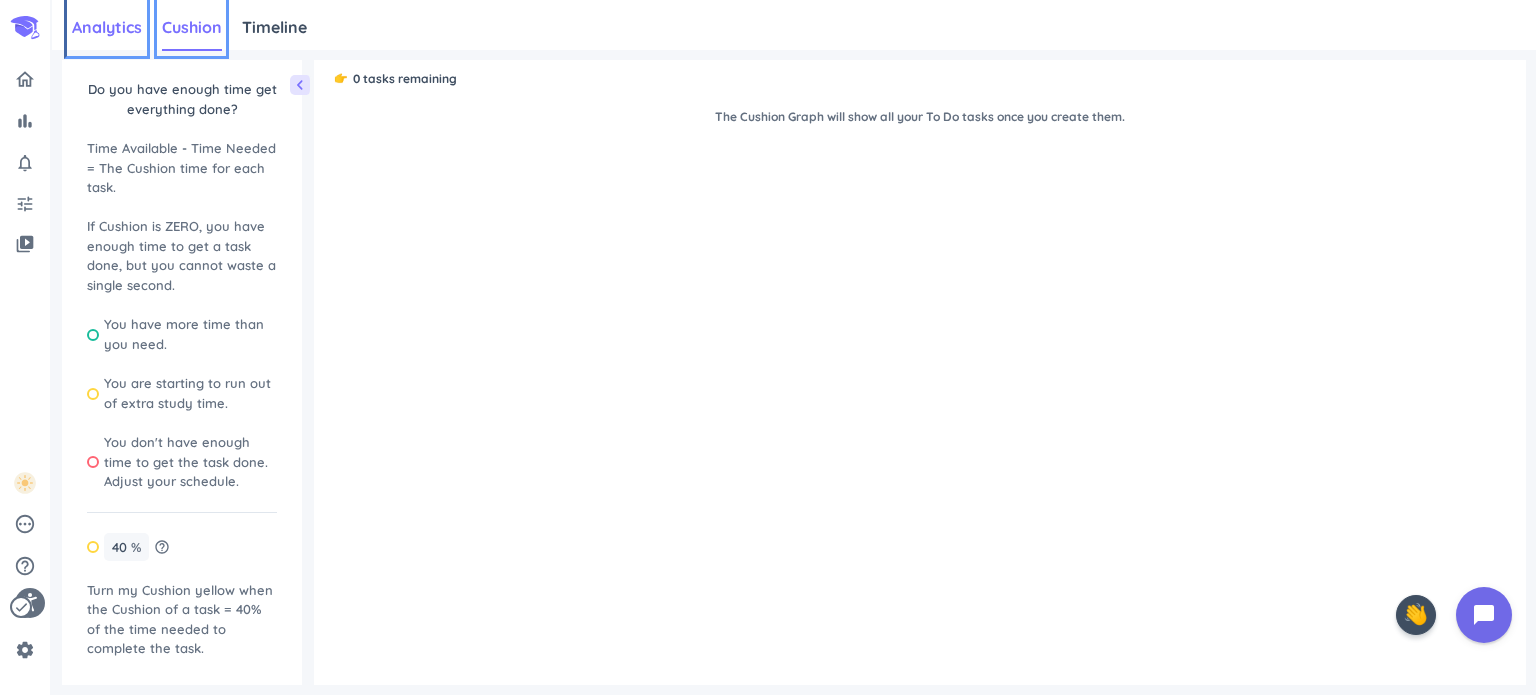 click on "Analytics" at bounding box center [107, 27] 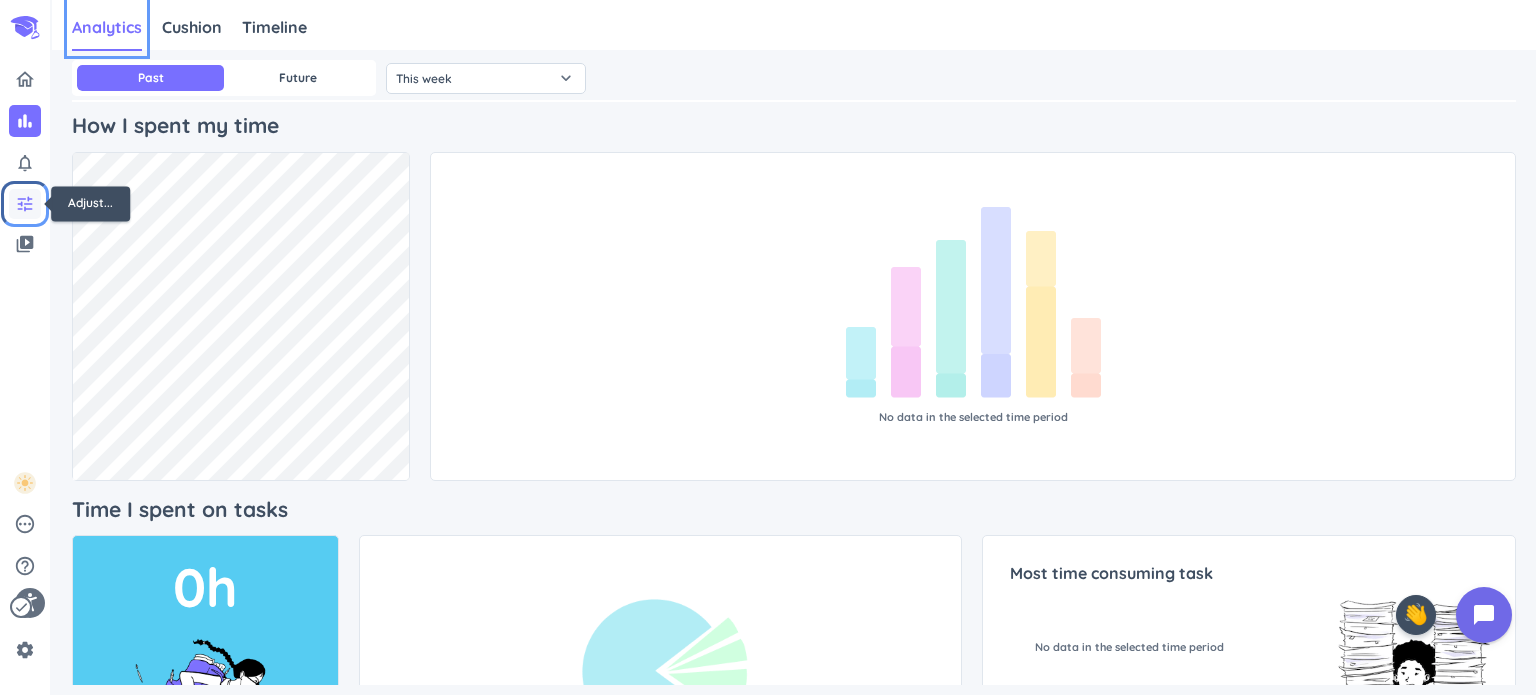 click on "tune" at bounding box center [25, 204] 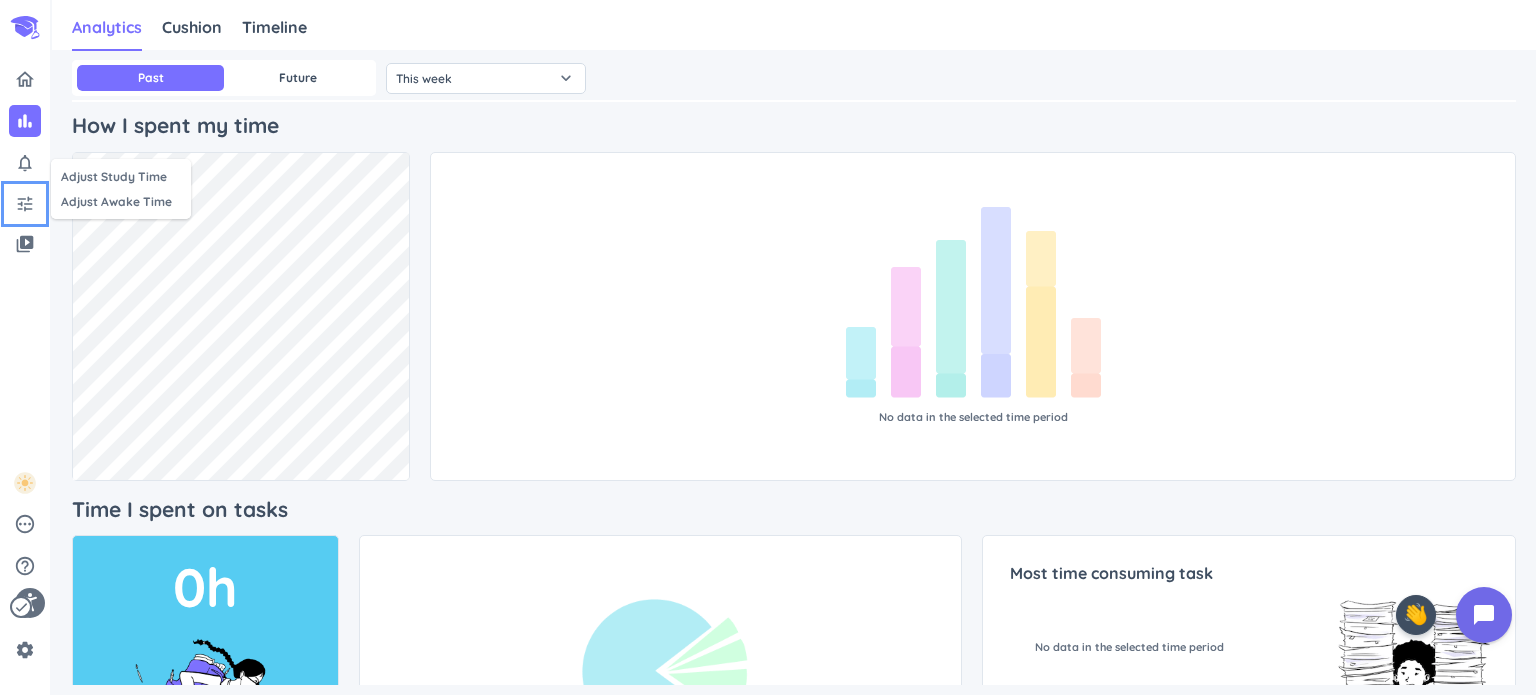 click at bounding box center (768, 347) 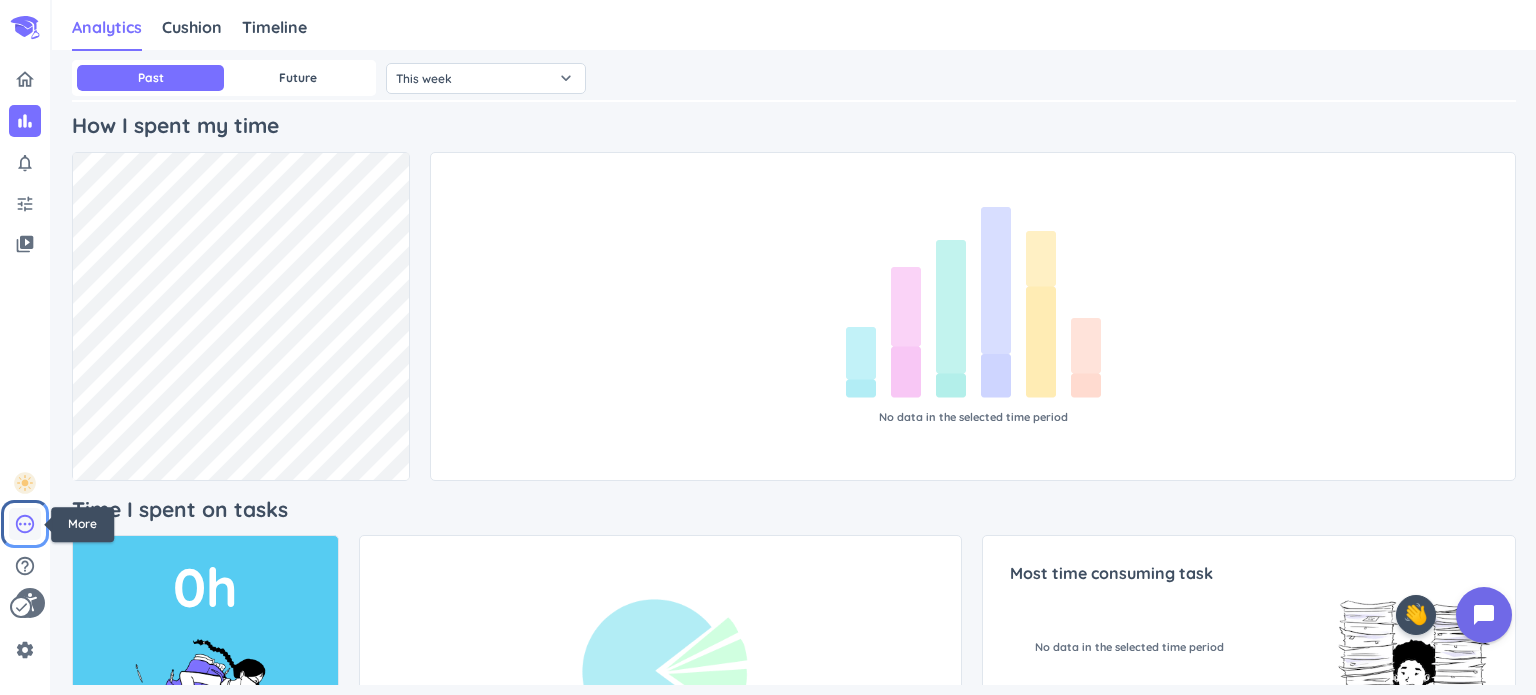 click on "pending" at bounding box center (25, 524) 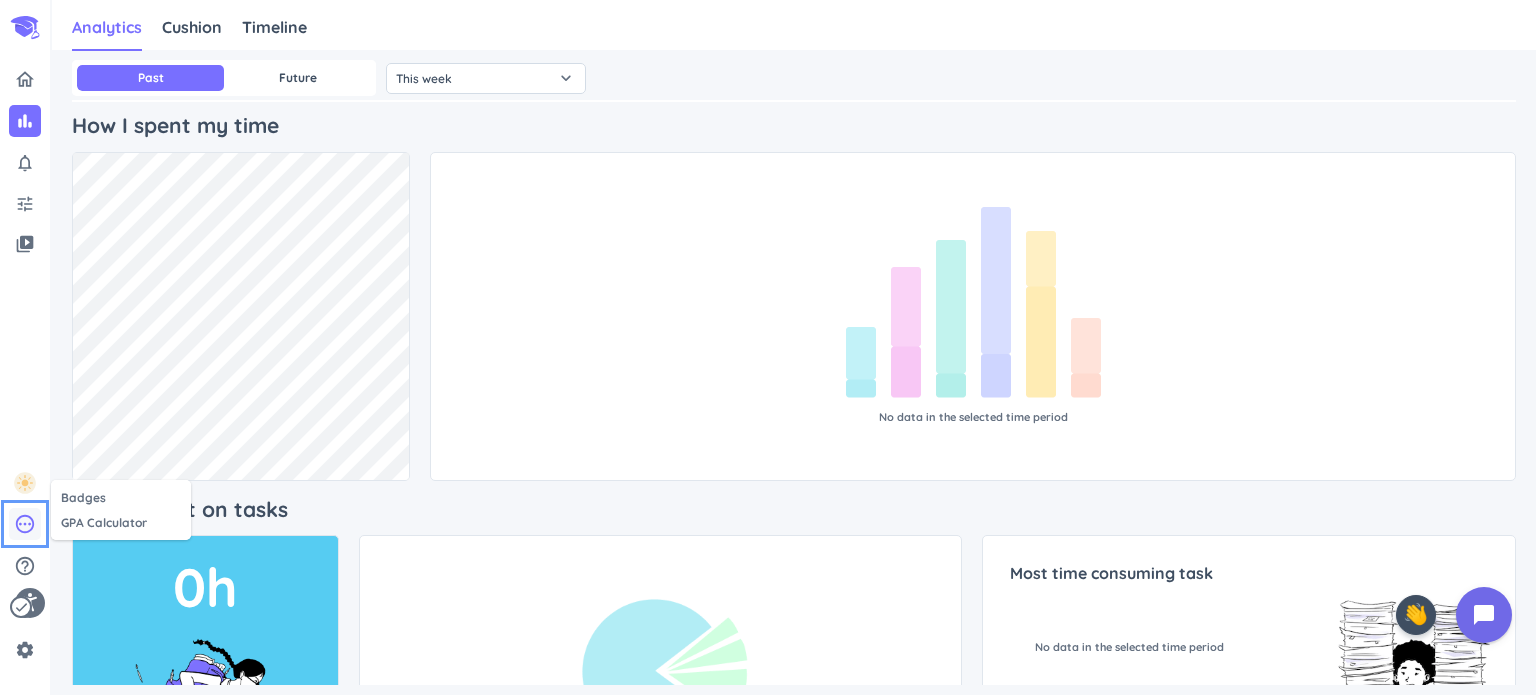 click at bounding box center [768, 347] 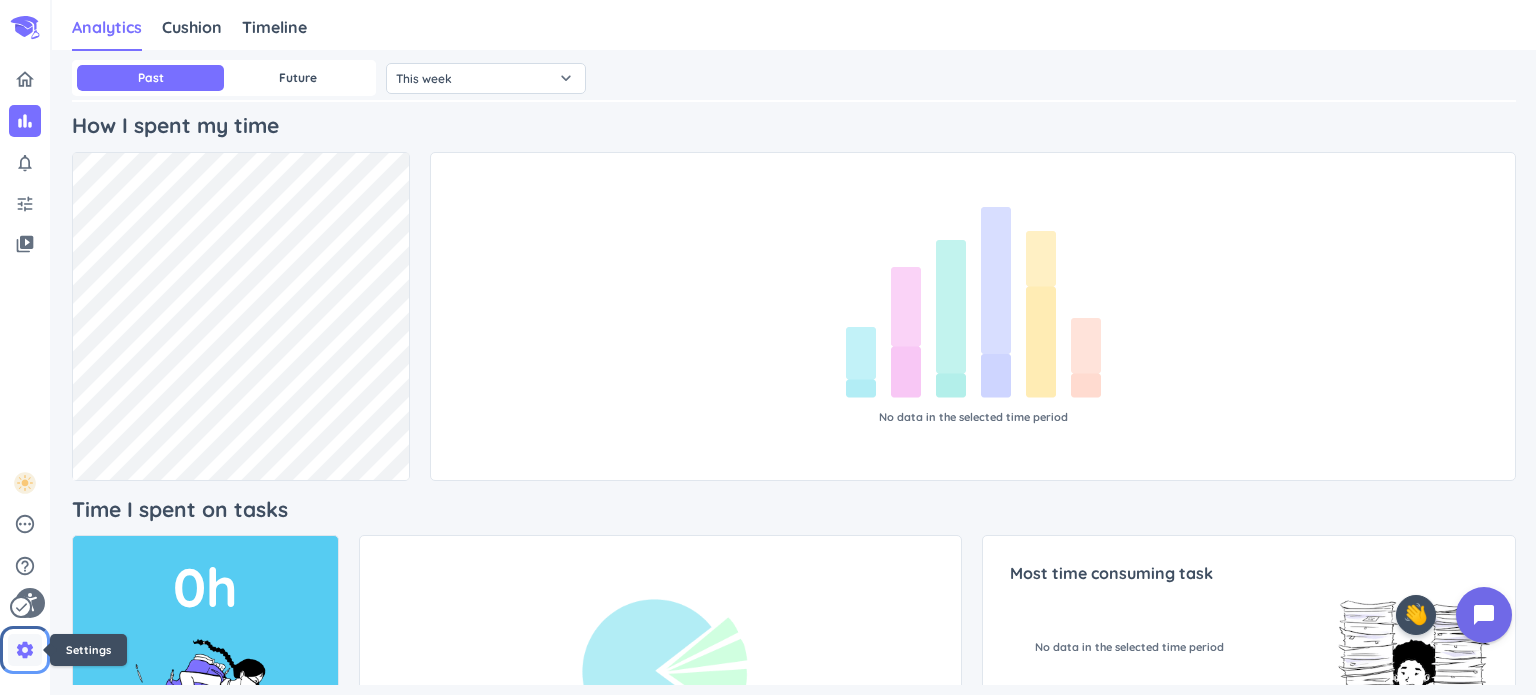 click on "settings" at bounding box center (25, 650) 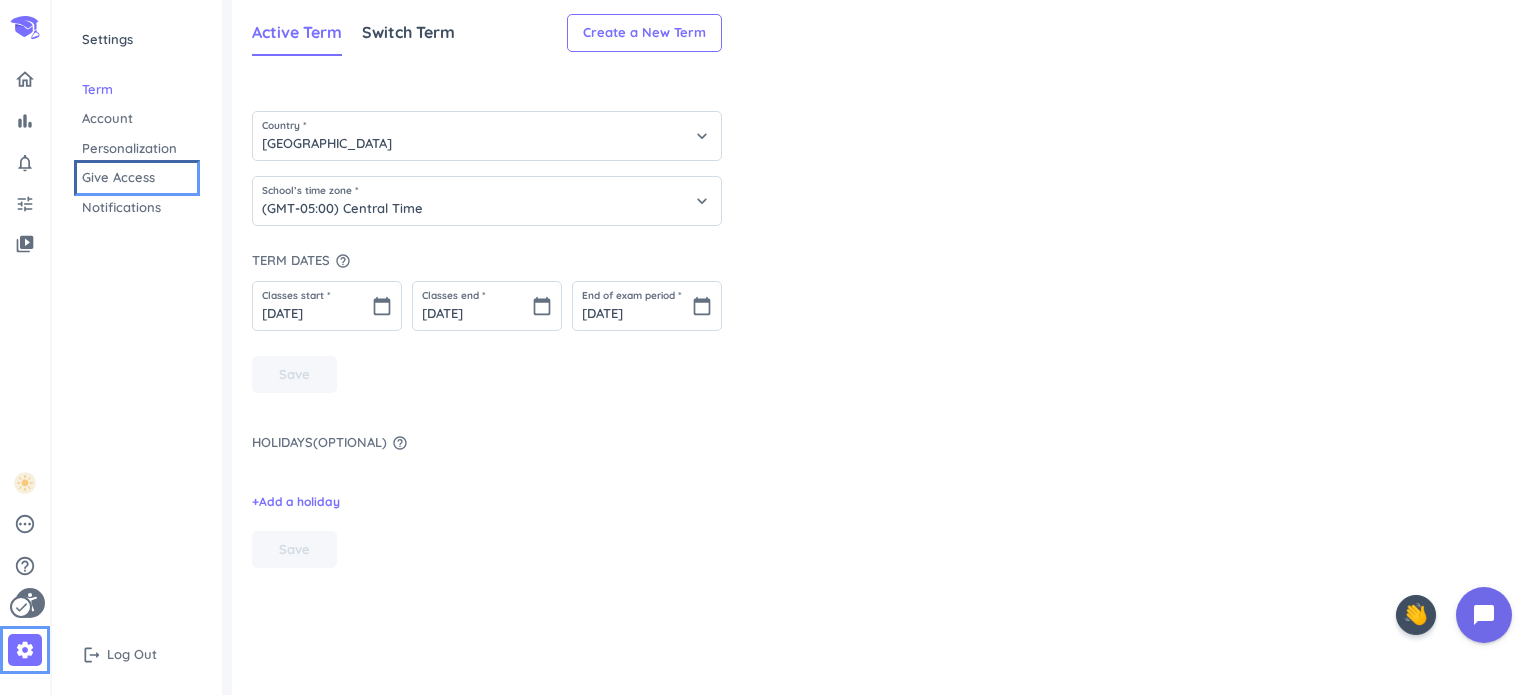 click on "Give Access" at bounding box center [137, 178] 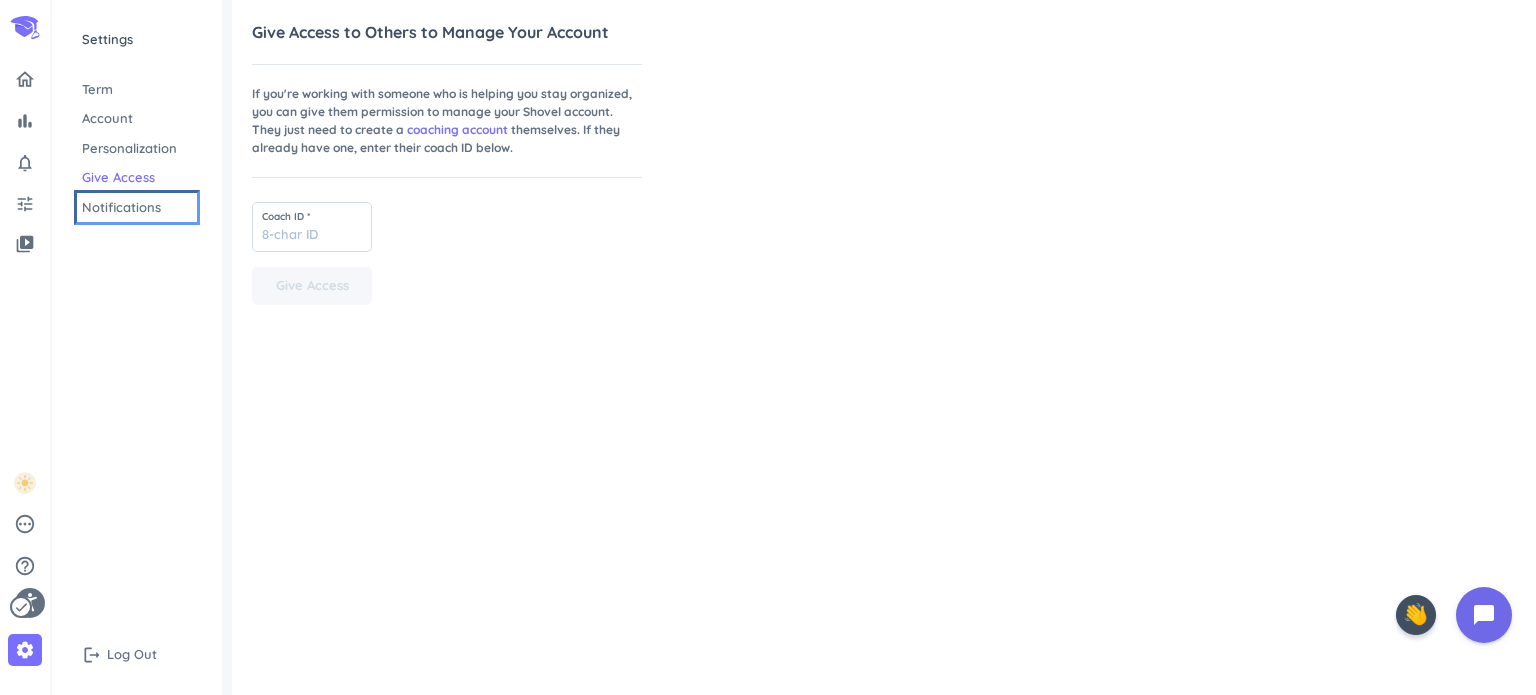 click on "Notifications" at bounding box center (137, 208) 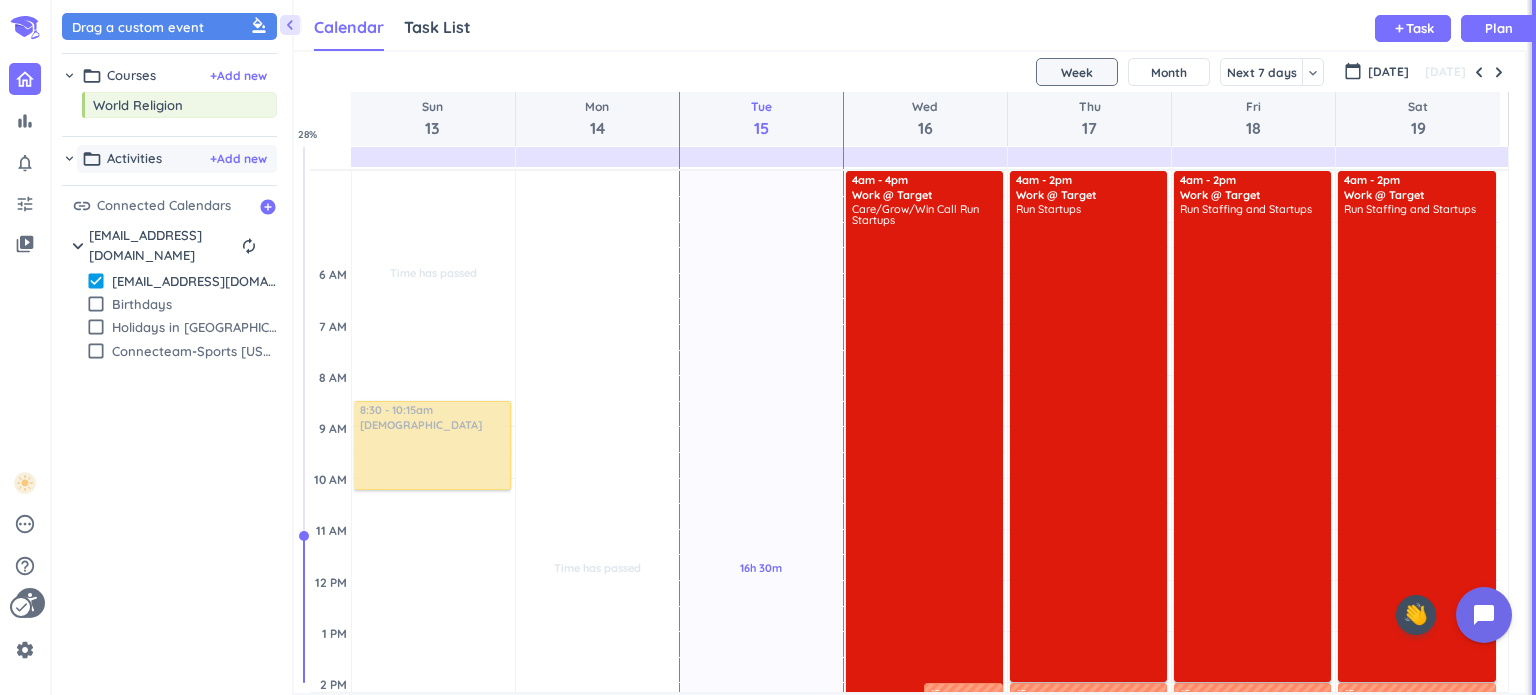 scroll, scrollTop: 0, scrollLeft: 0, axis: both 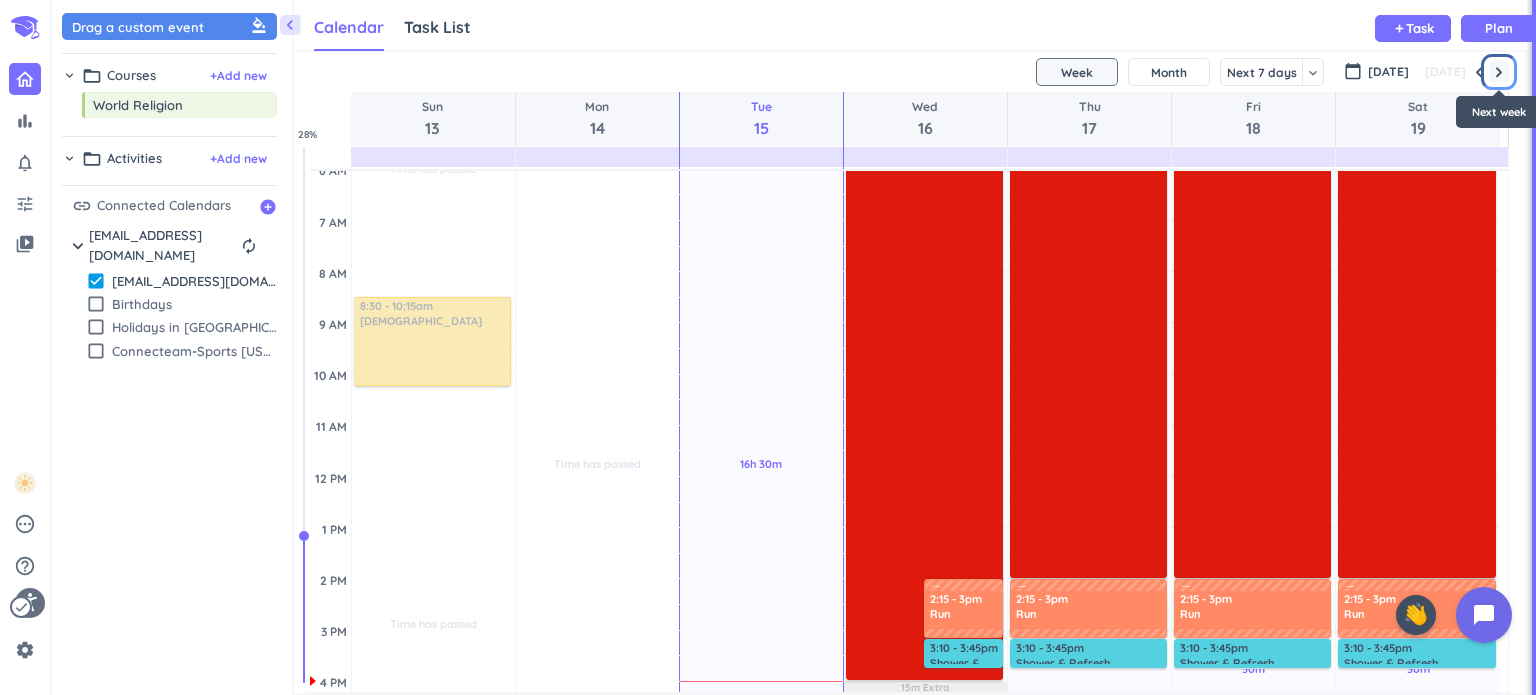 click at bounding box center (1499, 72) 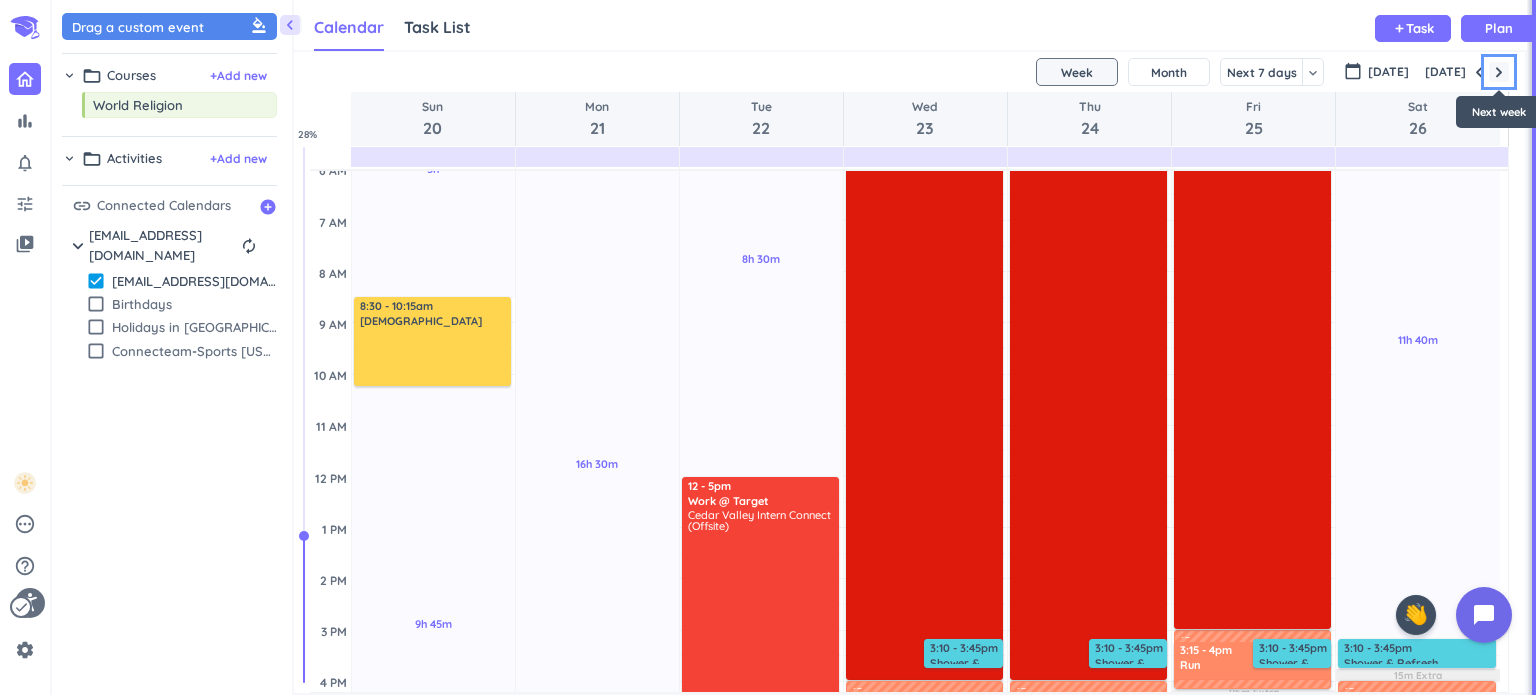 scroll, scrollTop: 0, scrollLeft: 0, axis: both 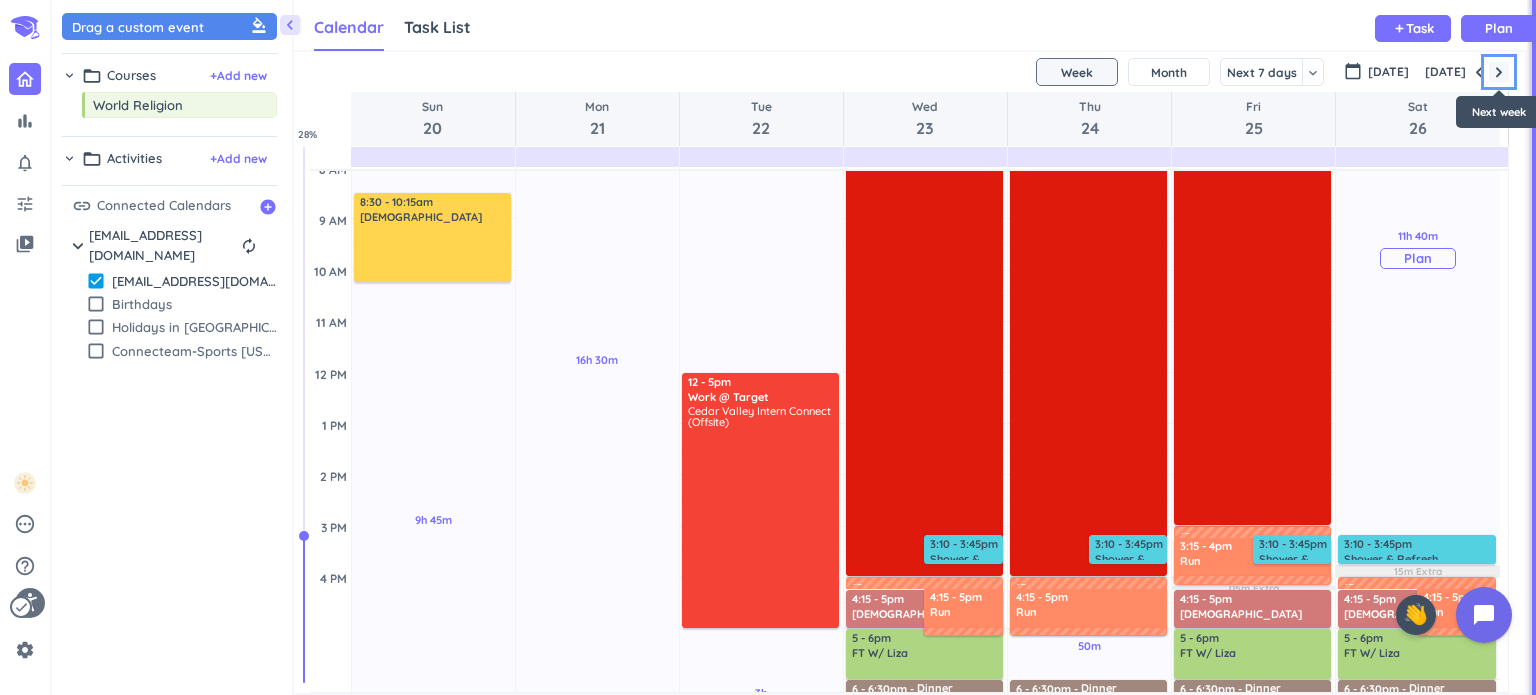 type 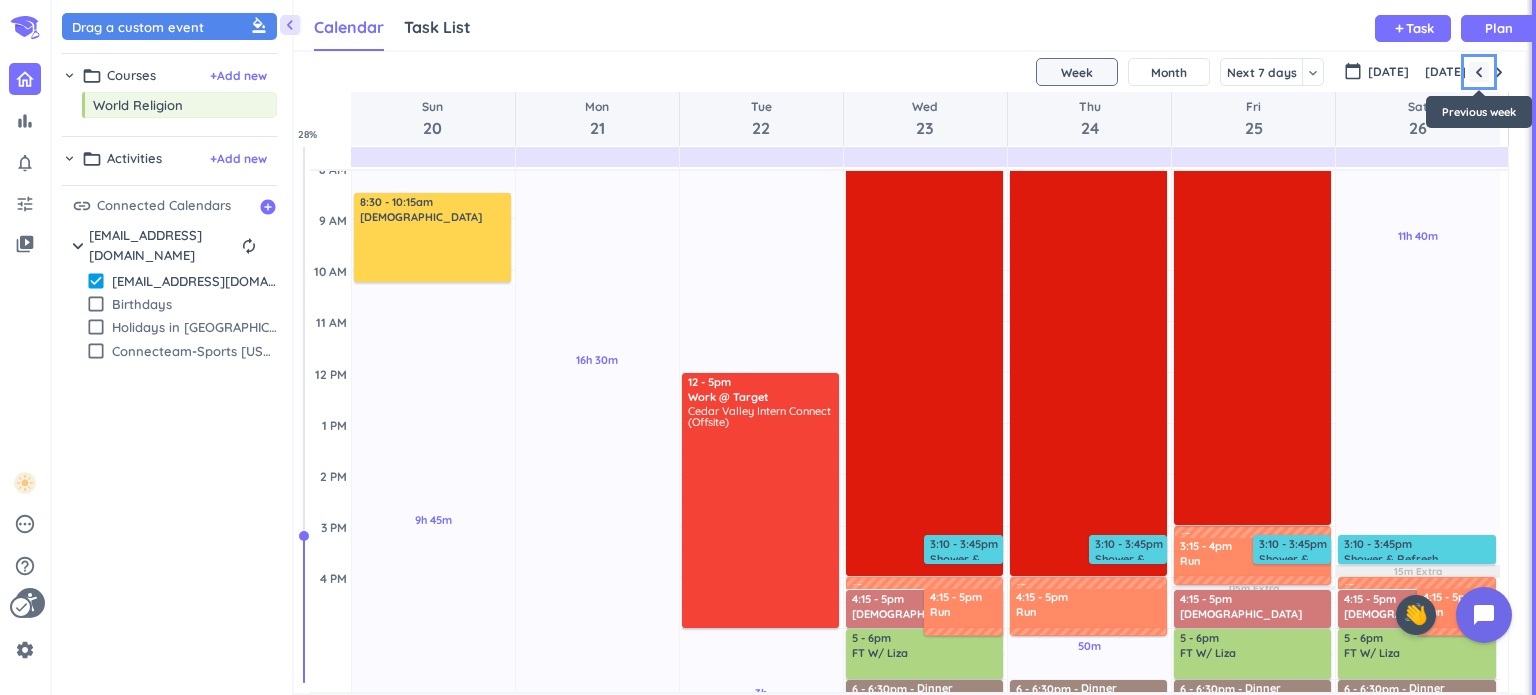 click at bounding box center (1479, 72) 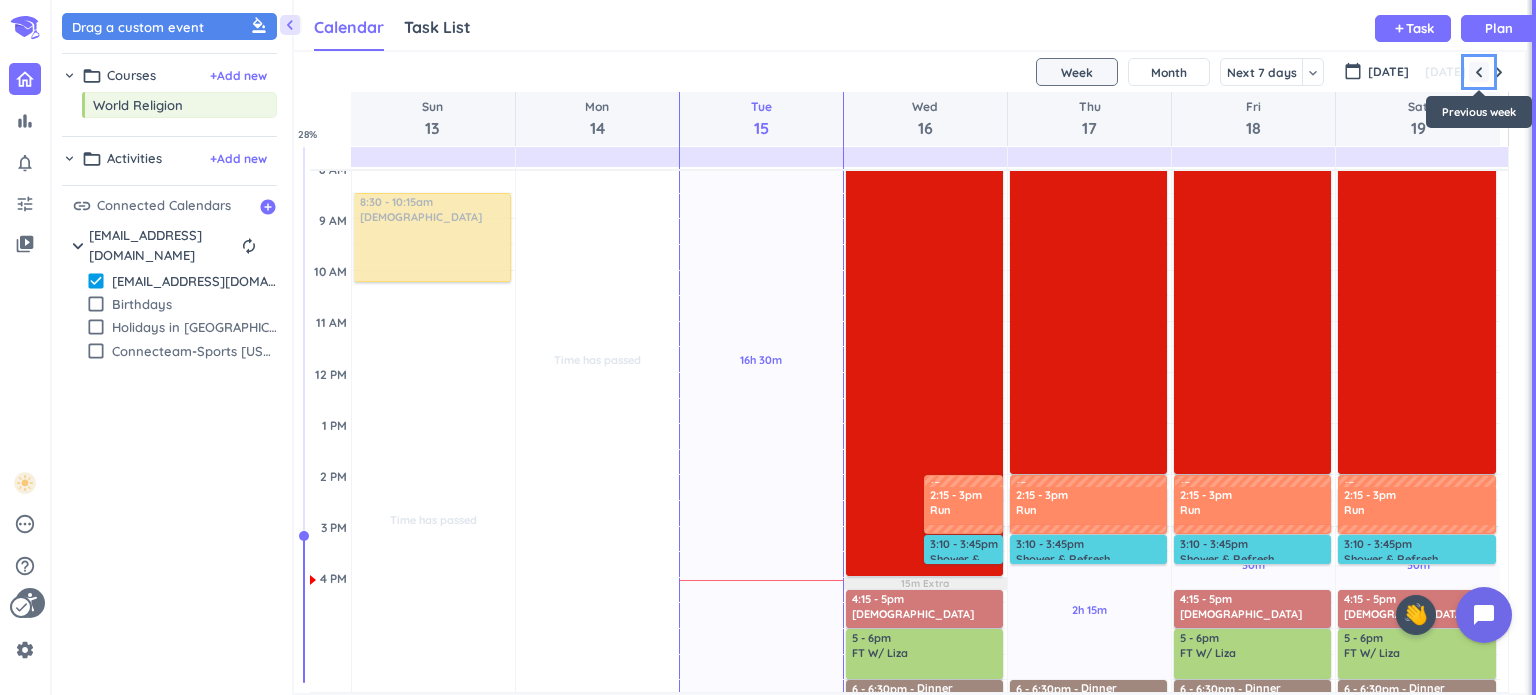 scroll, scrollTop: 104, scrollLeft: 0, axis: vertical 